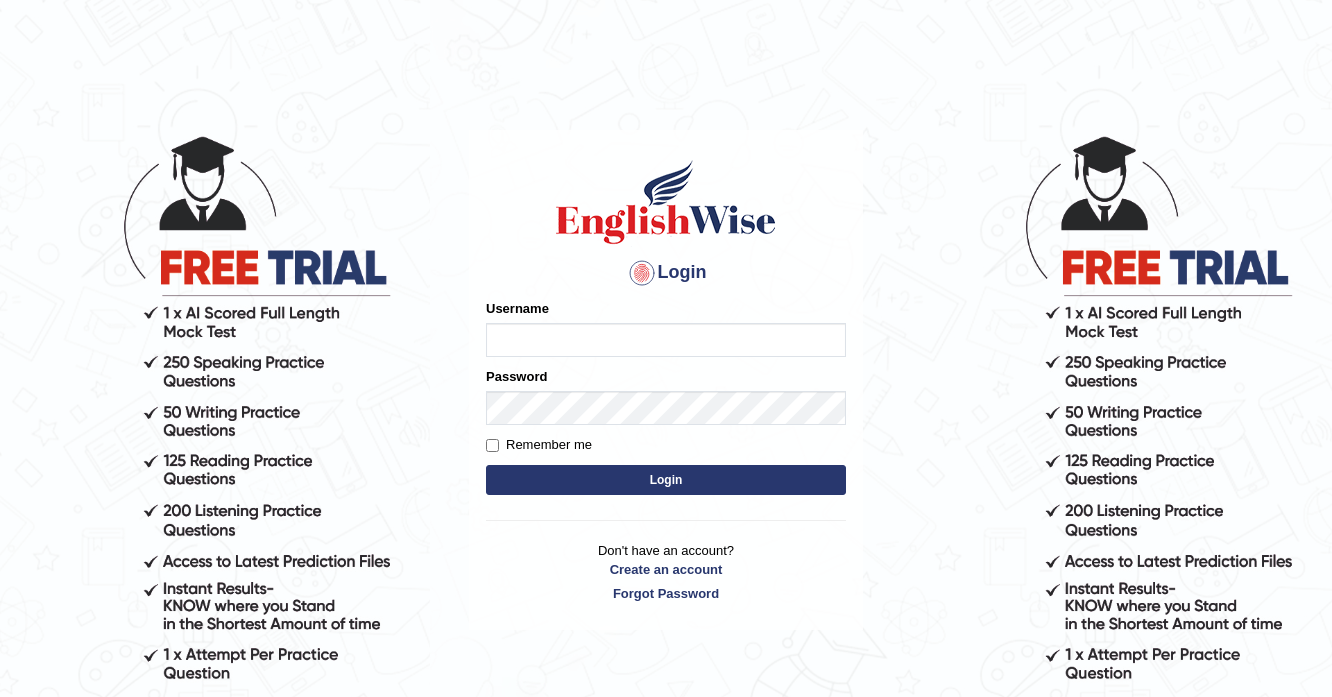 scroll, scrollTop: 0, scrollLeft: 0, axis: both 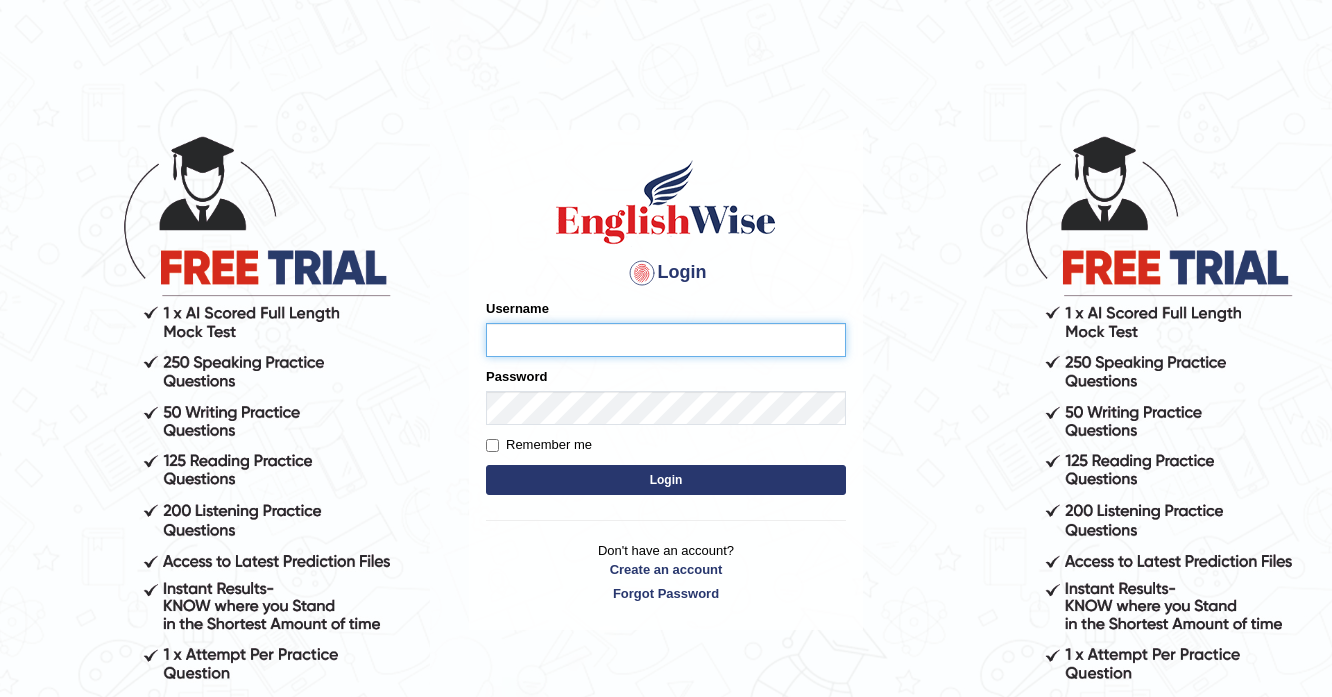 click on "Username" at bounding box center (666, 340) 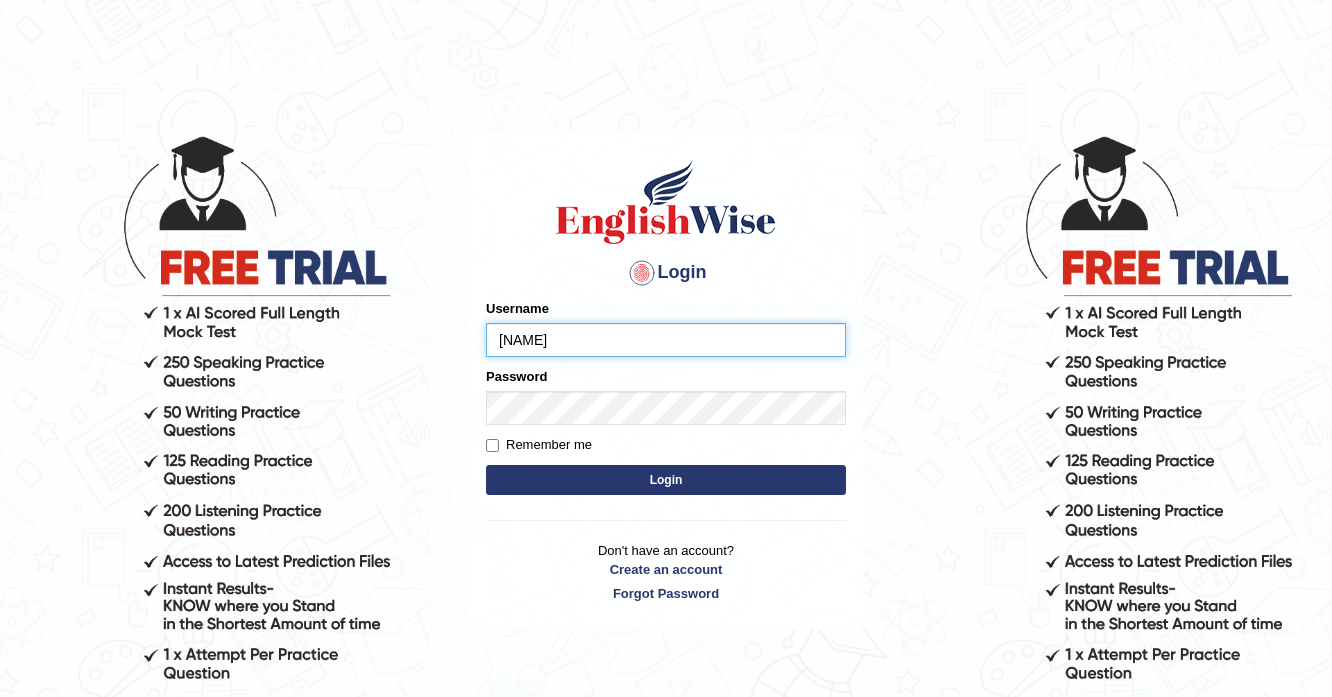 type on "nanayokomatsu" 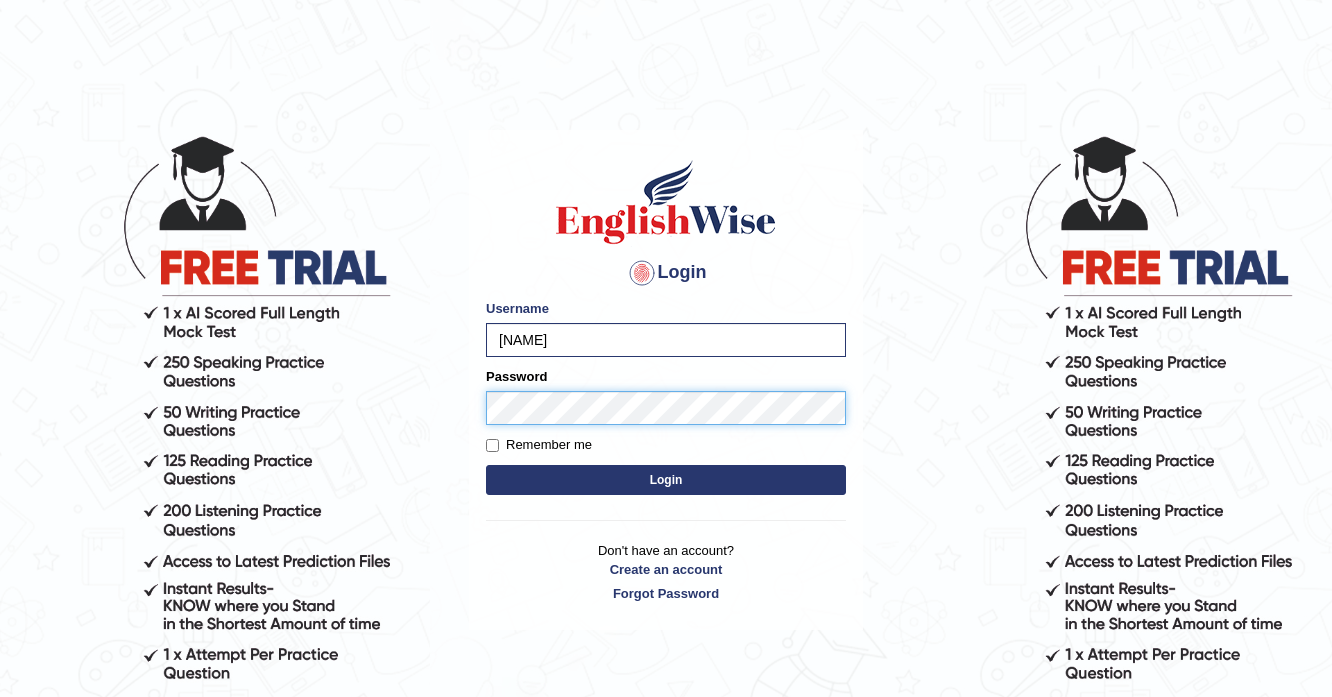 click on "Login" at bounding box center (666, 480) 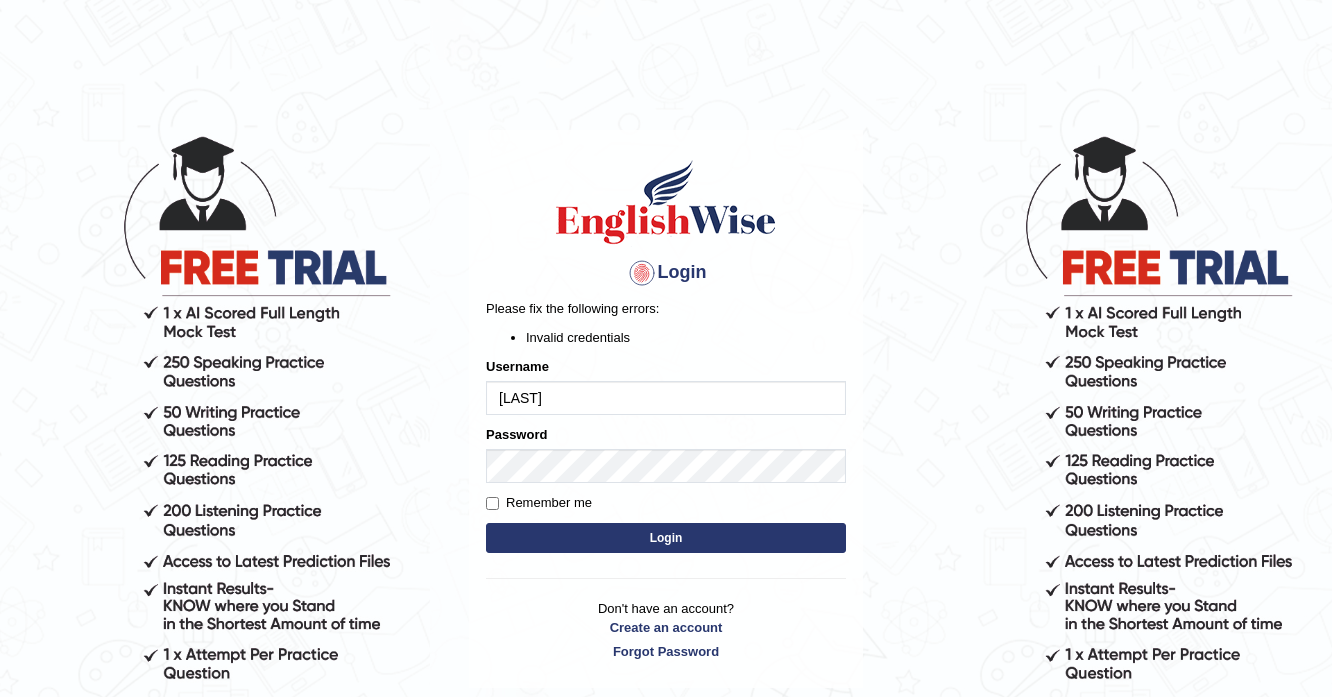 scroll, scrollTop: 0, scrollLeft: 0, axis: both 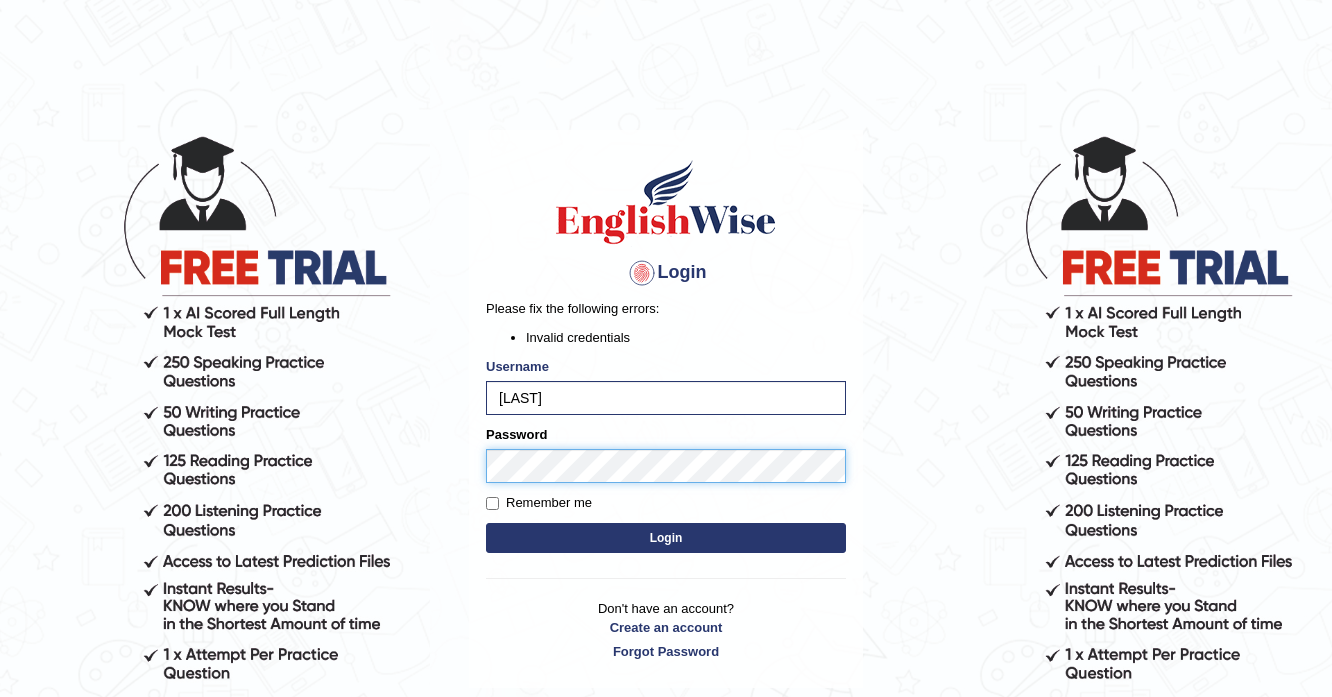 click on "Login" at bounding box center (666, 538) 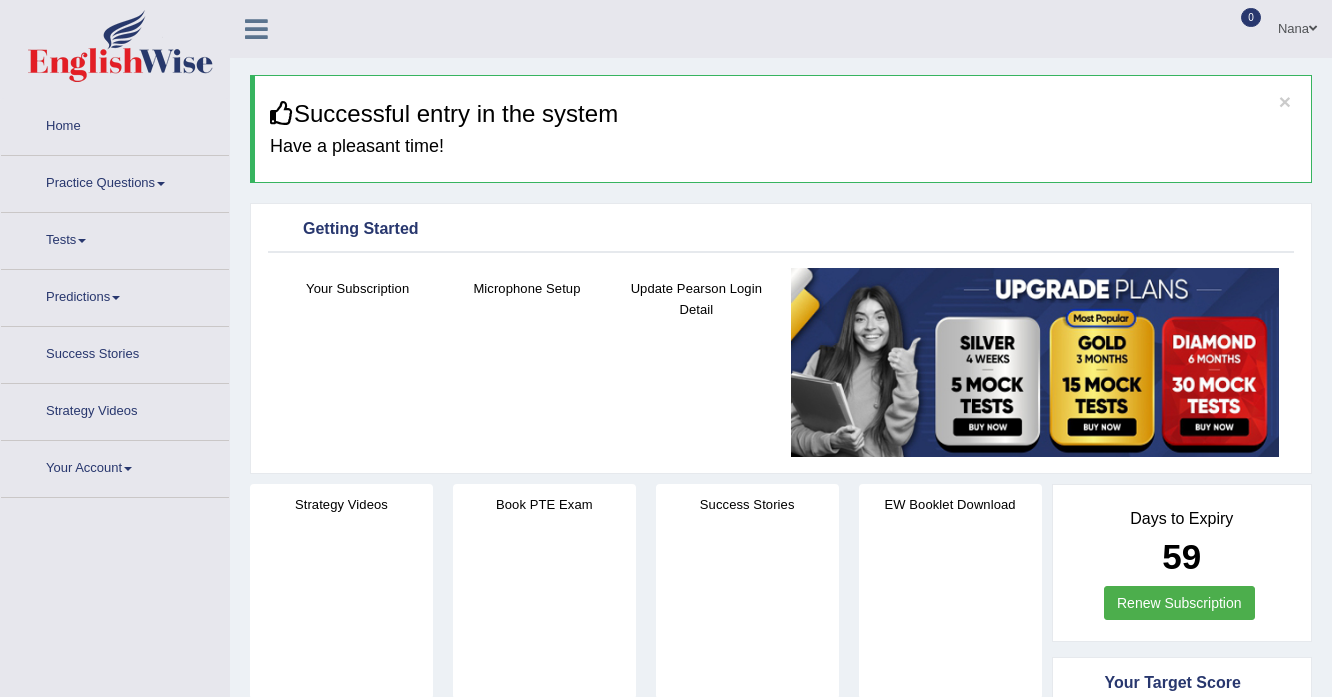 scroll, scrollTop: 0, scrollLeft: 0, axis: both 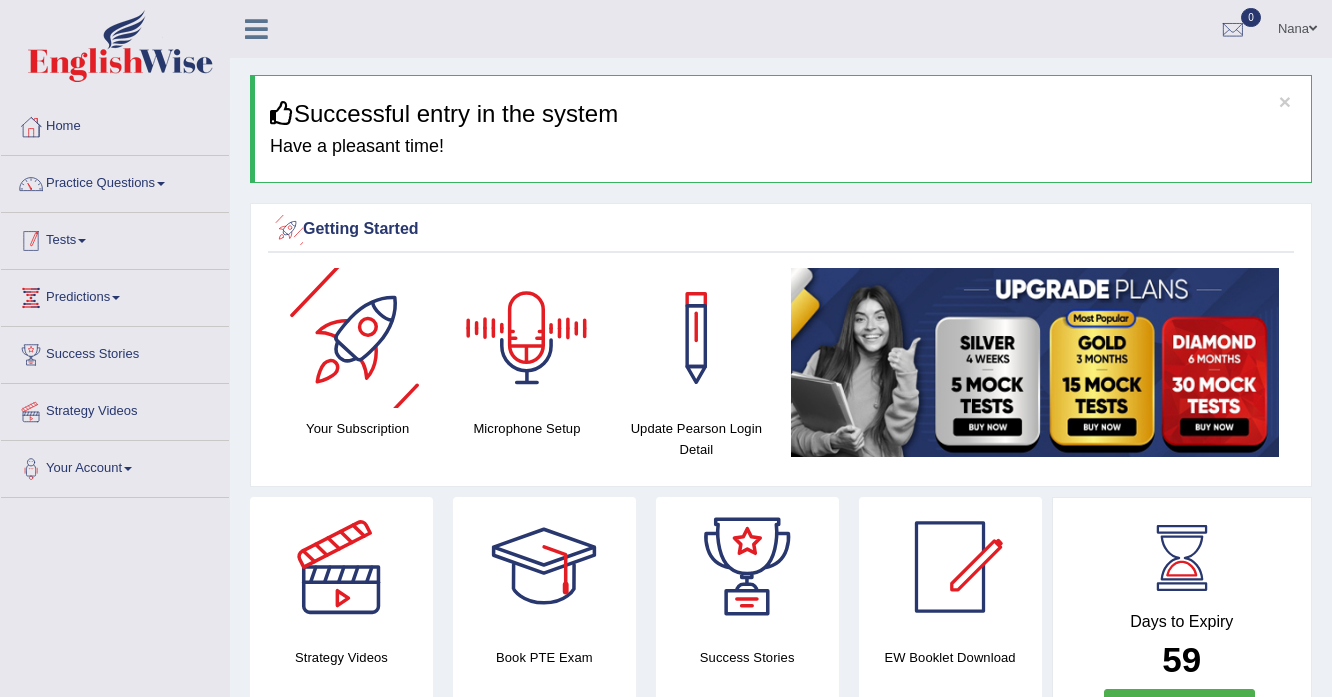 click on "Practice Questions   Speaking Practice Read Aloud
Repeat Sentence
Describe Image
Re-tell Lecture
Answer Short Question
Summarize Group Discussion
Respond To A Situation
Writing Practice  Summarize Written Text
Write Essay
Reading Practice  Reading & Writing: Fill In The Blanks
Choose Multiple Answers
Re-order Paragraphs
Fill In The Blanks
Choose Single Answer
Listening Practice  Summarize Spoken Text
Highlight Incorrect Words
Highlight Correct Summary
Select Missing Word
Choose Single Answer
Choose Multiple Answers
Fill In The Blanks
Write From Dictation
Pronunciation" at bounding box center [115, 184] 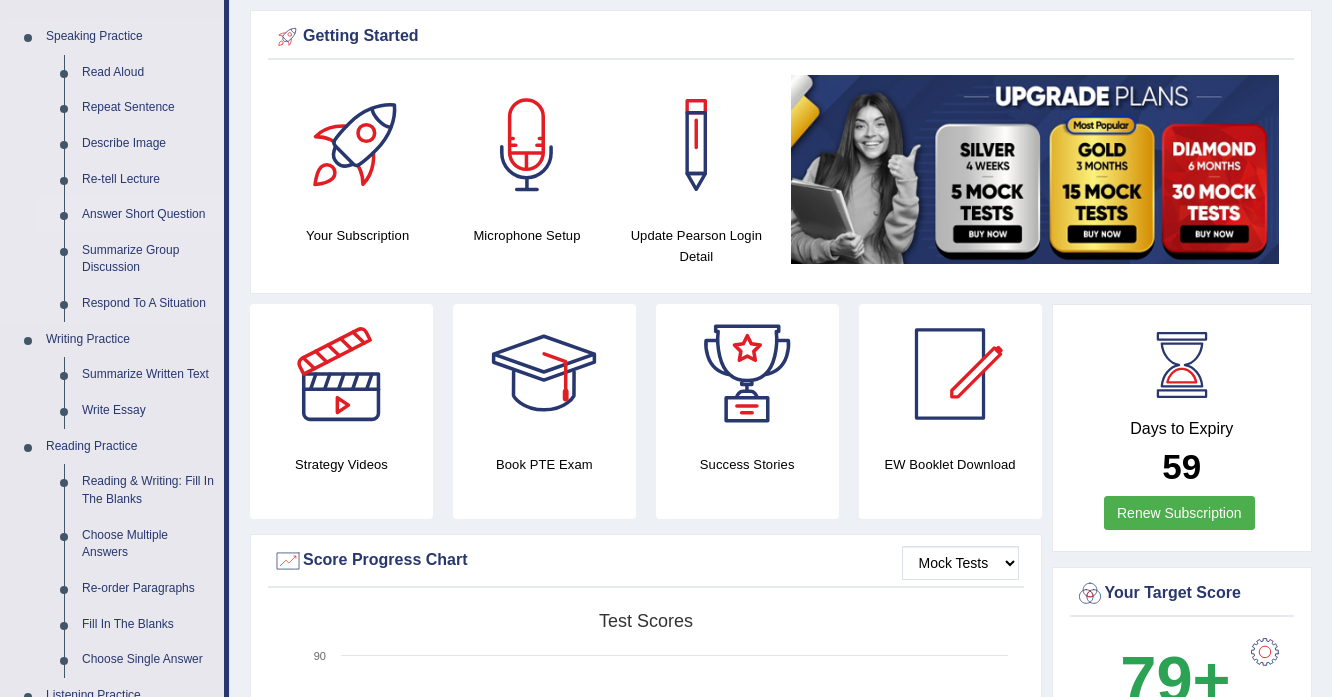 scroll, scrollTop: 320, scrollLeft: 0, axis: vertical 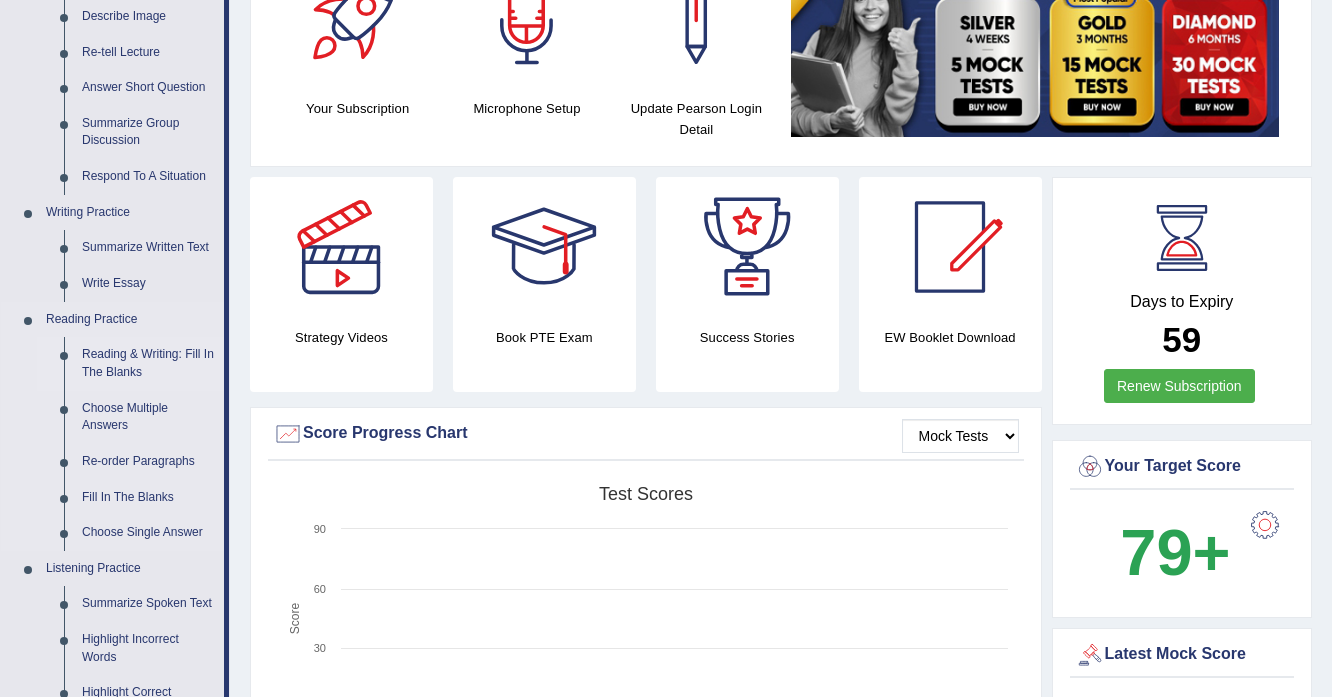 click on "Reading & Writing: Fill In The Blanks" at bounding box center (148, 363) 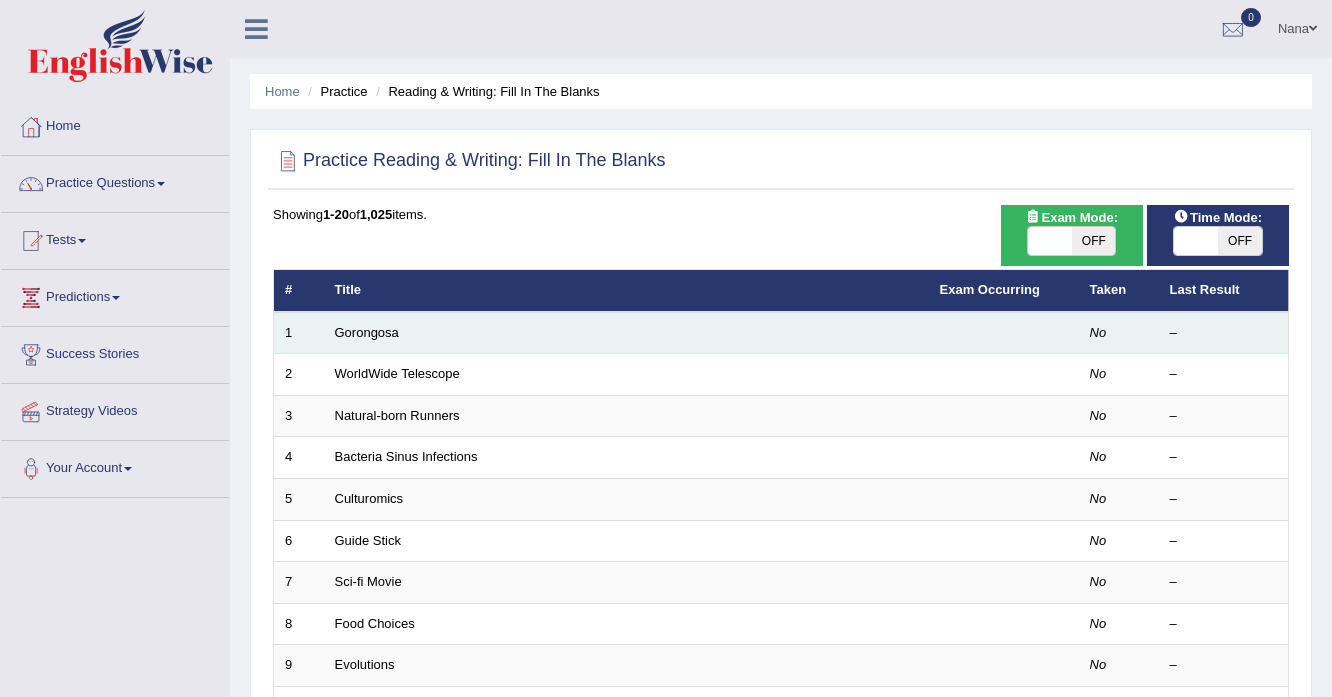 scroll, scrollTop: 0, scrollLeft: 0, axis: both 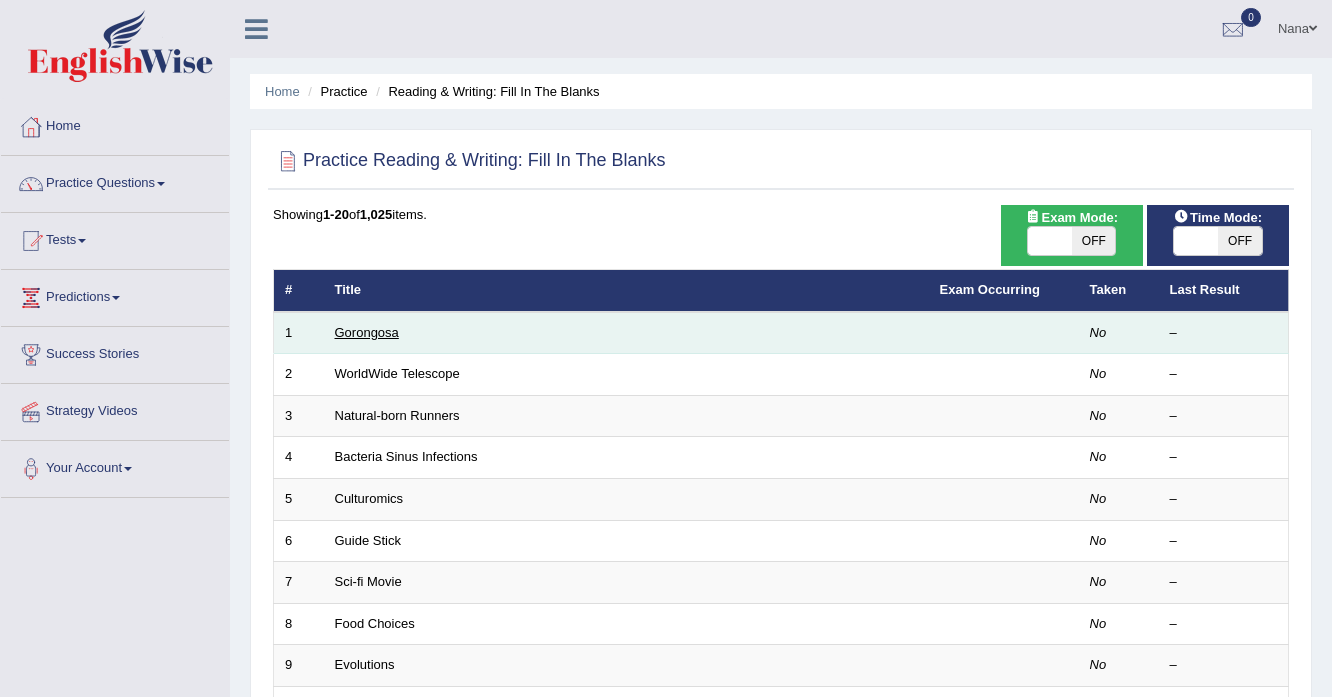 click on "Gorongosa" at bounding box center [367, 332] 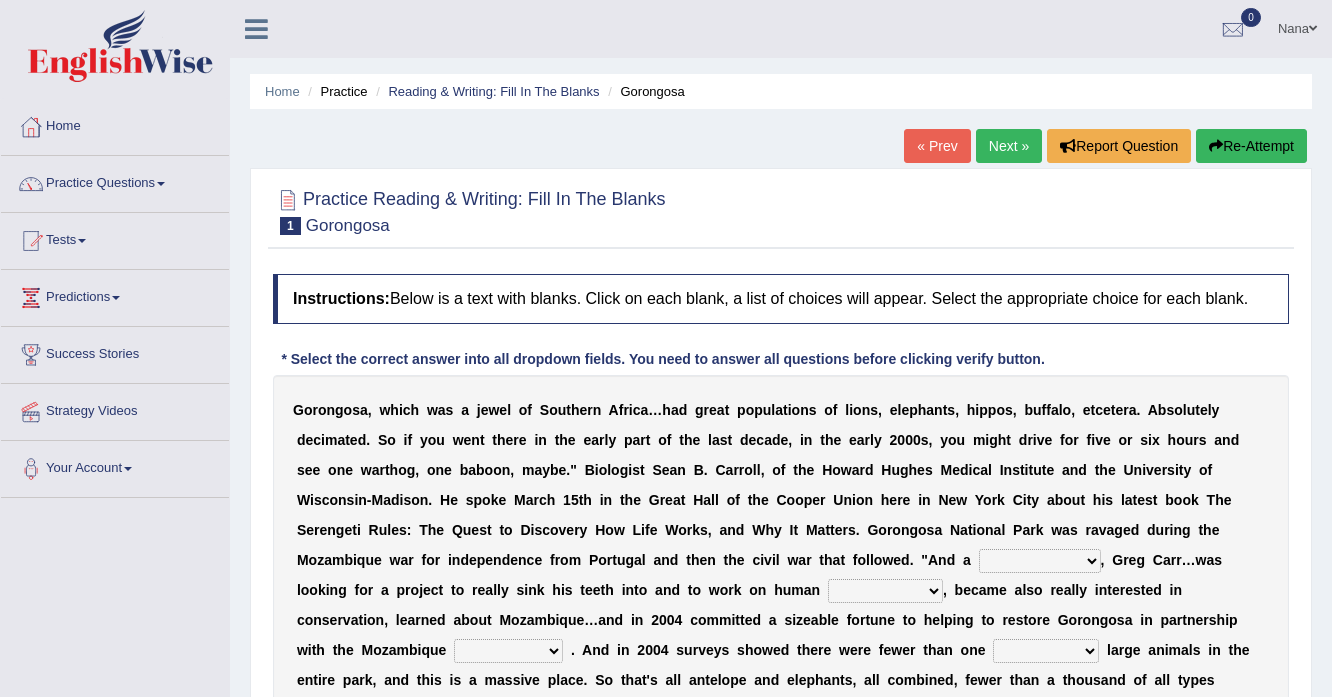 scroll, scrollTop: 0, scrollLeft: 0, axis: both 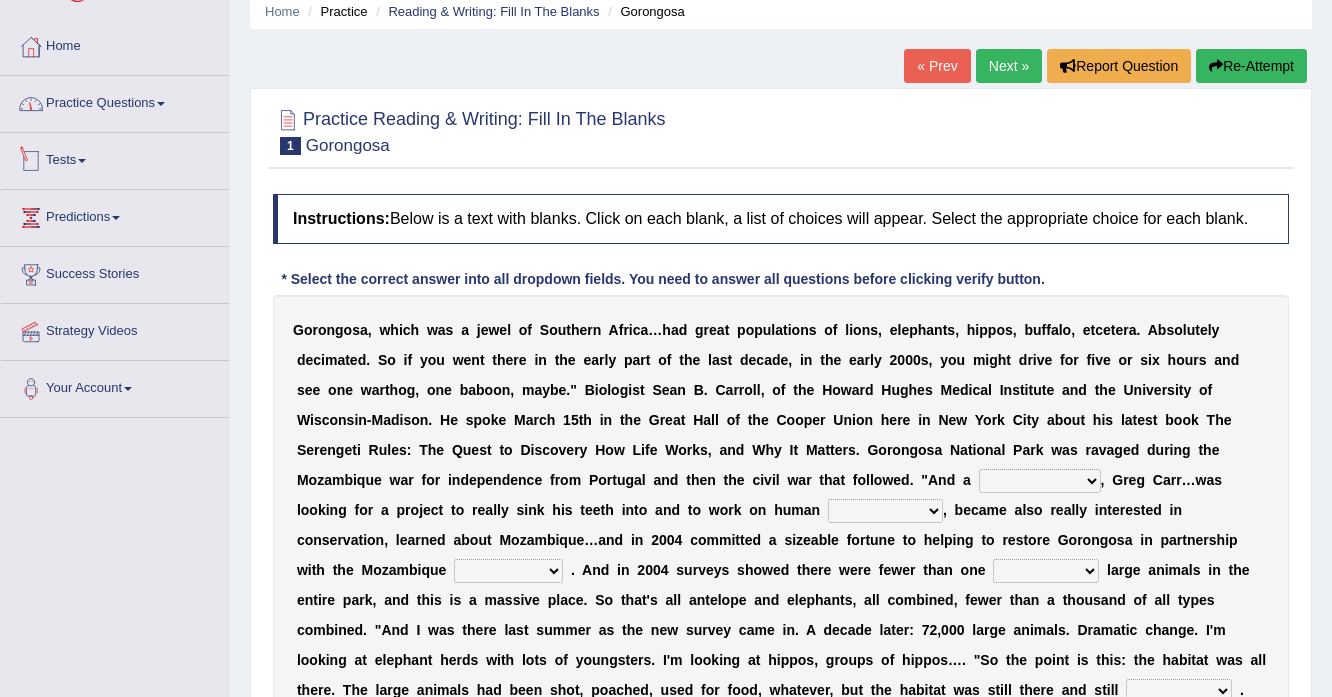 click on "Practice Questions" at bounding box center [115, 101] 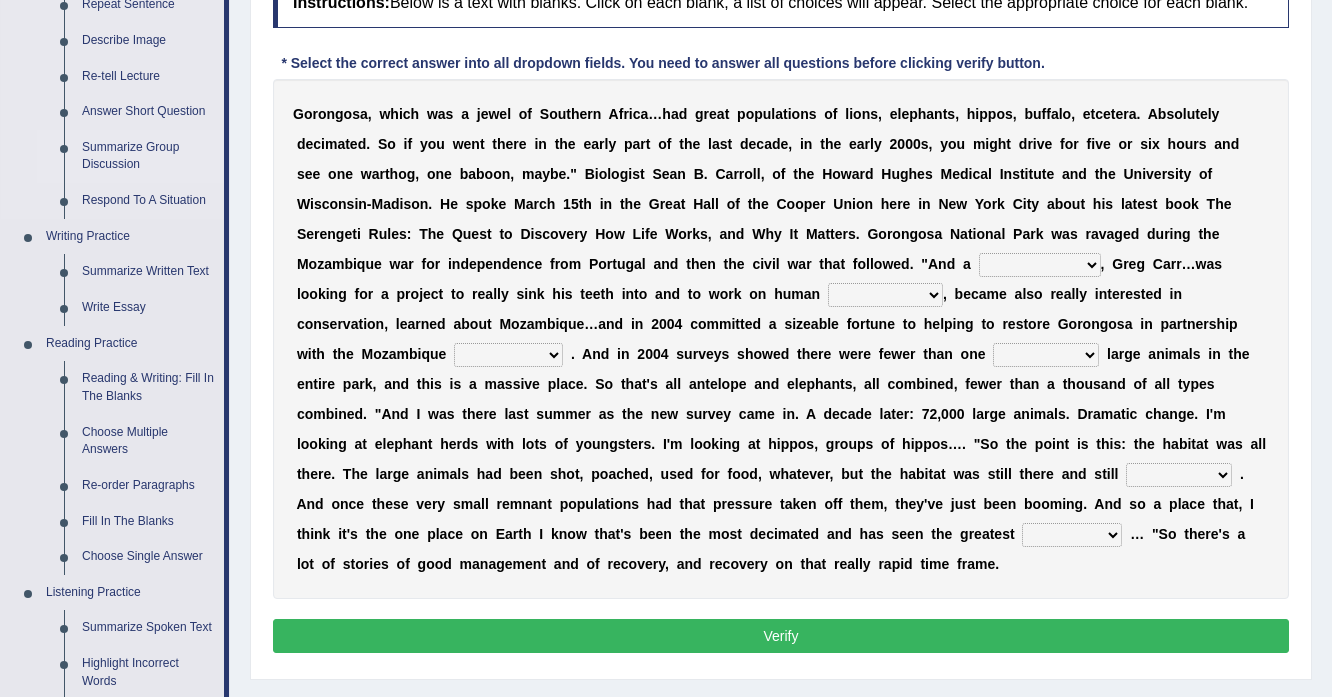 scroll, scrollTop: 320, scrollLeft: 0, axis: vertical 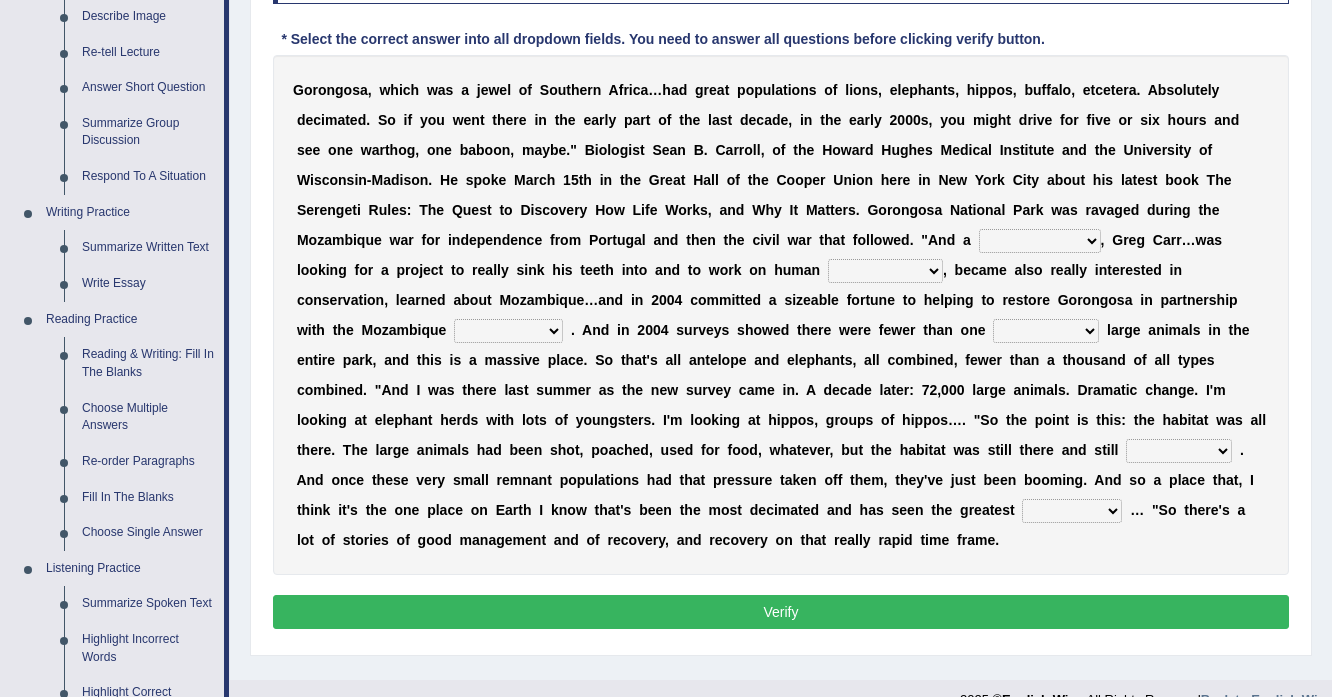 click on "Home
Practice
Reading & Writing: Fill In The Blanks
Gorongosa
« Prev Next »  Report Question  Re-Attempt
Practice Reading & Writing: Fill In The Blanks
1
Gorongosa
Instructions:  Below is a text with blanks. Click on each blank, a list of choices will appear. Select the appropriate choice for each blank.
* Select the correct answer into all dropdown fields. You need to answer all questions before clicking verify button. G o r o n g o s a ,    w h i c h    w a s    a    j e w e l    o f    S o u t h e r n    A f r i c a … h a d    g r e a t    p o p u l a t i o n s    o f    l i o n s ,    e l e p h a n t s ,    h i p p o s ,    b u f f a l o ,    e t c e t e r a .    A b s o l u t e l y    d e c i m a t e d .    S o    i f    y o u    w e n t    t h e r e    i n    t h e    e a r l y    p" at bounding box center (781, 180) 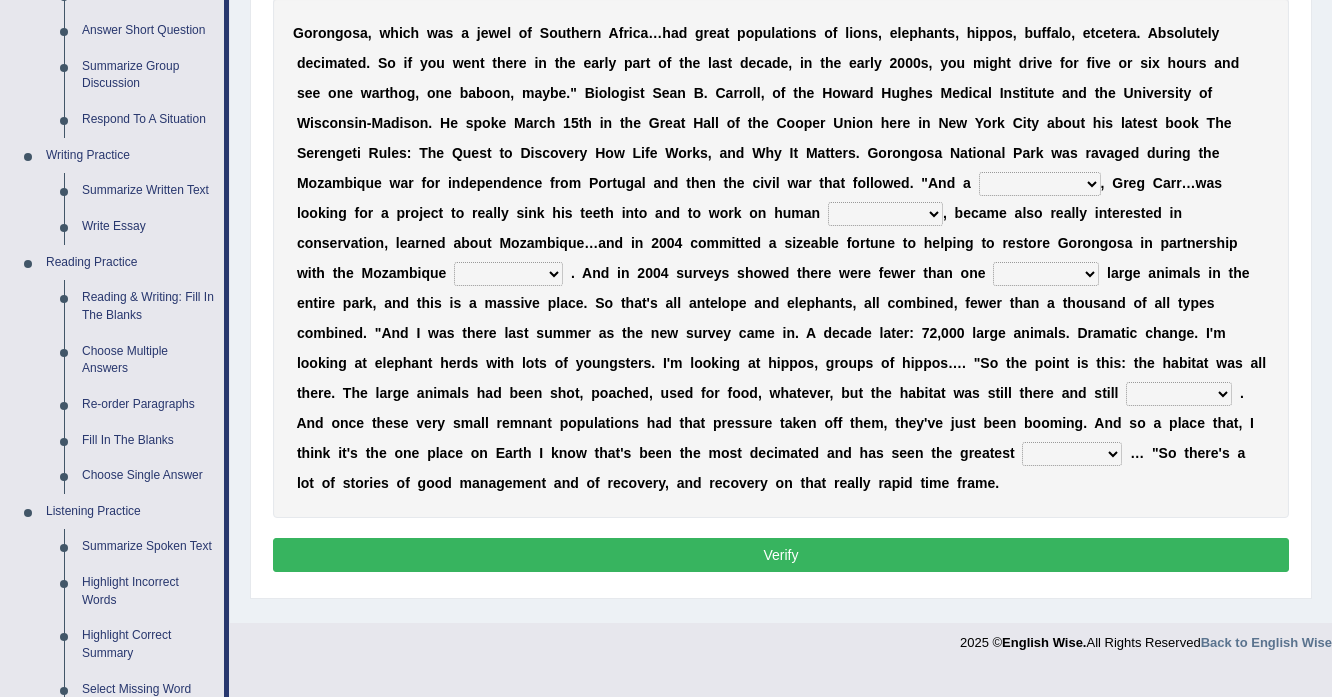 scroll, scrollTop: 400, scrollLeft: 0, axis: vertical 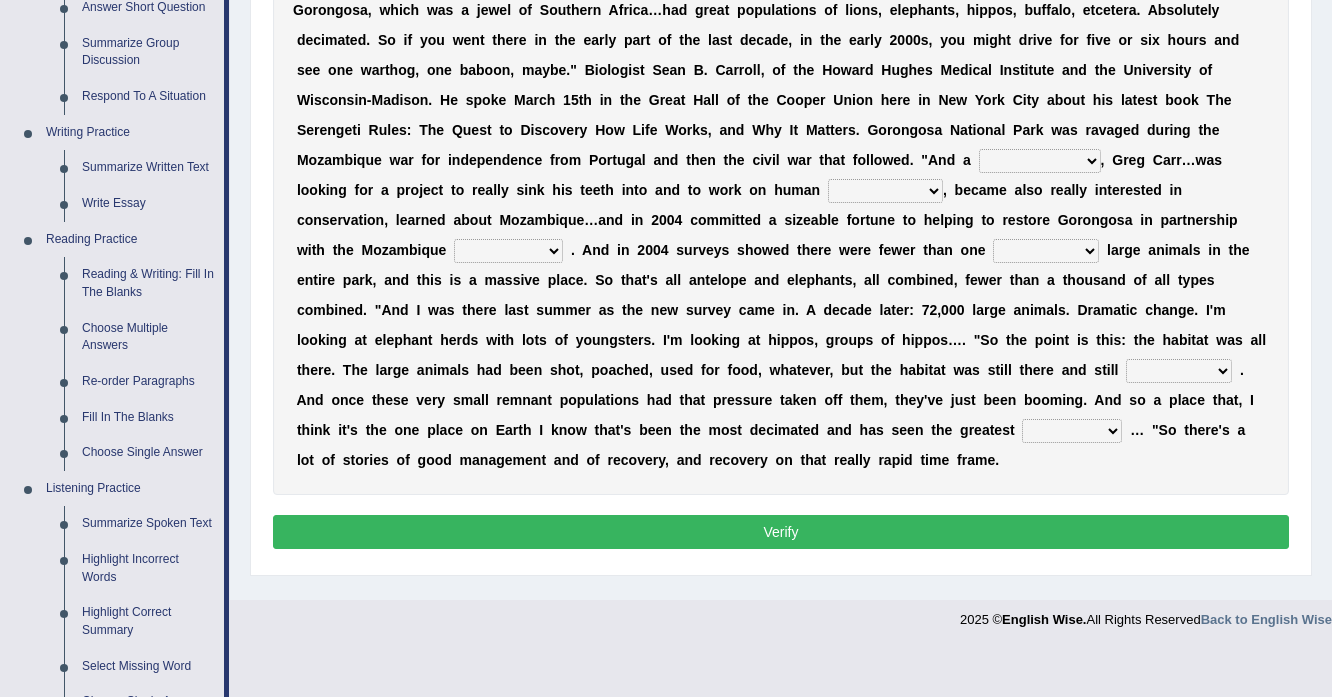 click on "passion solstice ballast philanthropist" at bounding box center (1040, 161) 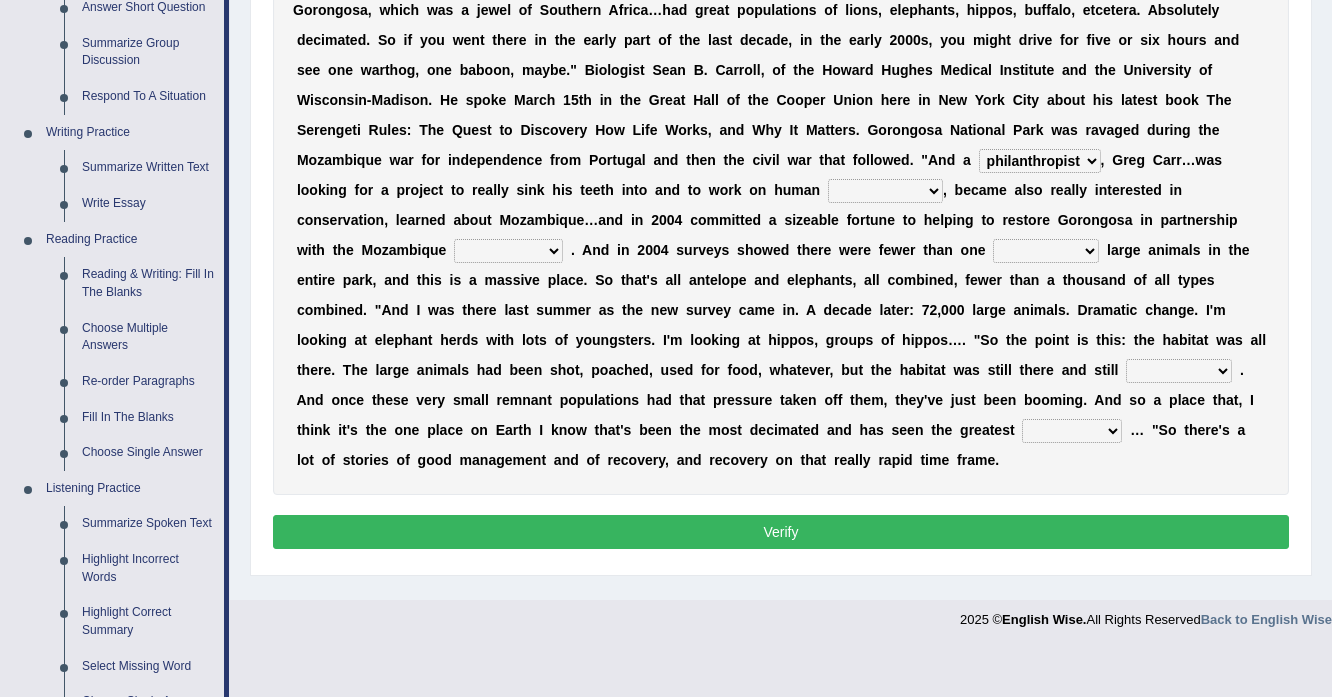 click on "passion solstice ballast philanthropist" at bounding box center (1040, 161) 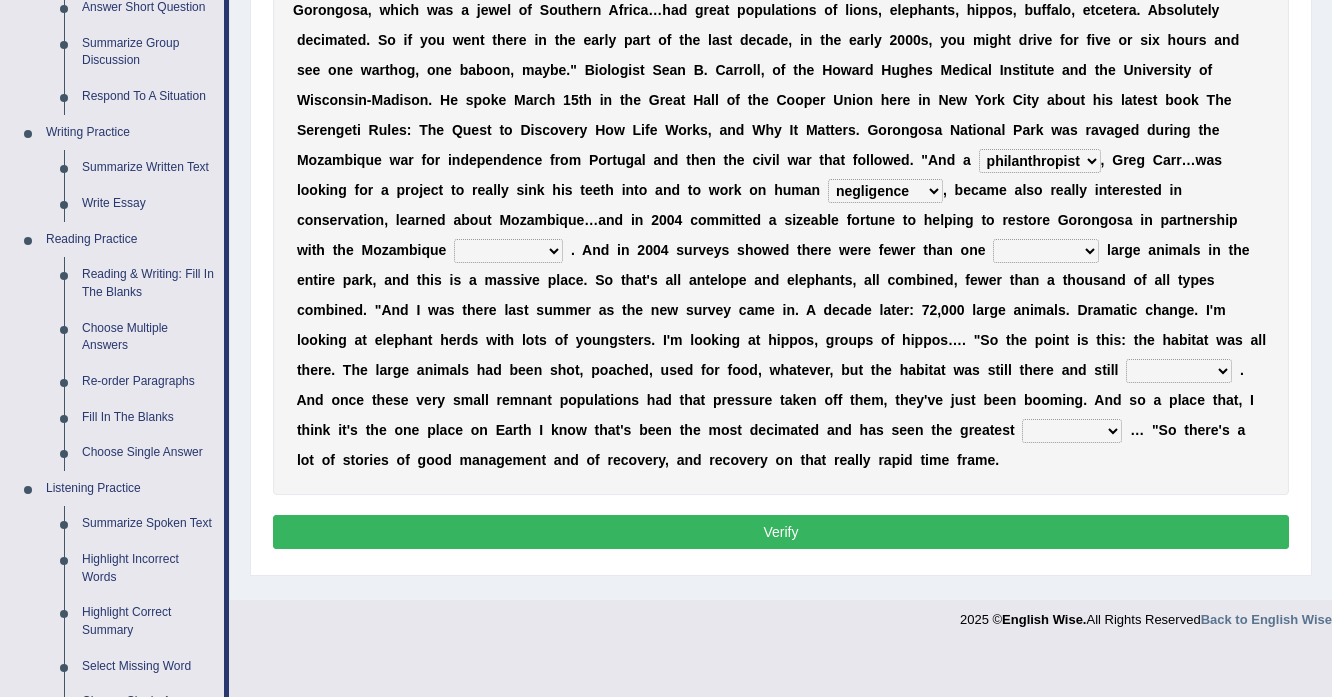click on "negligence prevalence development malevolence" at bounding box center (885, 191) 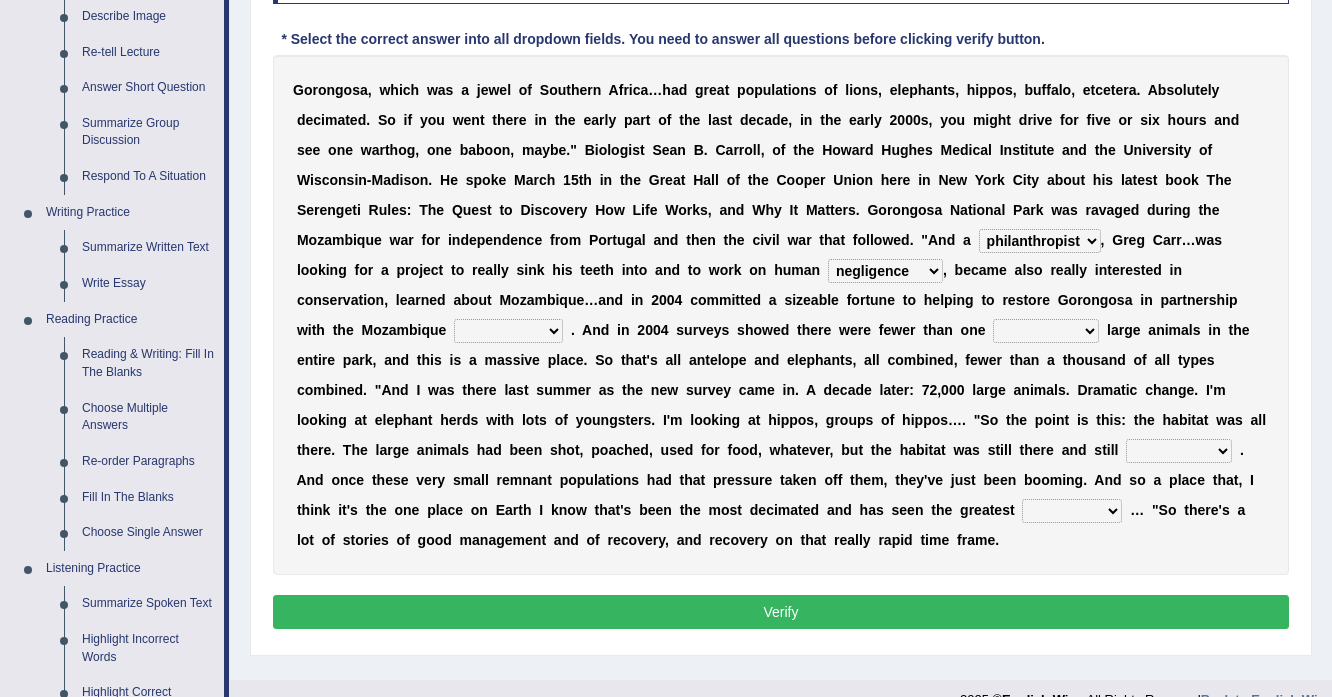 scroll, scrollTop: 240, scrollLeft: 0, axis: vertical 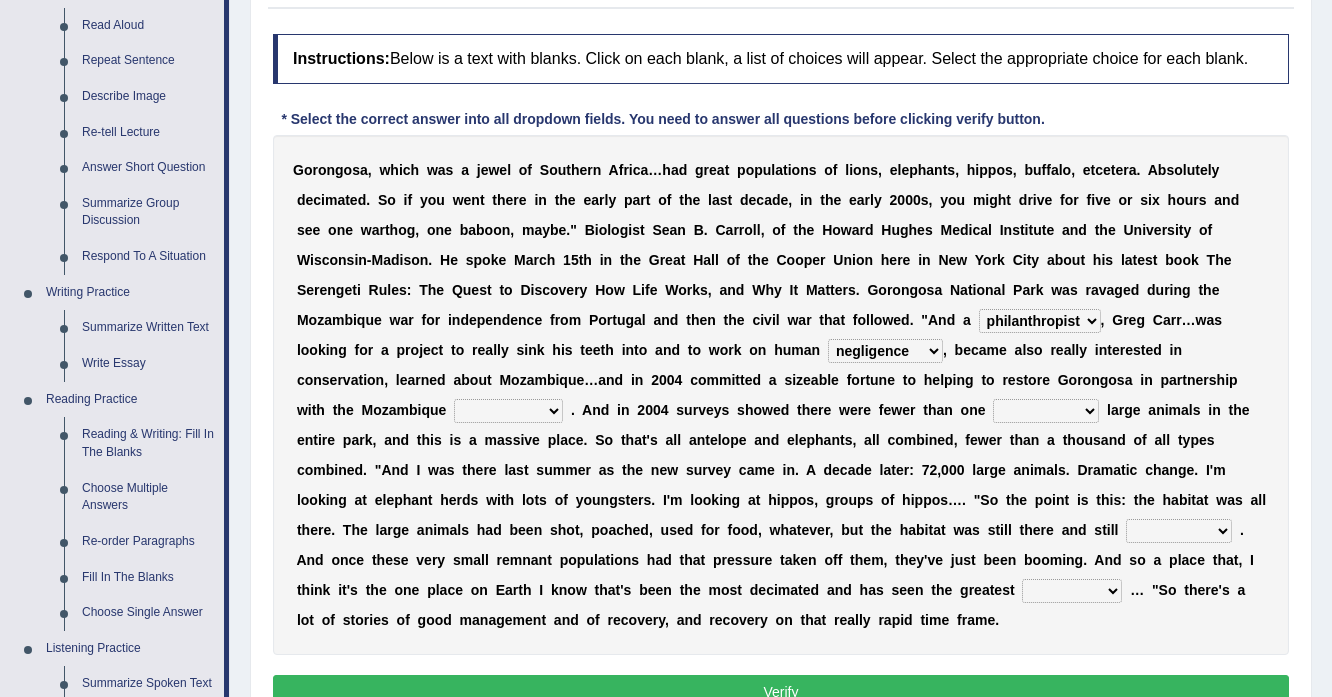 click on "negligence prevalence development malevolence" at bounding box center (885, 351) 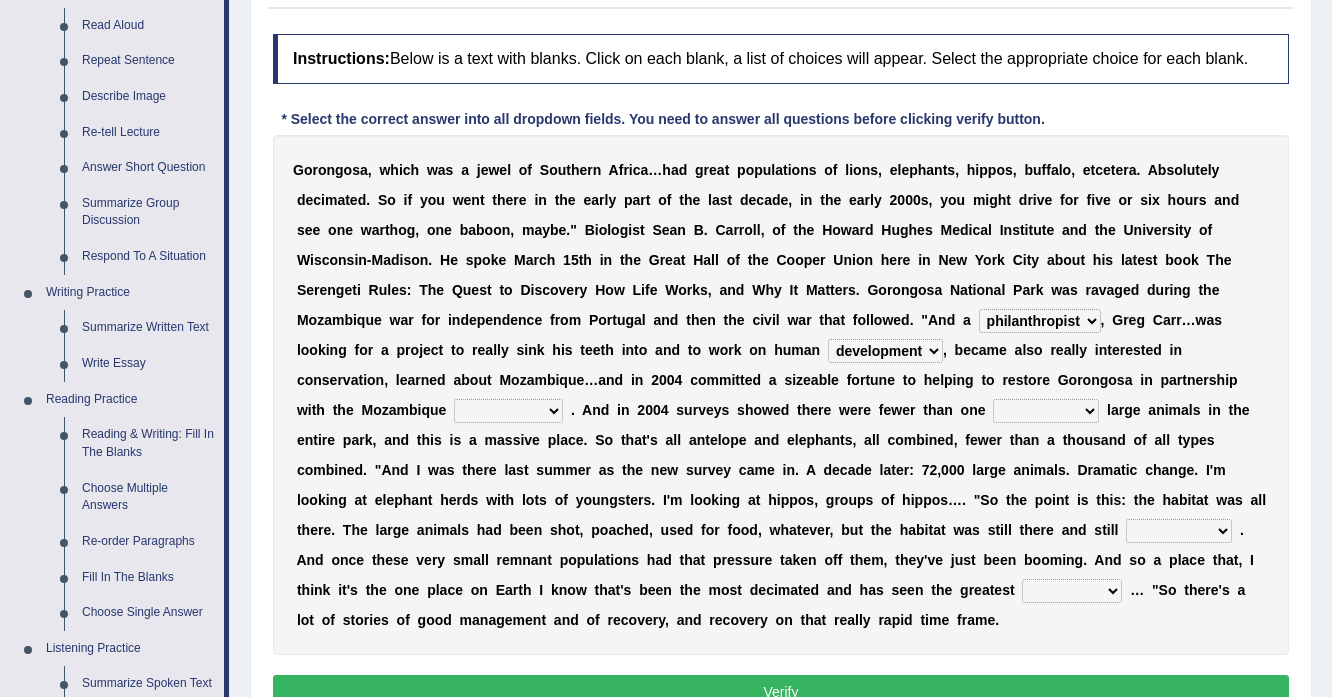 click on "parliament semanticist government journalist" at bounding box center [508, 411] 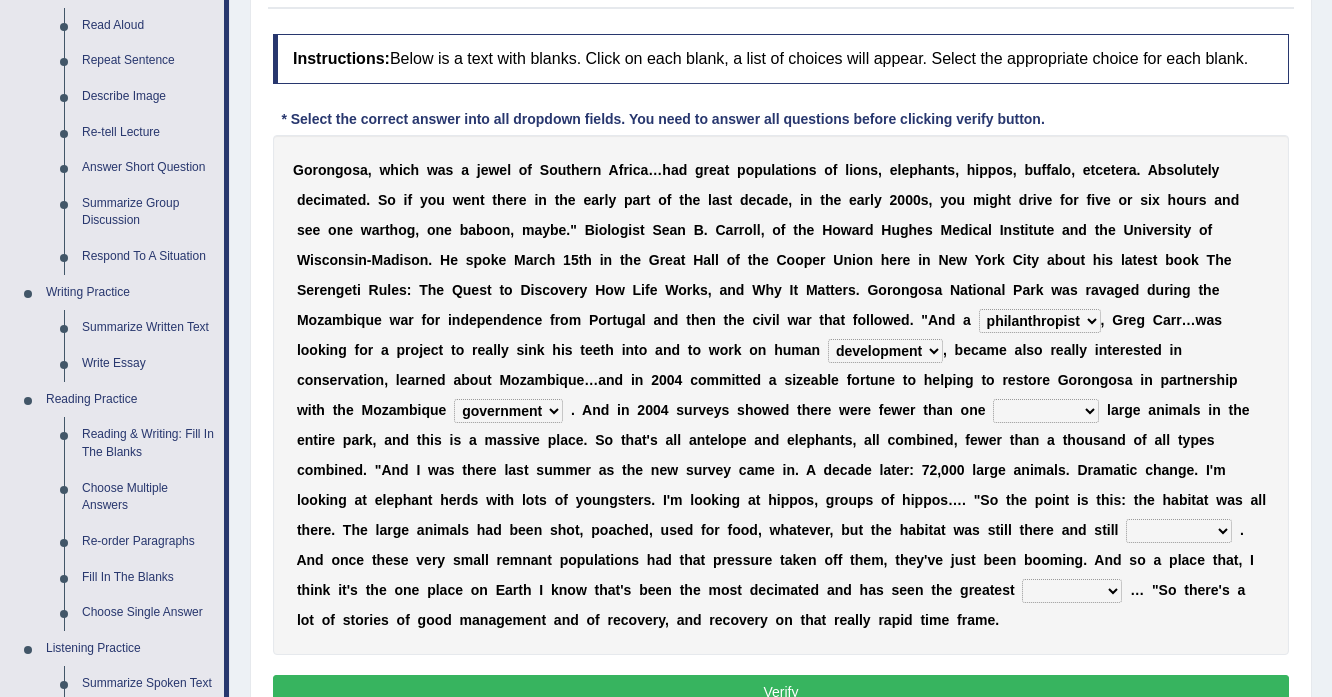 click on "parliament semanticist government journalist" at bounding box center (508, 411) 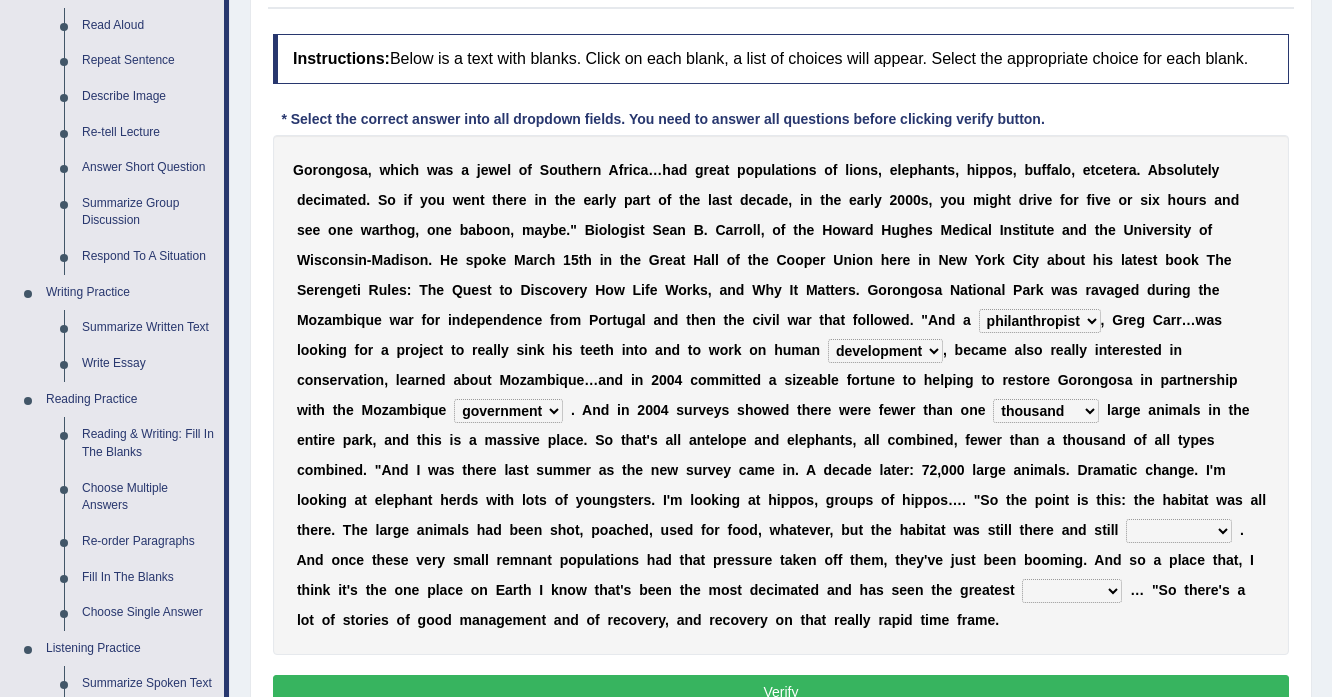 scroll, scrollTop: 320, scrollLeft: 0, axis: vertical 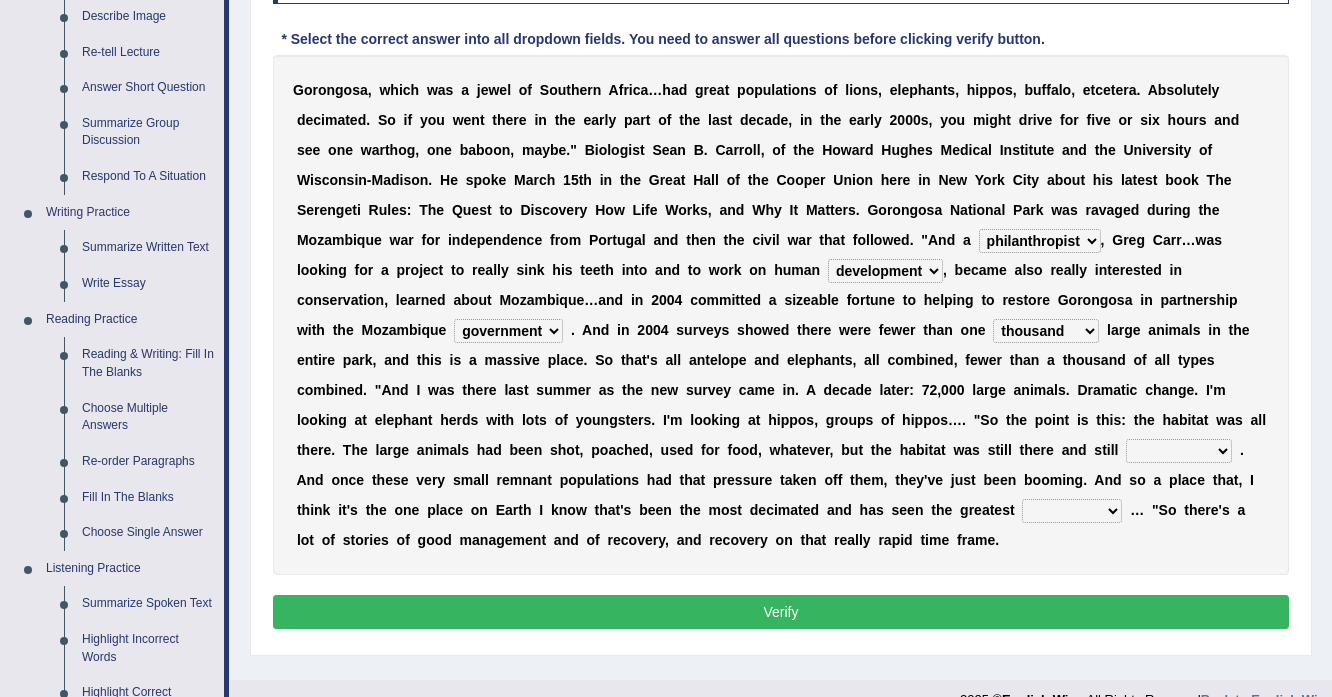 click on "assertive incidental compulsive productive" at bounding box center (1179, 451) 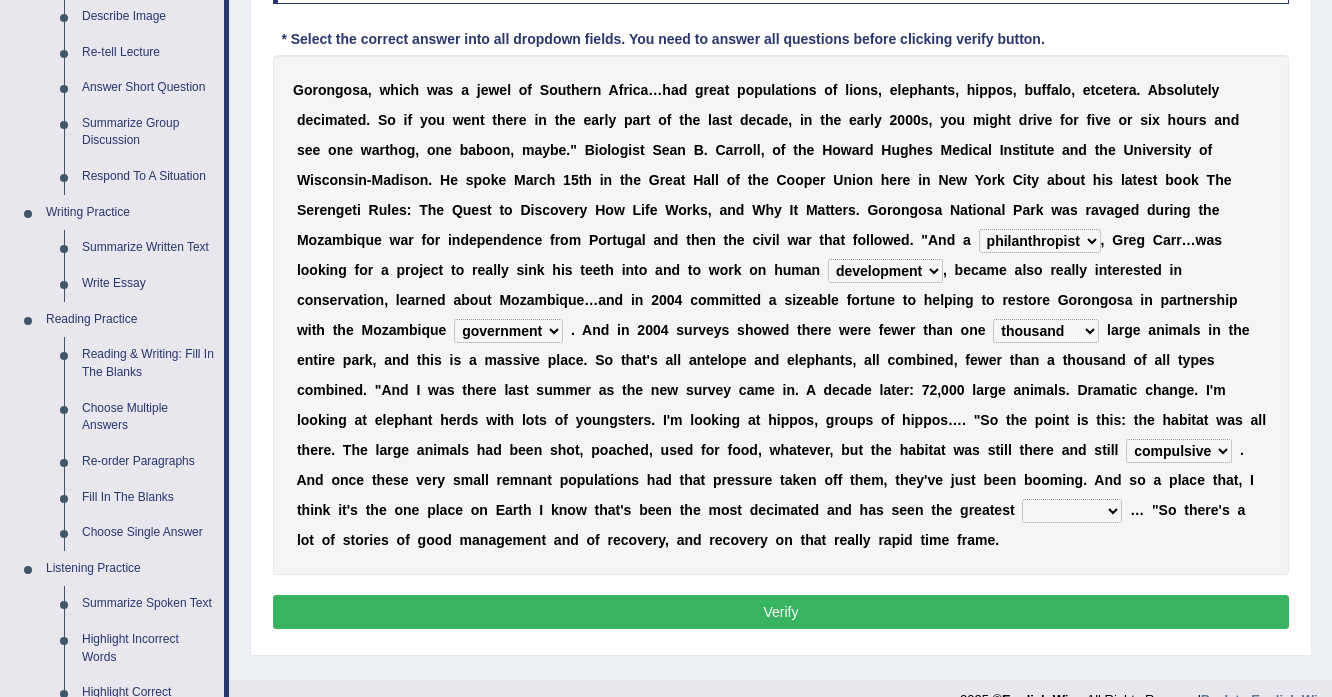 click on "recovery efficacy golly stumpy" at bounding box center (1072, 511) 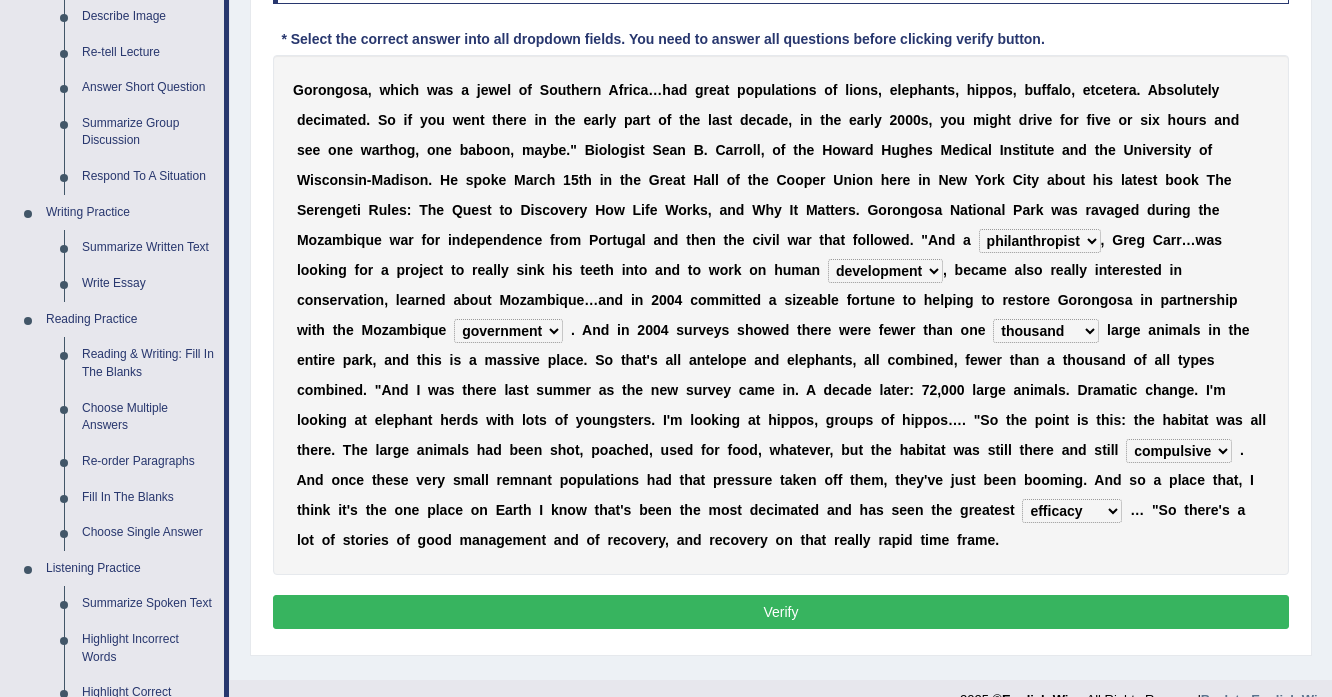 click on "Verify" at bounding box center (781, 612) 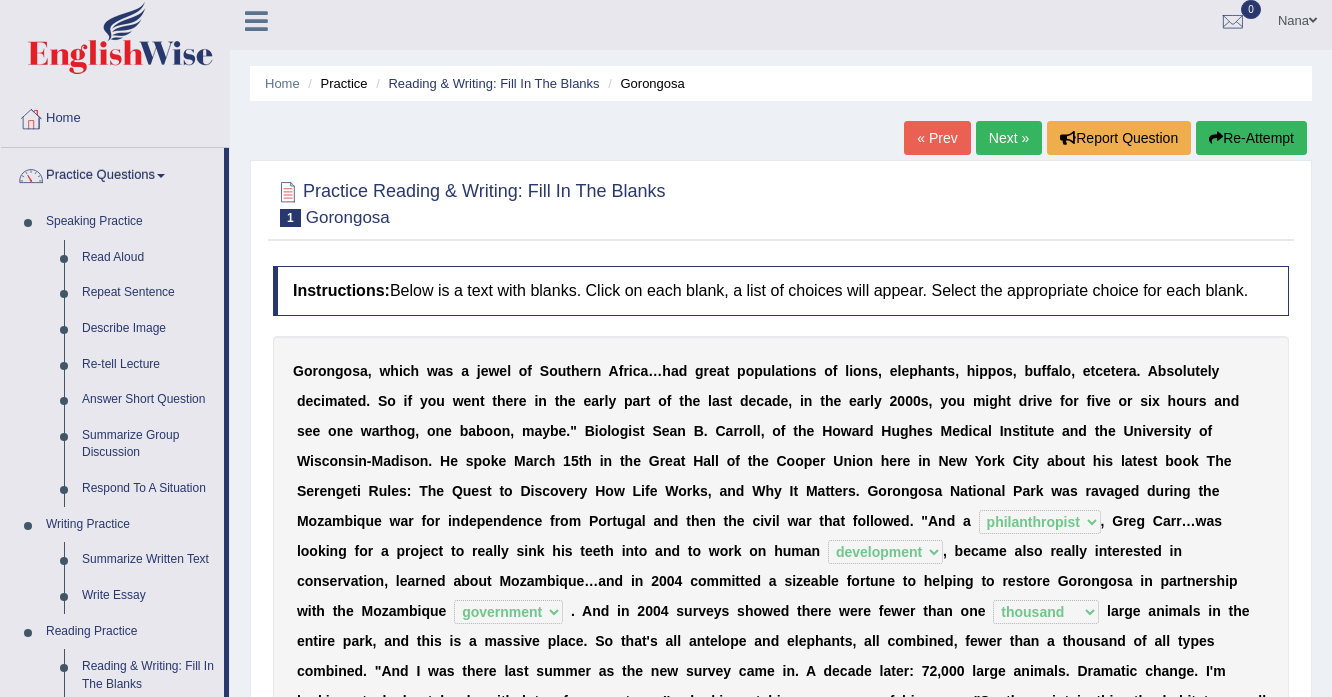 scroll, scrollTop: 0, scrollLeft: 0, axis: both 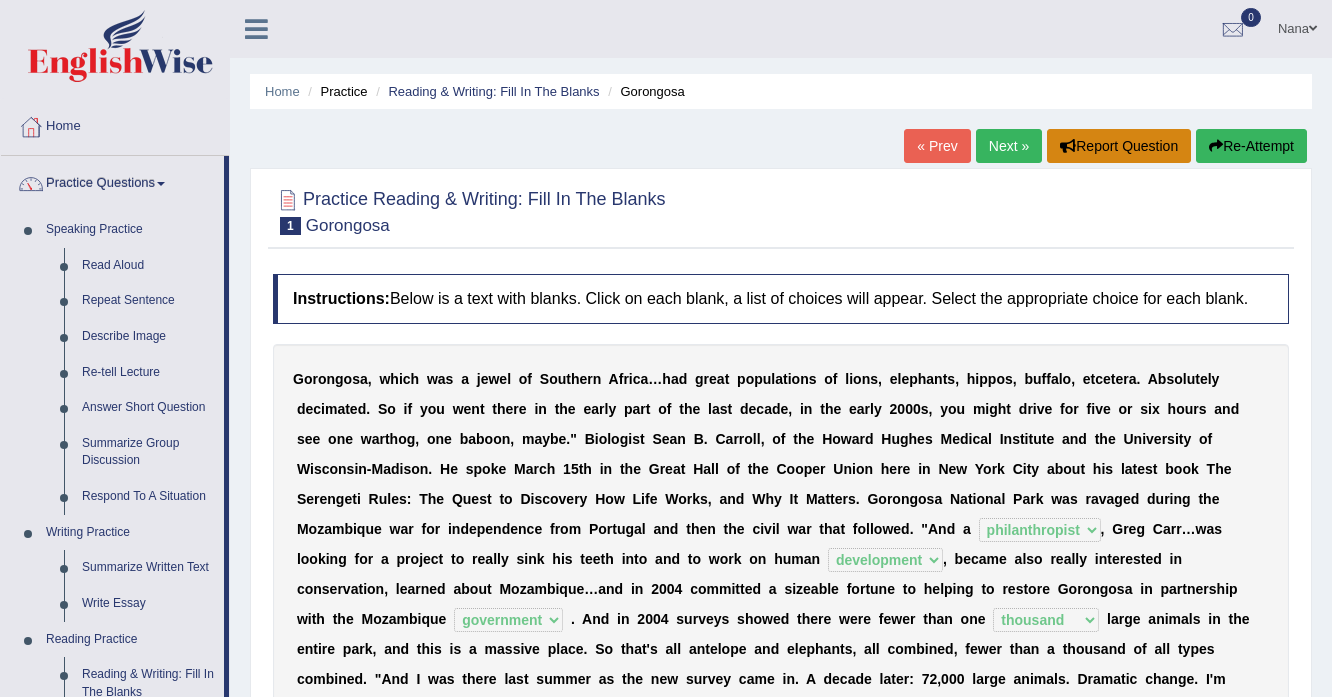 click at bounding box center (1068, 146) 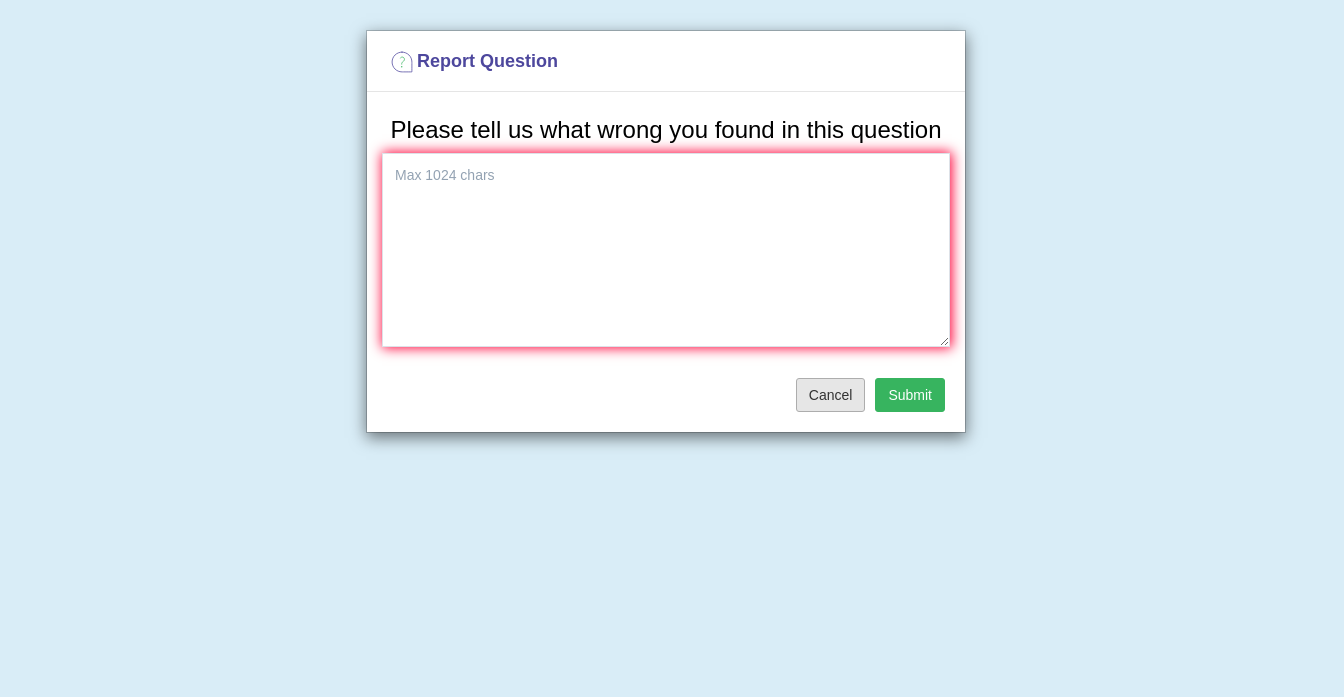 click on "Cancel" at bounding box center (831, 395) 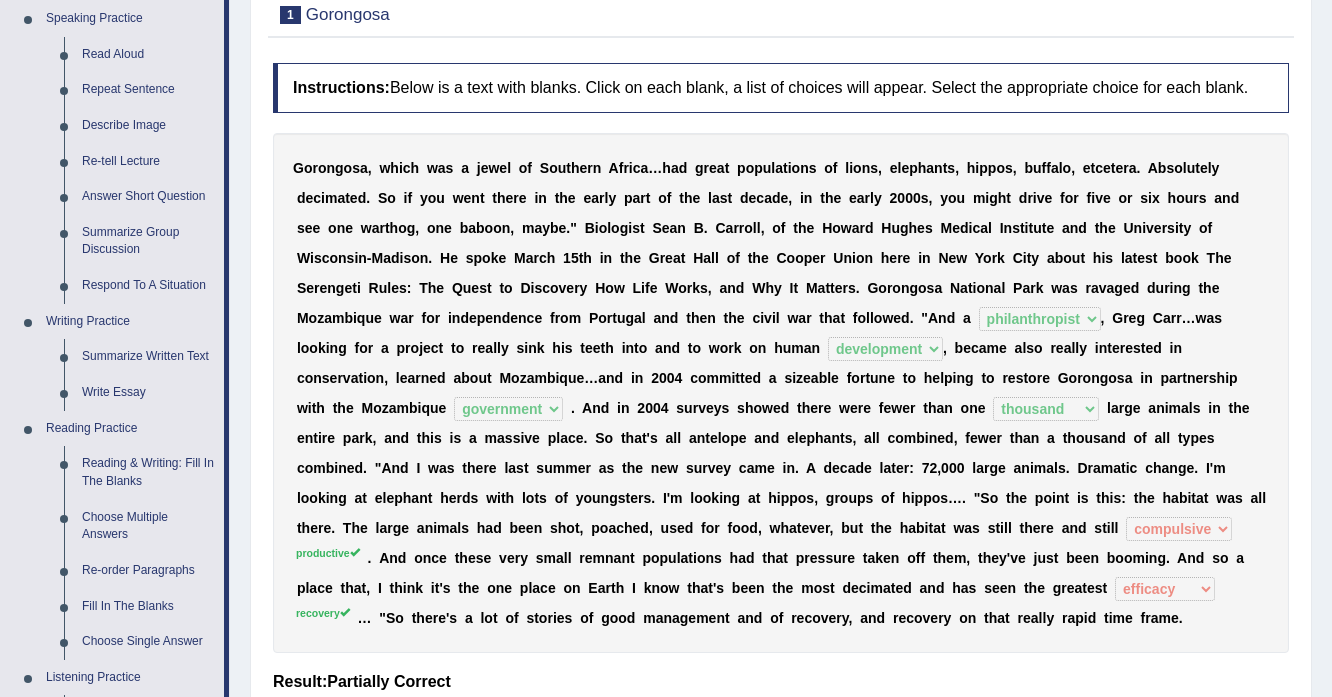 scroll, scrollTop: 240, scrollLeft: 0, axis: vertical 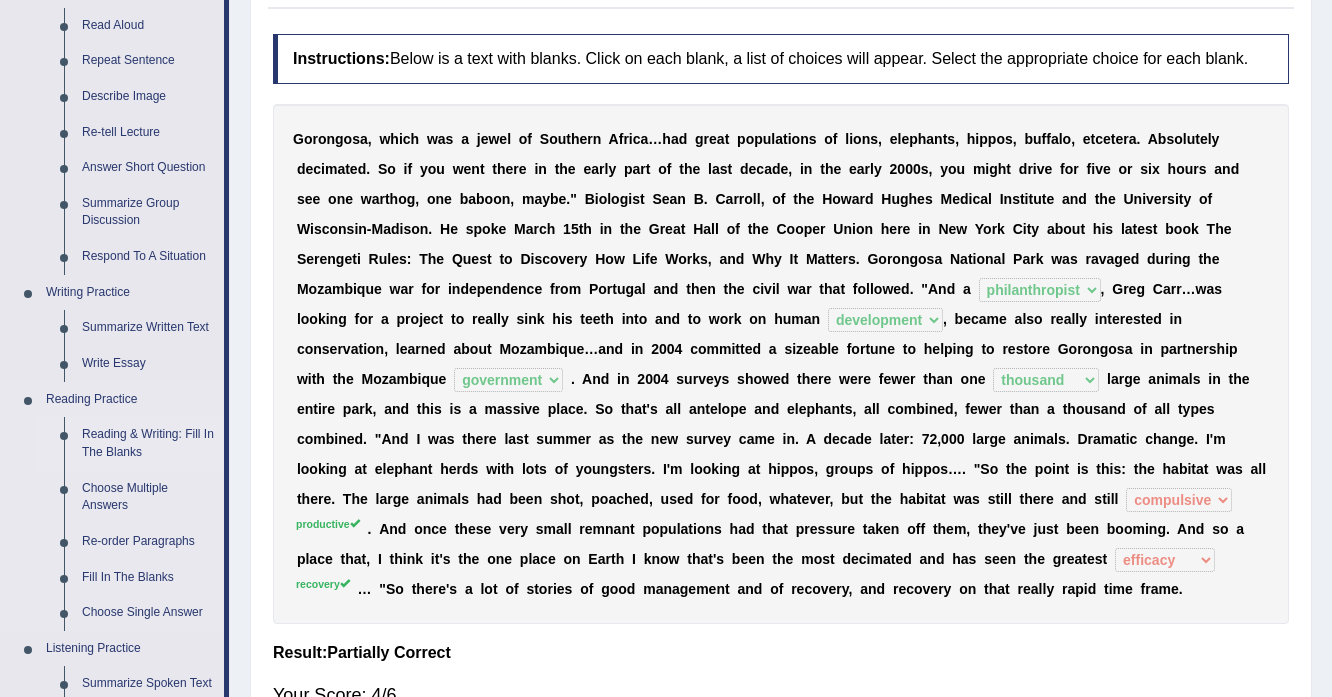 click on "Reading & Writing: Fill In The Blanks" at bounding box center (148, 443) 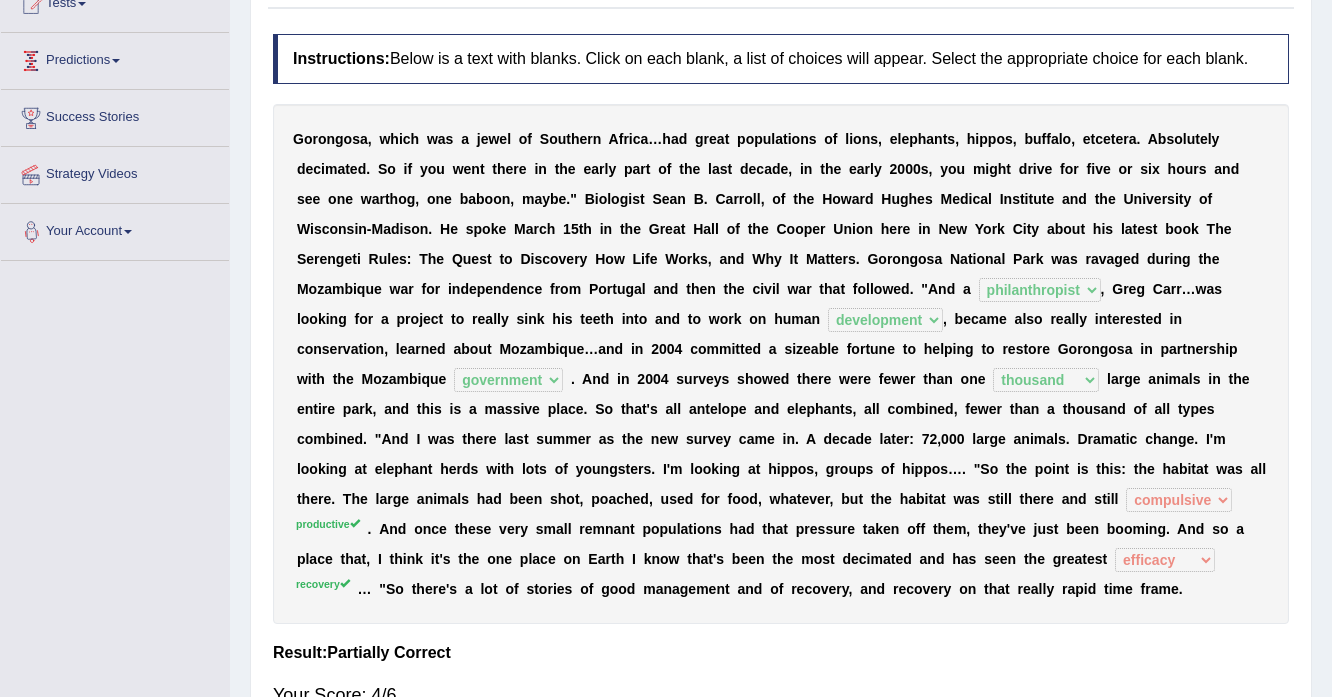 scroll, scrollTop: 270, scrollLeft: 0, axis: vertical 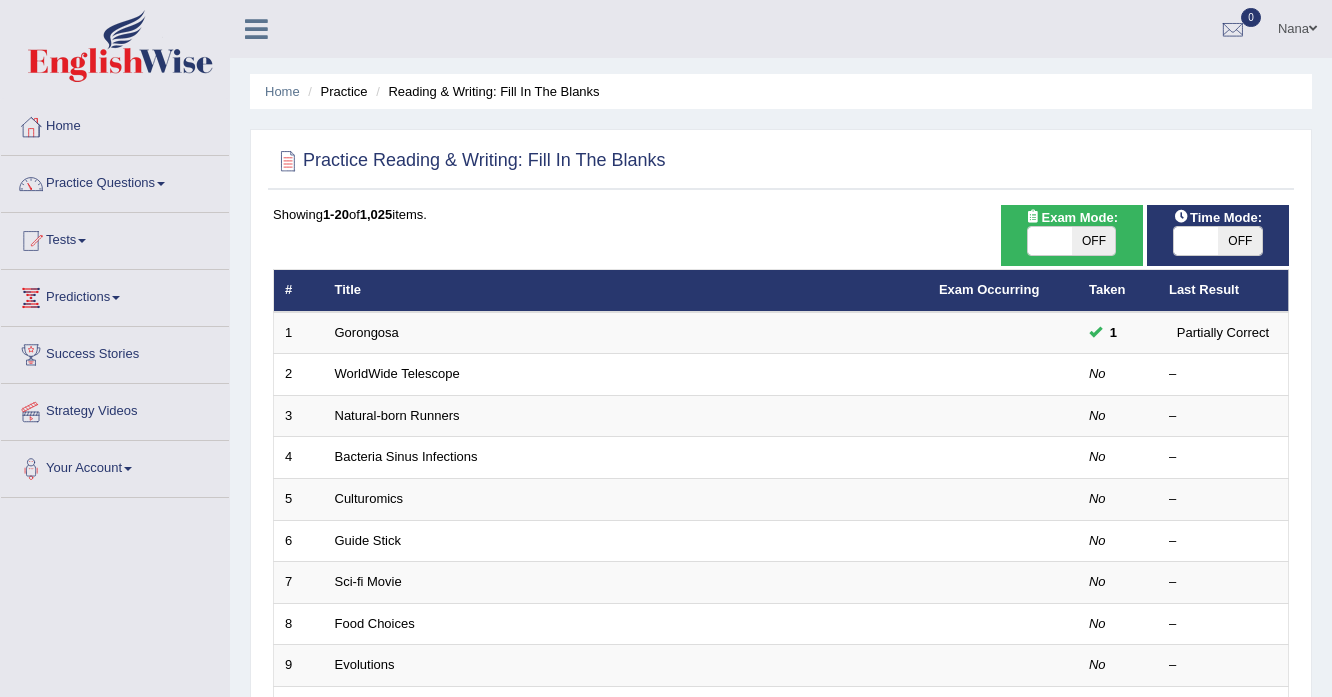 click on "WorldWide Telescope" at bounding box center [397, 373] 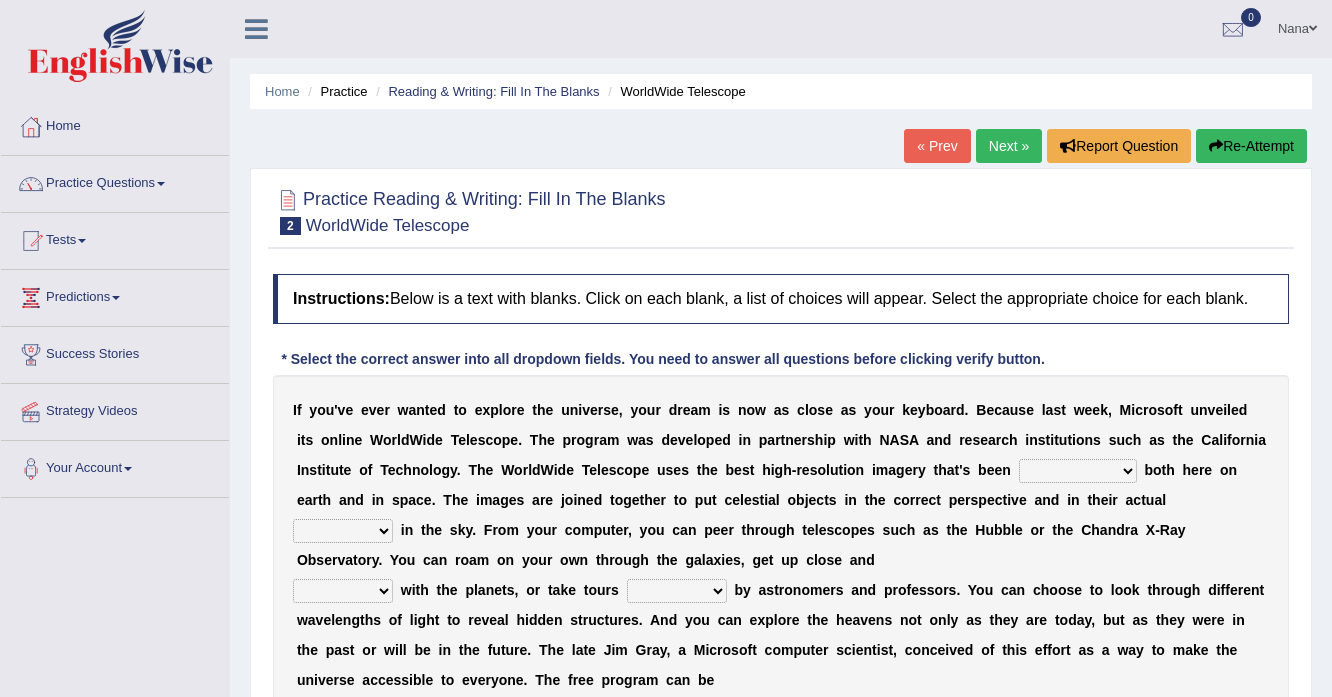 scroll, scrollTop: 65, scrollLeft: 0, axis: vertical 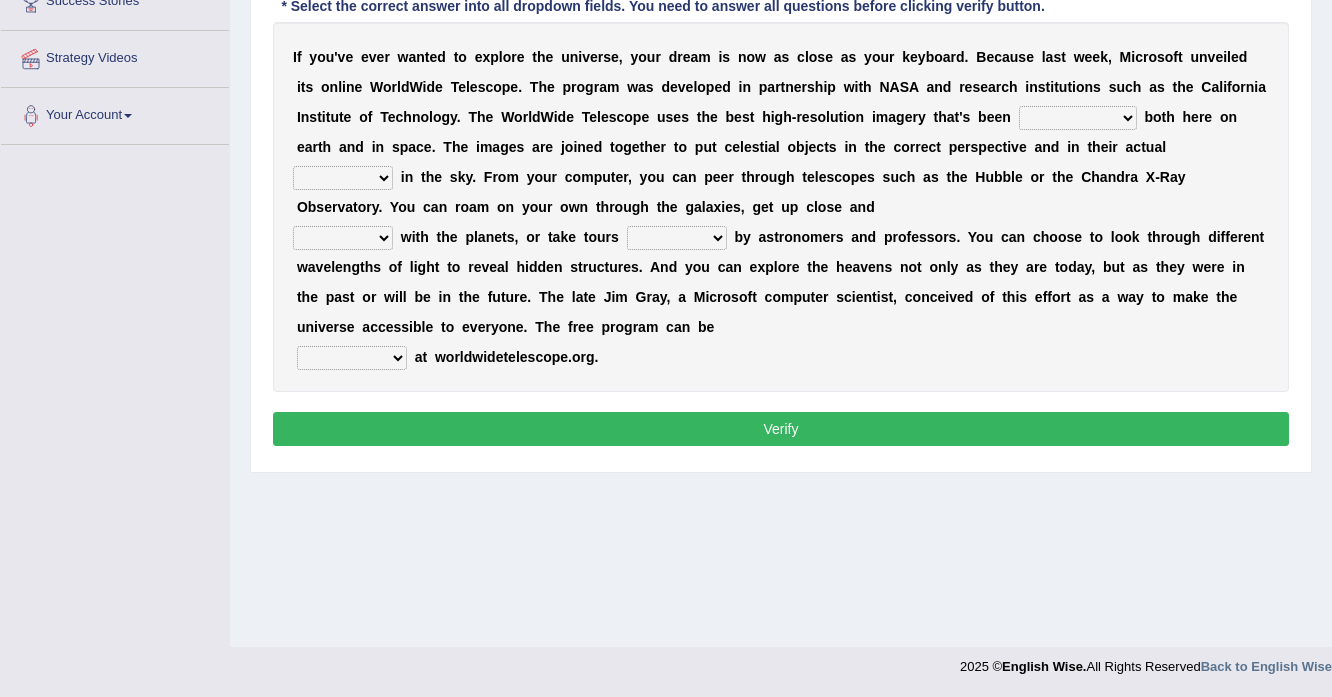 click on "degraded ascended remonstrated generated" at bounding box center (1078, 118) 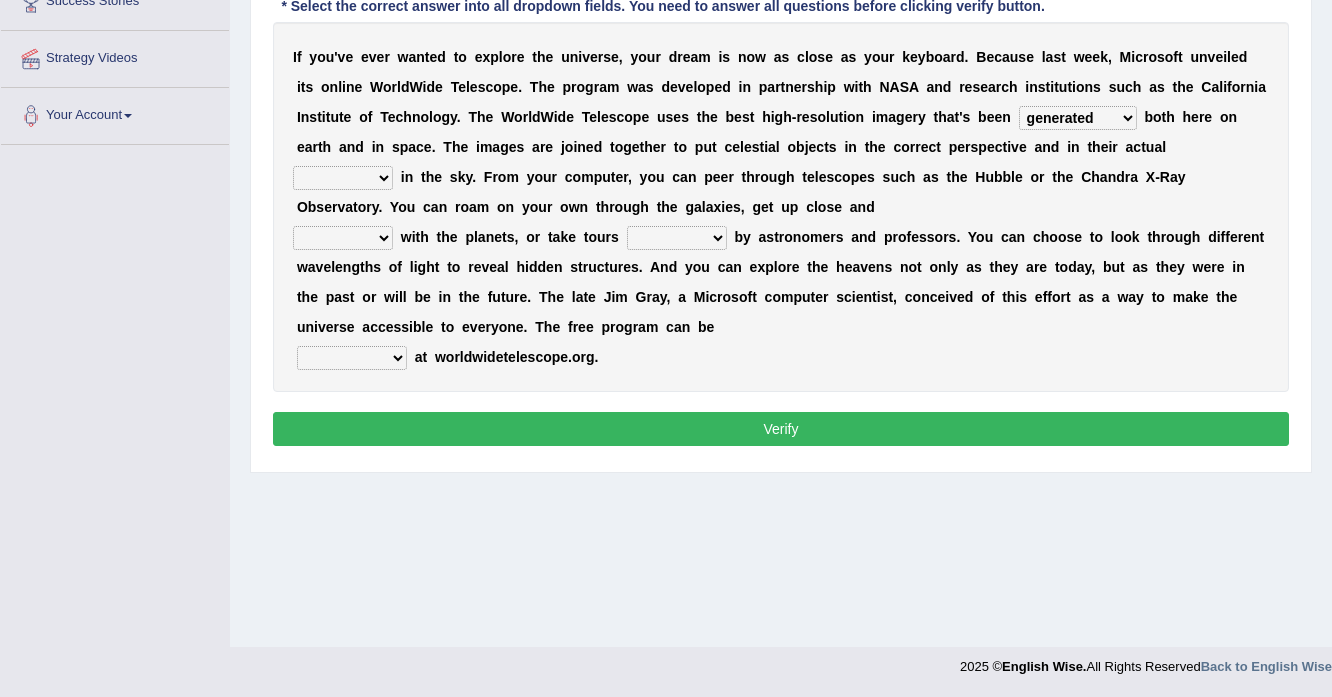 click on "degraded ascended remonstrated generated" at bounding box center (1078, 118) 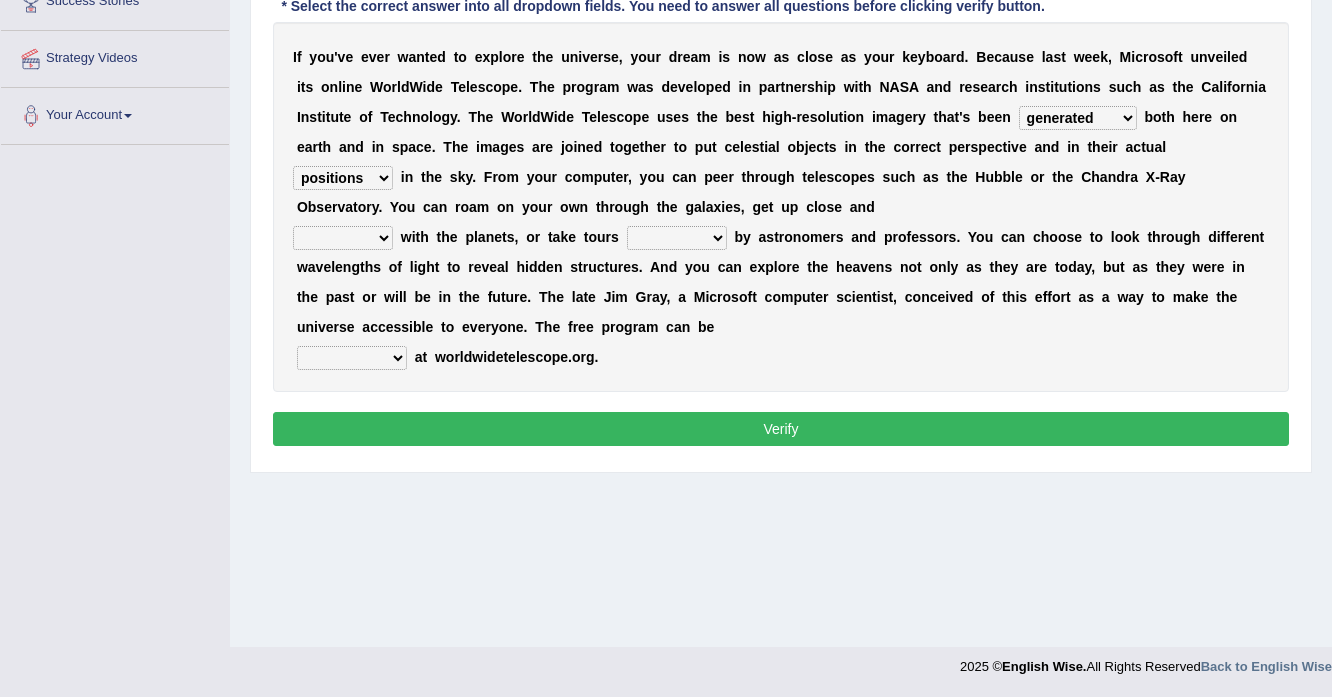 click on "personal individual apart polite" at bounding box center [343, 238] 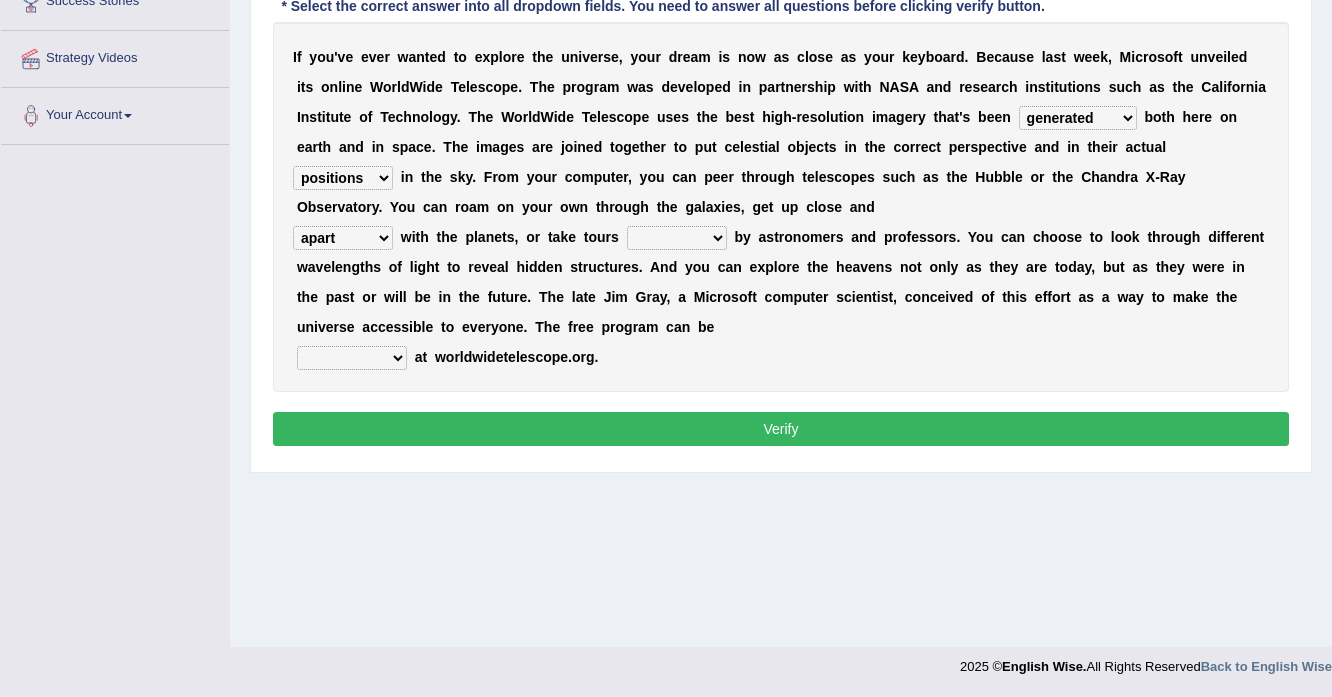 click on "personal individual apart polite" at bounding box center [343, 238] 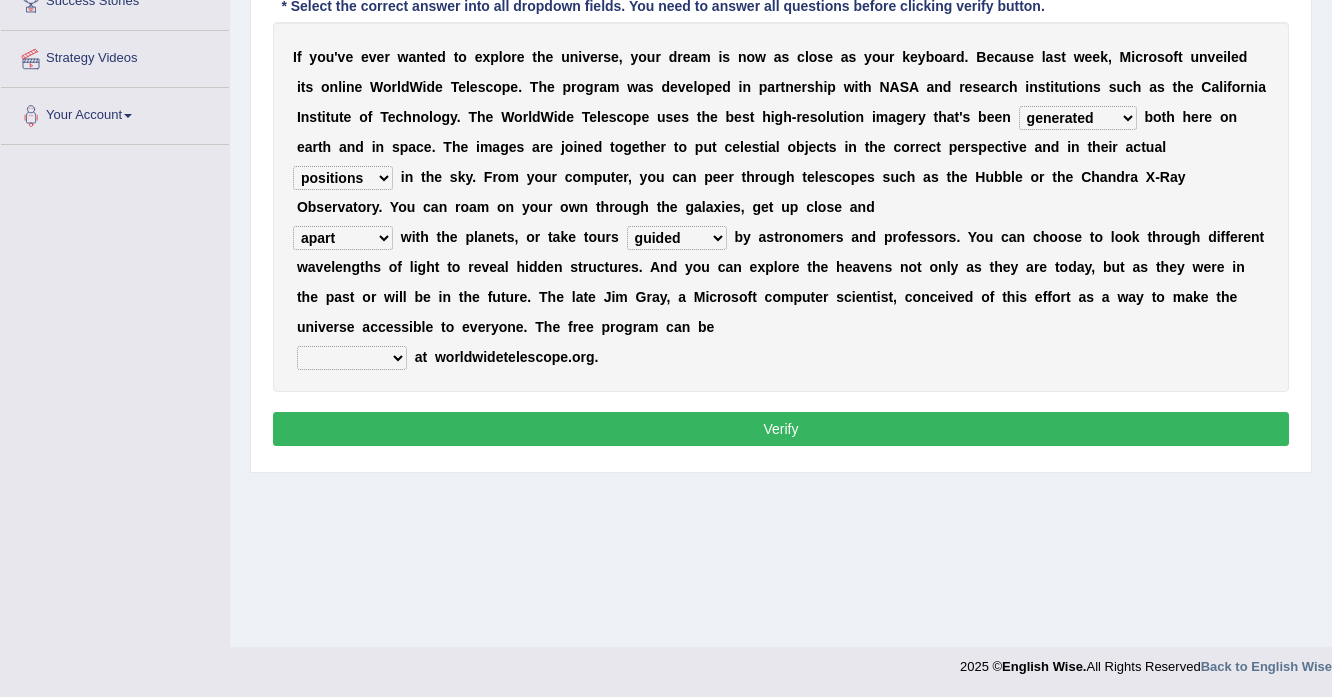 click on "guide guided guiding to guide" at bounding box center (677, 238) 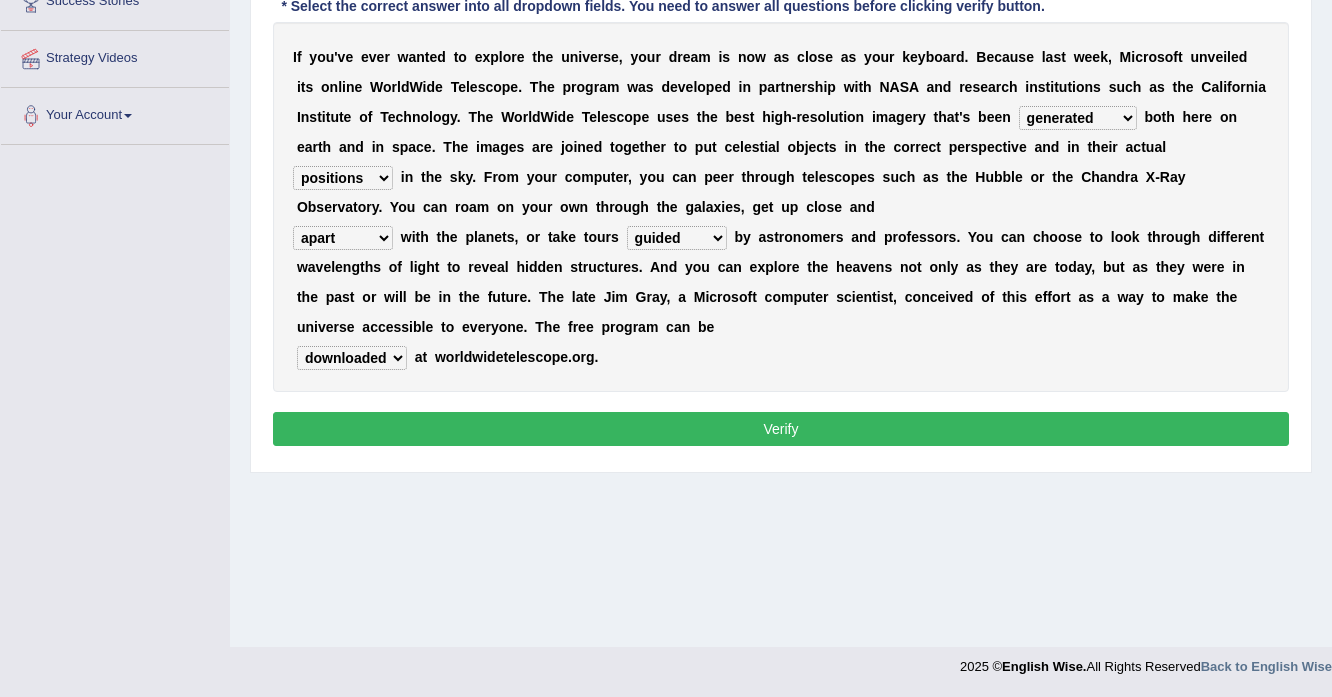 click on "upheld downloaded loaded posted" at bounding box center [352, 358] 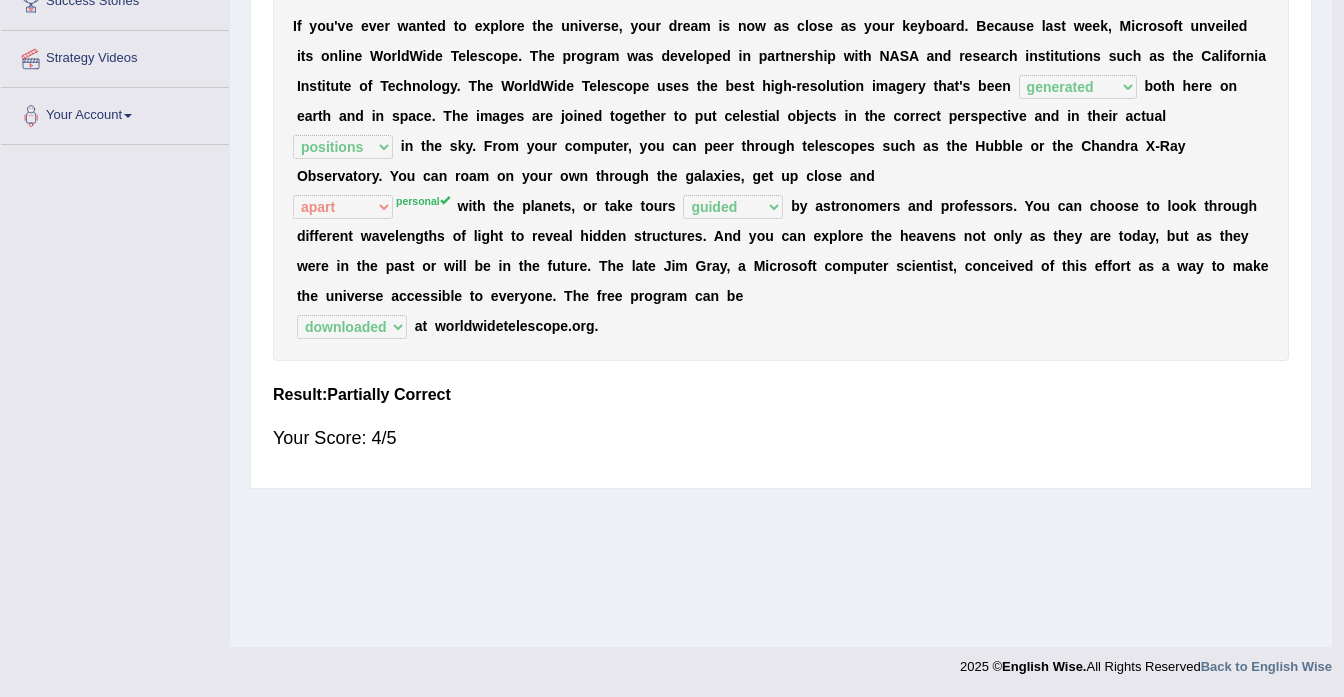 click on "Home
Practice
Reading & Writing: Fill In The Blanks
WorldWide Telescope
« Prev Next »  Report Question  Re-Attempt
Practice Reading & Writing: Fill In The Blanks
2
WorldWide Telescope
Instructions:  Below is a text with blanks. Click on each blank, a list of choices will appear. Select the appropriate choice for each blank.
* Select the correct answer into all dropdown fields. You need to answer all questions before clicking verify button. I f    y o u ' v e    e v e r    w a n t e d    t o    e x p l o r e    t h e    u n i v e r s e ,    y o u r    d r e a m    i s    n o w    a s    c l o s e    a s    y o u r    k e y b o a r d .    B e c a u s e    l a s t    w e e k ,    M i c r o s o f t    u n v e i l e d    i t s    o n l i n e    W o r l d W i d e    T e l e s c o p e .    T h e p" at bounding box center (781, 147) 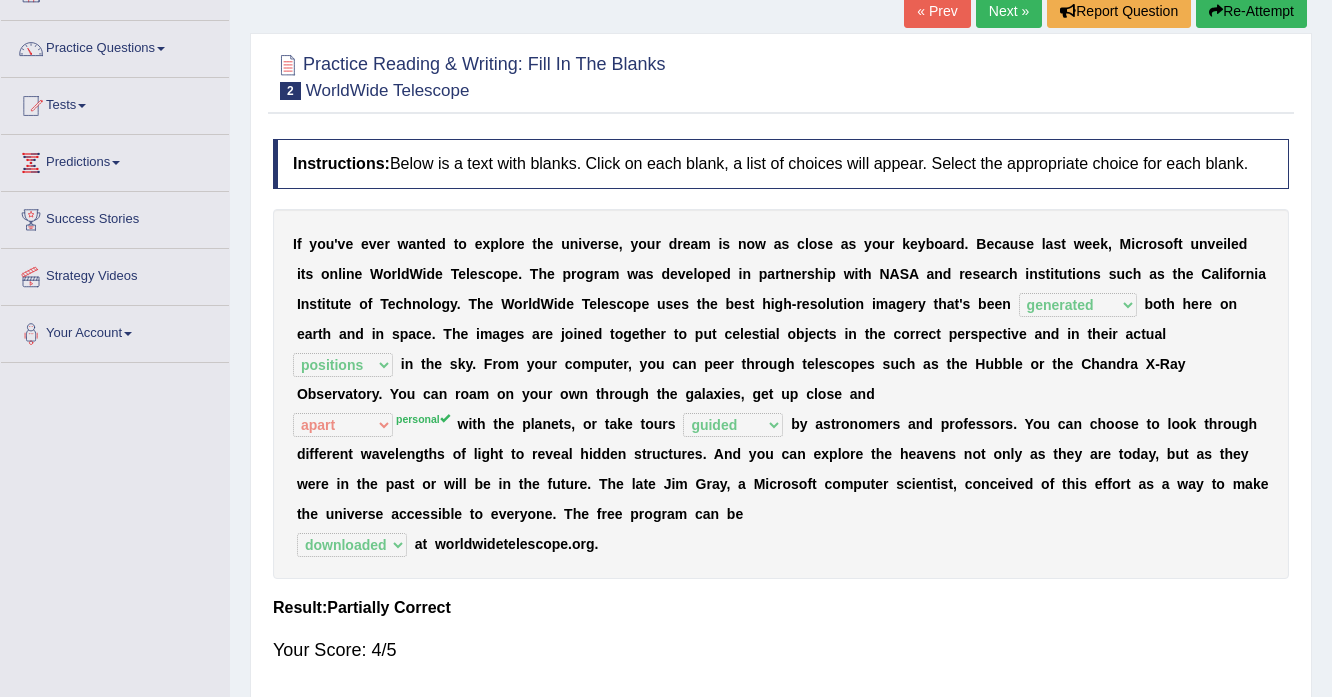 scroll, scrollTop: 33, scrollLeft: 0, axis: vertical 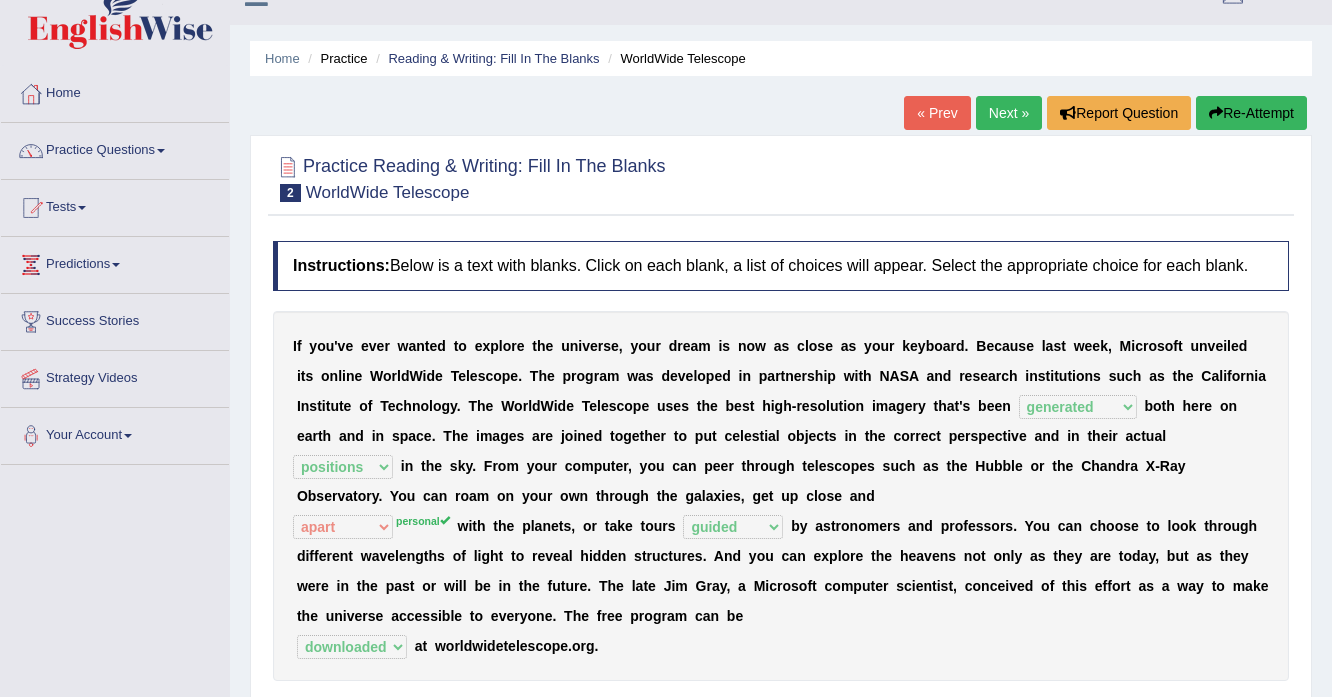 click at bounding box center (1216, 113) 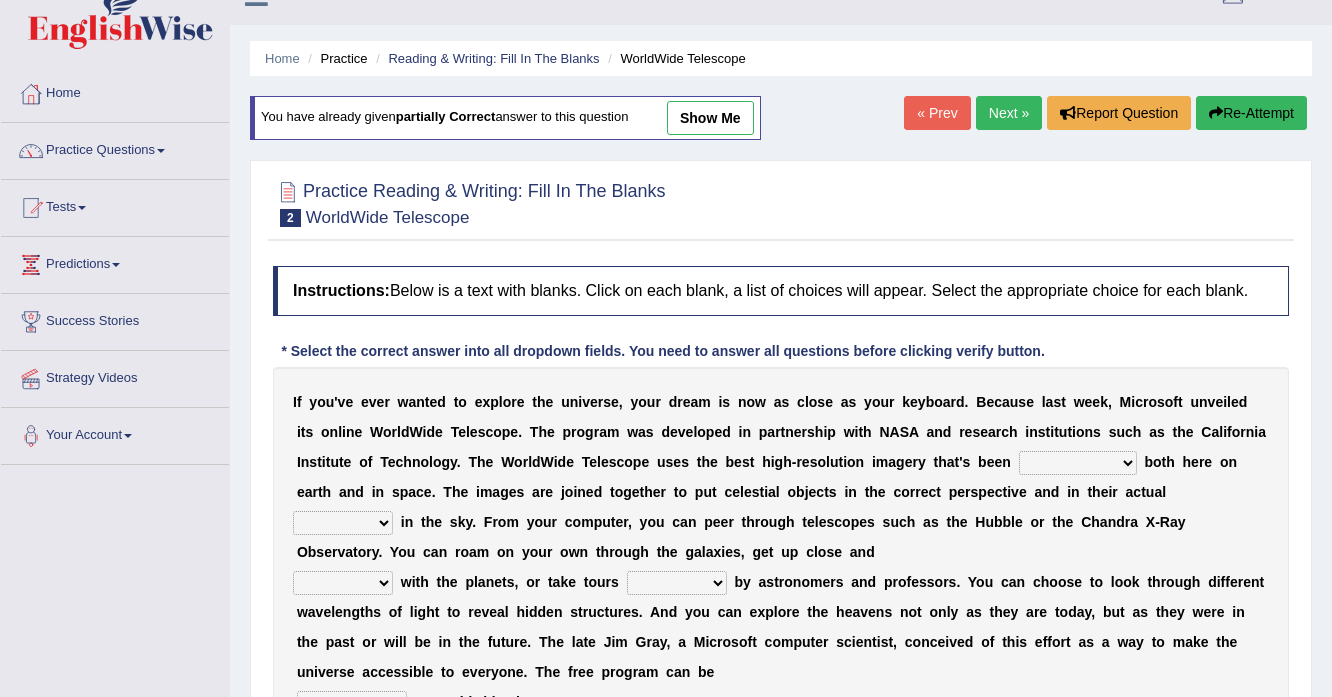 scroll, scrollTop: 33, scrollLeft: 0, axis: vertical 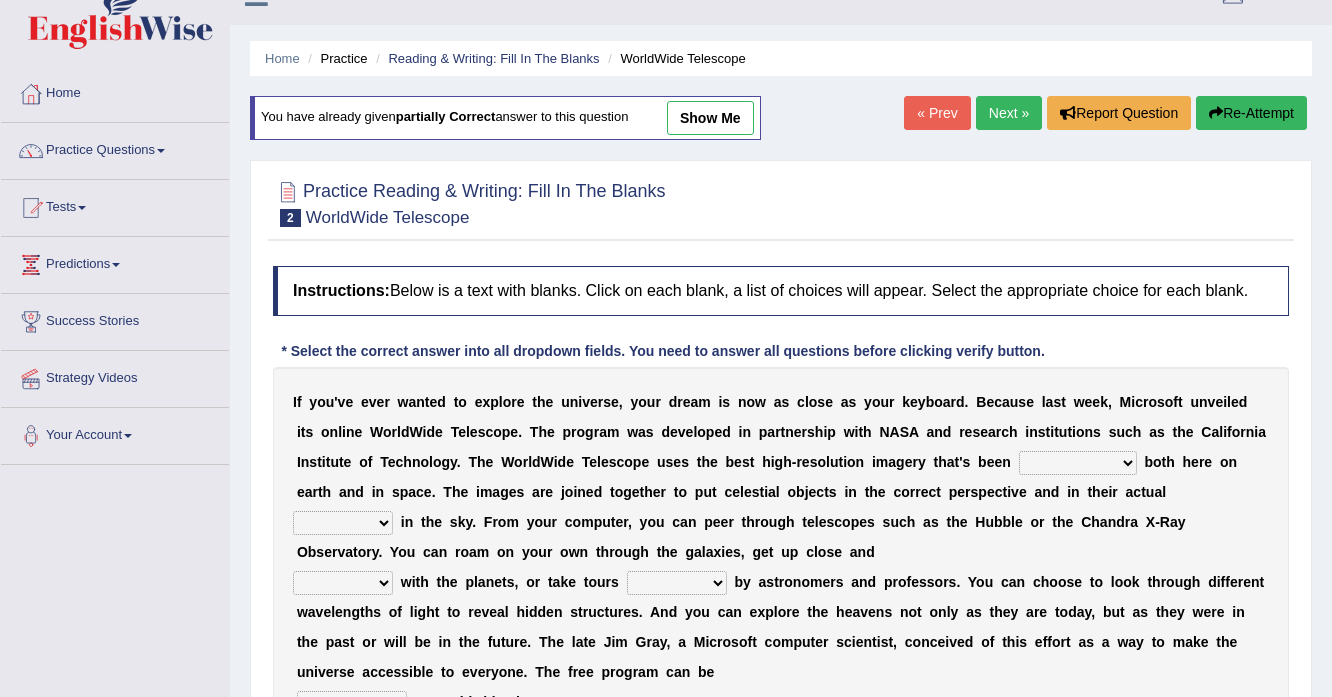select on "generated" 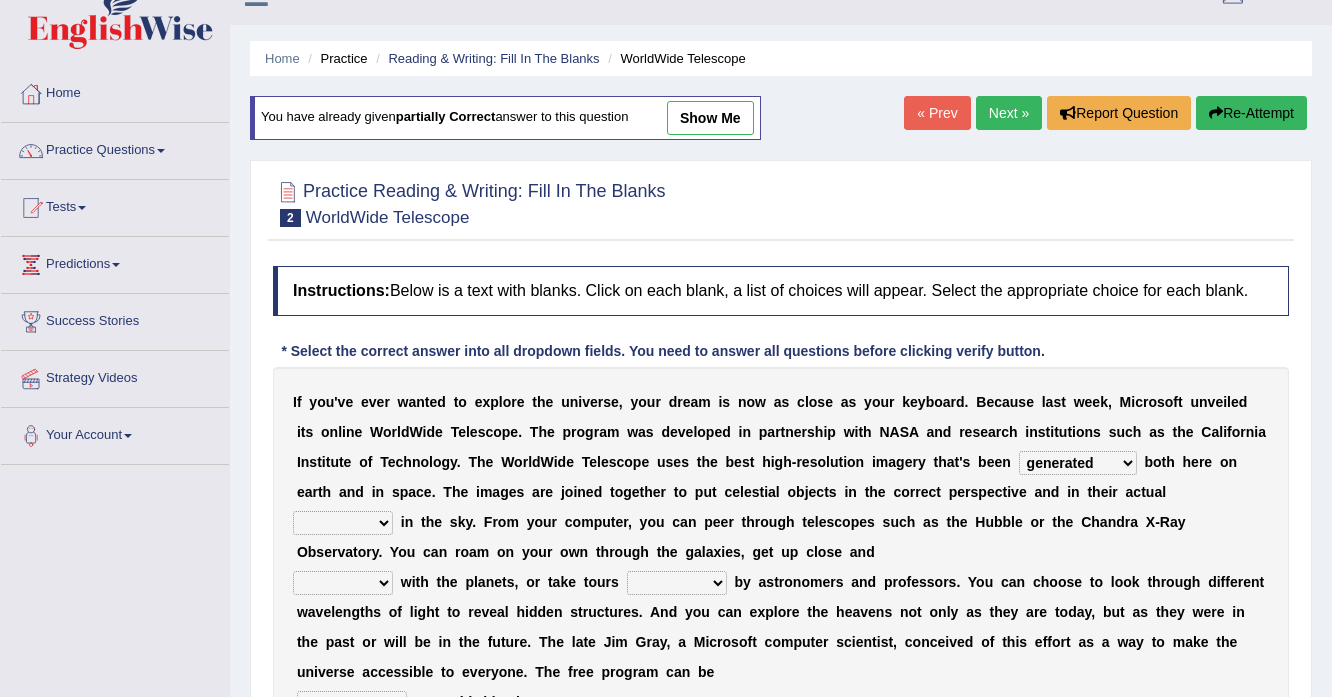 click on "aspects parts conditions positions" at bounding box center [343, 523] 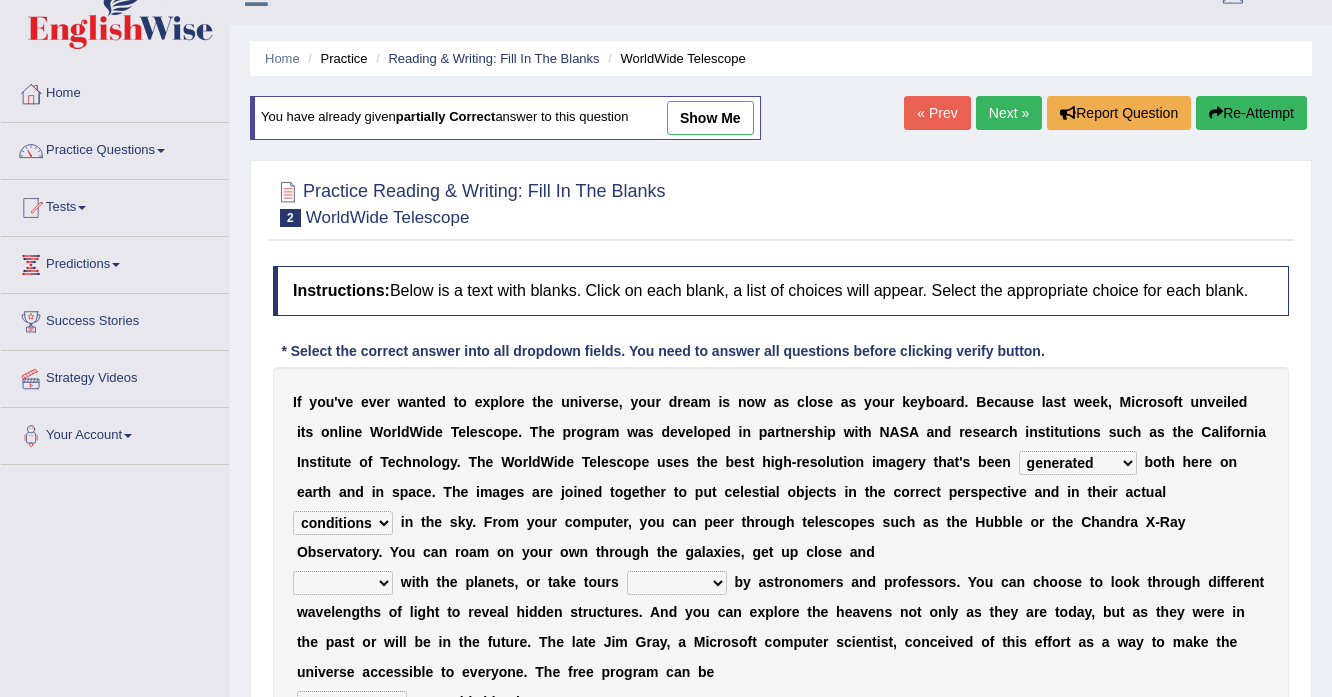 click on "aspects parts conditions positions" at bounding box center [343, 523] 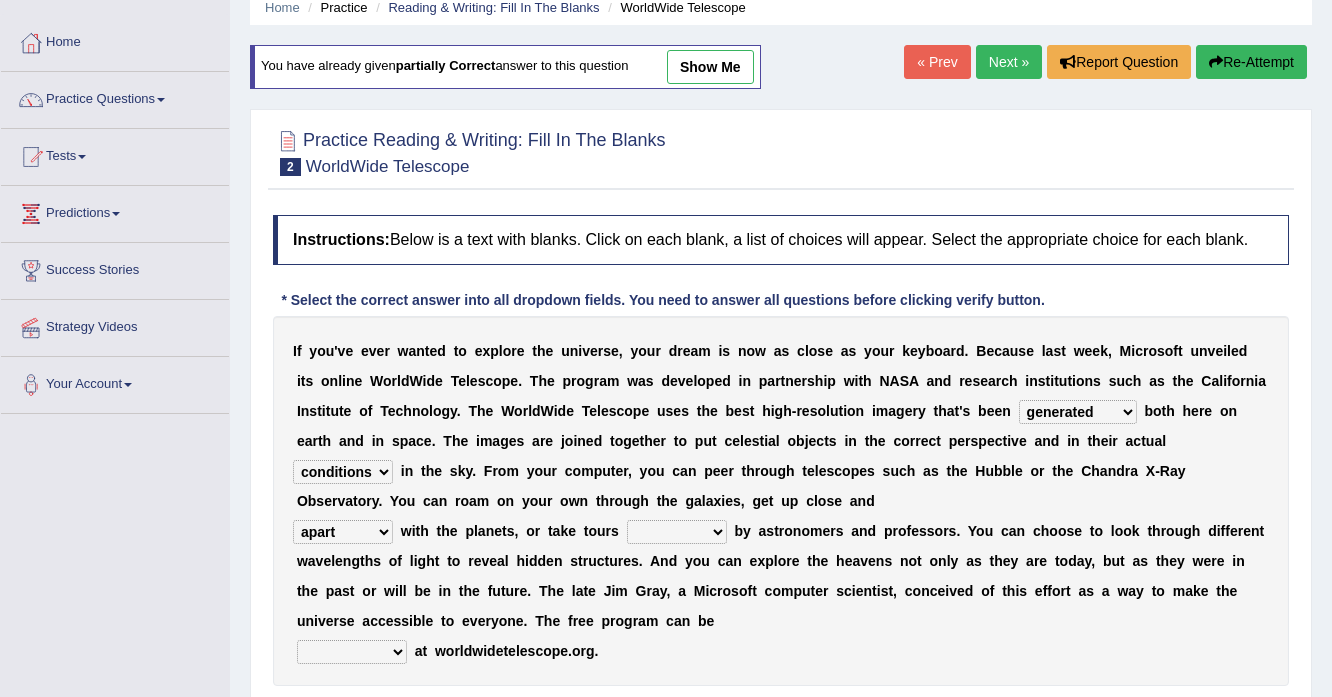 scroll, scrollTop: 113, scrollLeft: 0, axis: vertical 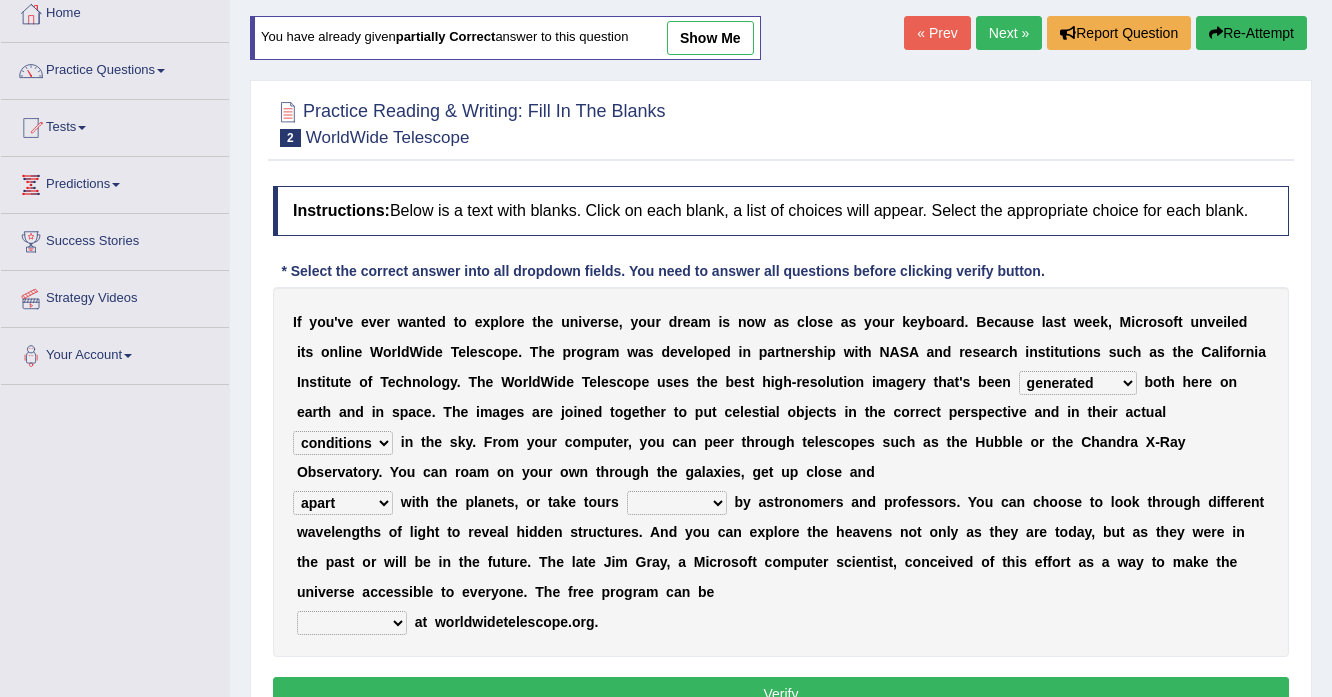 click on "guide guided guiding to guide" at bounding box center (677, 503) 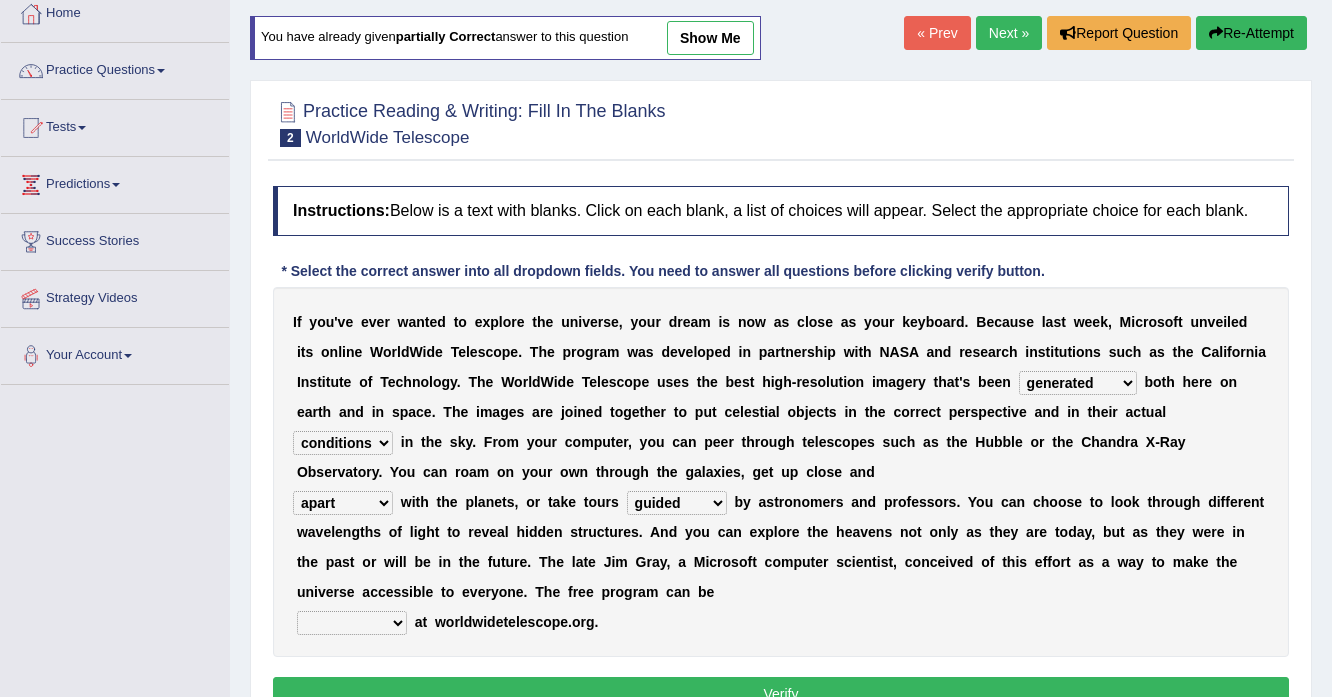 click on "upheld downloaded loaded posted" at bounding box center [352, 623] 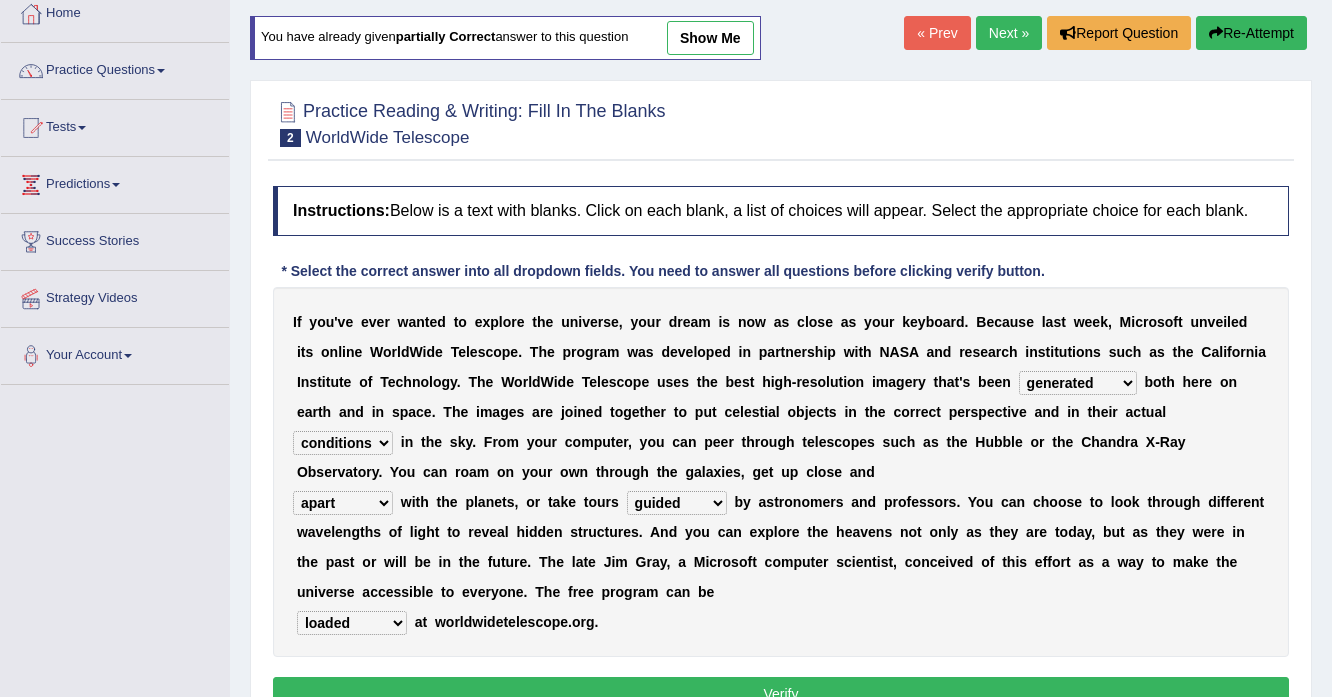 click on "upheld downloaded loaded posted" at bounding box center [352, 623] 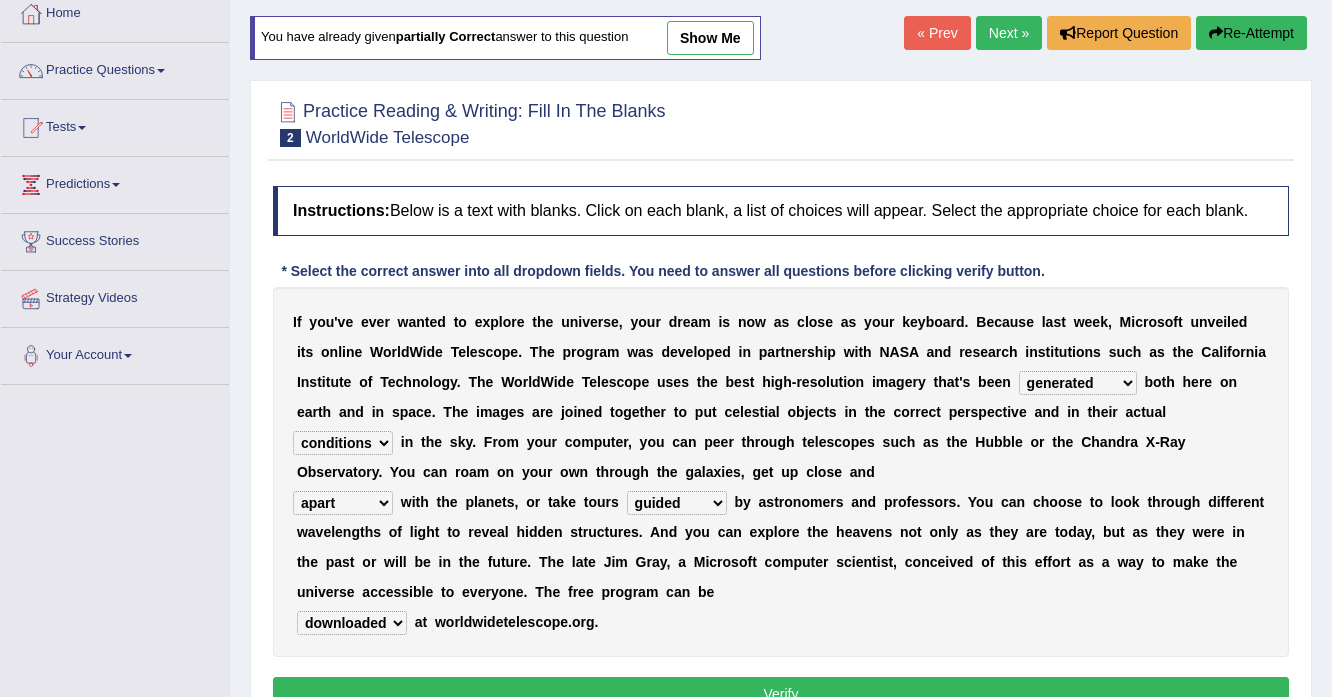 click on "personal individual apart polite" at bounding box center [343, 503] 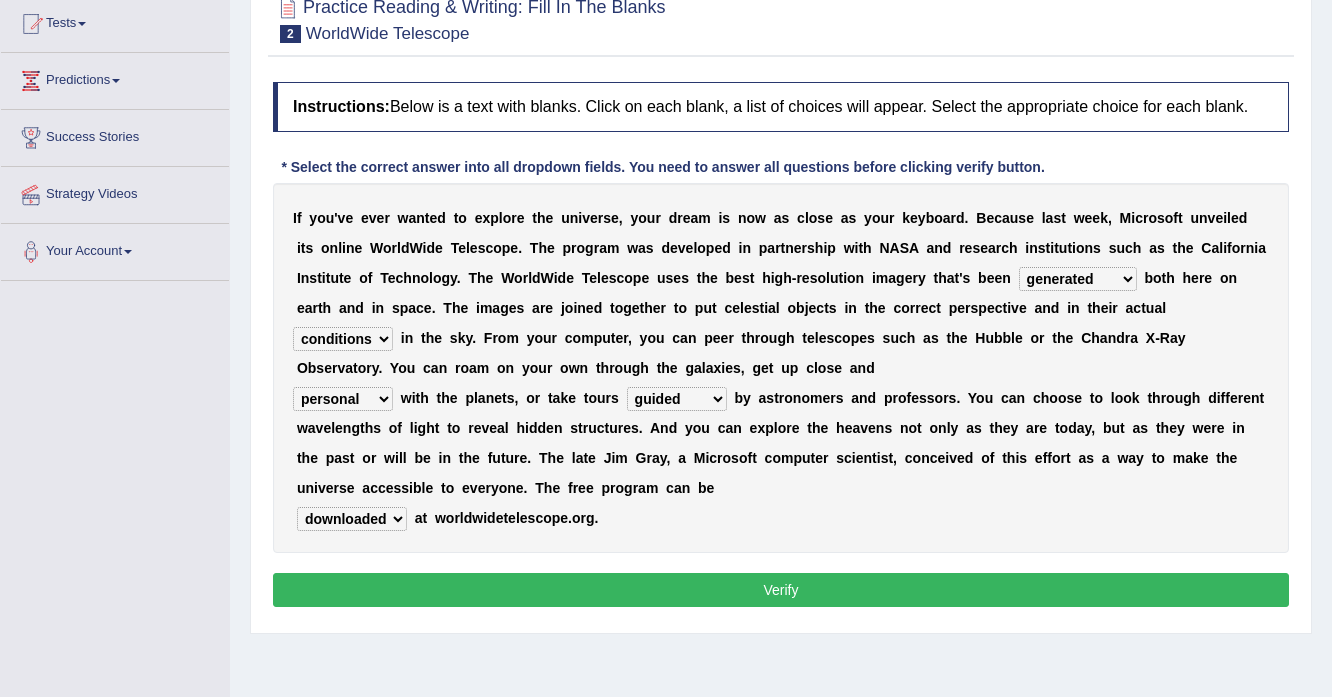 scroll, scrollTop: 273, scrollLeft: 0, axis: vertical 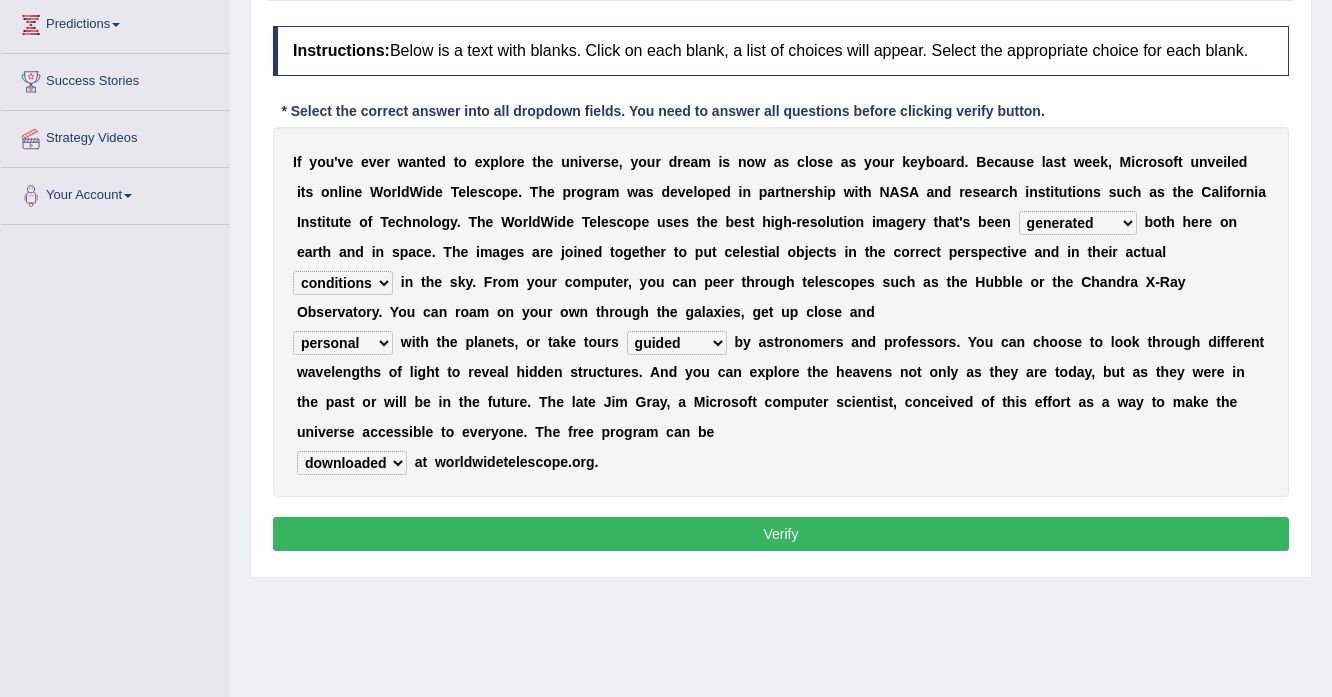 click on "Verify" at bounding box center [781, 534] 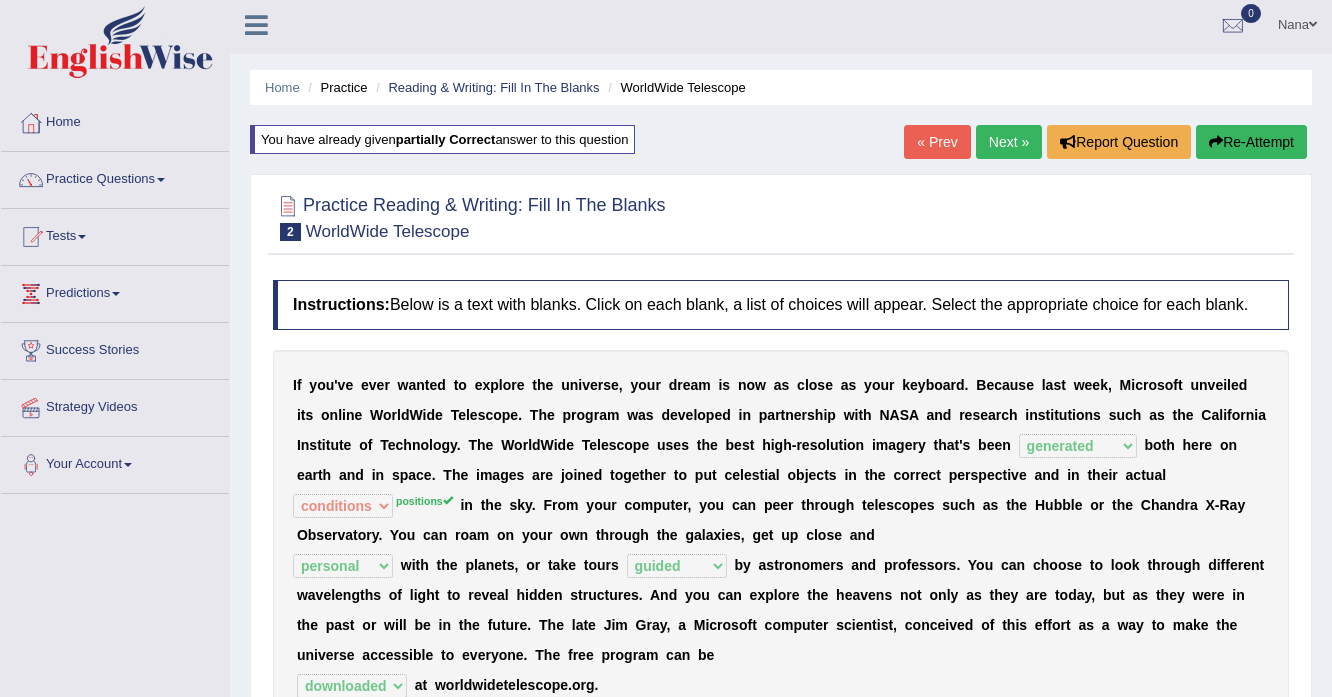 scroll, scrollTop: 0, scrollLeft: 0, axis: both 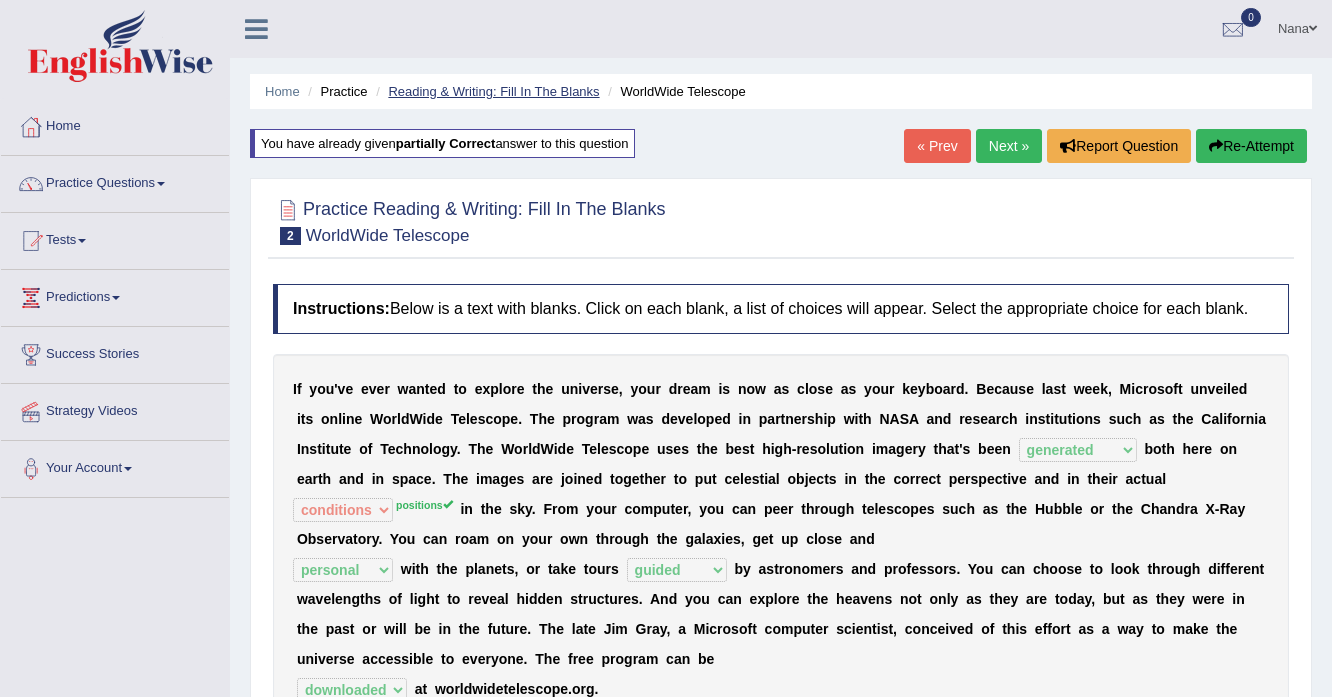 click on "Reading & Writing: Fill In The Blanks" at bounding box center (493, 91) 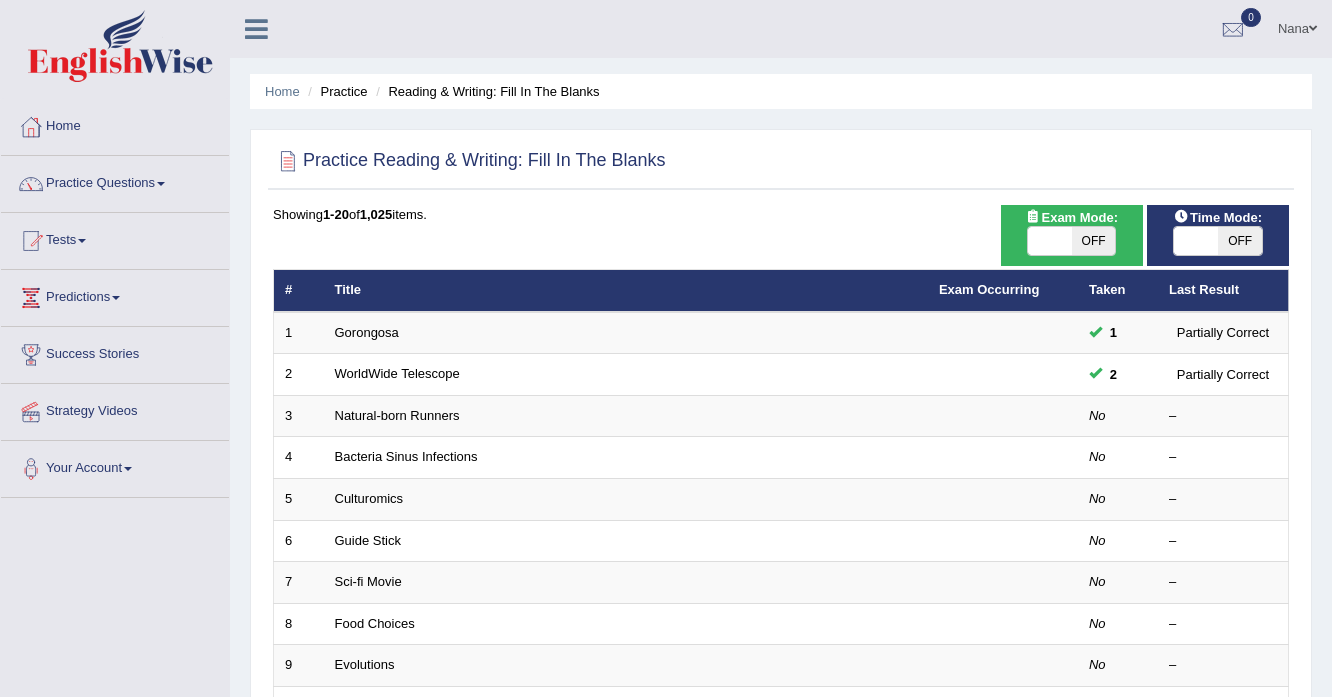 scroll, scrollTop: 0, scrollLeft: 0, axis: both 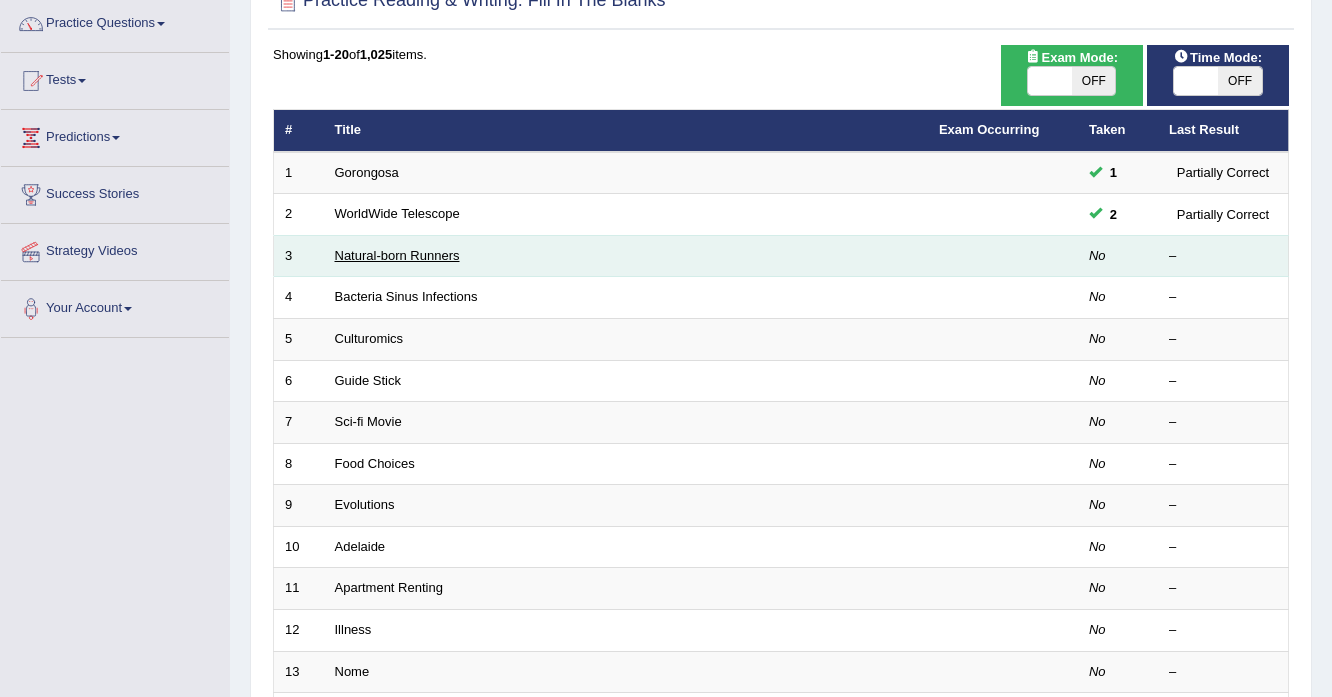 click on "Natural-born Runners" at bounding box center (397, 255) 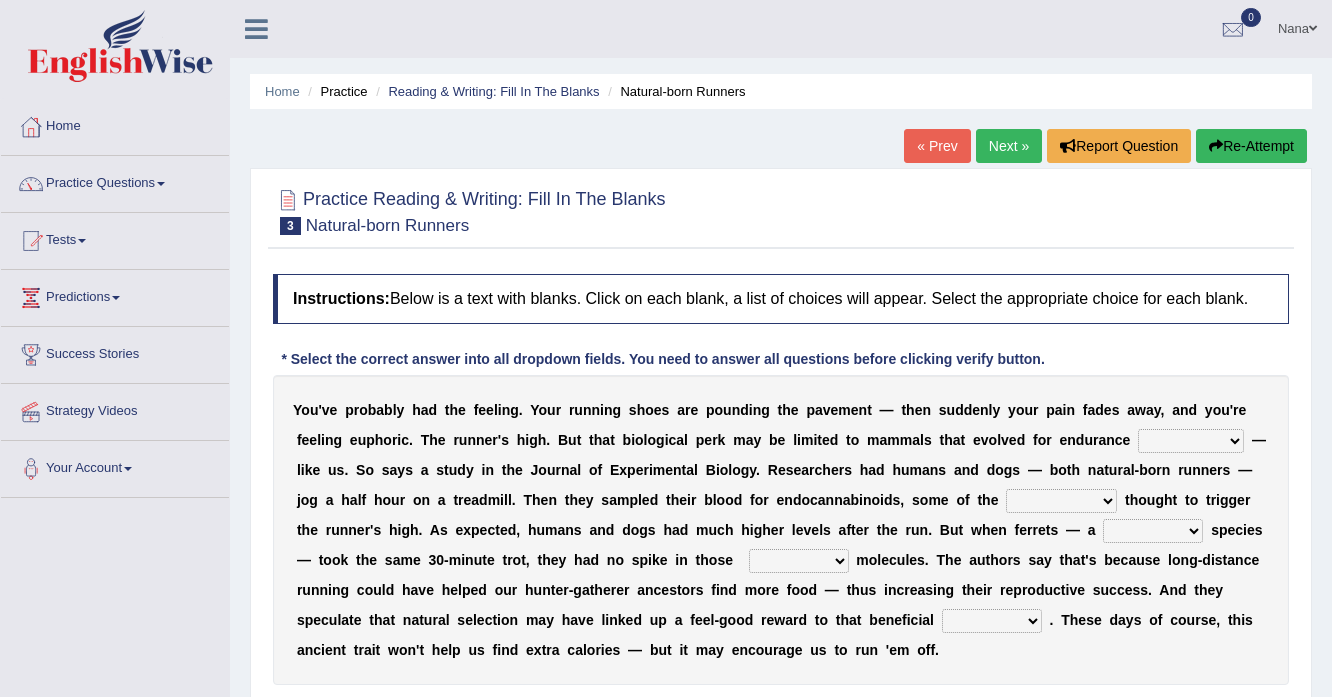 scroll, scrollTop: 118, scrollLeft: 0, axis: vertical 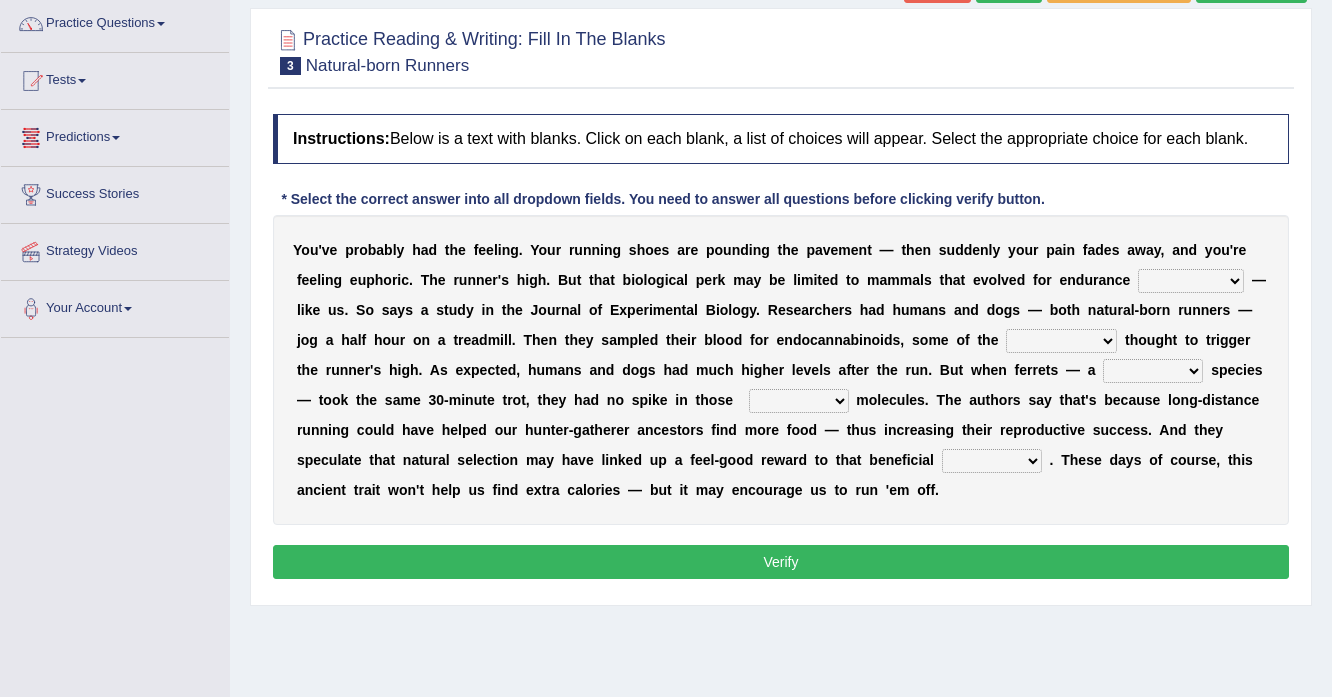 click on "Predictions" at bounding box center (115, 135) 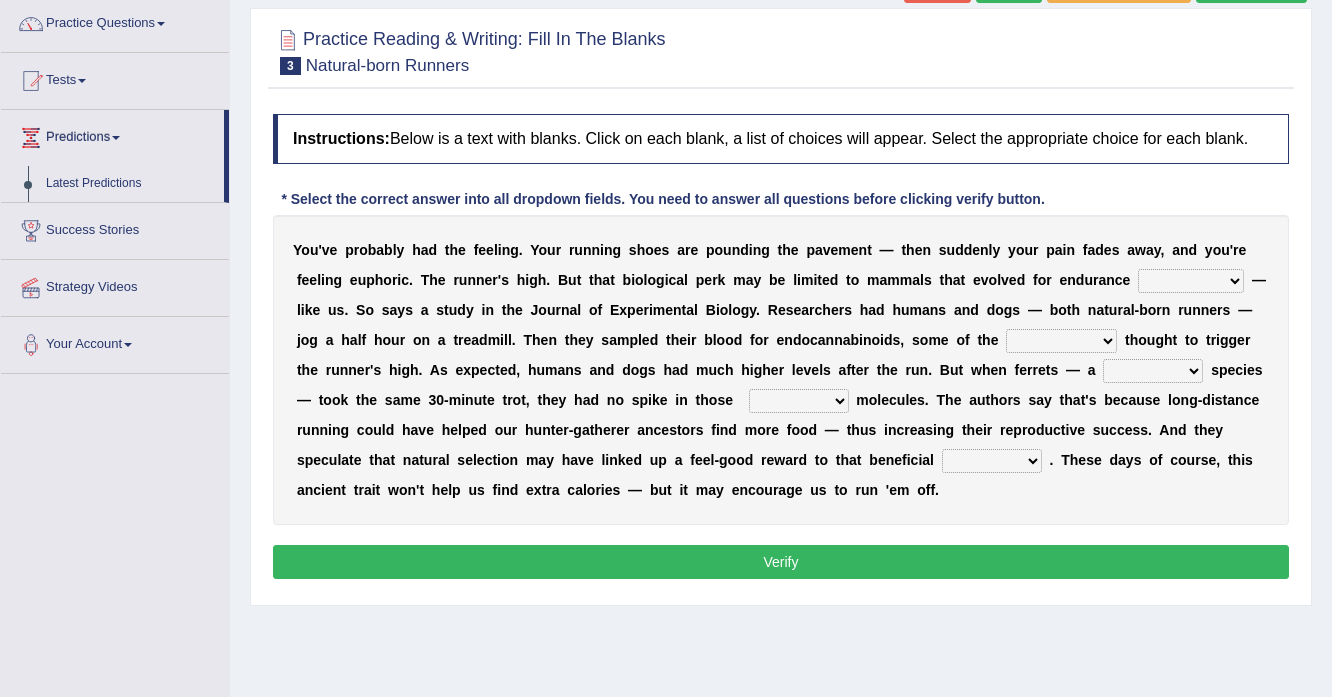 scroll, scrollTop: 80, scrollLeft: 0, axis: vertical 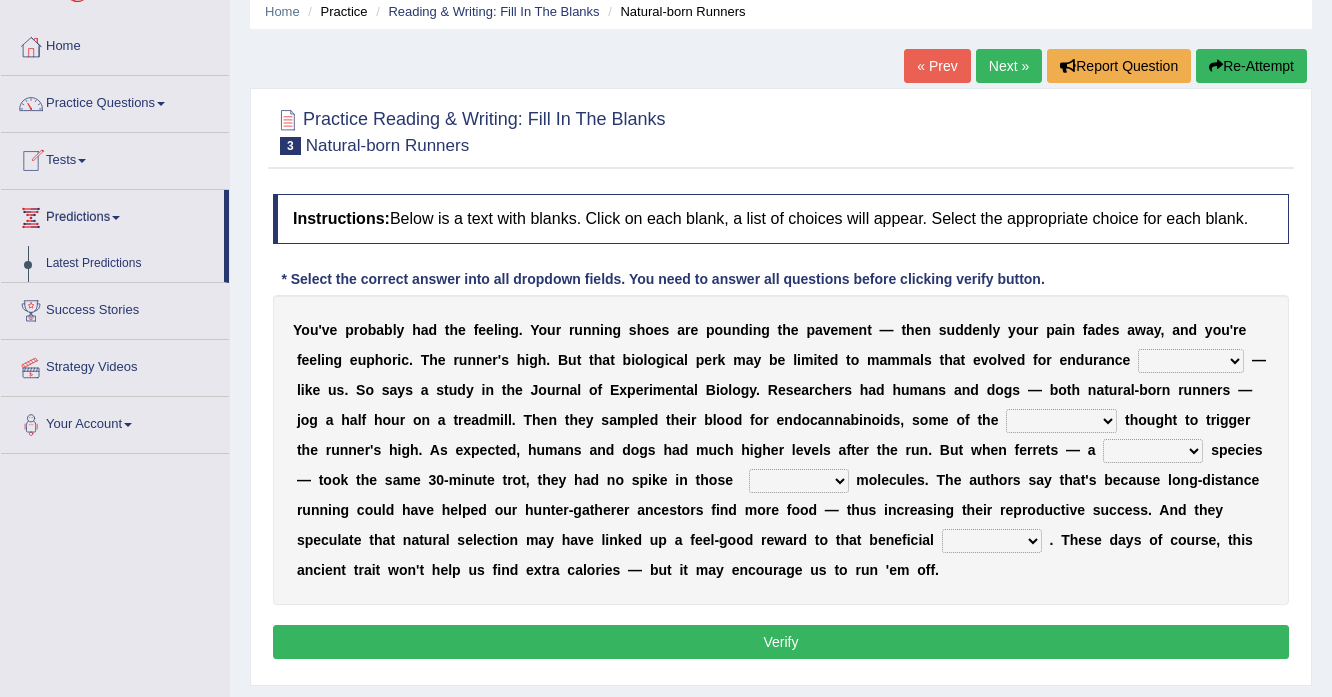 click on "Practice Questions   Speaking Practice Read Aloud
Repeat Sentence
Describe Image
Re-tell Lecture
Answer Short Question
Summarize Group Discussion
Respond To A Situation
Writing Practice  Summarize Written Text
Write Essay
Reading Practice  Reading & Writing: Fill In The Blanks
Choose Multiple Answers
Re-order Paragraphs
Fill In The Blanks
Choose Single Answer
Listening Practice  Summarize Spoken Text
Highlight Incorrect Words
Highlight Correct Summary
Select Missing Word
Choose Single Answer
Choose Multiple Answers
Fill In The Blanks
Write From Dictation
Pronunciation" at bounding box center [115, 104] 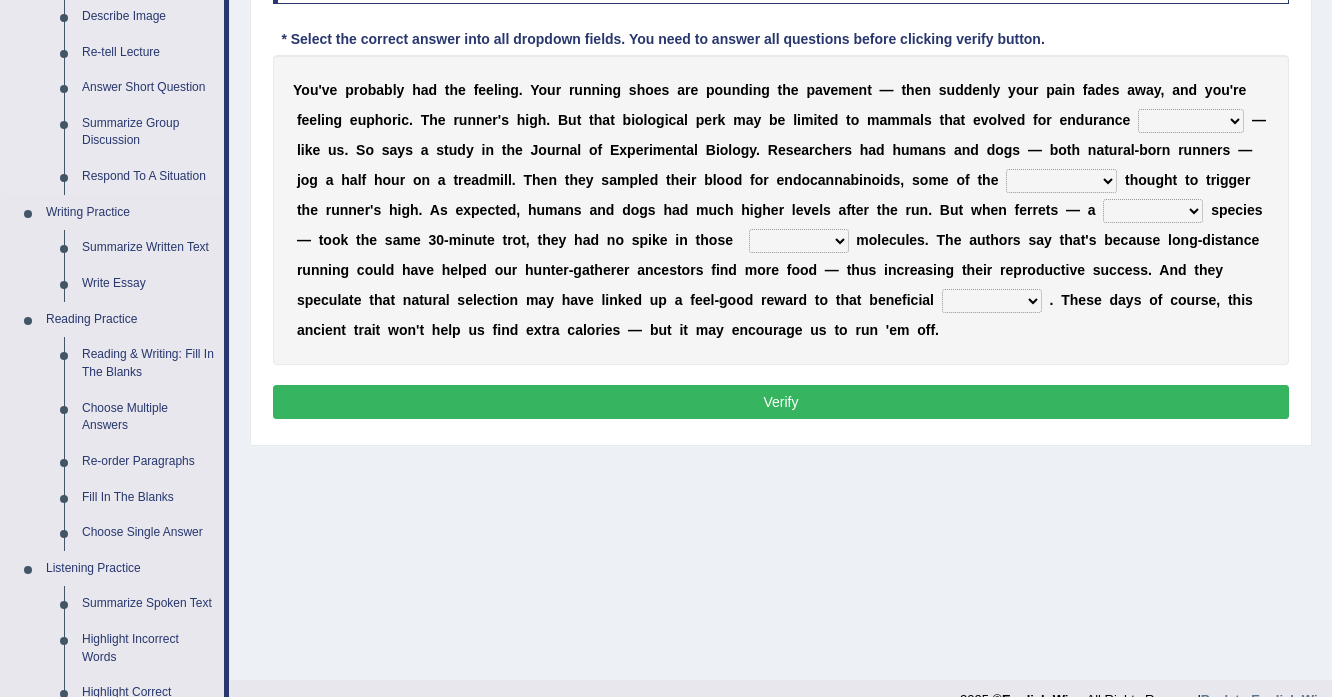 scroll, scrollTop: 320, scrollLeft: 0, axis: vertical 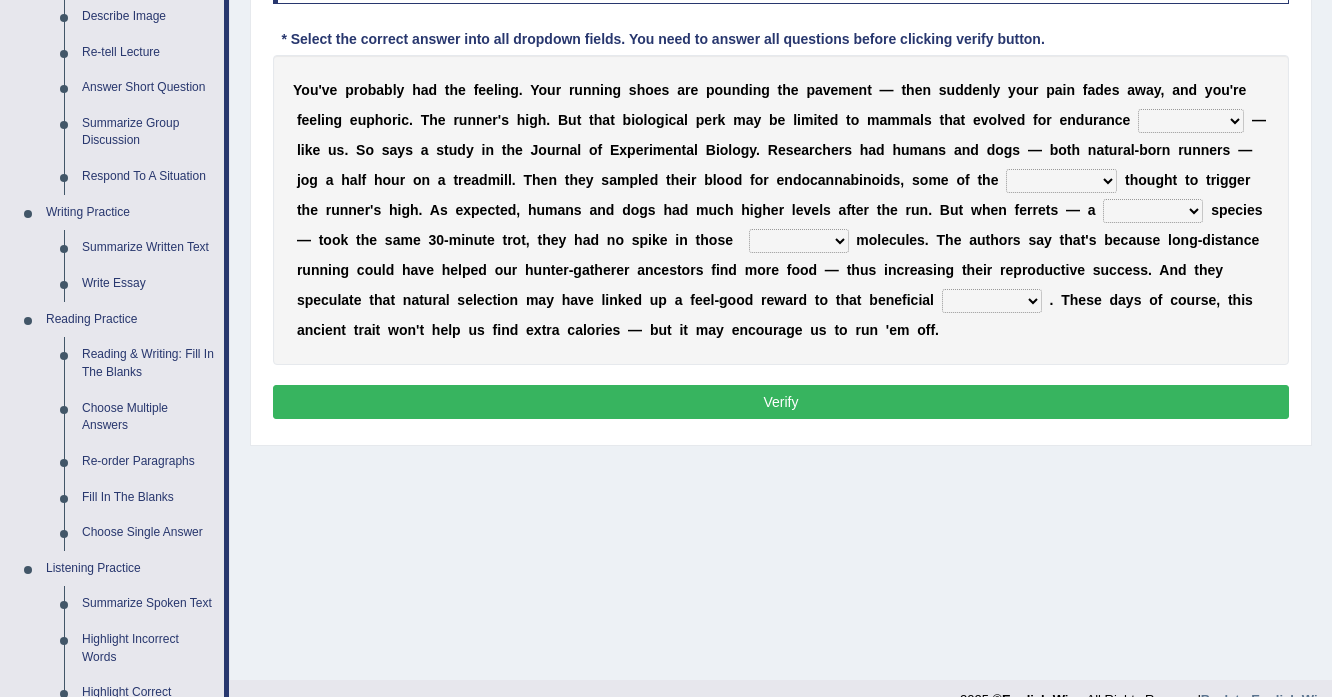 click on "dykes personalize classifies exercise" at bounding box center [1191, 121] 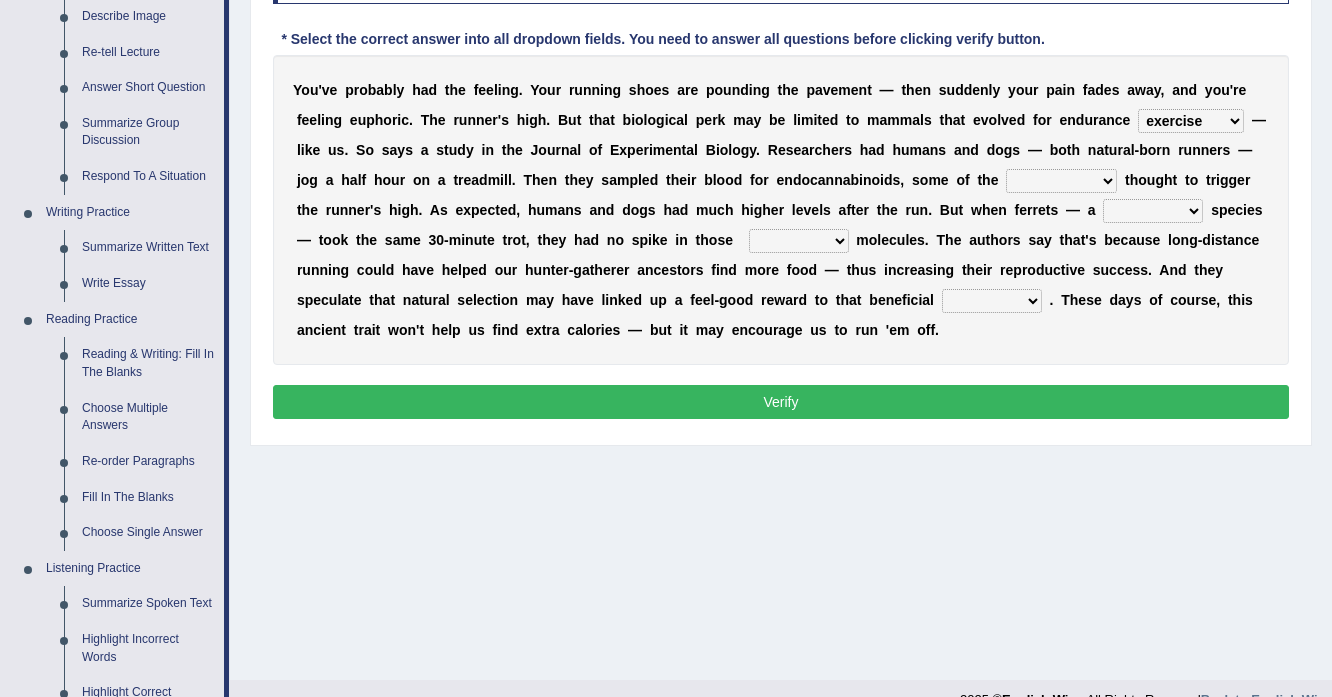 click on "dykes personalize classifies exercise" at bounding box center (1191, 121) 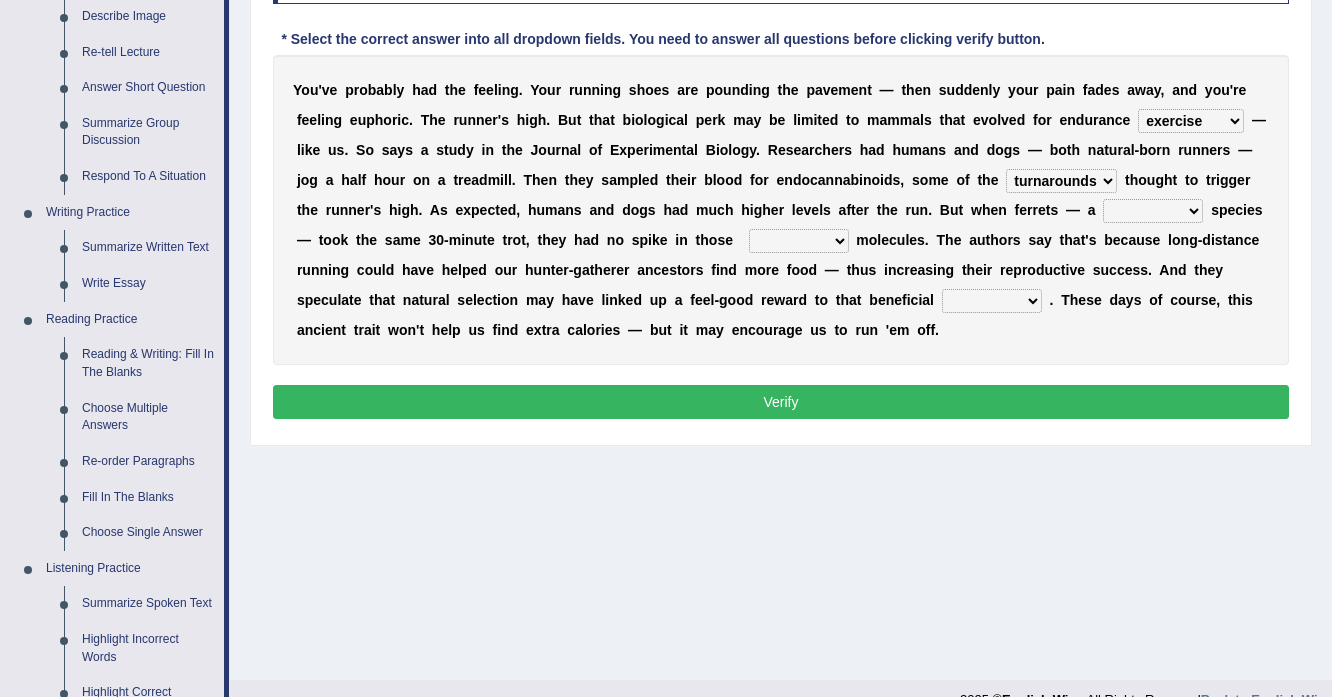 click on "excellency merely faerie sedentary" at bounding box center [1153, 211] 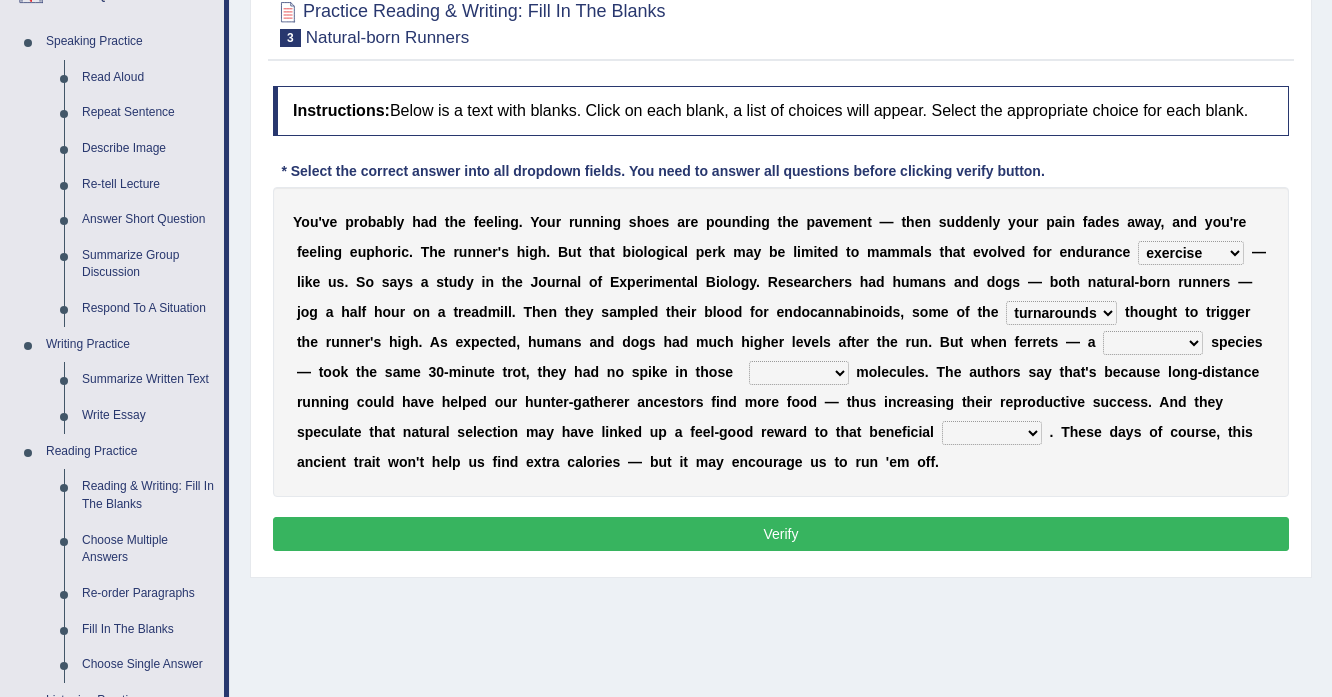 scroll, scrollTop: 160, scrollLeft: 0, axis: vertical 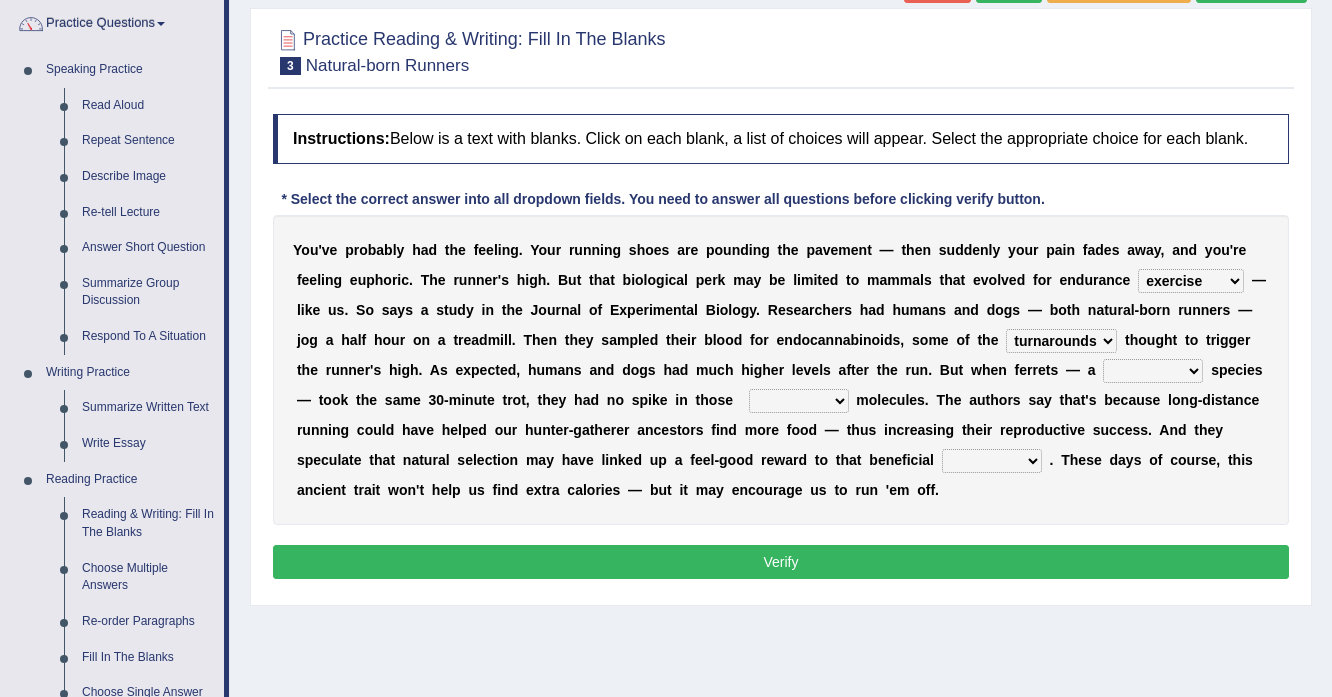 click on "excellency merely faerie sedentary" at bounding box center (1153, 371) 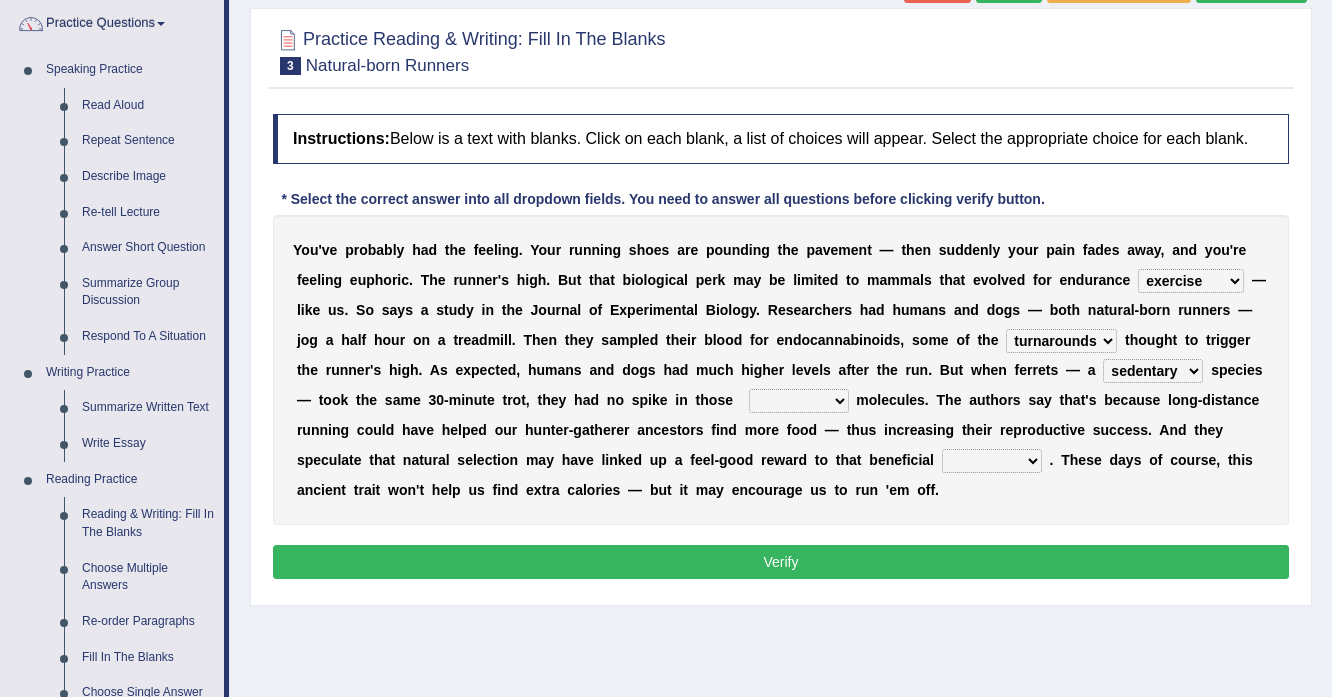 click on "groaned feel-good inchoate loaned" at bounding box center [799, 401] 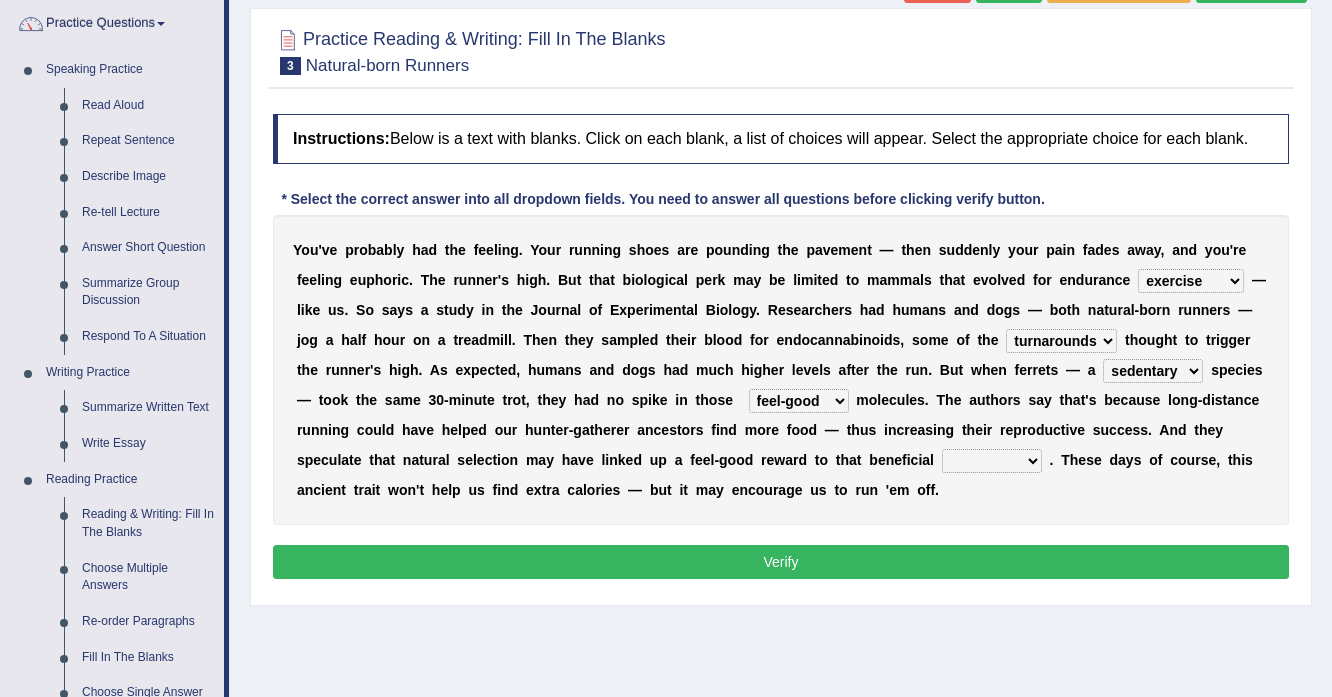 click on "wager exchanger behavior regulator" at bounding box center [992, 461] 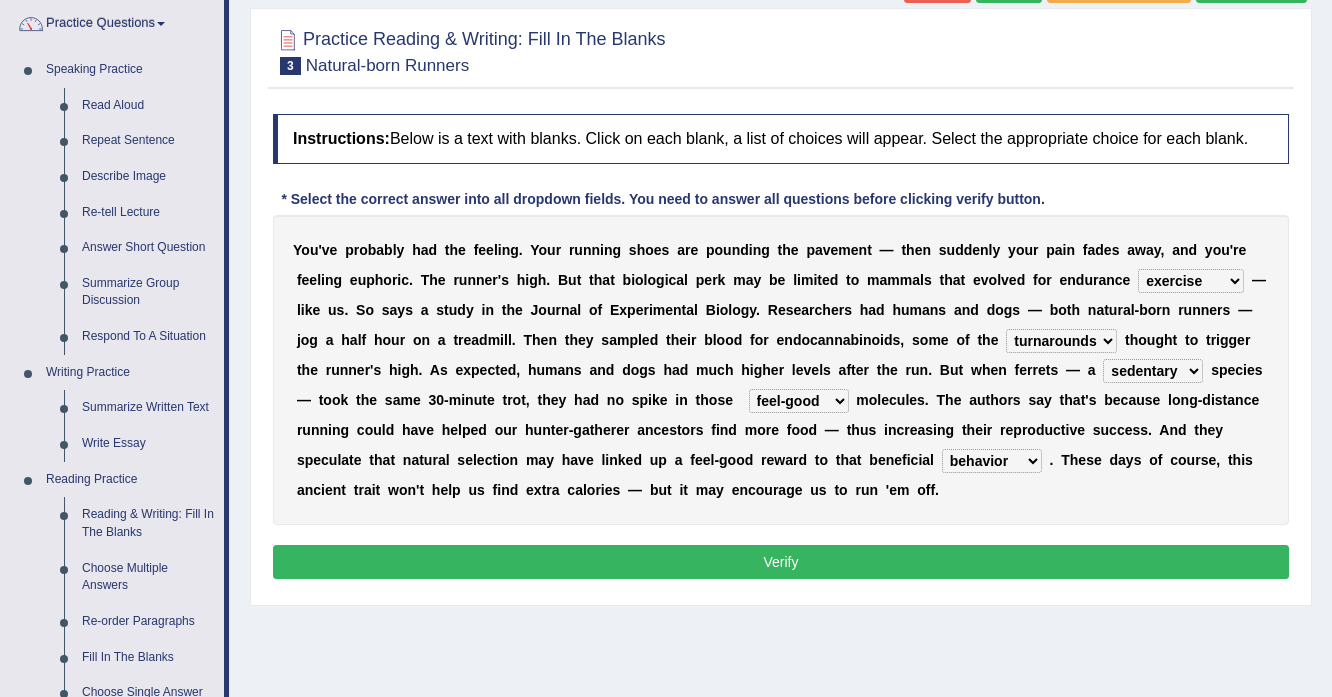 click on "Verify" at bounding box center (781, 562) 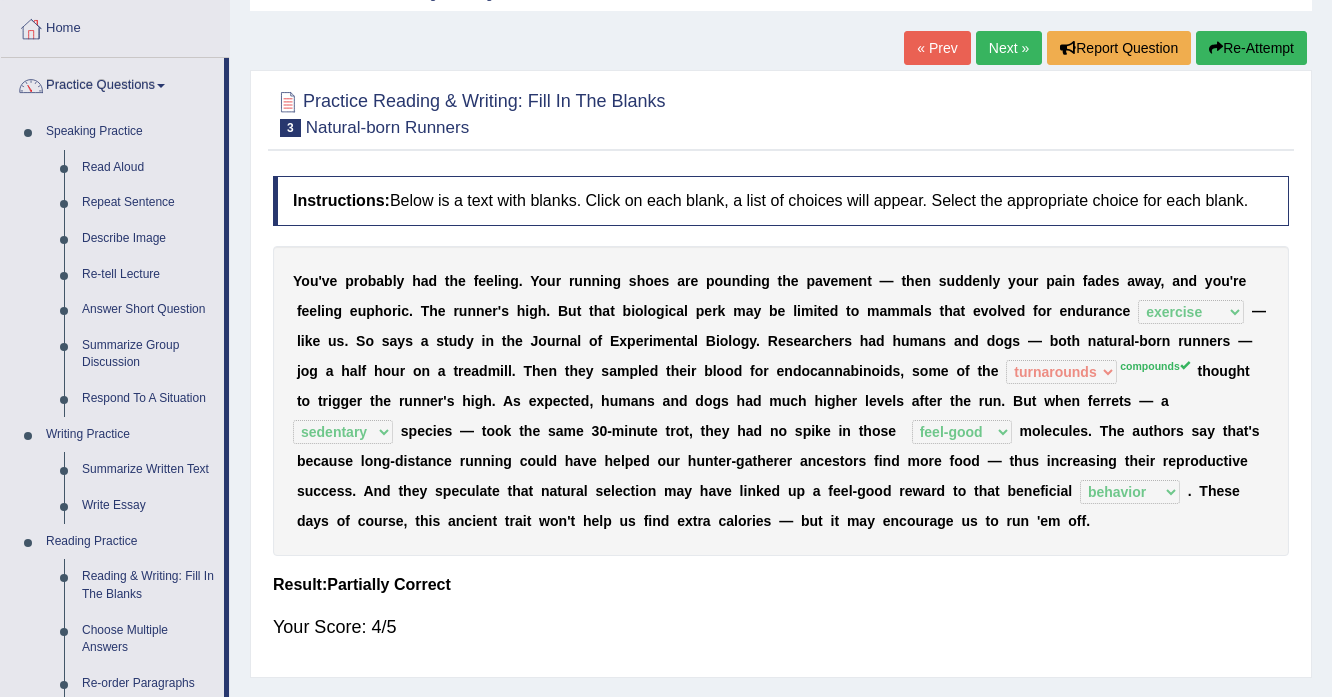 scroll, scrollTop: 80, scrollLeft: 0, axis: vertical 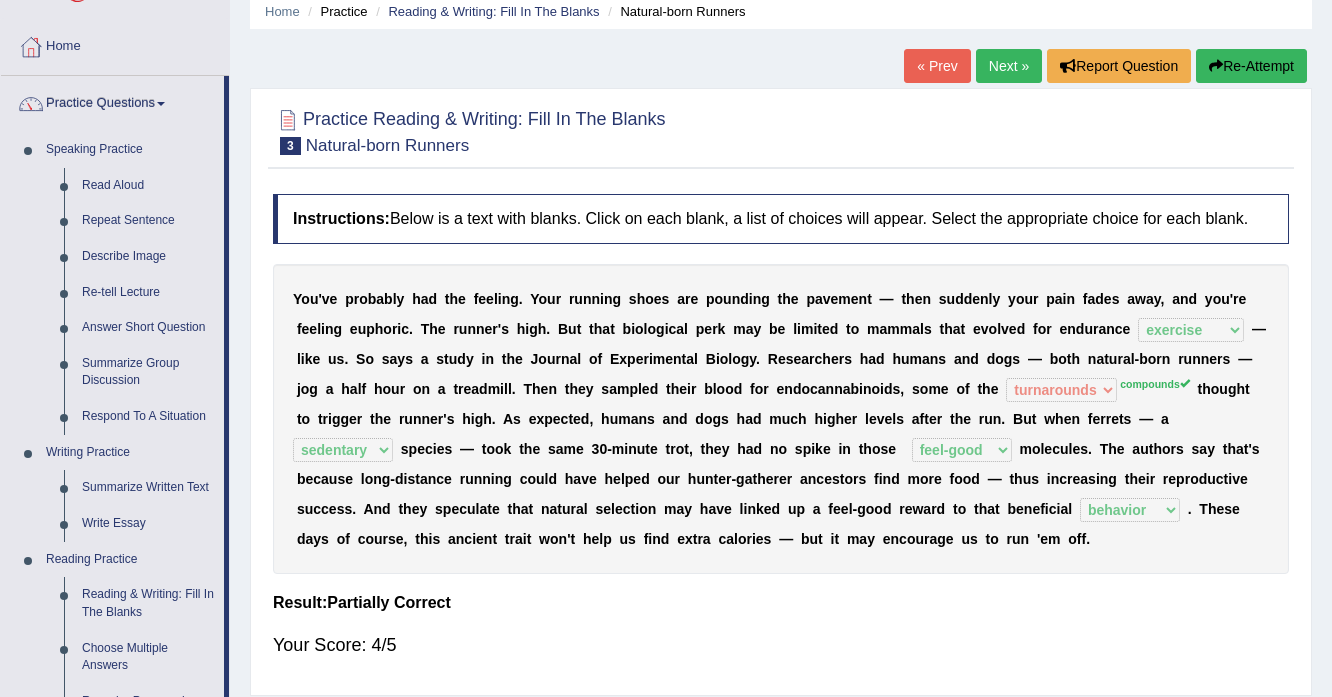 click on "Next »" at bounding box center [1009, 66] 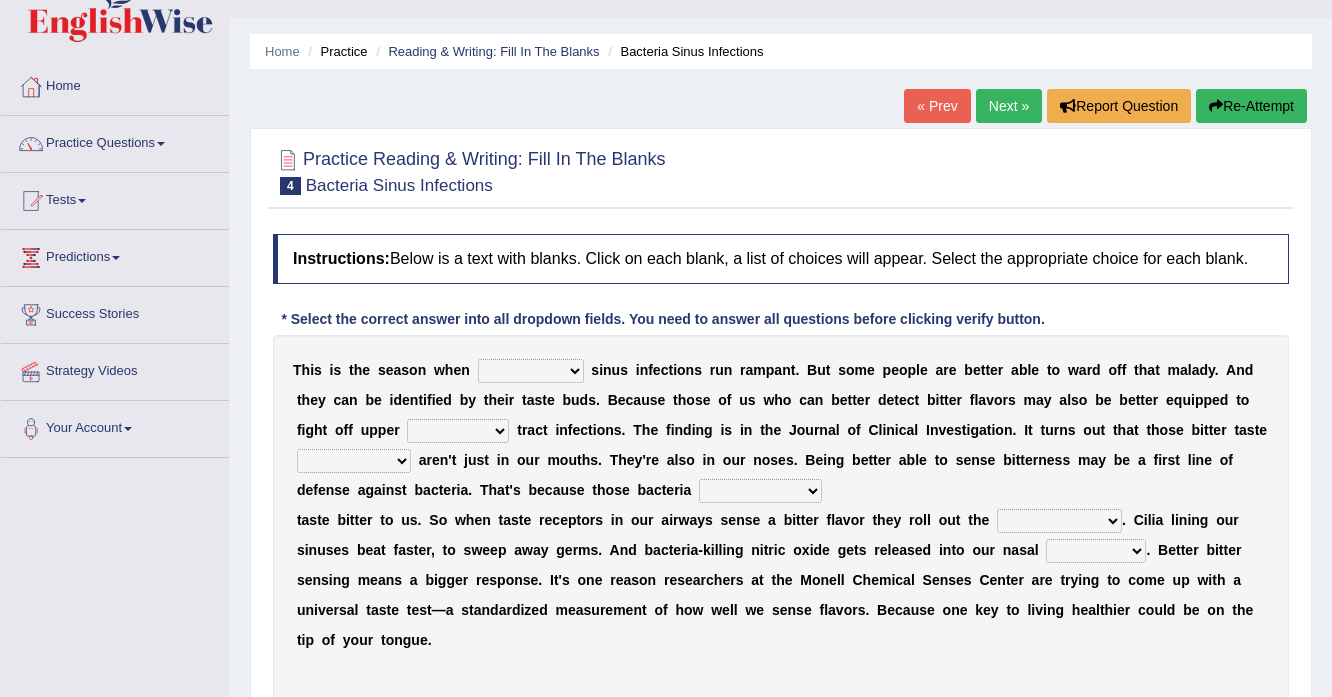 scroll, scrollTop: 80, scrollLeft: 0, axis: vertical 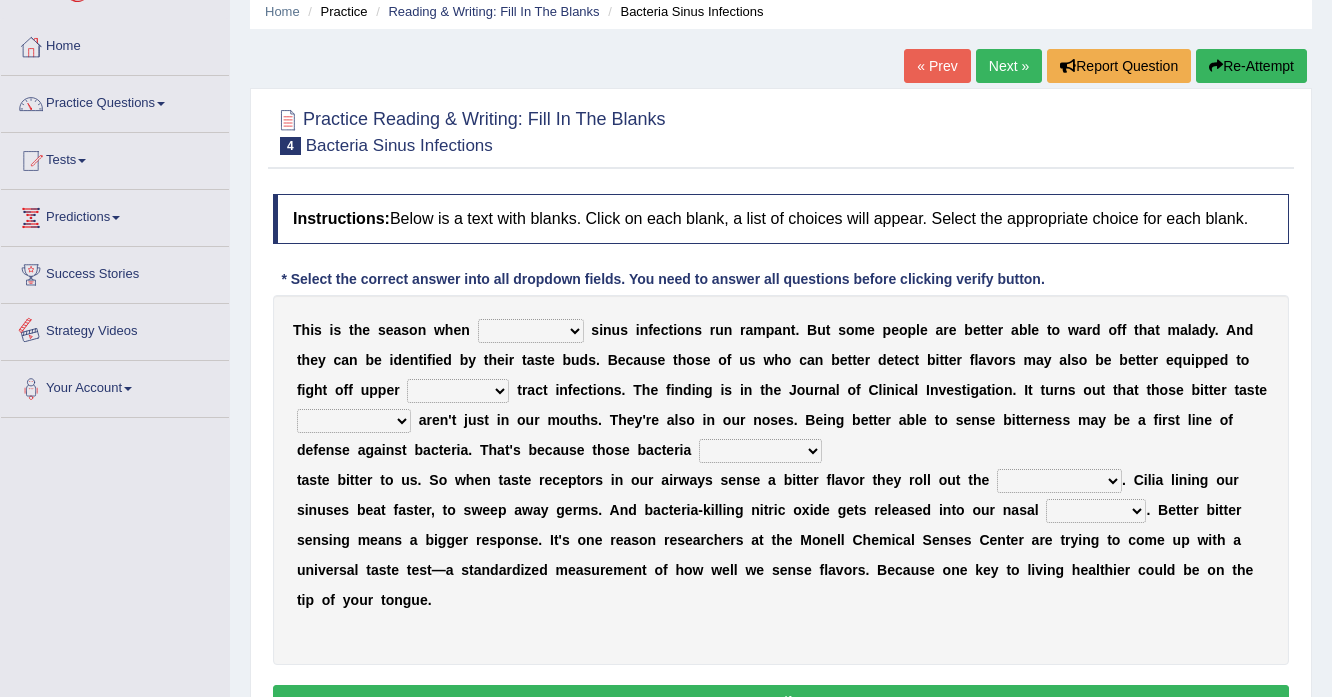 click on "Strategy Videos" at bounding box center (115, 329) 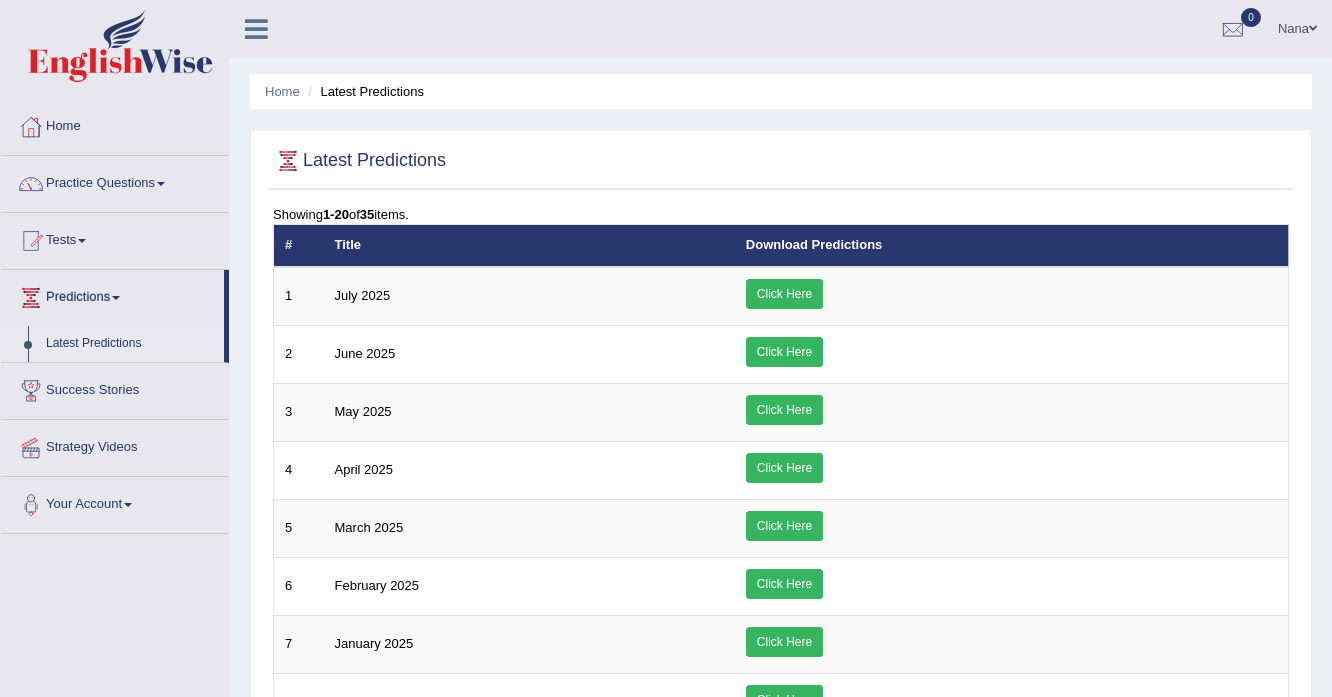 scroll, scrollTop: 0, scrollLeft: 0, axis: both 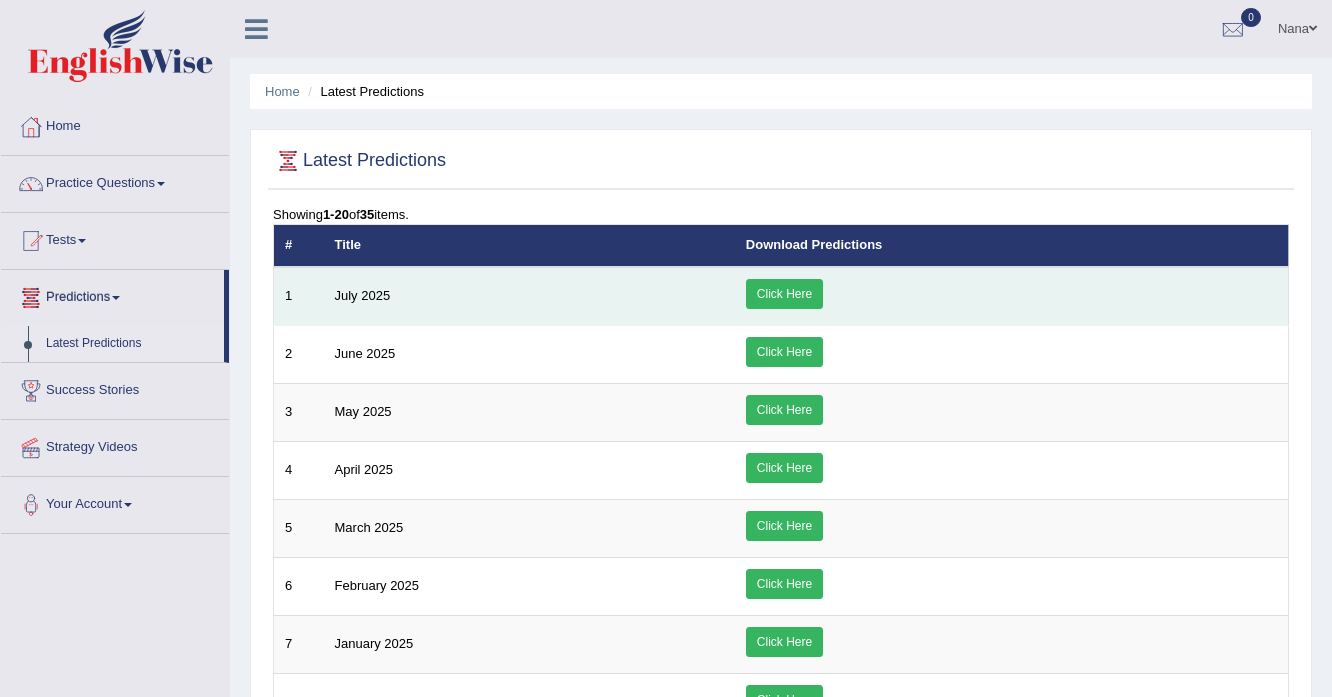 click on "Click Here" at bounding box center (784, 294) 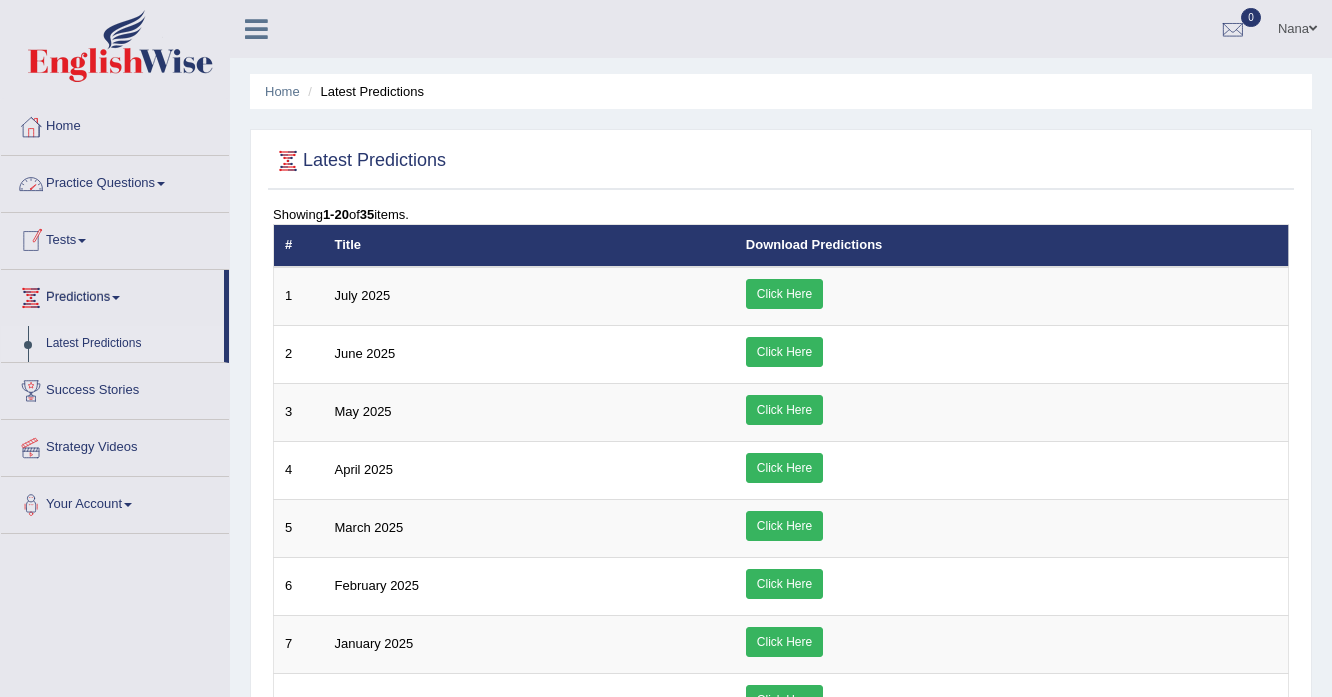 click on "Practice Questions" at bounding box center [115, 181] 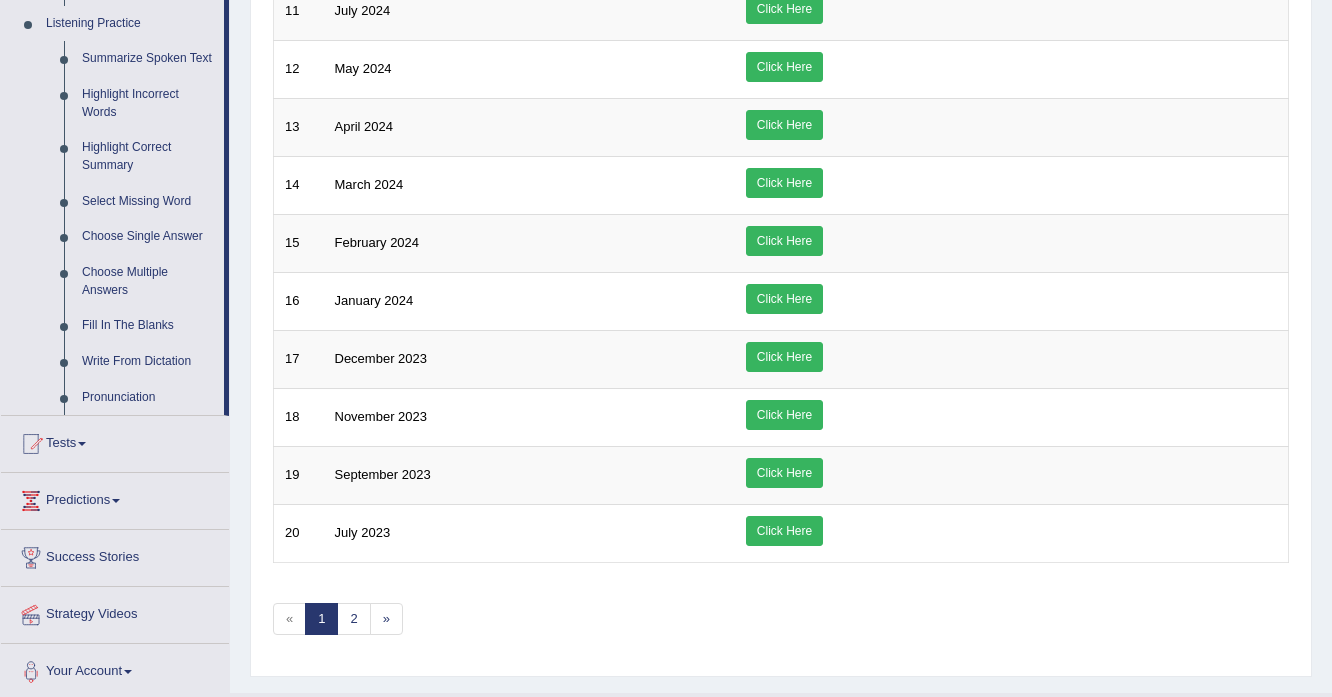scroll, scrollTop: 880, scrollLeft: 0, axis: vertical 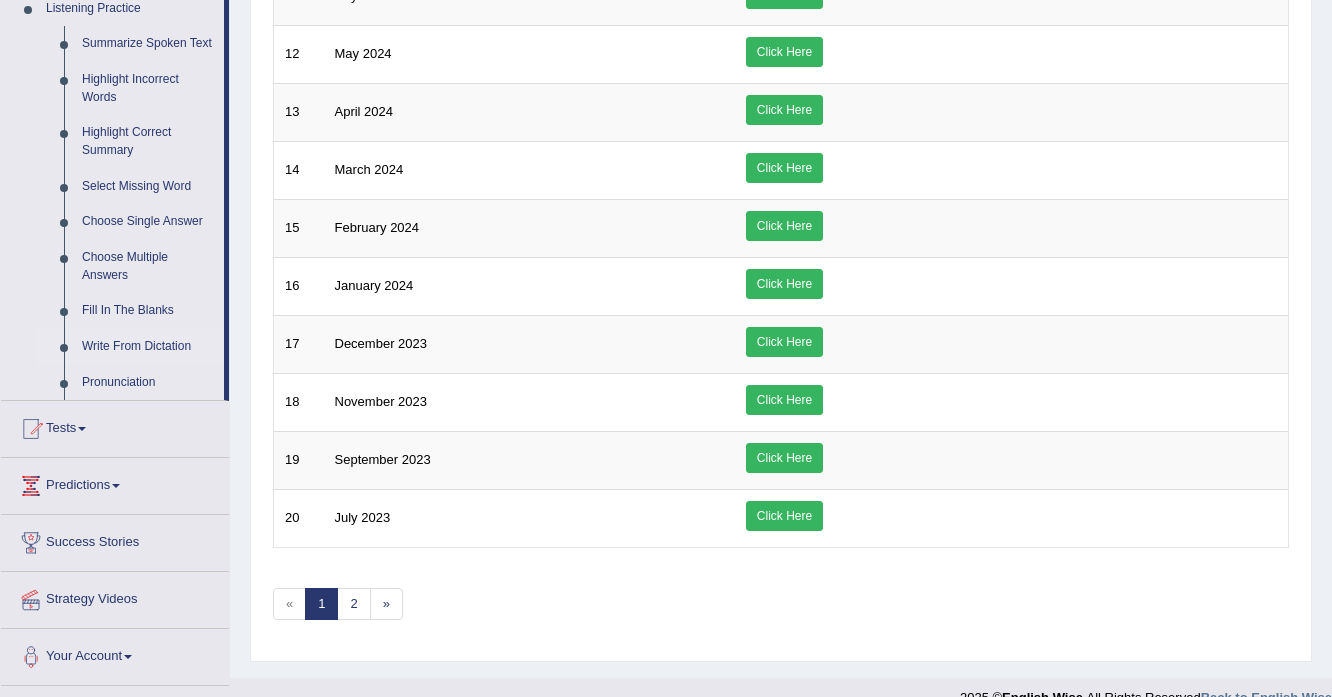 click on "Write From Dictation" at bounding box center [148, 347] 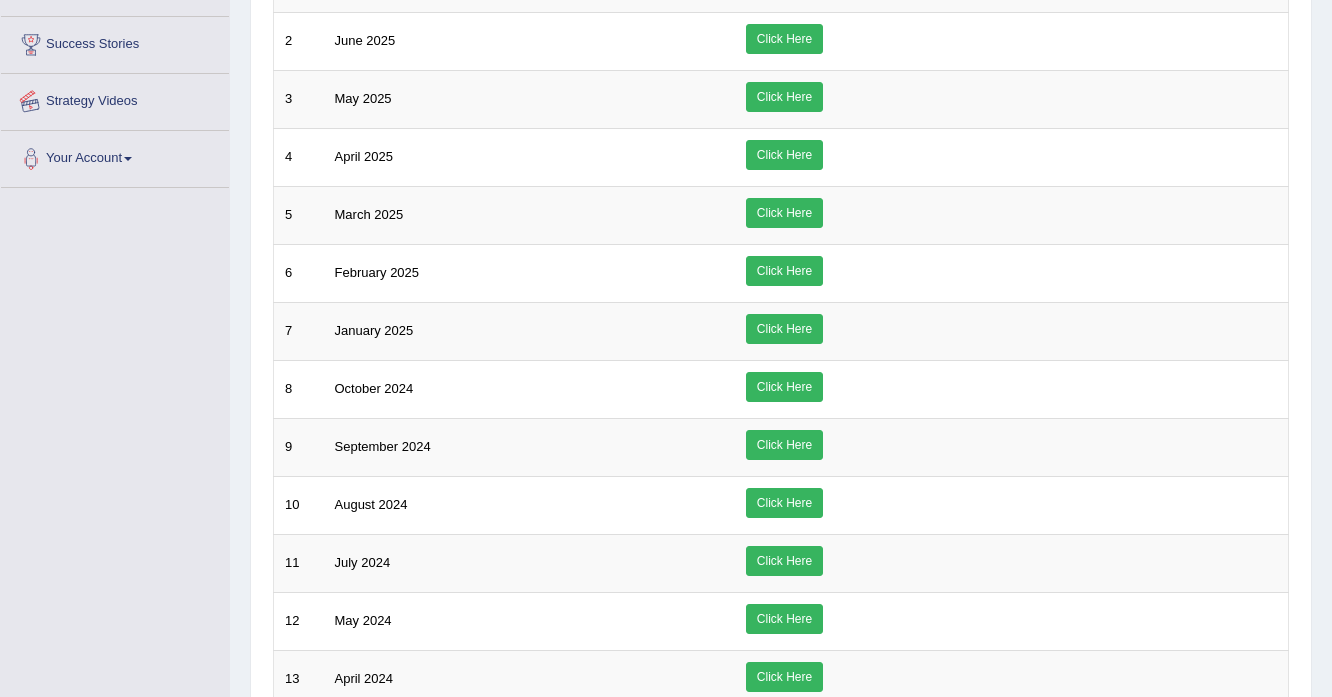 scroll, scrollTop: 297, scrollLeft: 0, axis: vertical 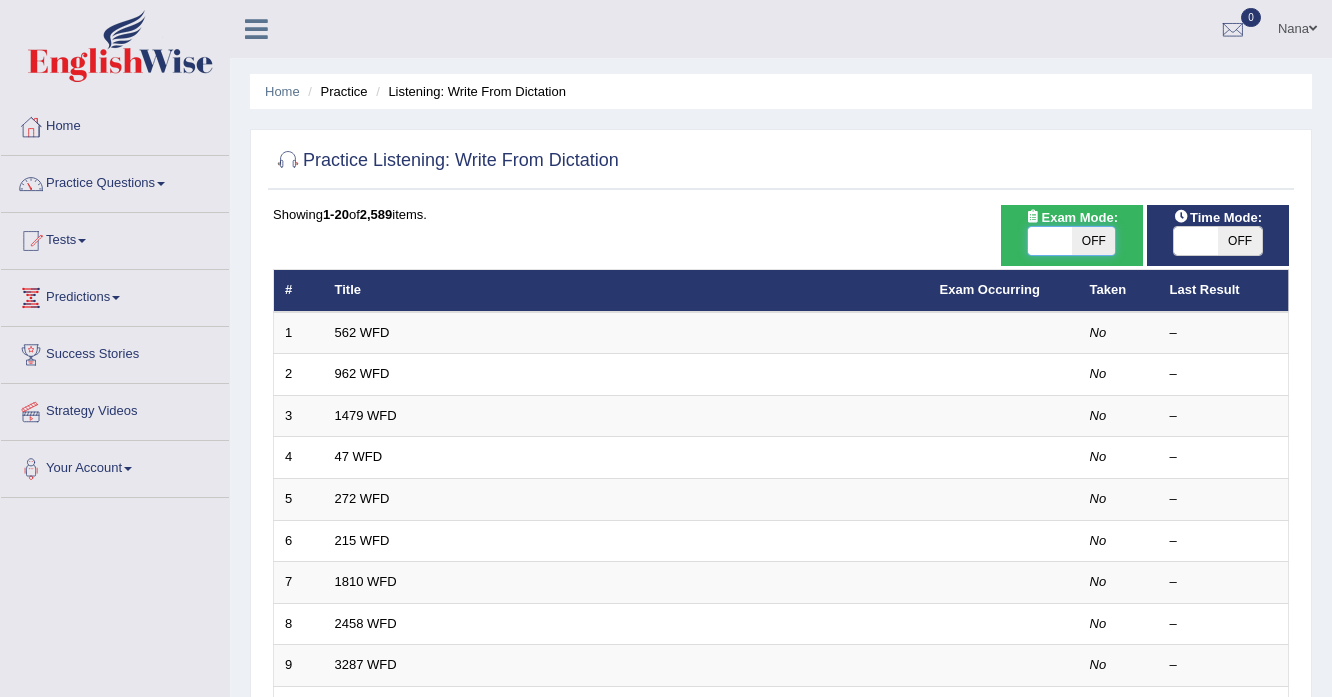 click at bounding box center (1050, 241) 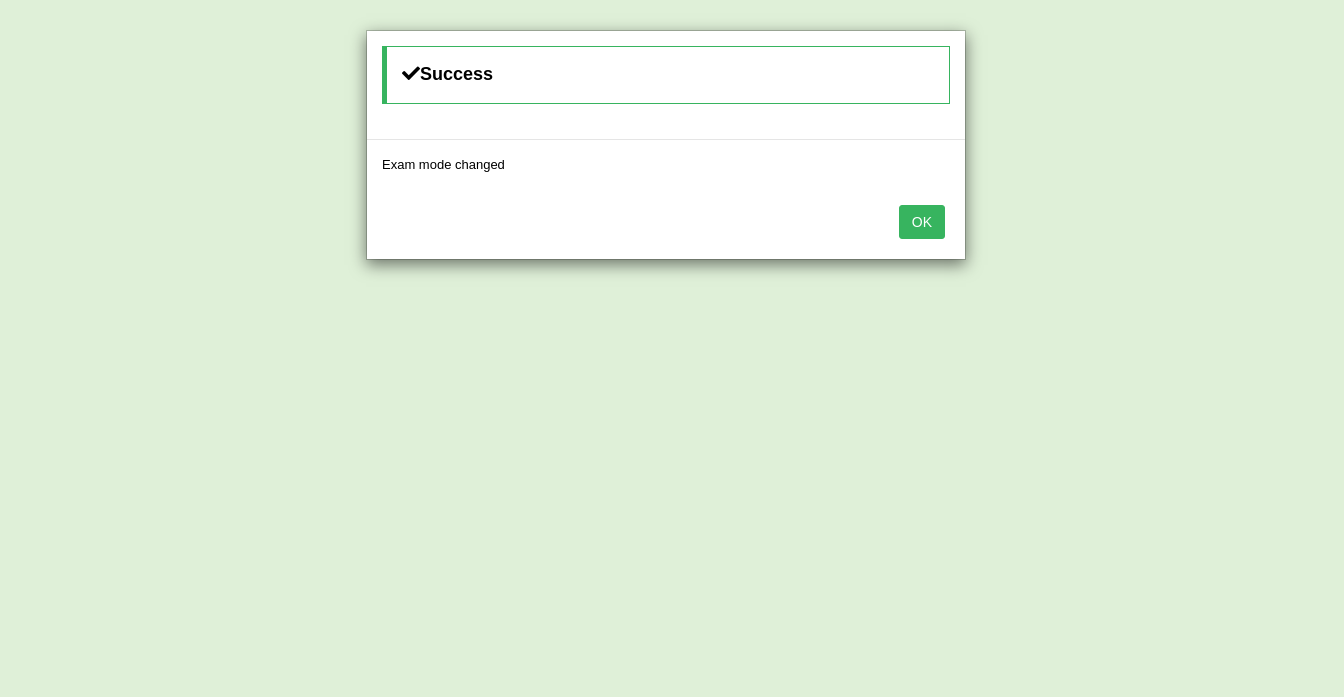 click on "OK" at bounding box center (922, 222) 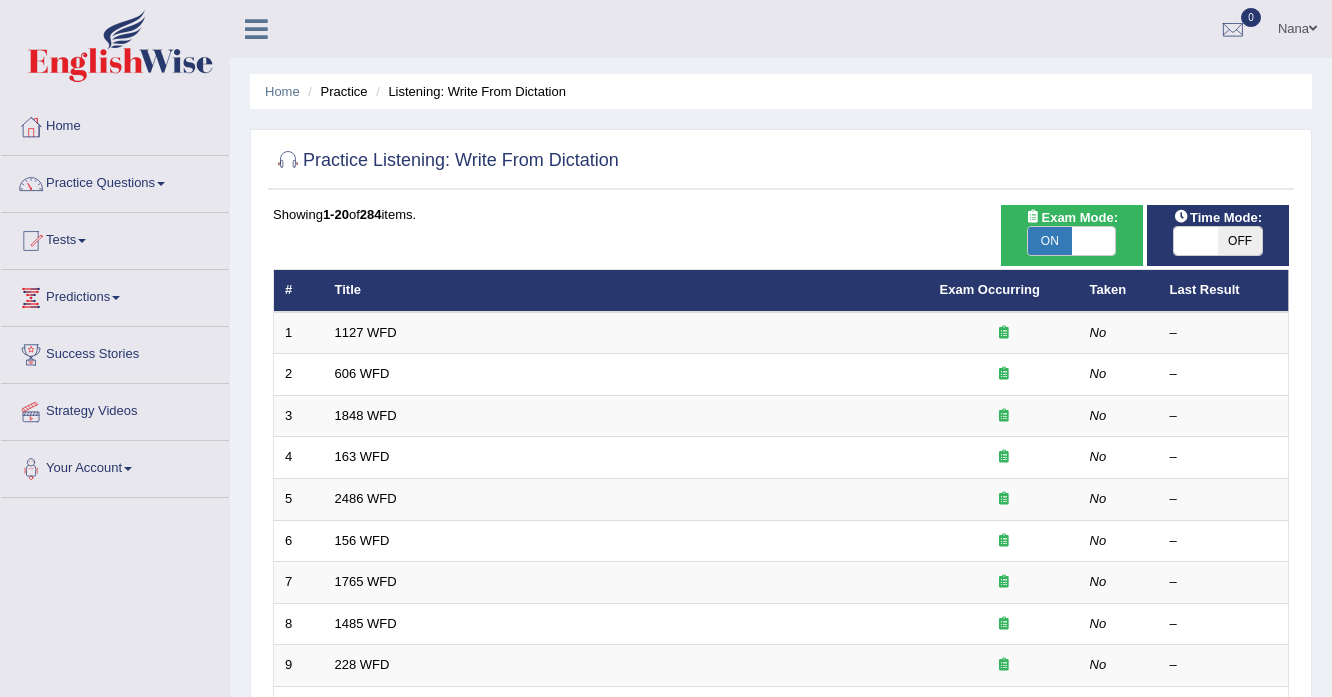 scroll, scrollTop: 0, scrollLeft: 0, axis: both 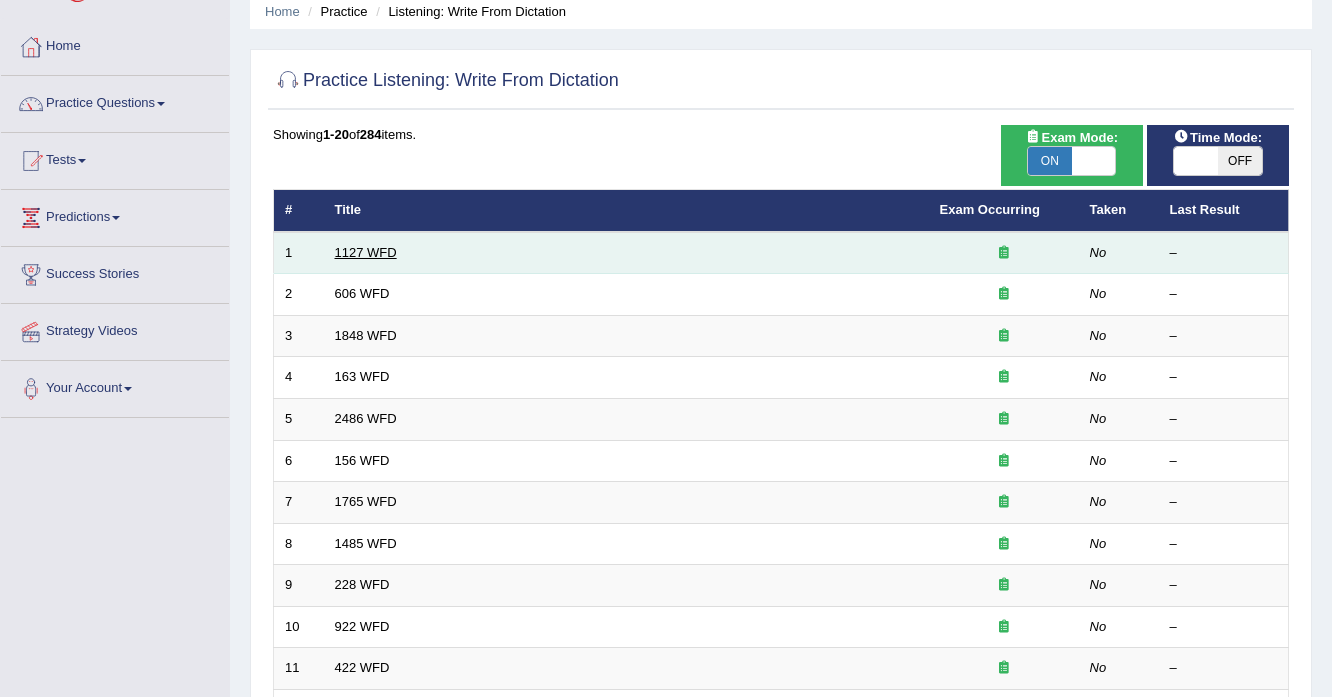 click on "1127 WFD" at bounding box center (366, 252) 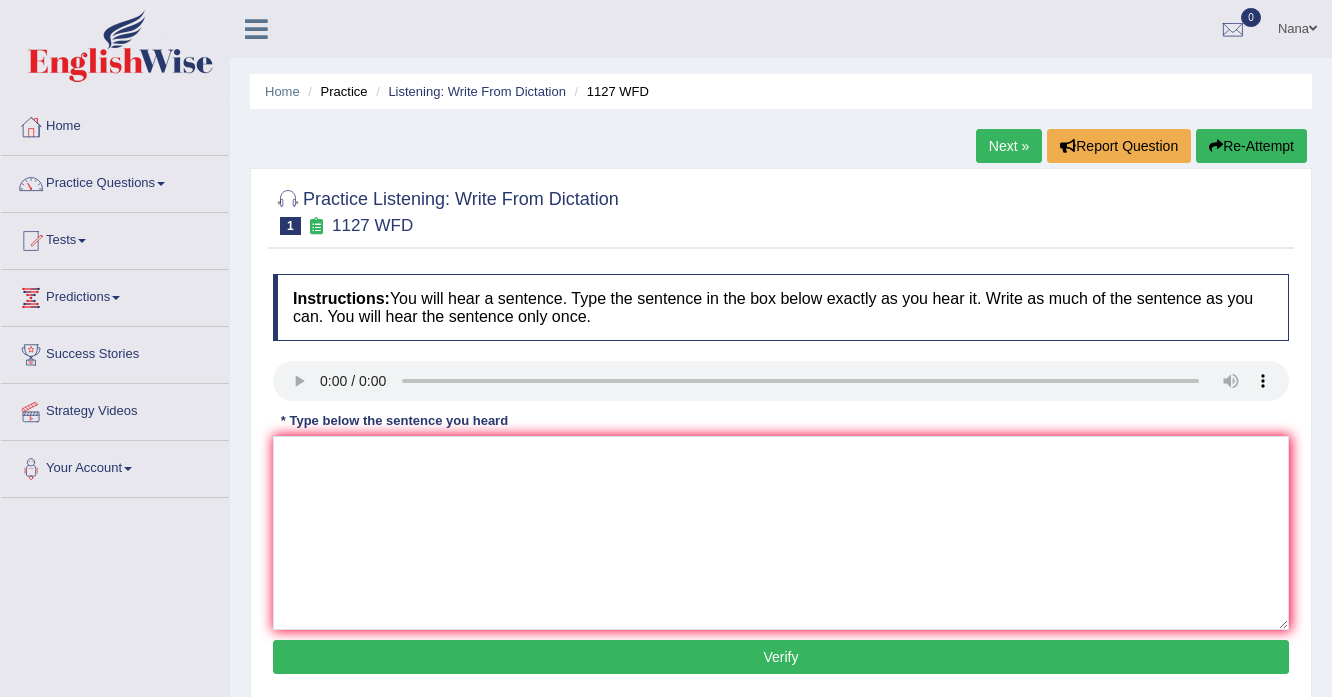 scroll, scrollTop: 0, scrollLeft: 0, axis: both 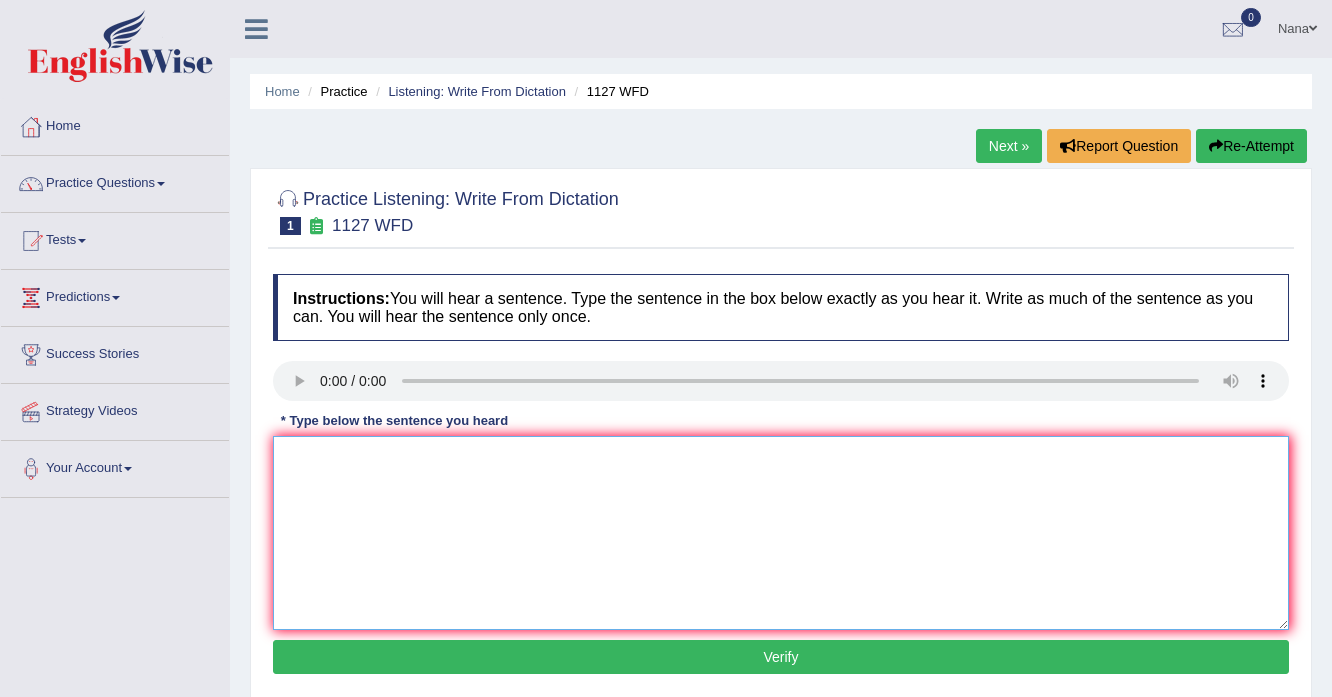 click at bounding box center (781, 533) 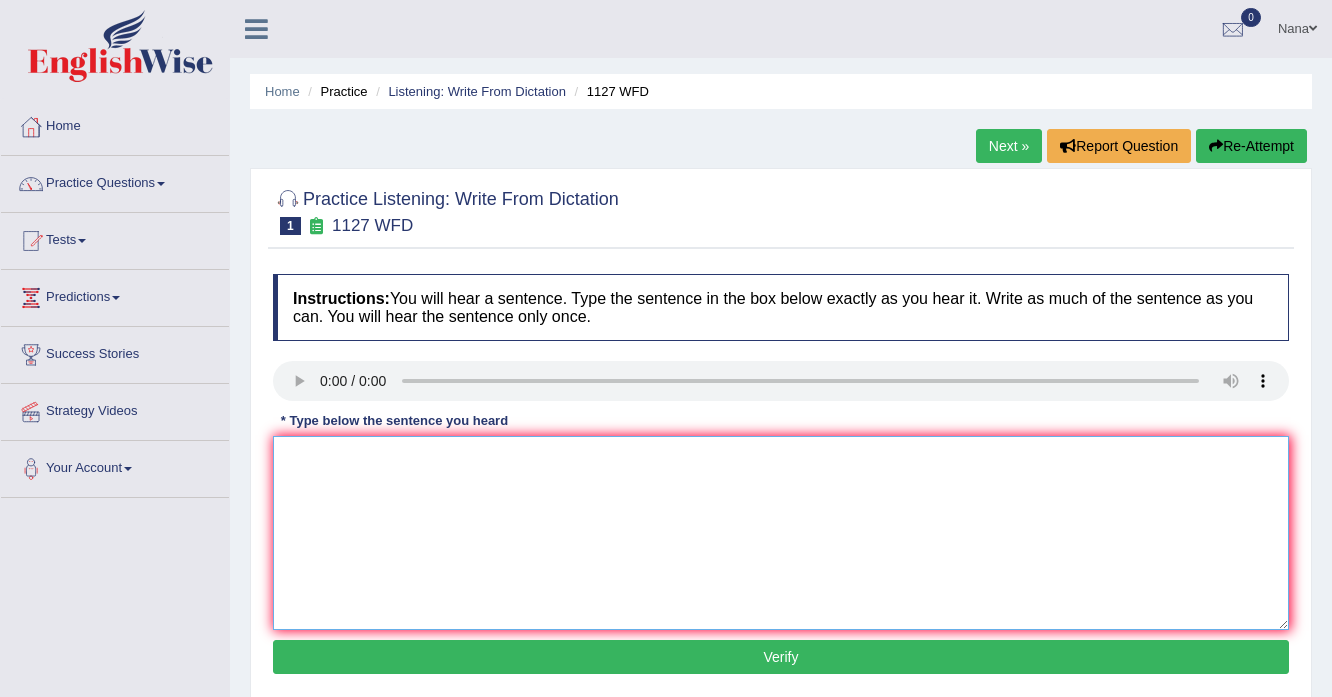 click at bounding box center (781, 533) 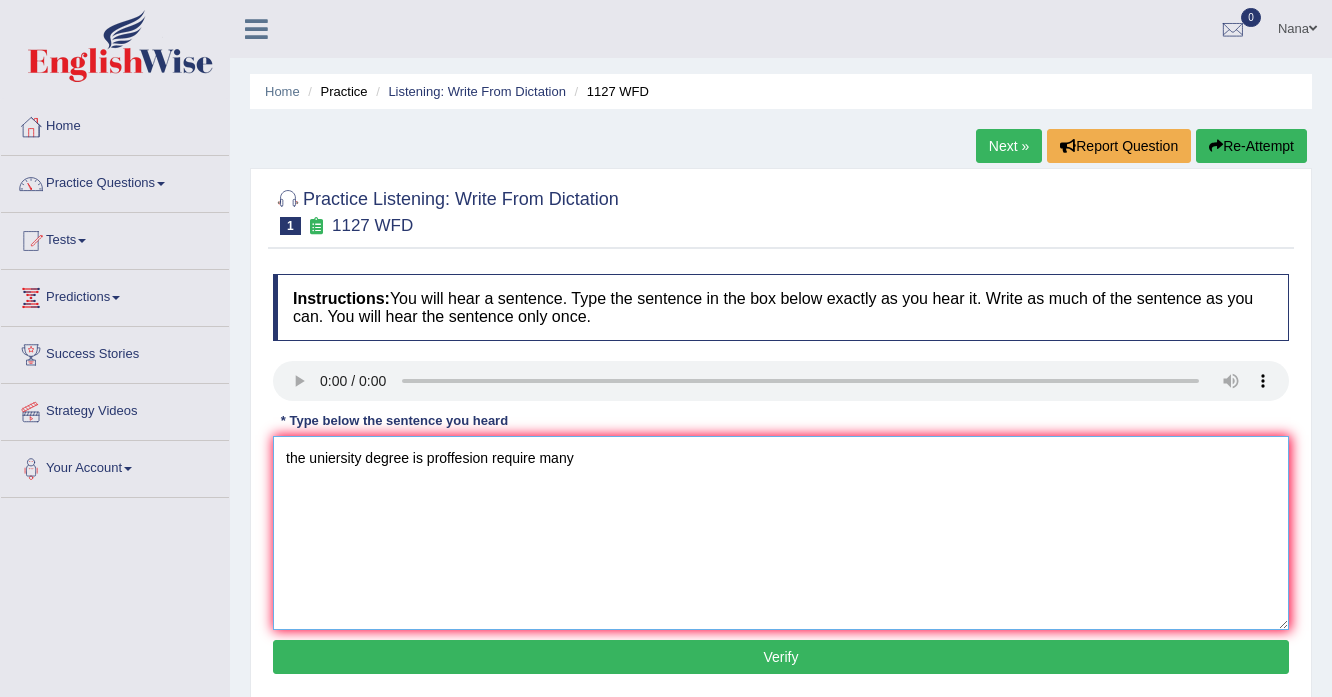 click on "the uniersity degree is proffesion require many" at bounding box center [781, 533] 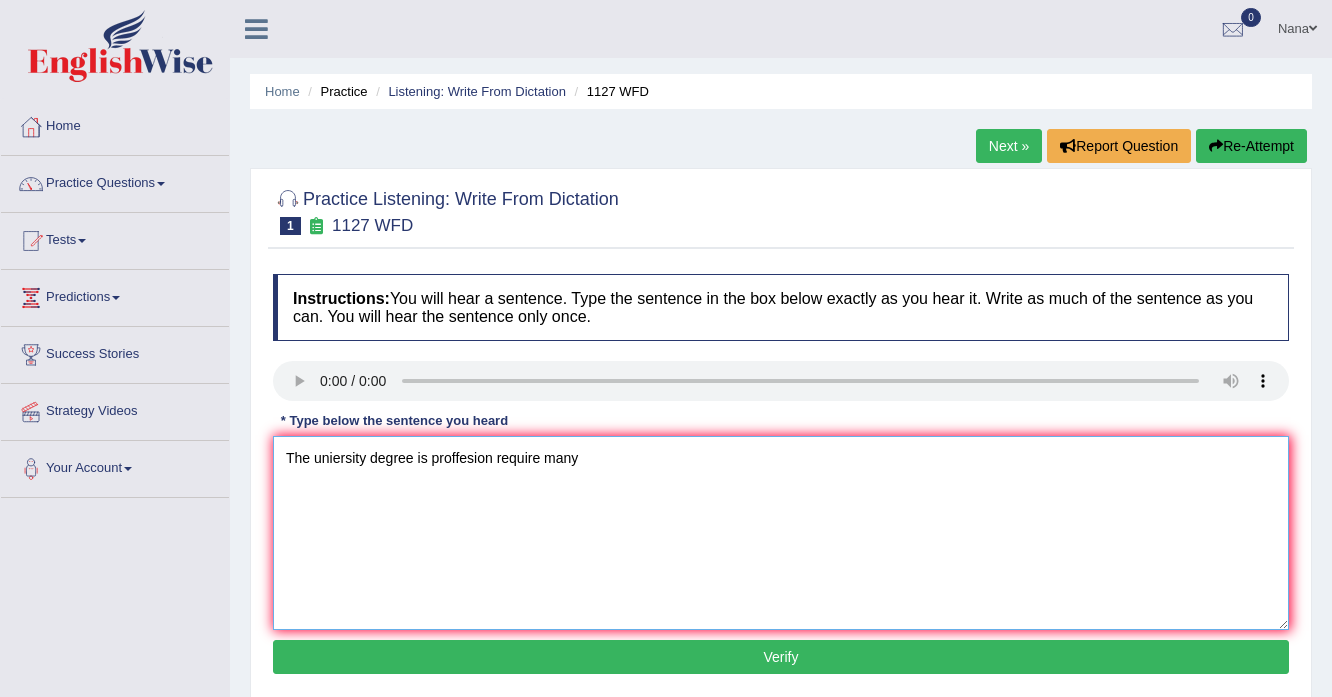 click on "The uniersity degree is proffesion require many" at bounding box center [781, 533] 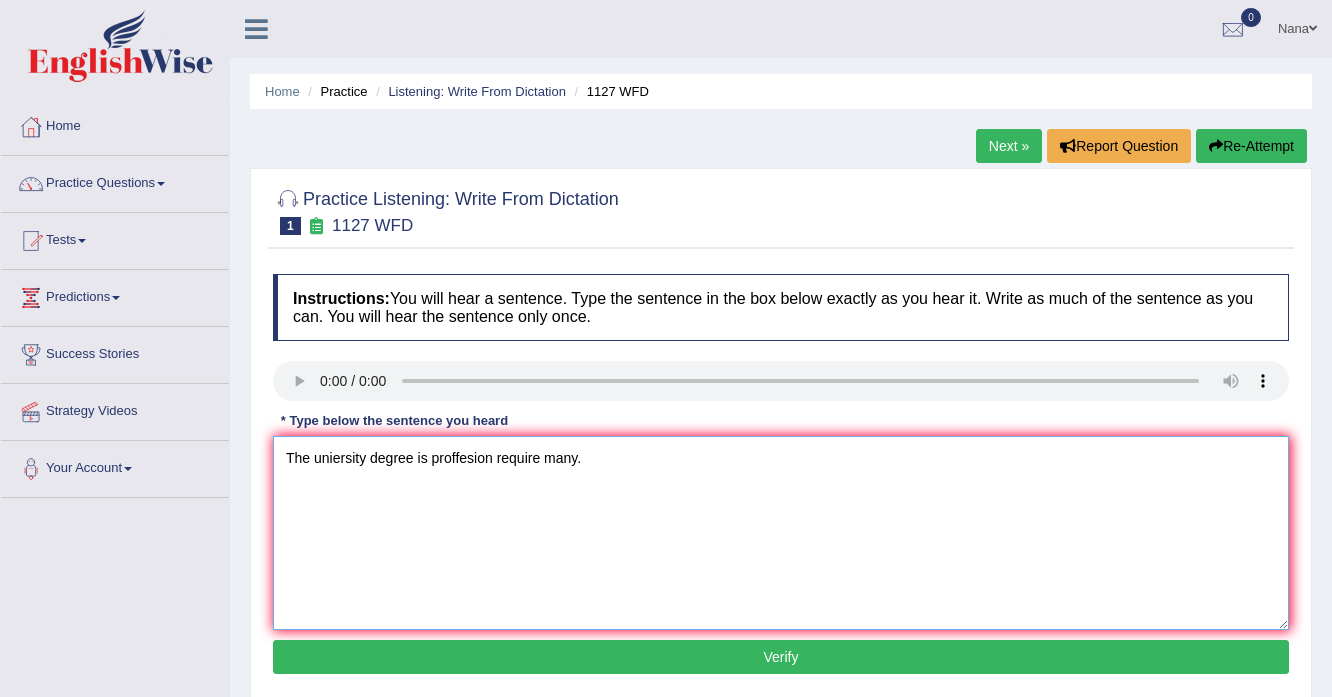 click on "The uniersity degree is proffesion require many." at bounding box center (781, 533) 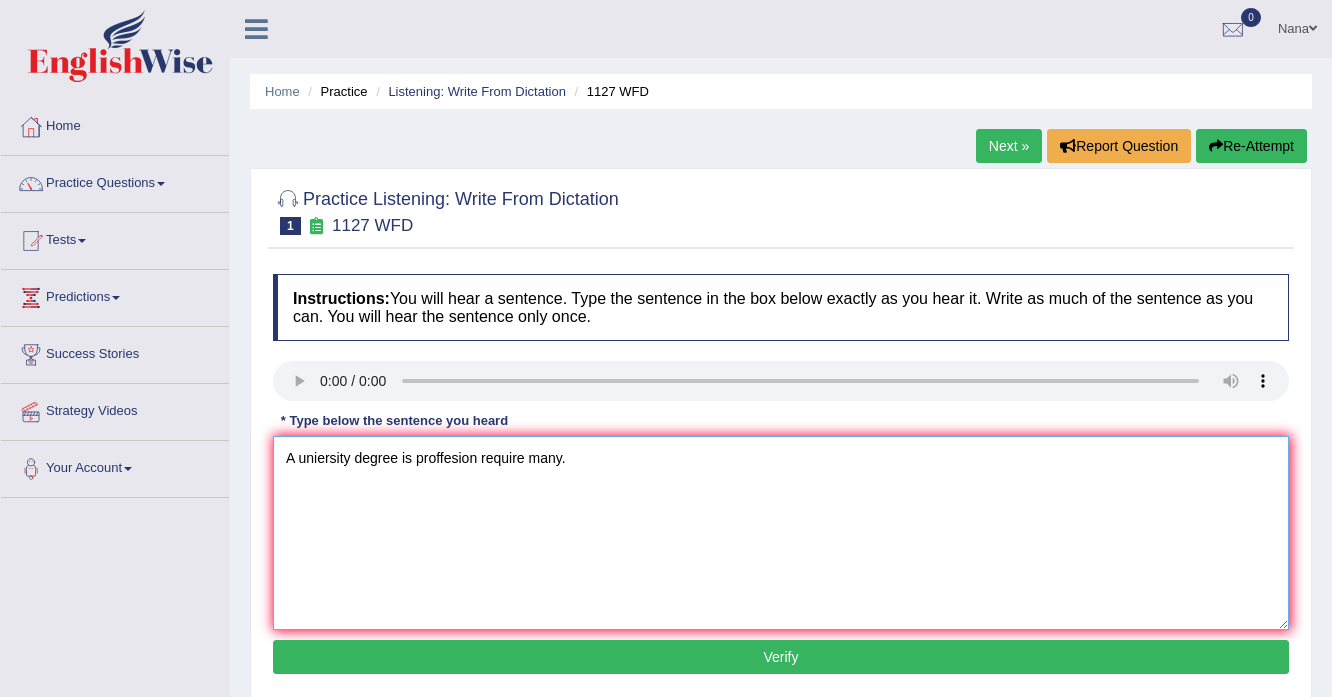 click on "A uniersity degree is proffesion require many." at bounding box center [781, 533] 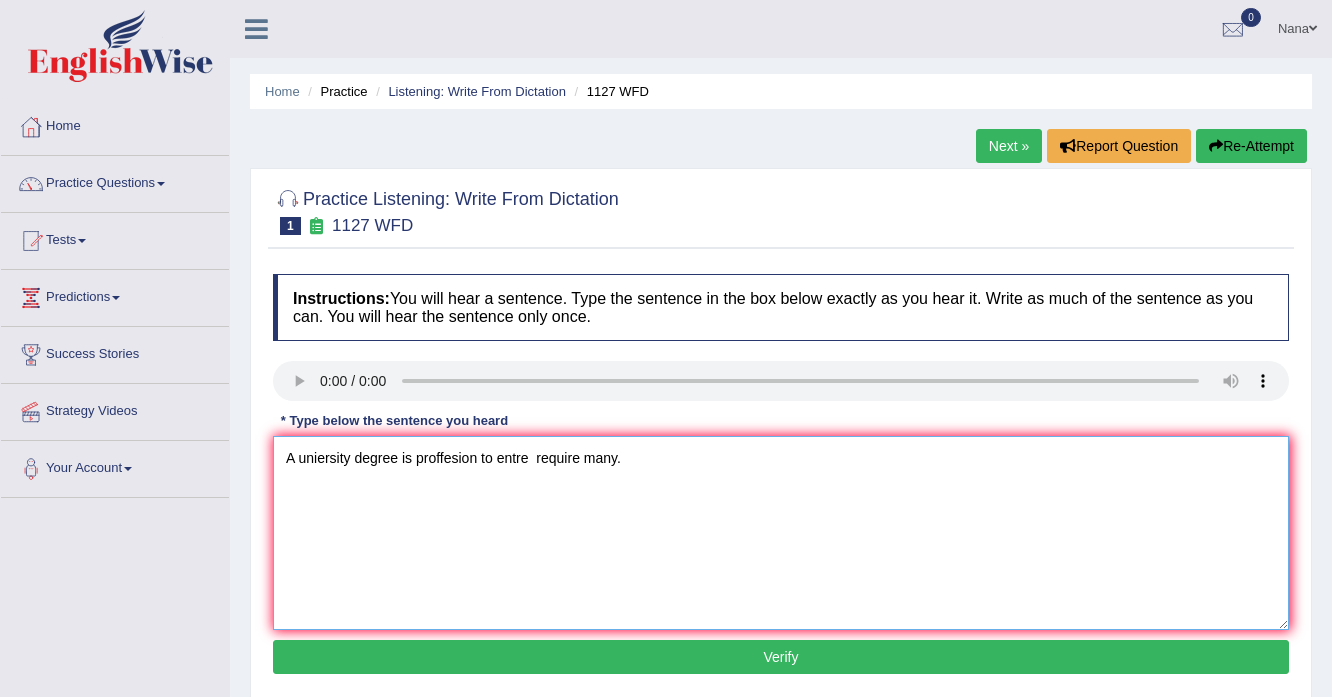 click on "A uniersity degree is proffesion to entre  require many." at bounding box center [781, 533] 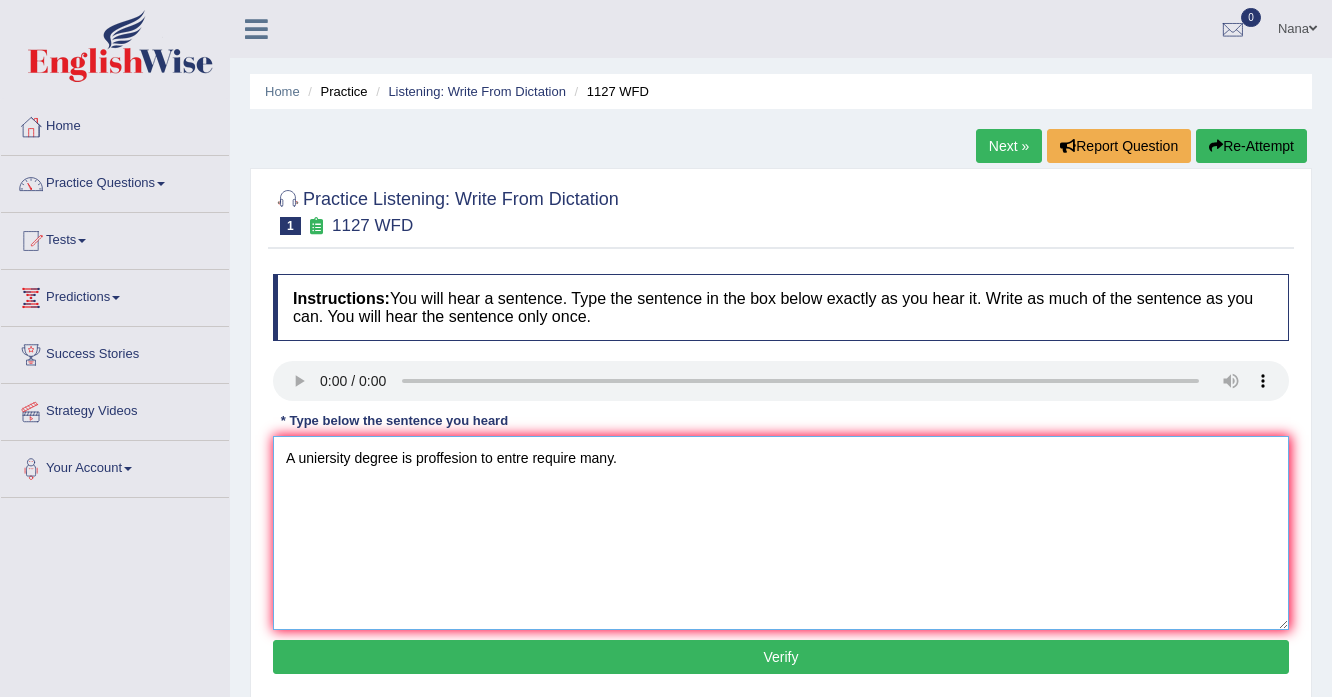 click on "A uniersity degree is proffesion to entre require many." at bounding box center (781, 533) 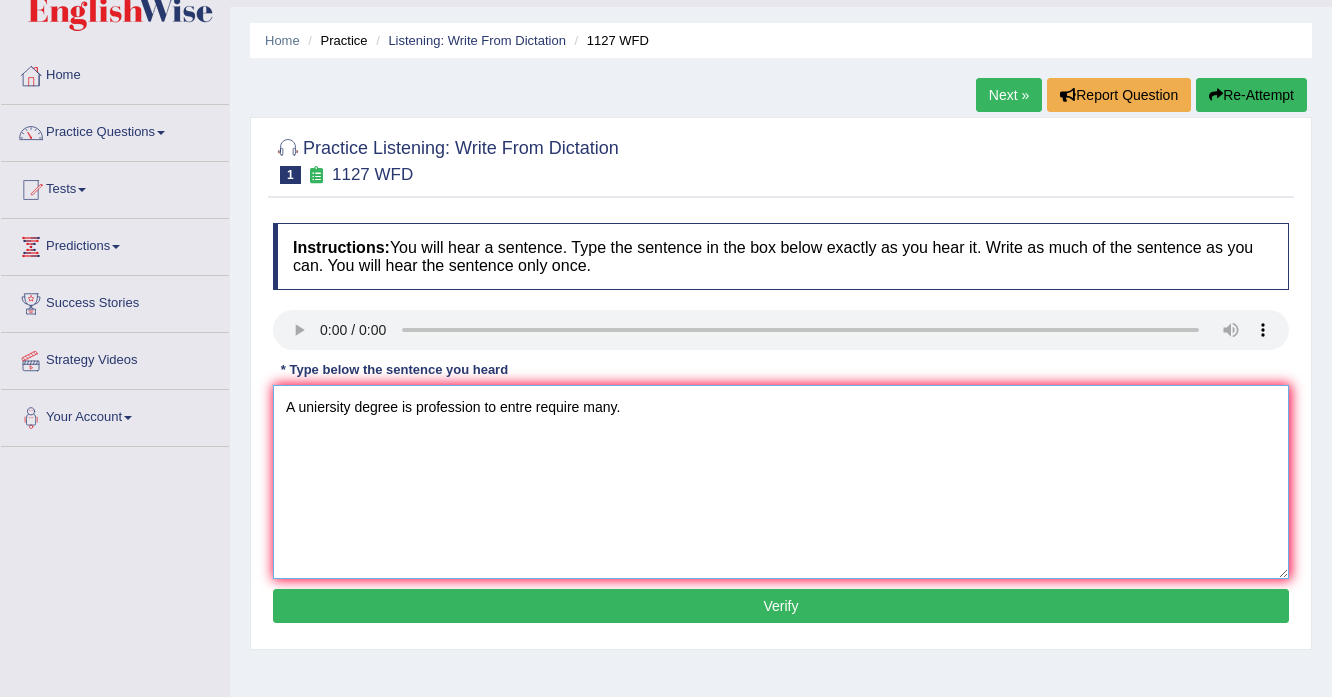 scroll, scrollTop: 80, scrollLeft: 0, axis: vertical 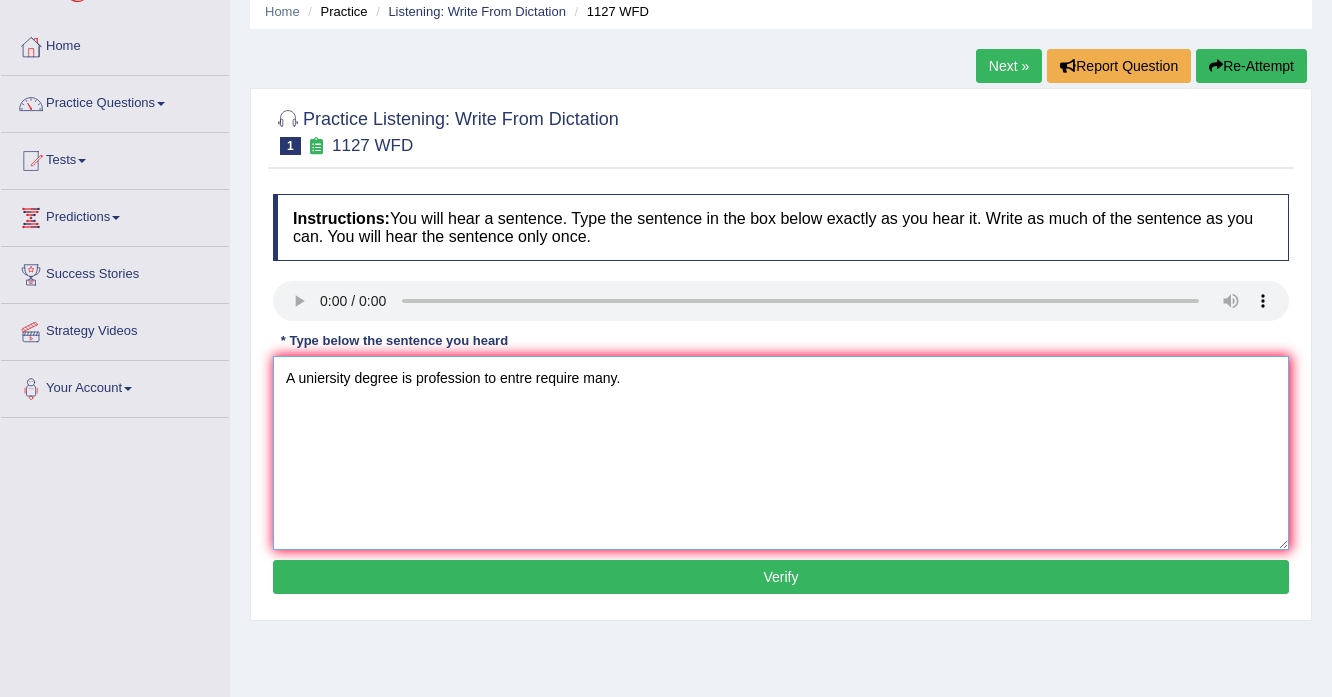 type on "A uniersity degree is profession to entre require many." 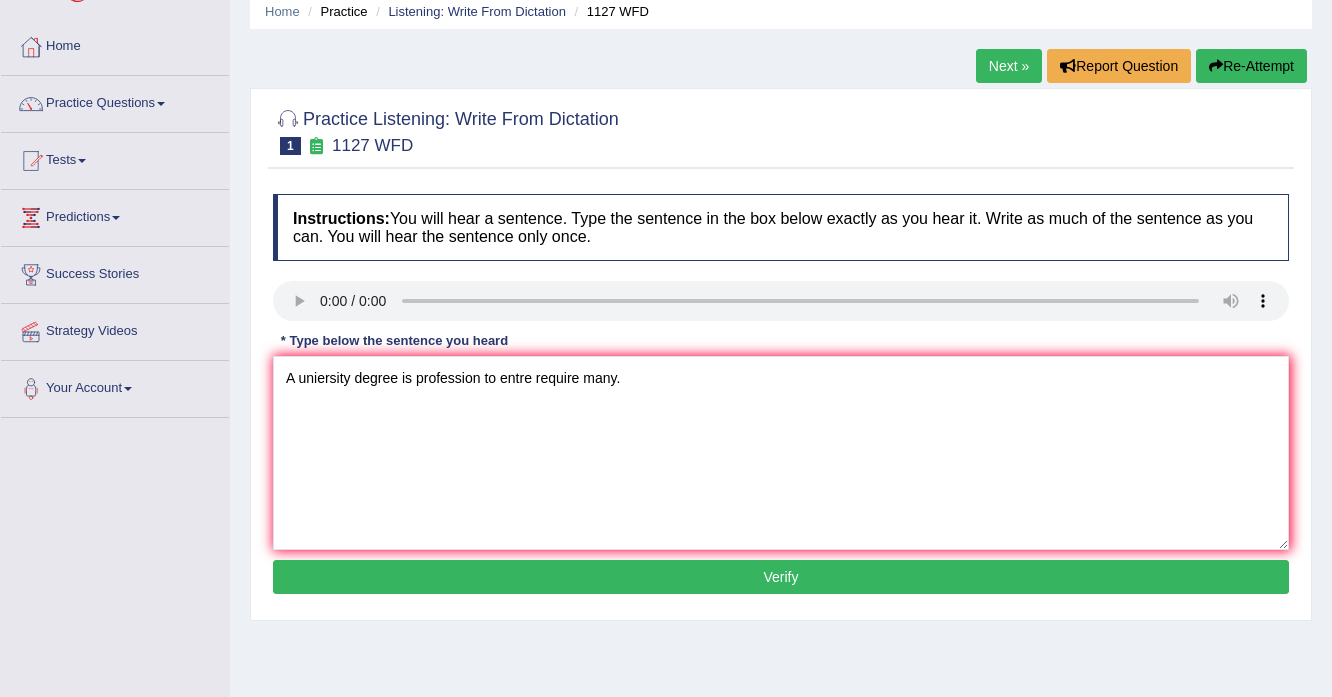 click on "Verify" at bounding box center (781, 577) 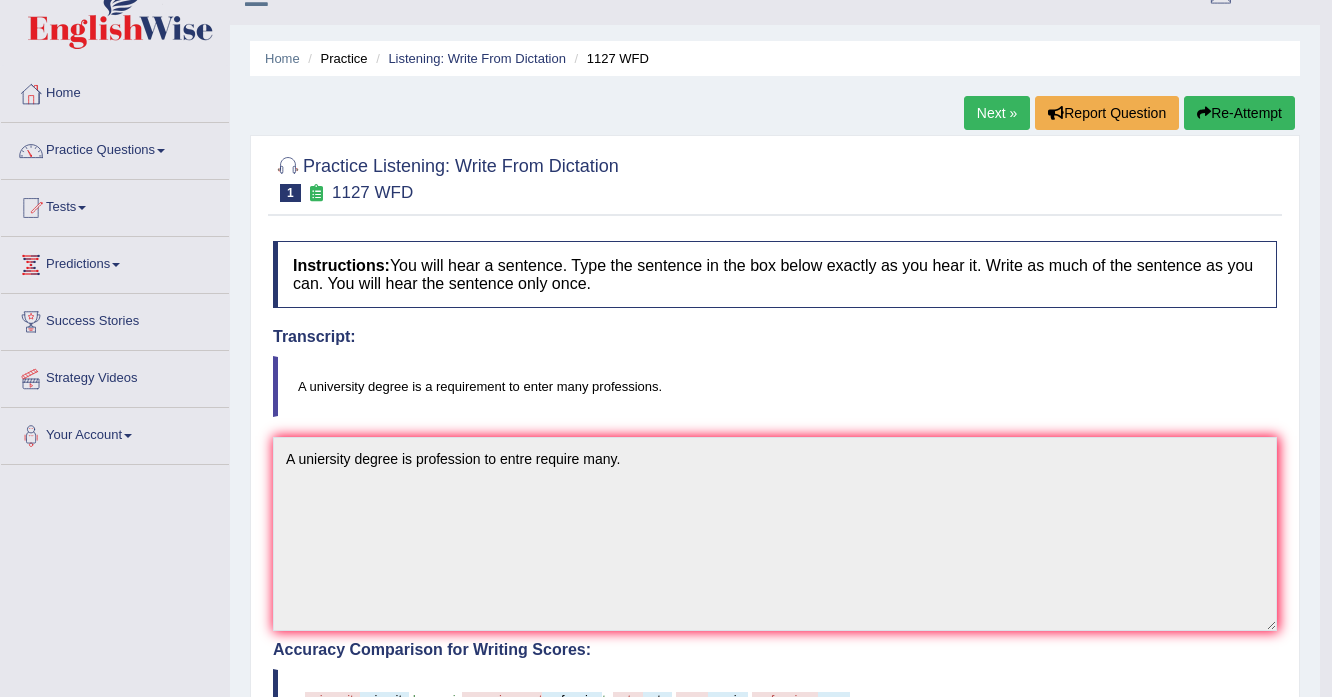 scroll, scrollTop: 0, scrollLeft: 0, axis: both 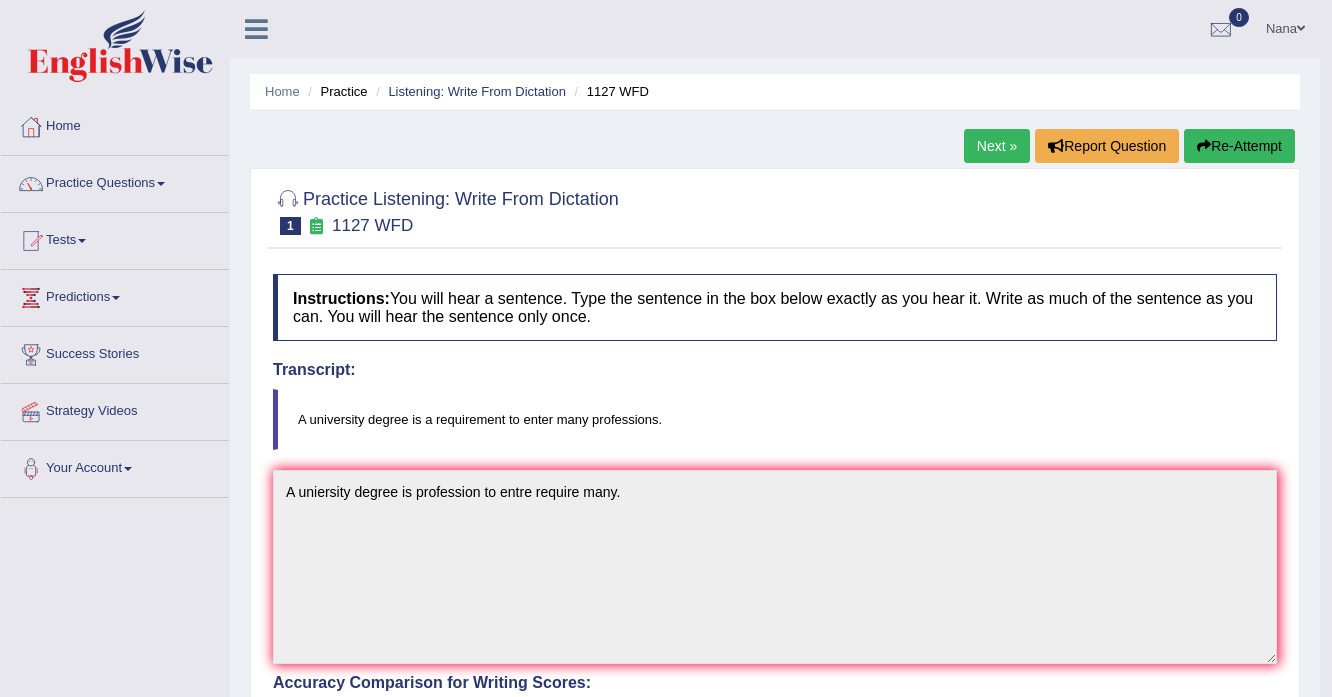click on "Re-Attempt" at bounding box center (1239, 146) 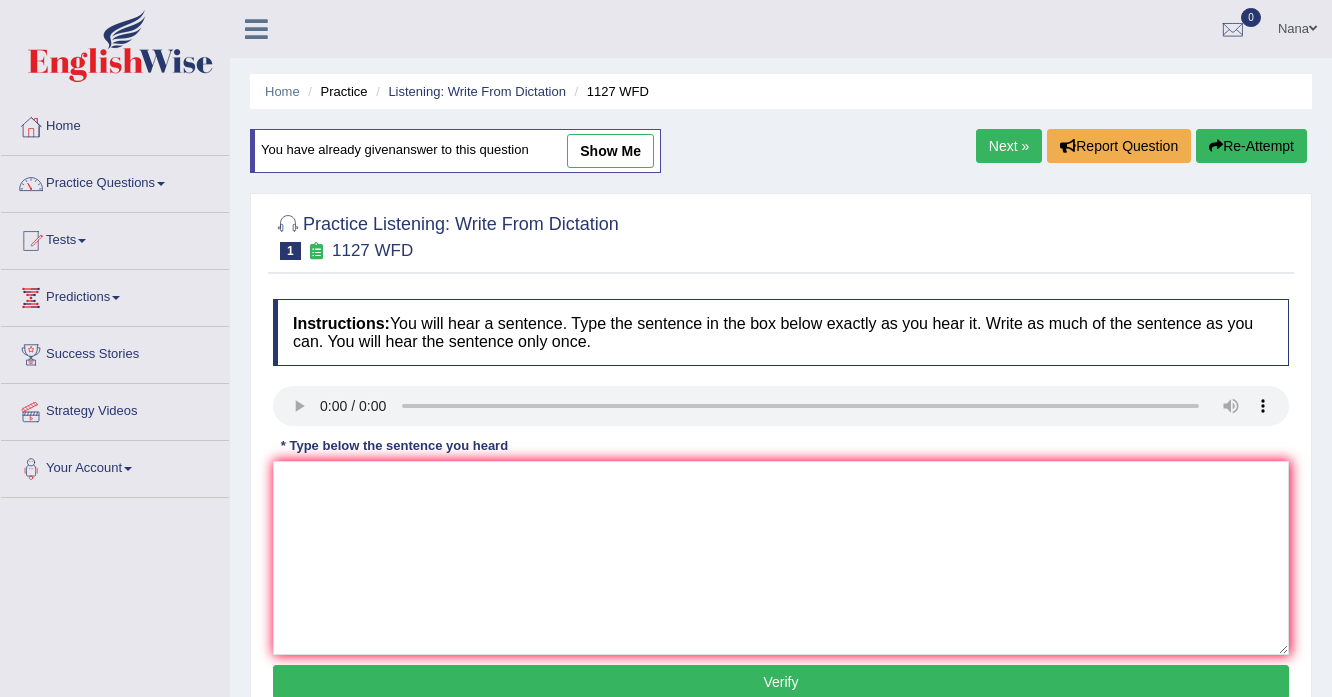 scroll, scrollTop: 0, scrollLeft: 0, axis: both 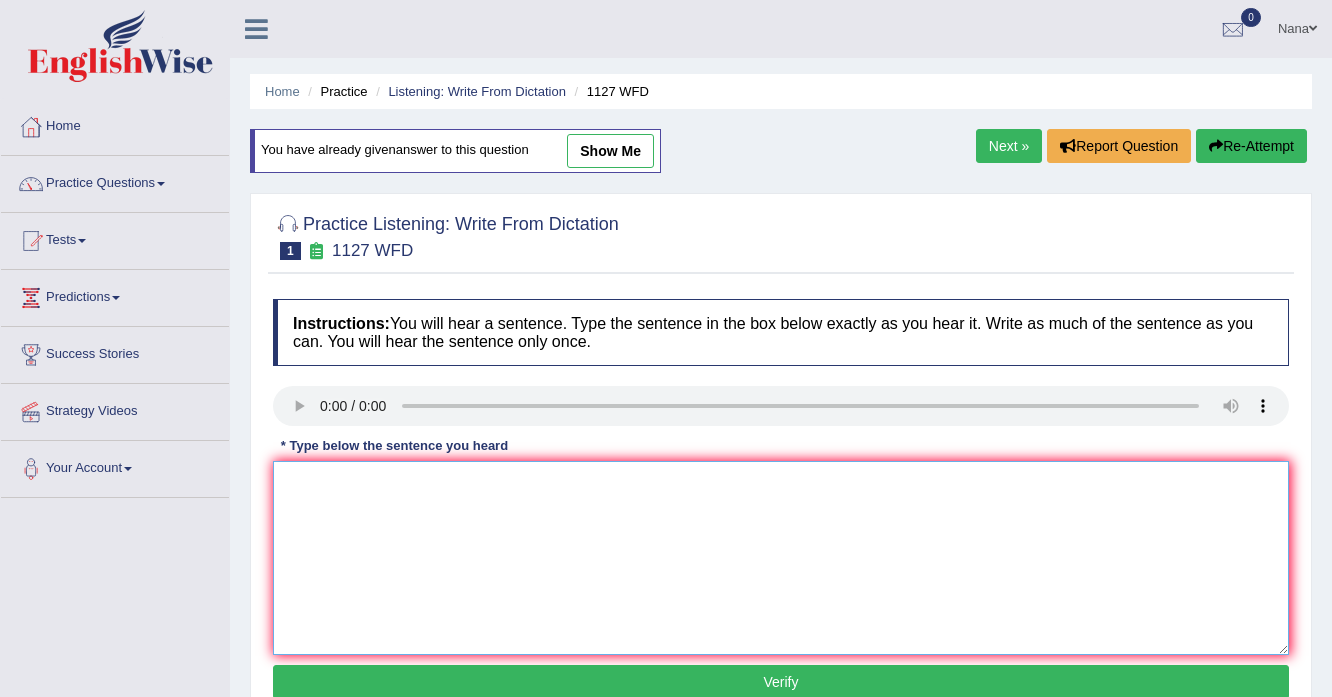 click at bounding box center [781, 558] 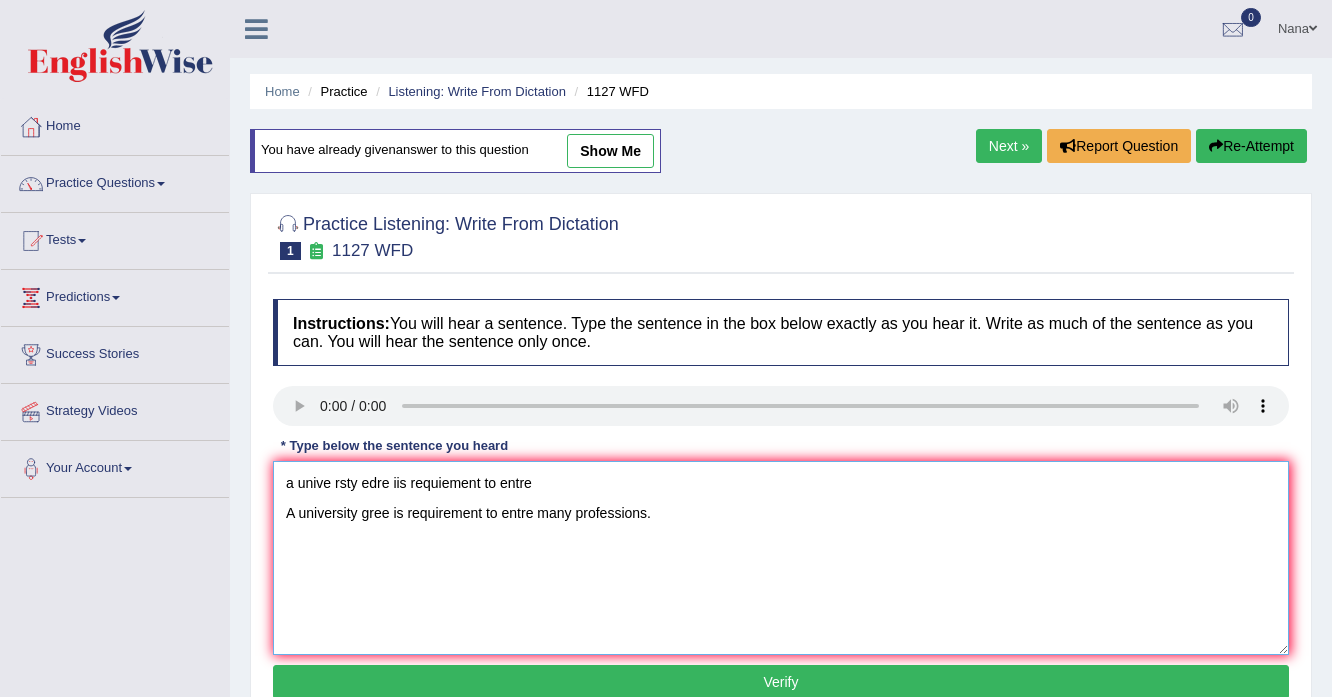 click on "a unive rsty edre iis requiement to entre
A university gree is requirement to entre many professions." at bounding box center [781, 558] 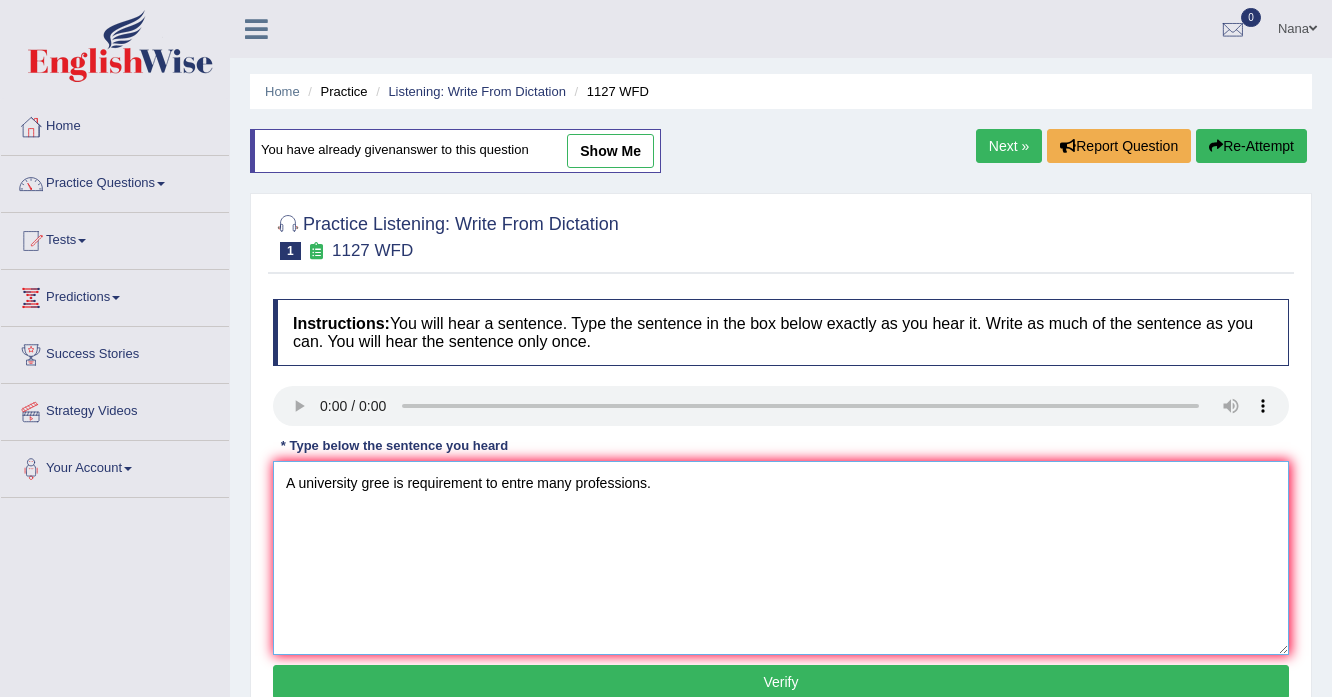 click on "A university gree is requirement to entre many professions." at bounding box center (781, 558) 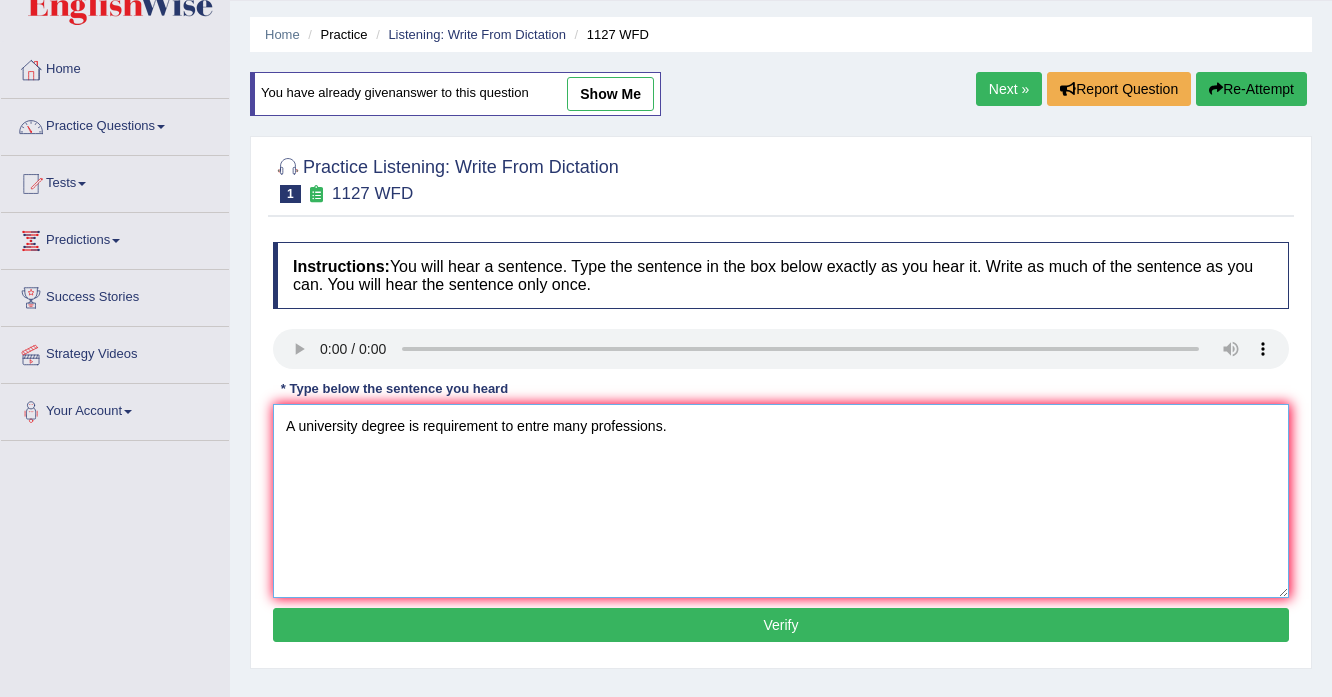 scroll, scrollTop: 80, scrollLeft: 0, axis: vertical 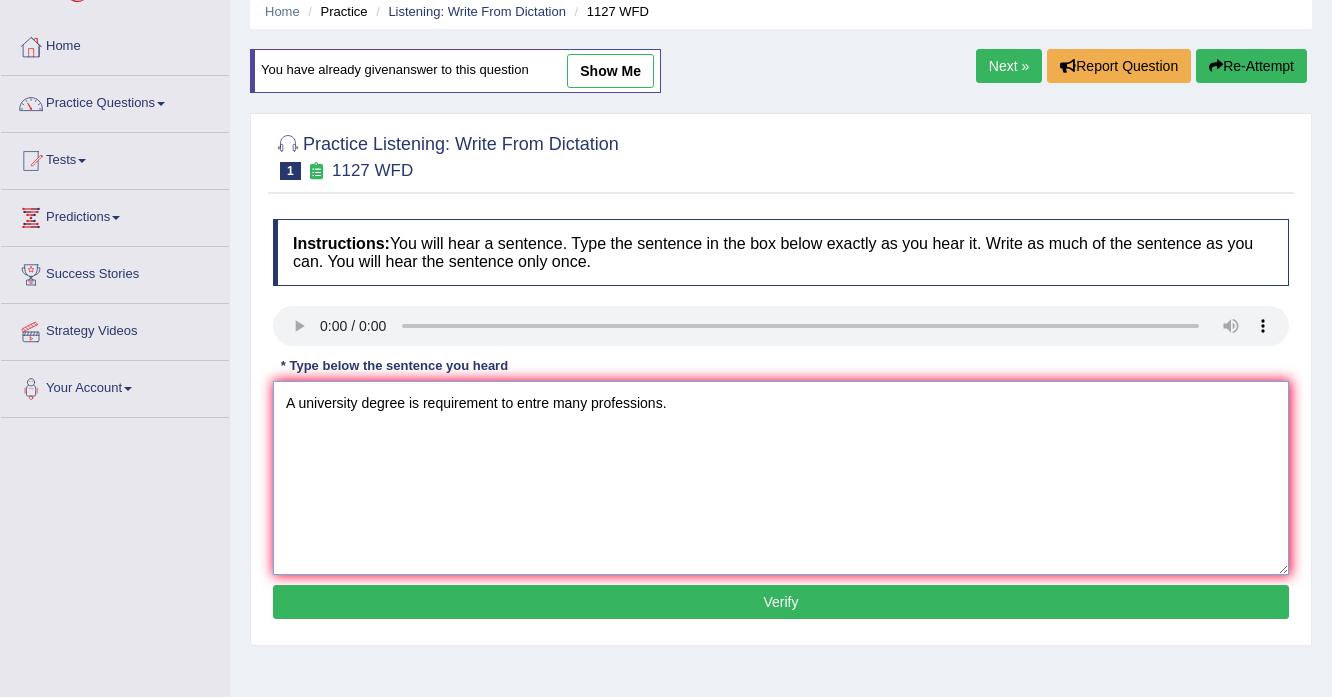 type on "A university degree is requirement to entre many professions." 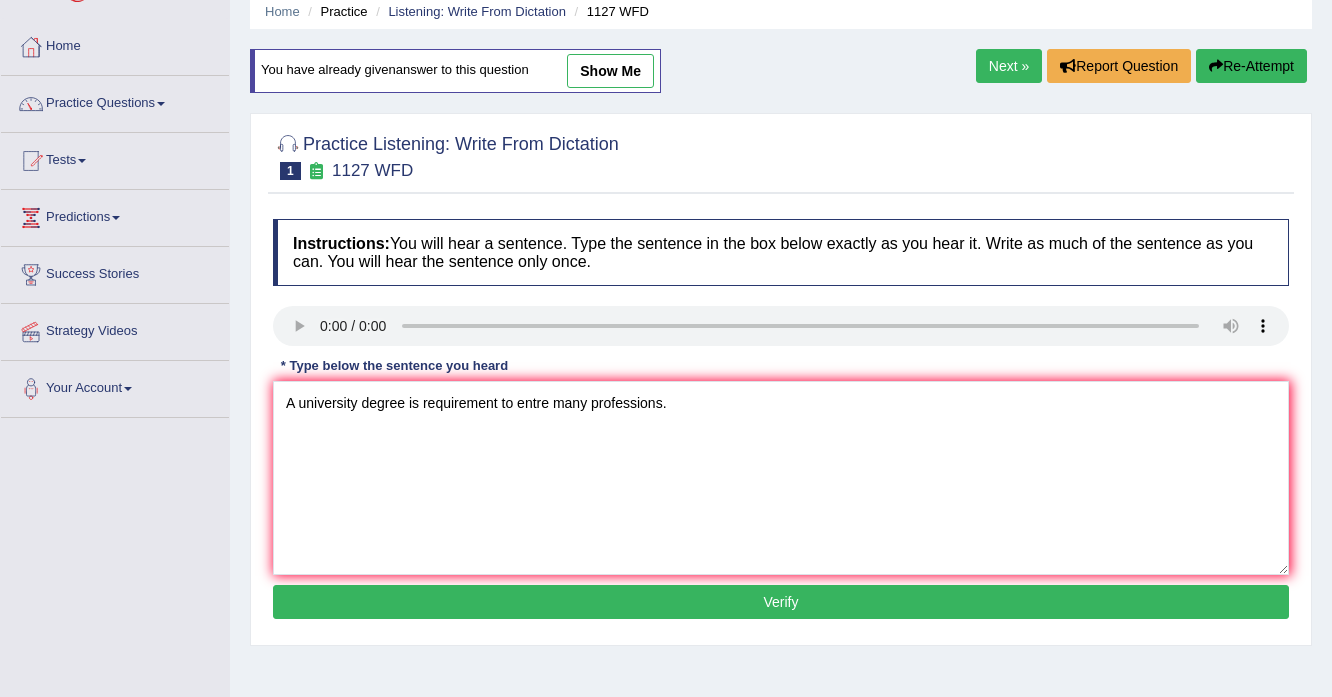 click on "Instructions:  You will hear a sentence. Type the sentence in the box below exactly as you hear it. Write as much of the sentence as you can. You will hear the sentence only once.
Transcript: A university degree is a requirement to enter many professions. * Type below the sentence you heard A university degree is requirement to entre many professions. Accuracy Comparison for Writing Scores:
Red:  Missed Words
Green:  Correct Words
Blue:  Added/Mistyped Words
Accuracy:   Punctuation at the end  You wrote first capital letter A.I. Engine Result:  Processing... Verify" at bounding box center (781, 422) 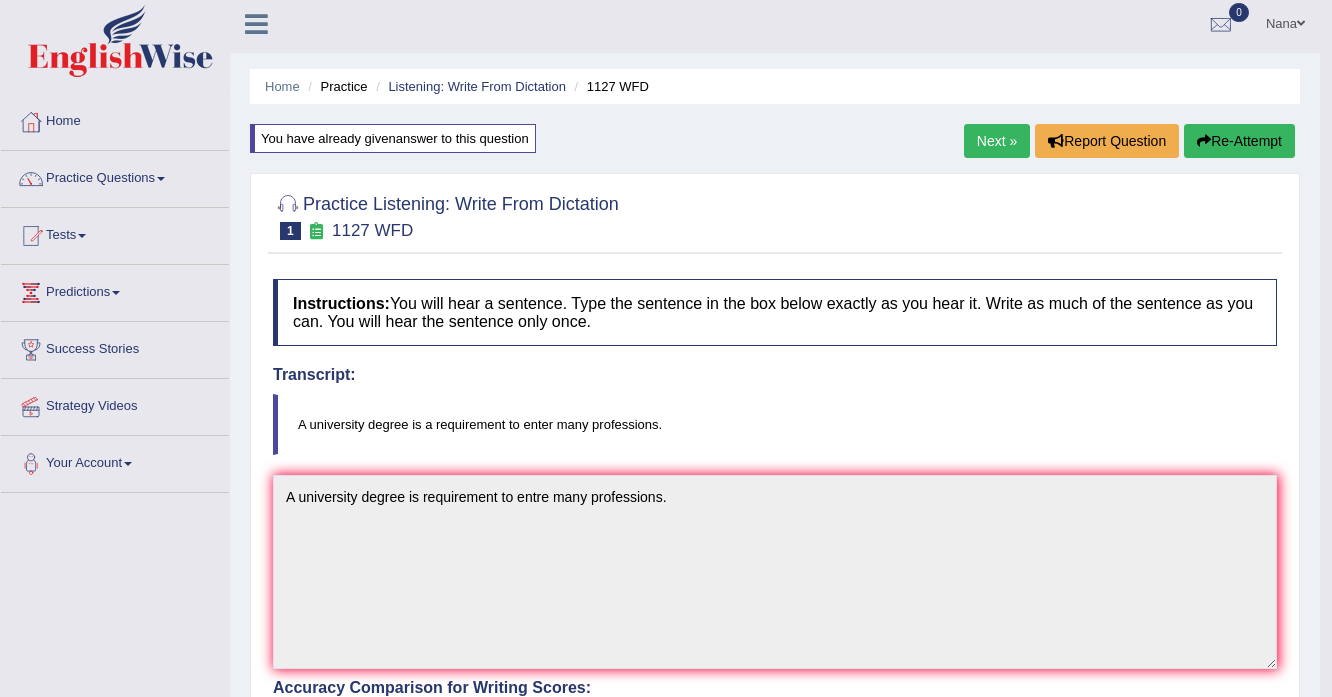scroll, scrollTop: 0, scrollLeft: 0, axis: both 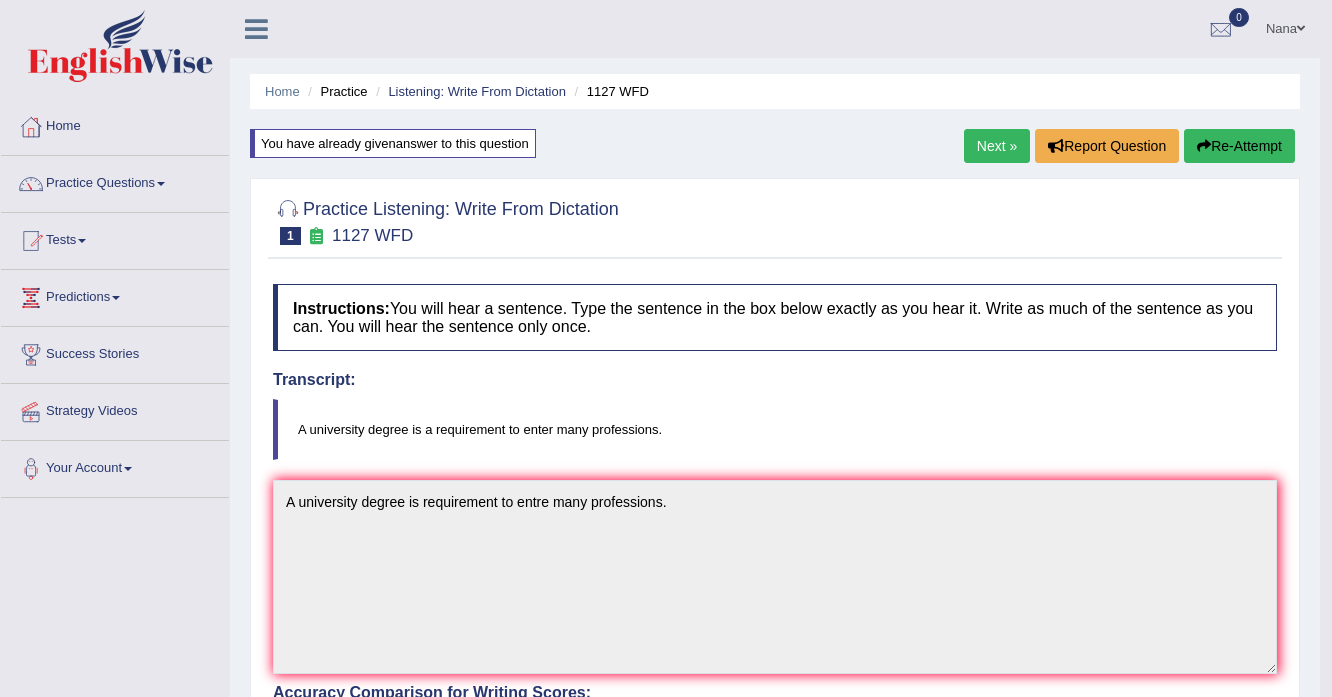 click on "Next »" at bounding box center (997, 146) 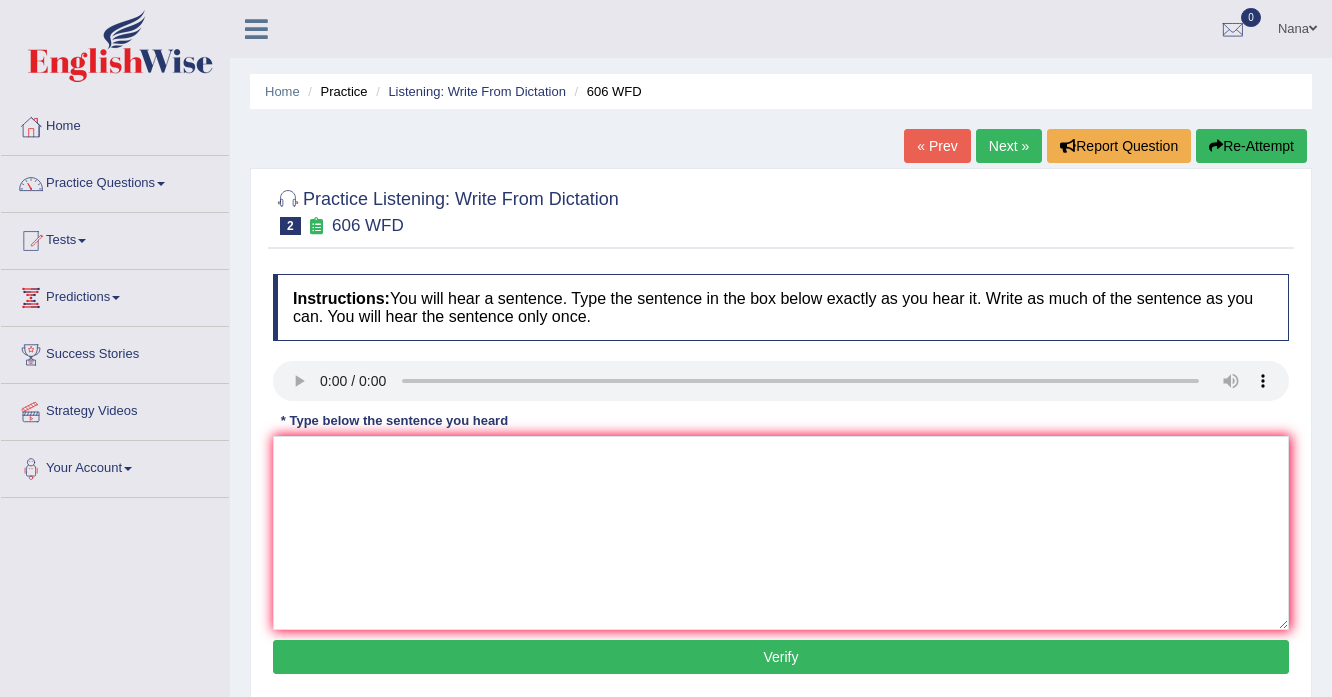 scroll, scrollTop: 0, scrollLeft: 0, axis: both 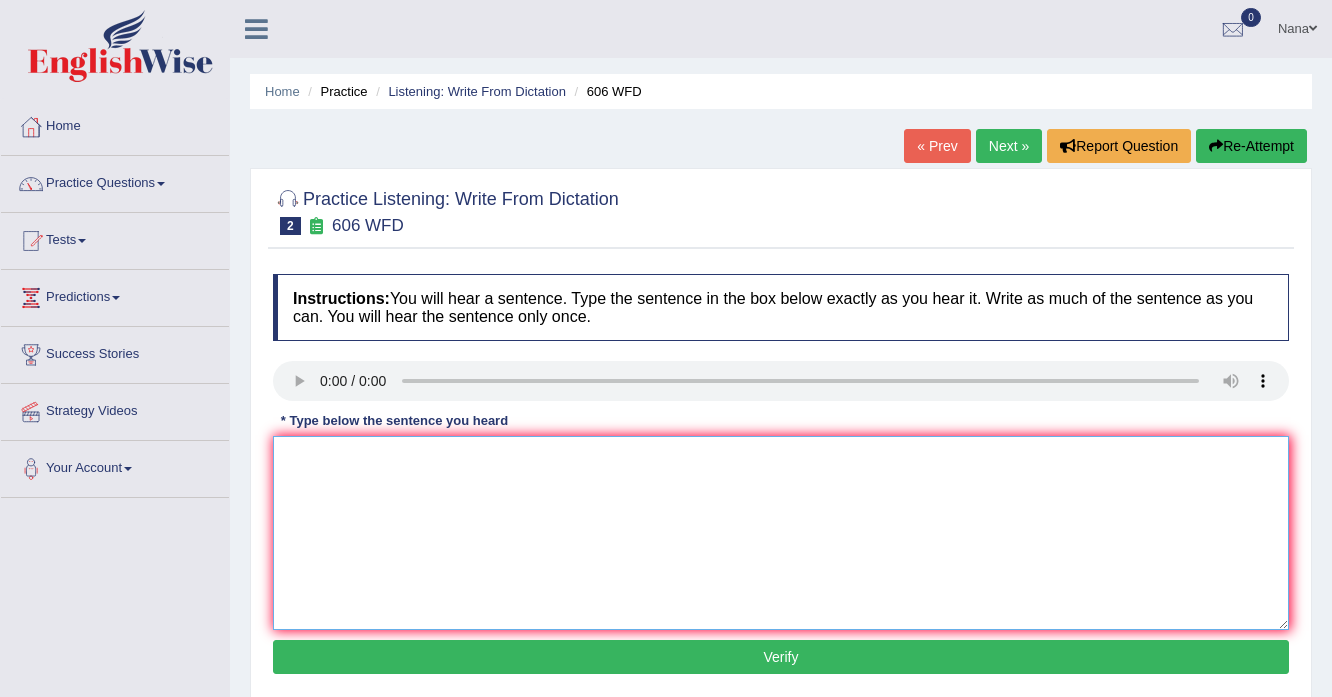 click at bounding box center [781, 533] 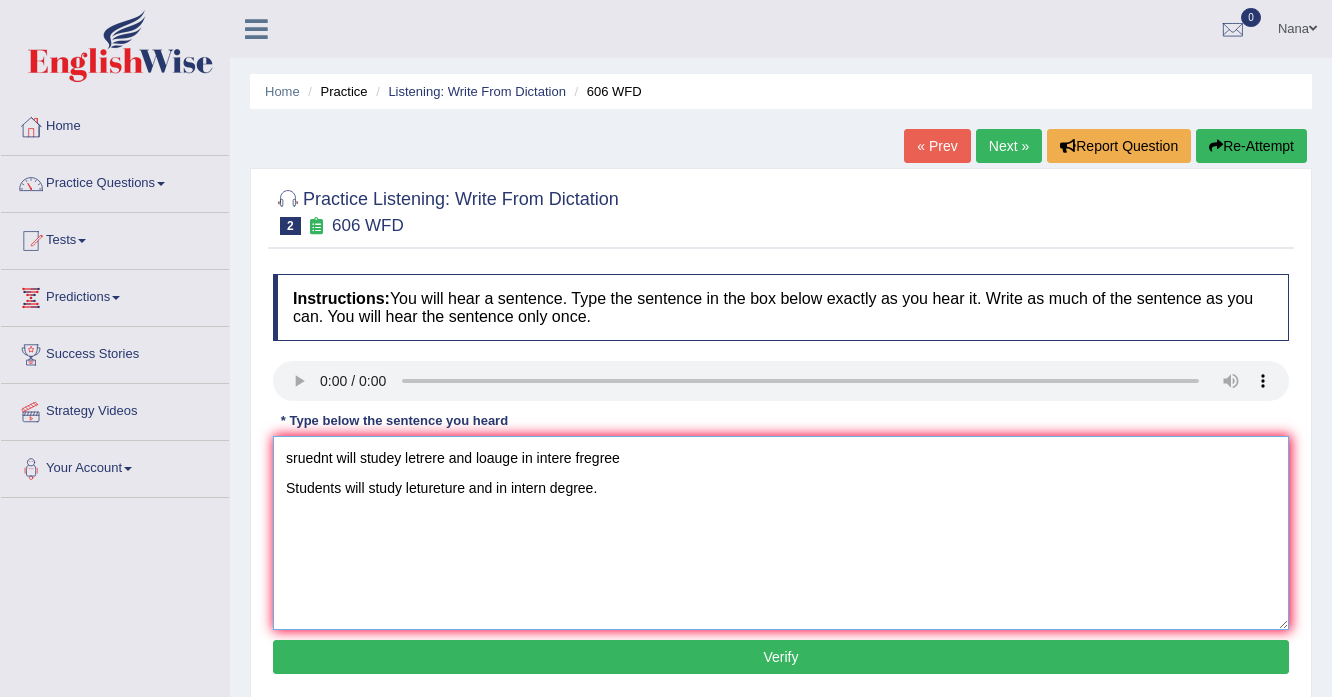 drag, startPoint x: 284, startPoint y: 490, endPoint x: 270, endPoint y: 456, distance: 36.769554 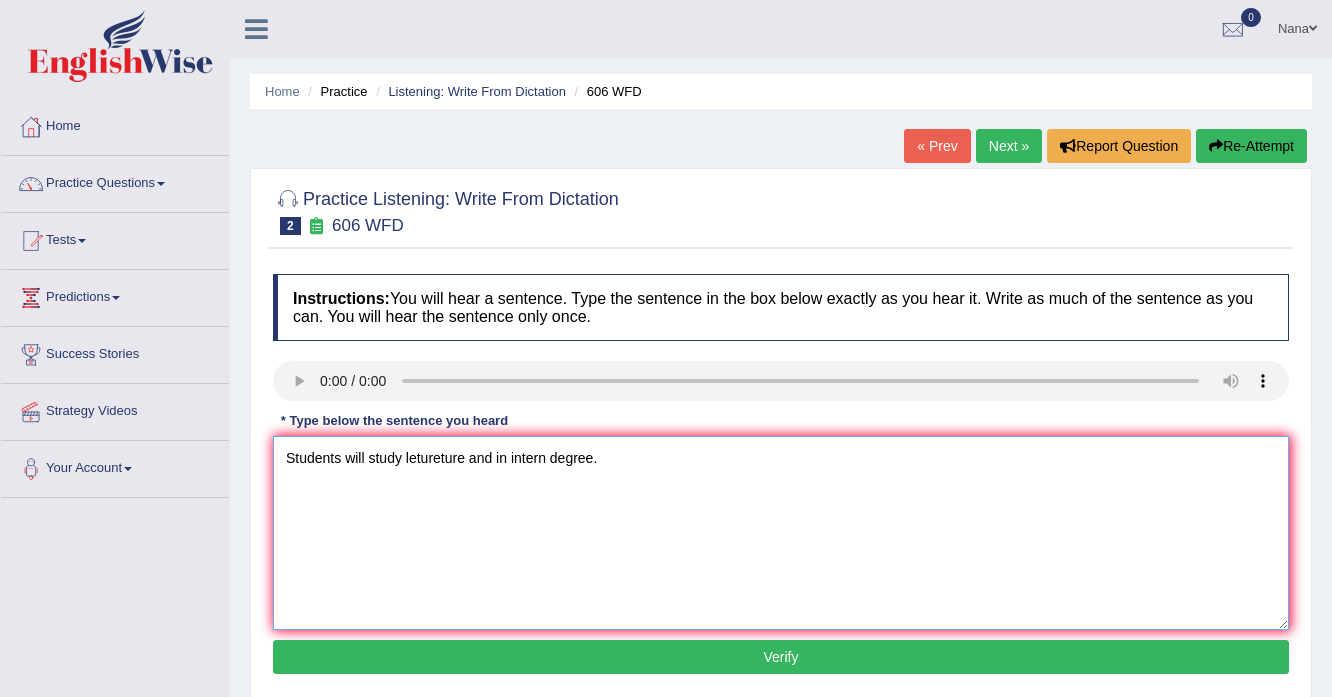 type on "Students will study letureture and in intern degree." 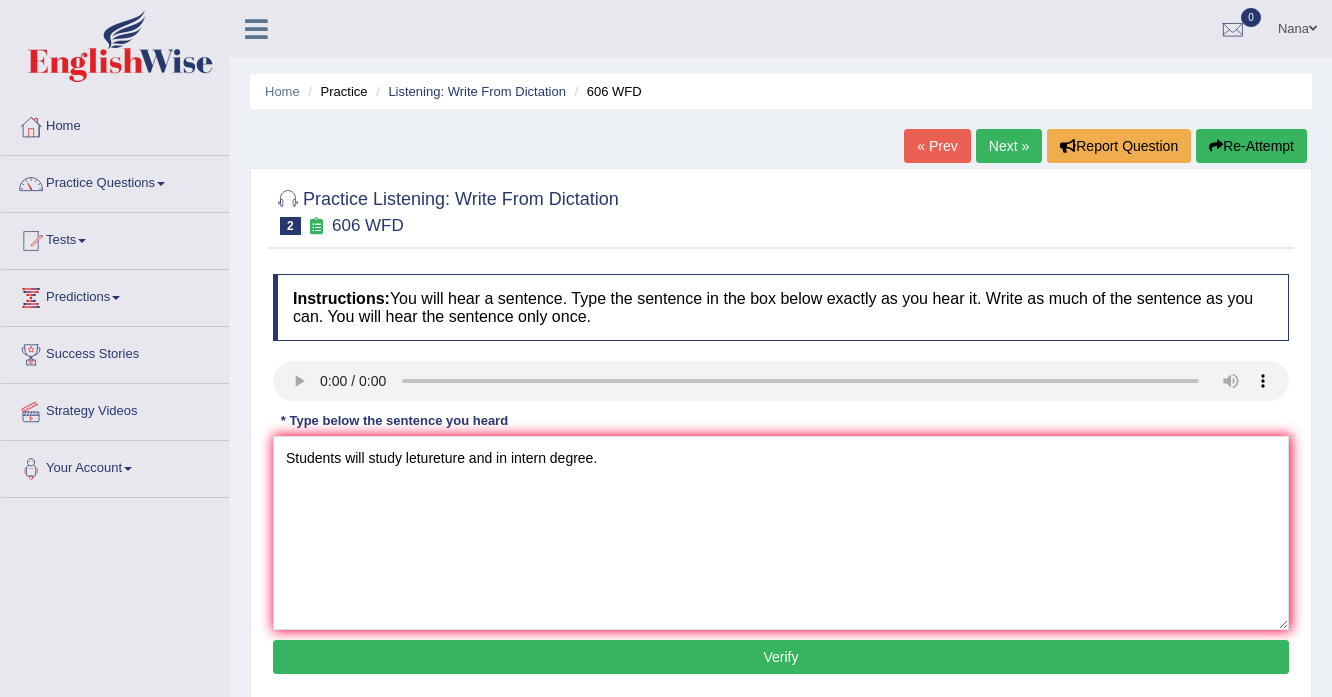click on "Verify" at bounding box center [781, 657] 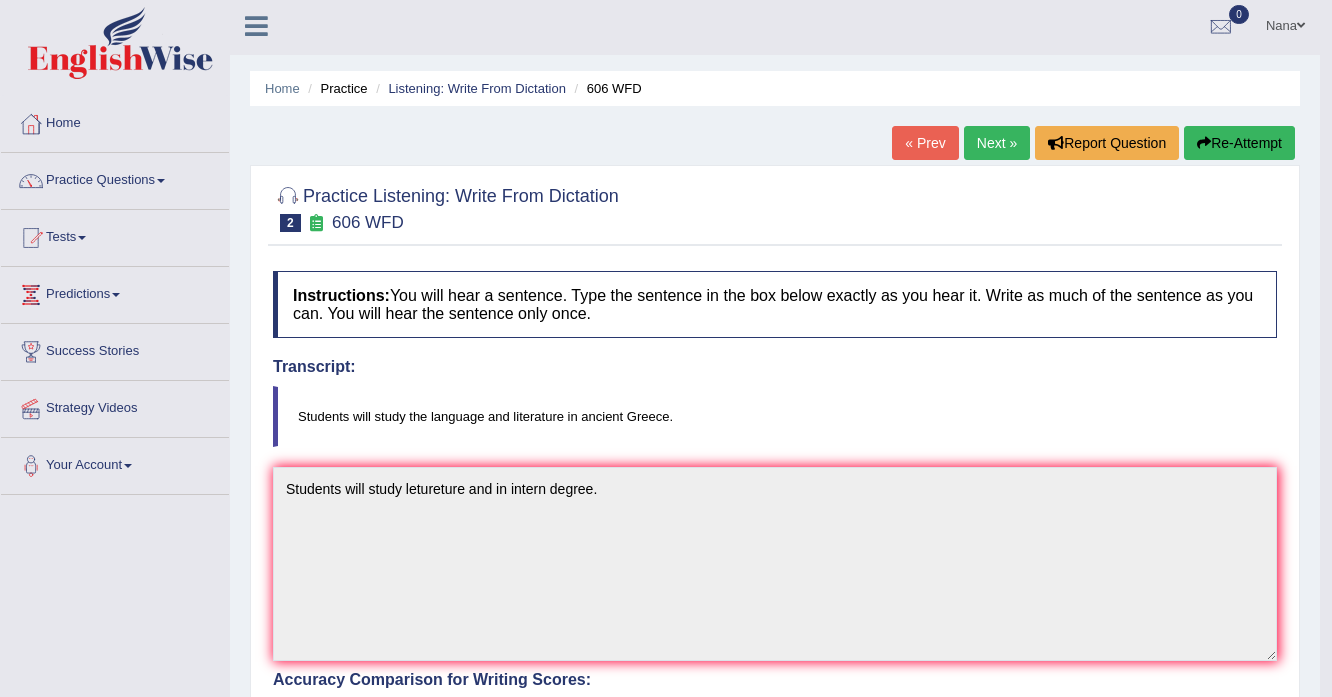 scroll, scrollTop: 0, scrollLeft: 0, axis: both 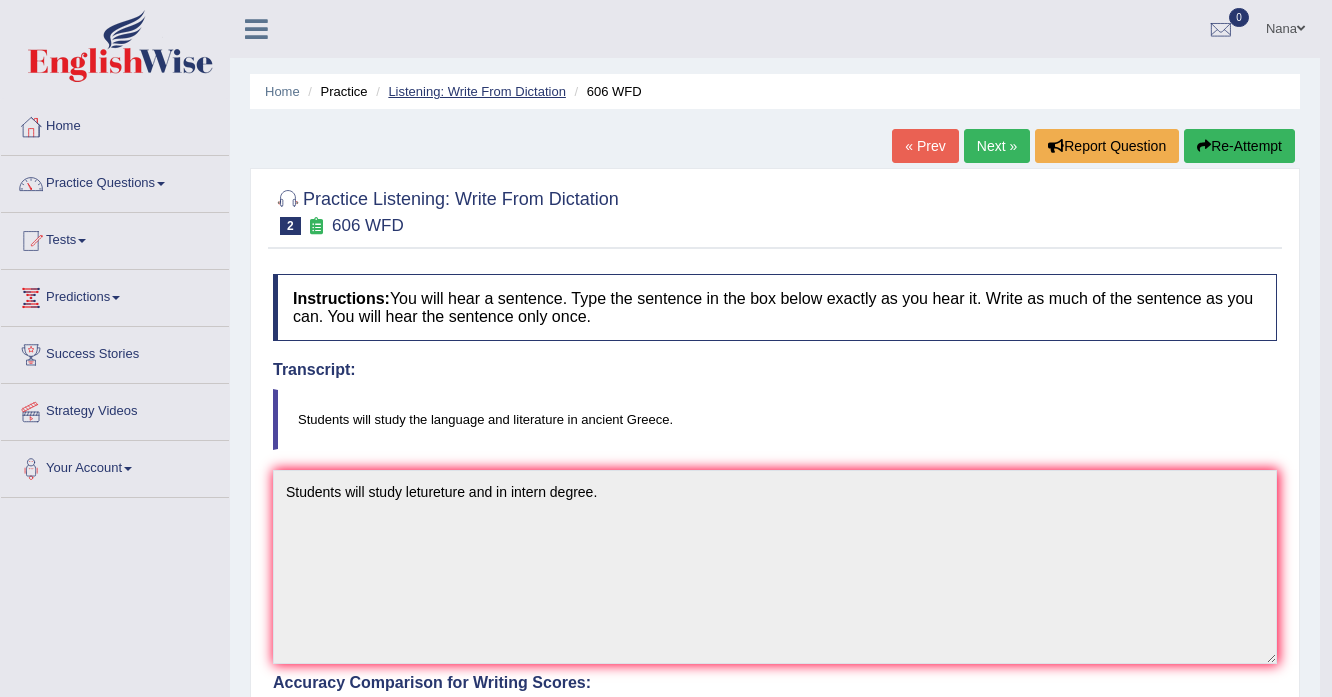 click on "Listening: Write From Dictation" at bounding box center (477, 91) 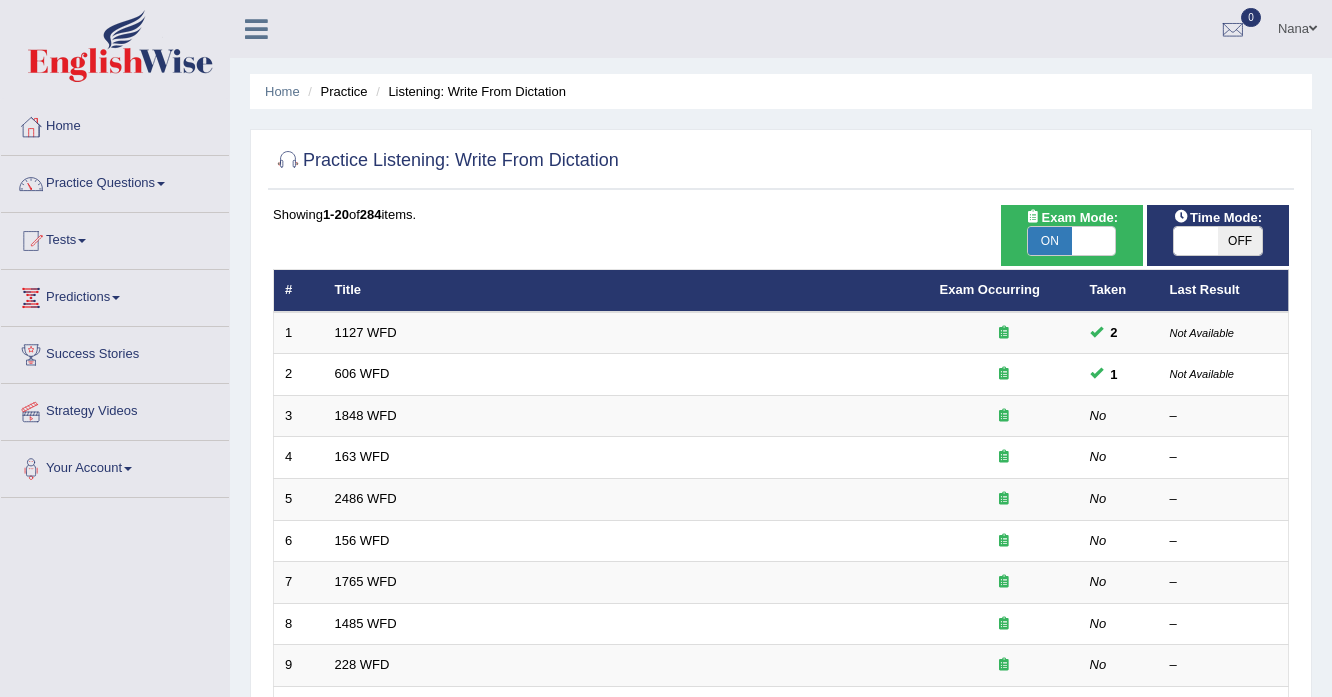 scroll, scrollTop: 0, scrollLeft: 0, axis: both 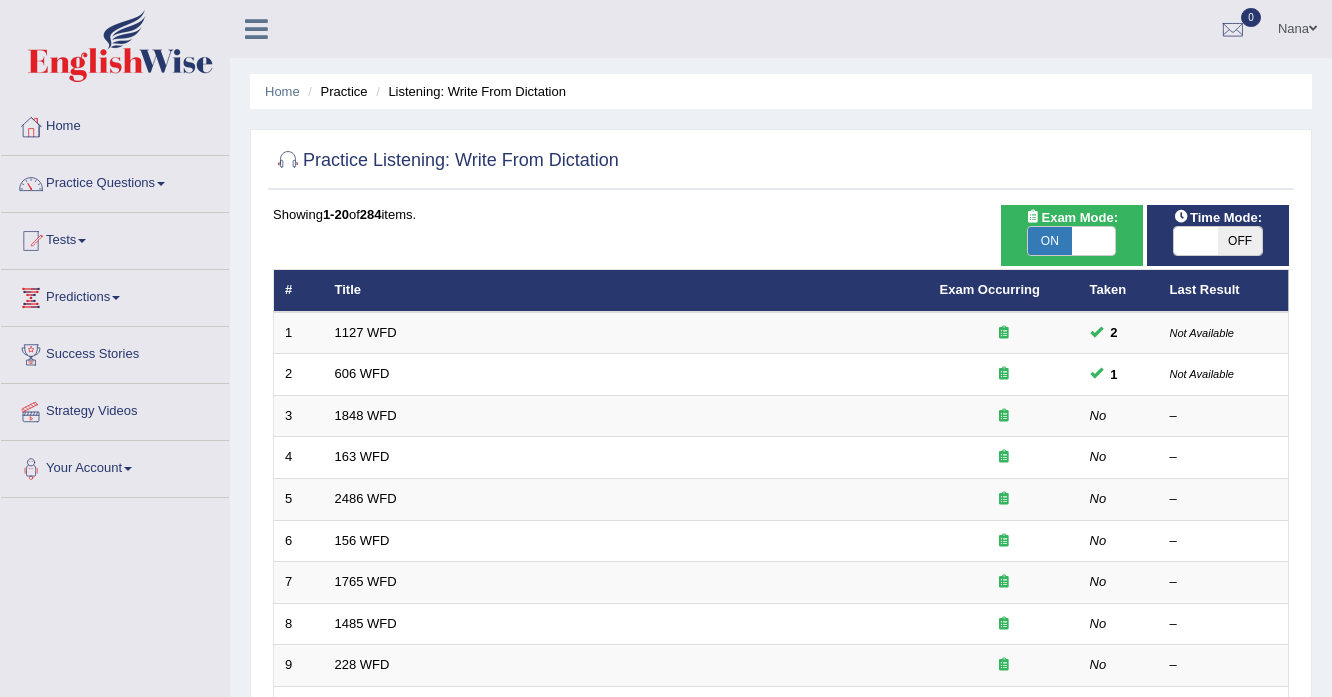 click on "ON" at bounding box center [1050, 241] 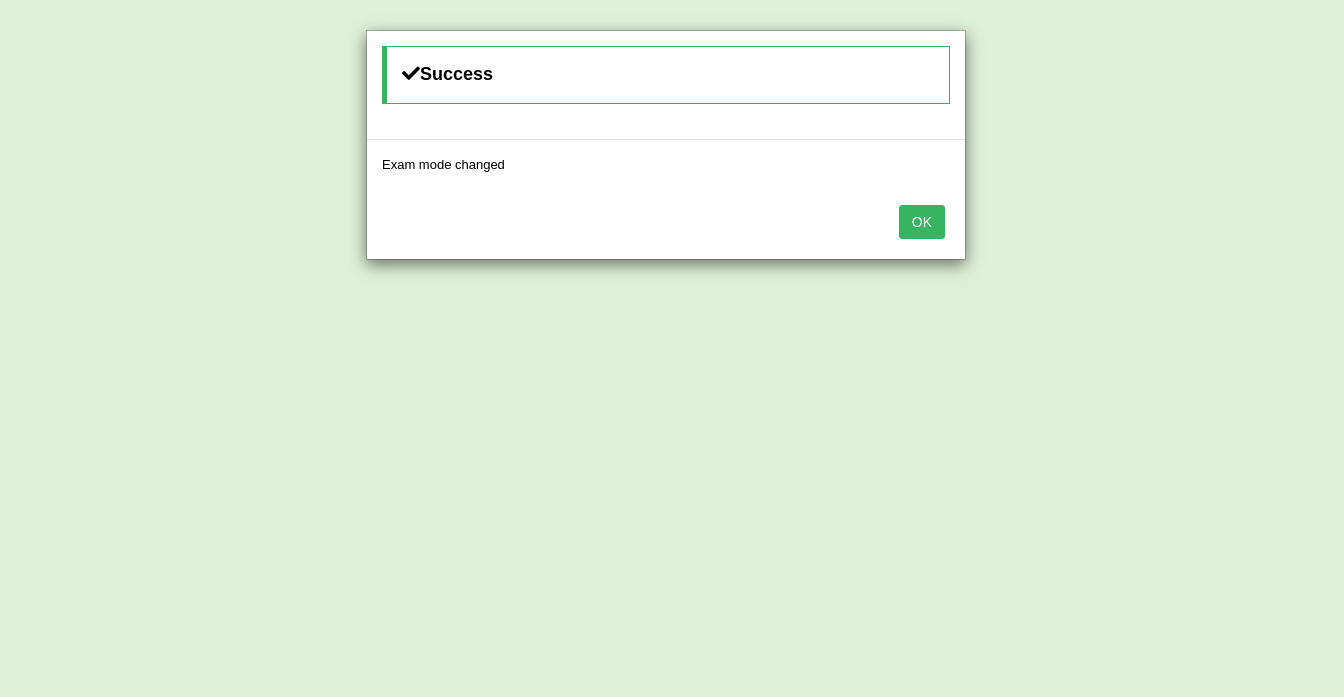 click on "OK" at bounding box center (922, 222) 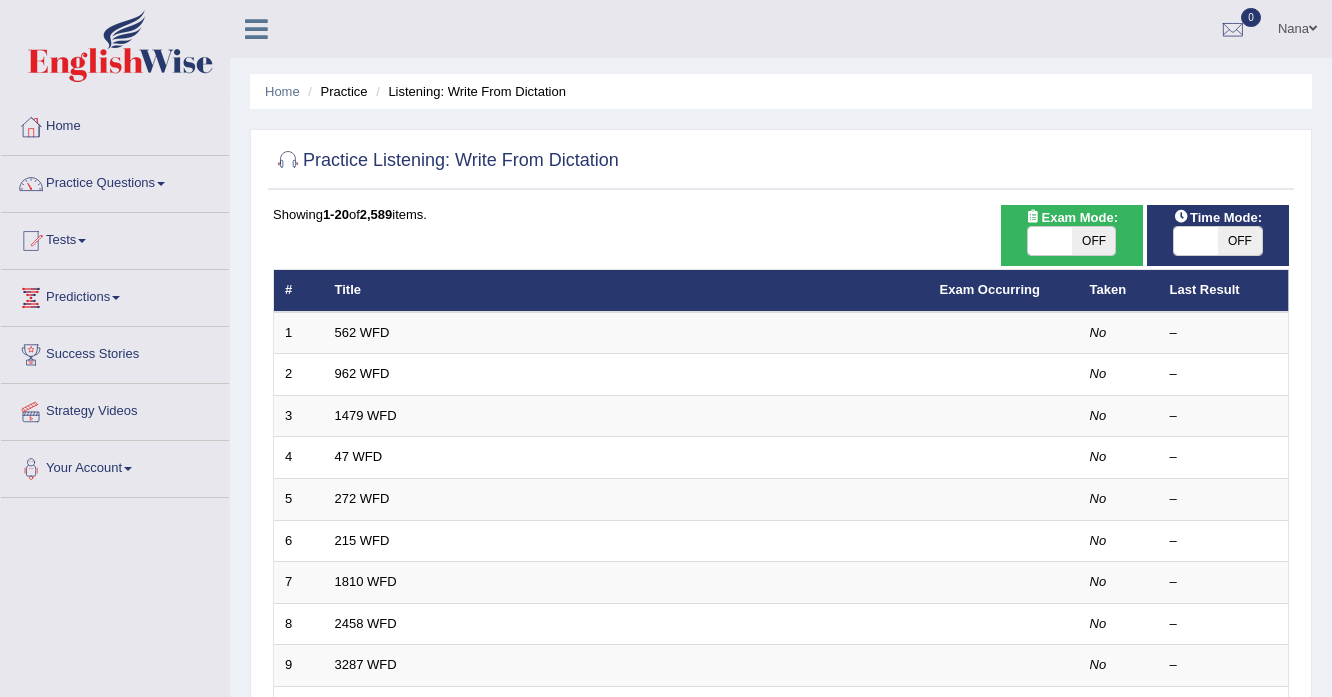 scroll, scrollTop: 0, scrollLeft: 0, axis: both 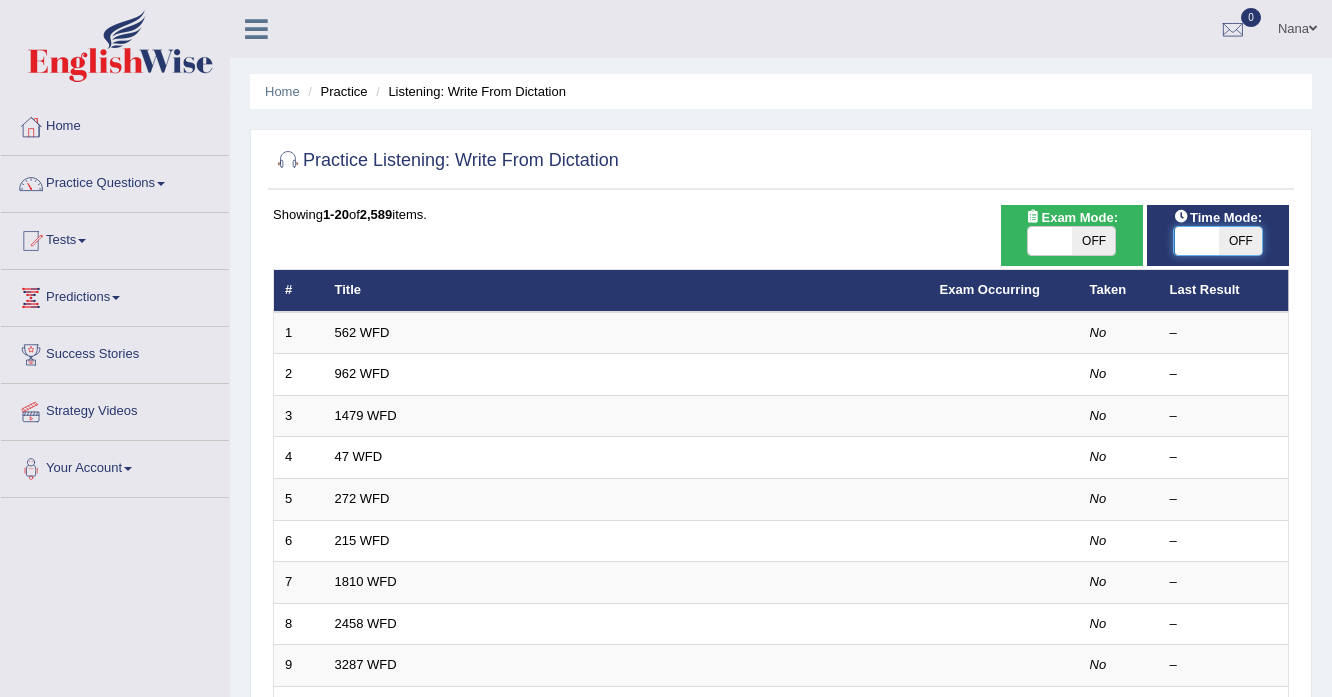 drag, startPoint x: 1211, startPoint y: 237, endPoint x: 1247, endPoint y: 228, distance: 37.107952 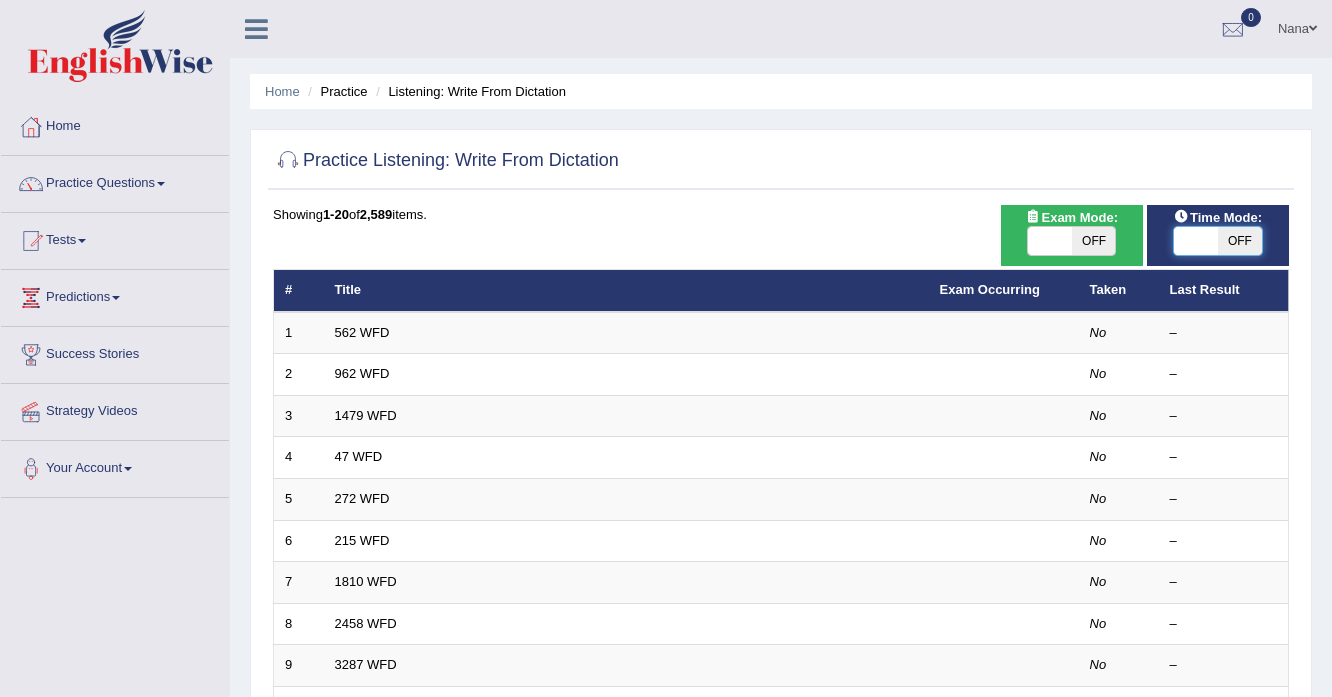 click at bounding box center (1196, 241) 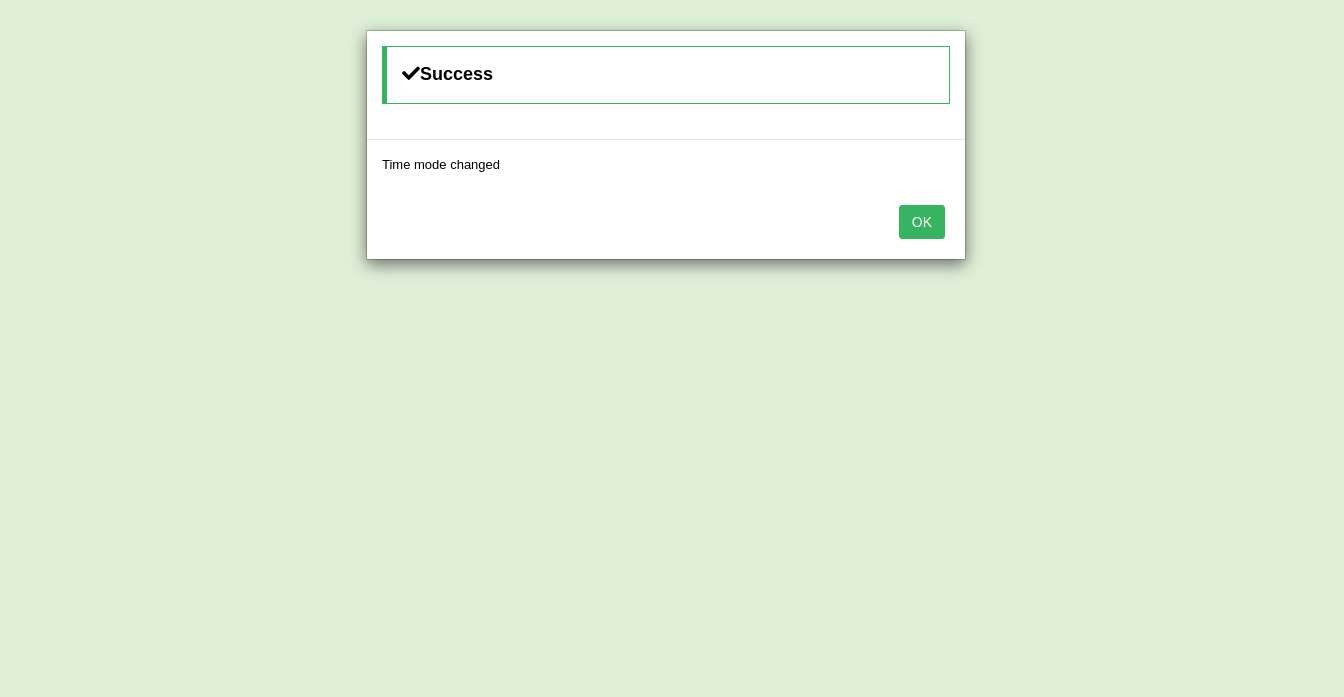 click on "OK" at bounding box center (922, 222) 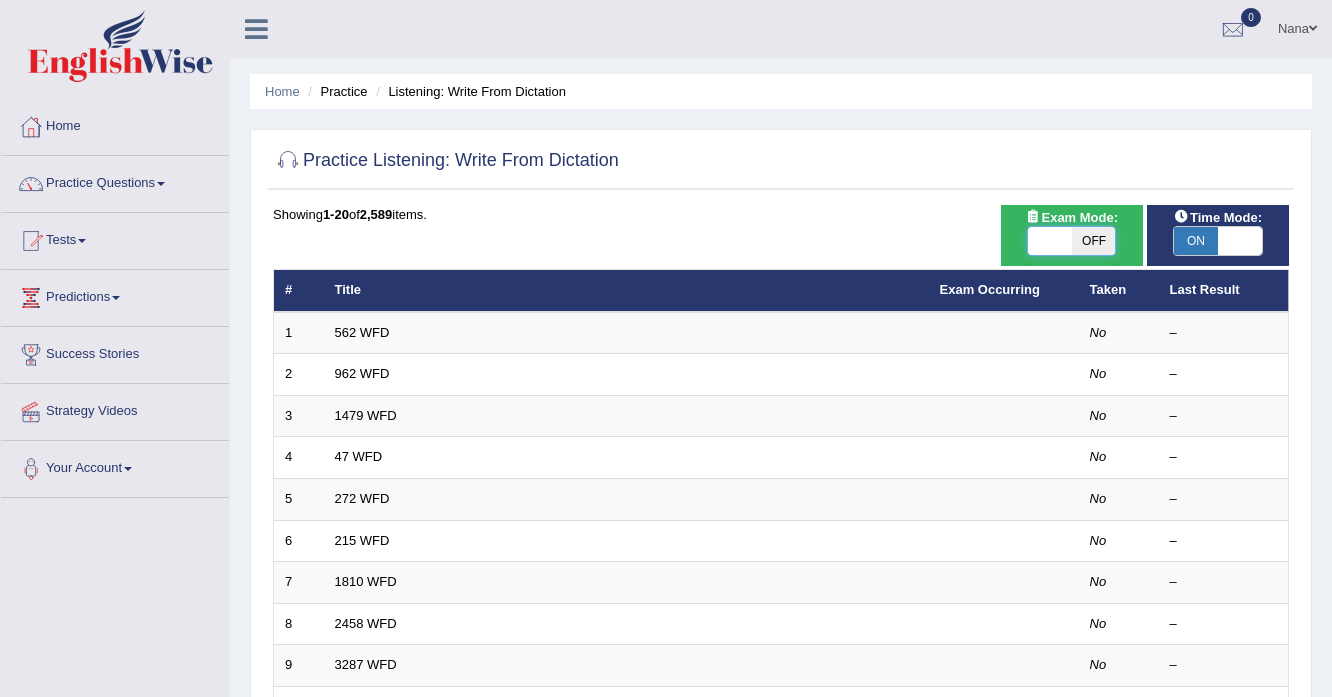 click at bounding box center (1050, 241) 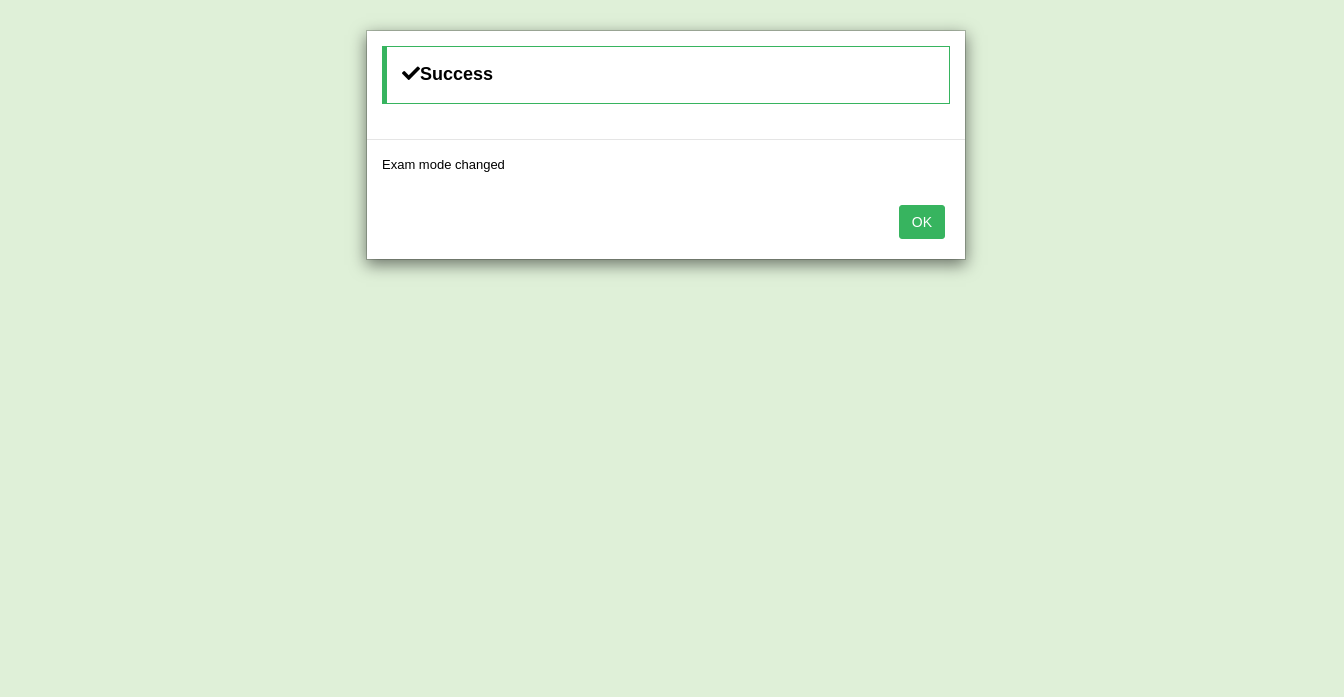 click on "OK" at bounding box center (922, 222) 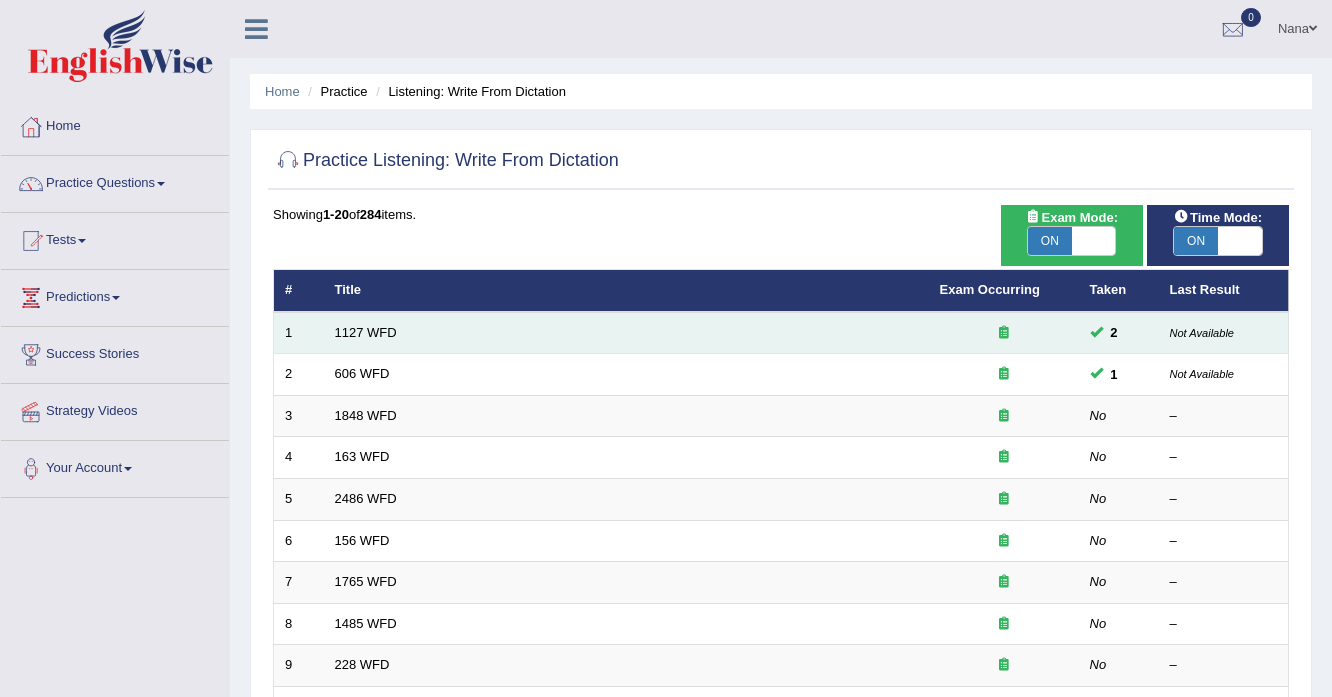 scroll, scrollTop: 0, scrollLeft: 0, axis: both 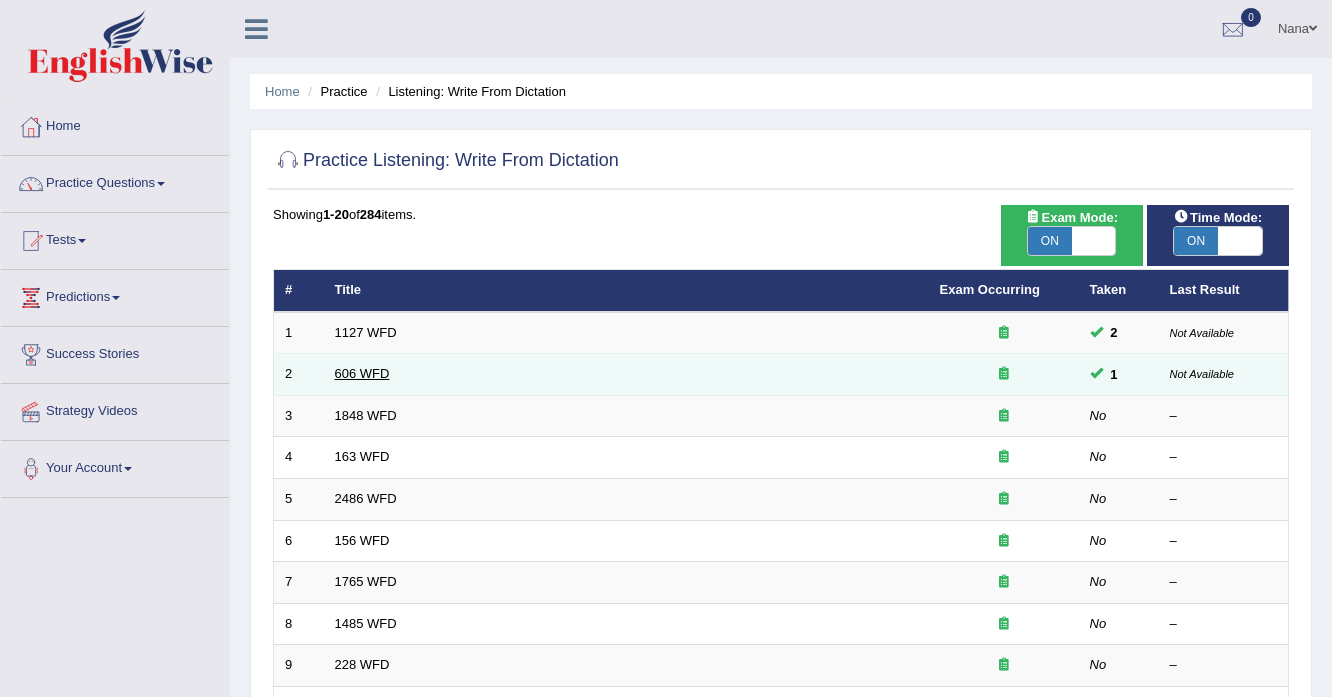 click on "606 WFD" at bounding box center (362, 373) 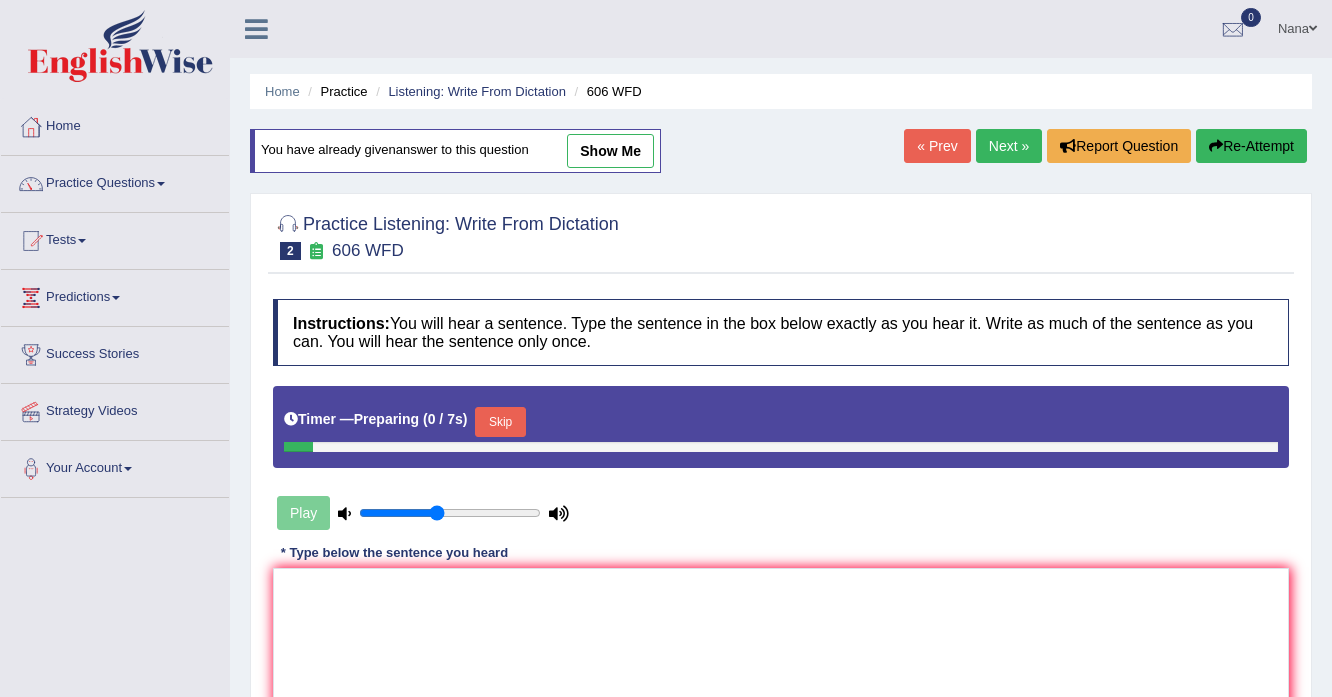 scroll, scrollTop: 0, scrollLeft: 0, axis: both 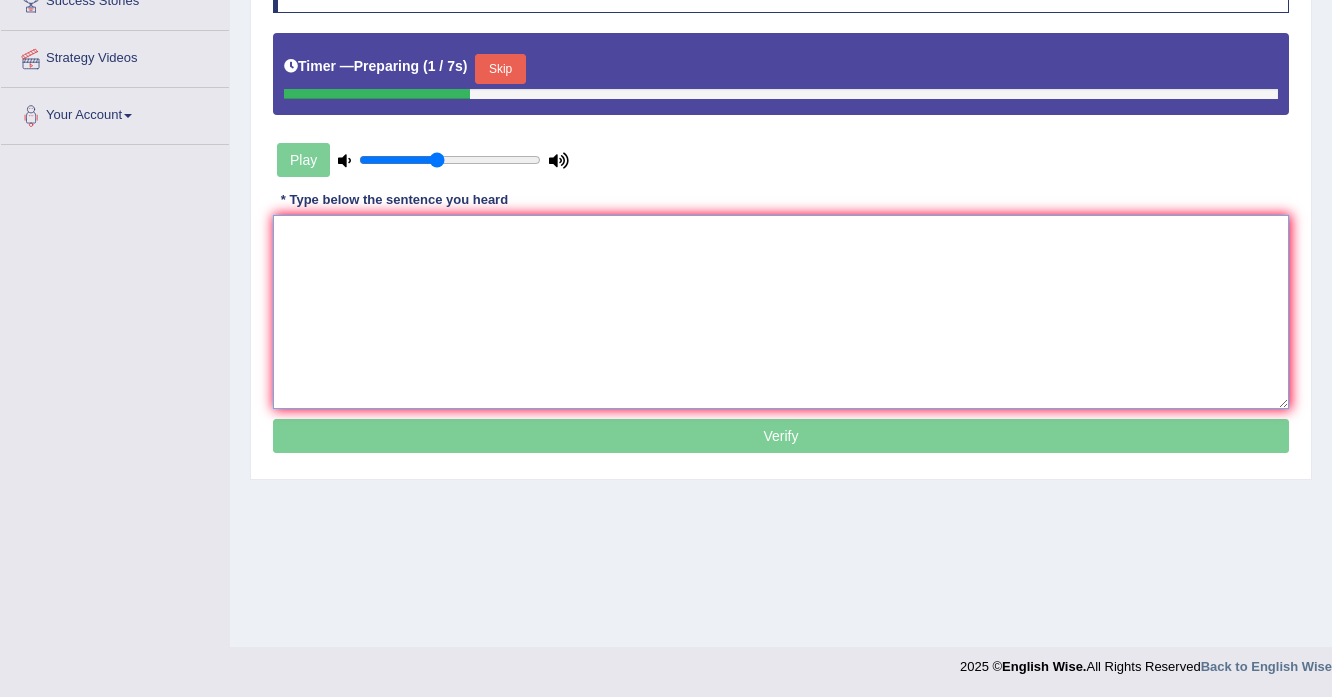 click at bounding box center (781, 312) 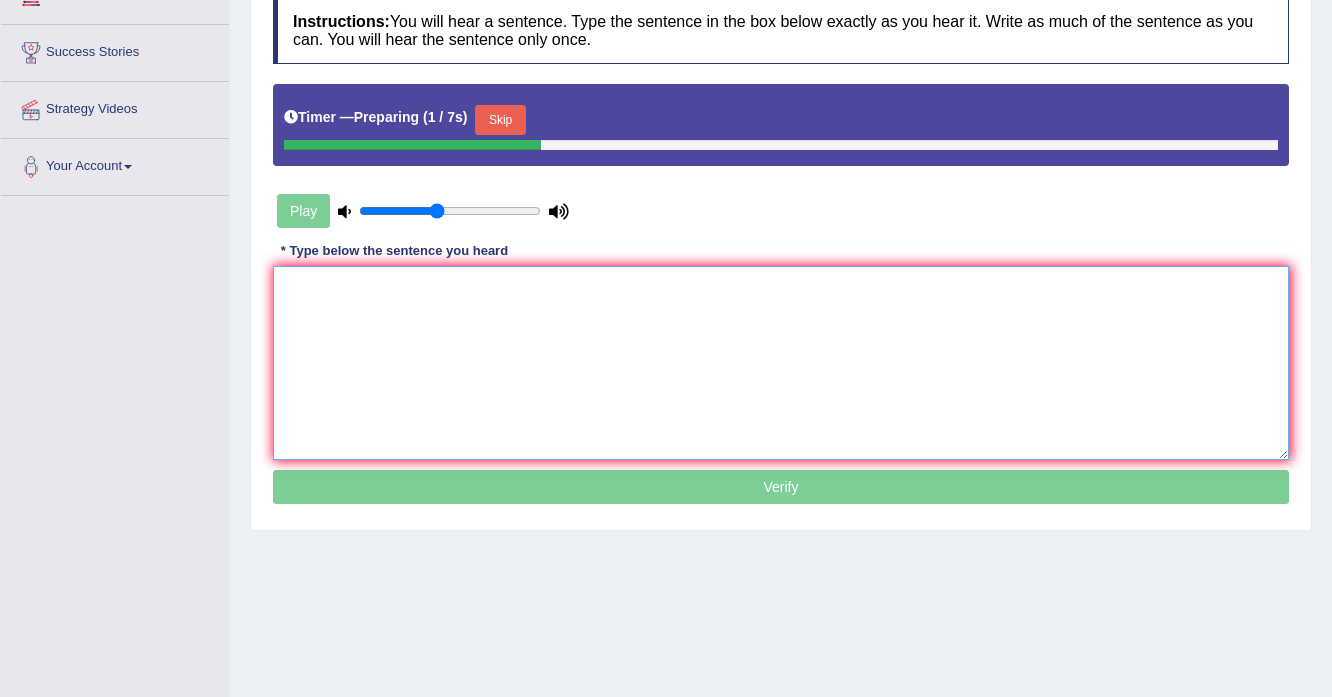 scroll, scrollTop: 273, scrollLeft: 0, axis: vertical 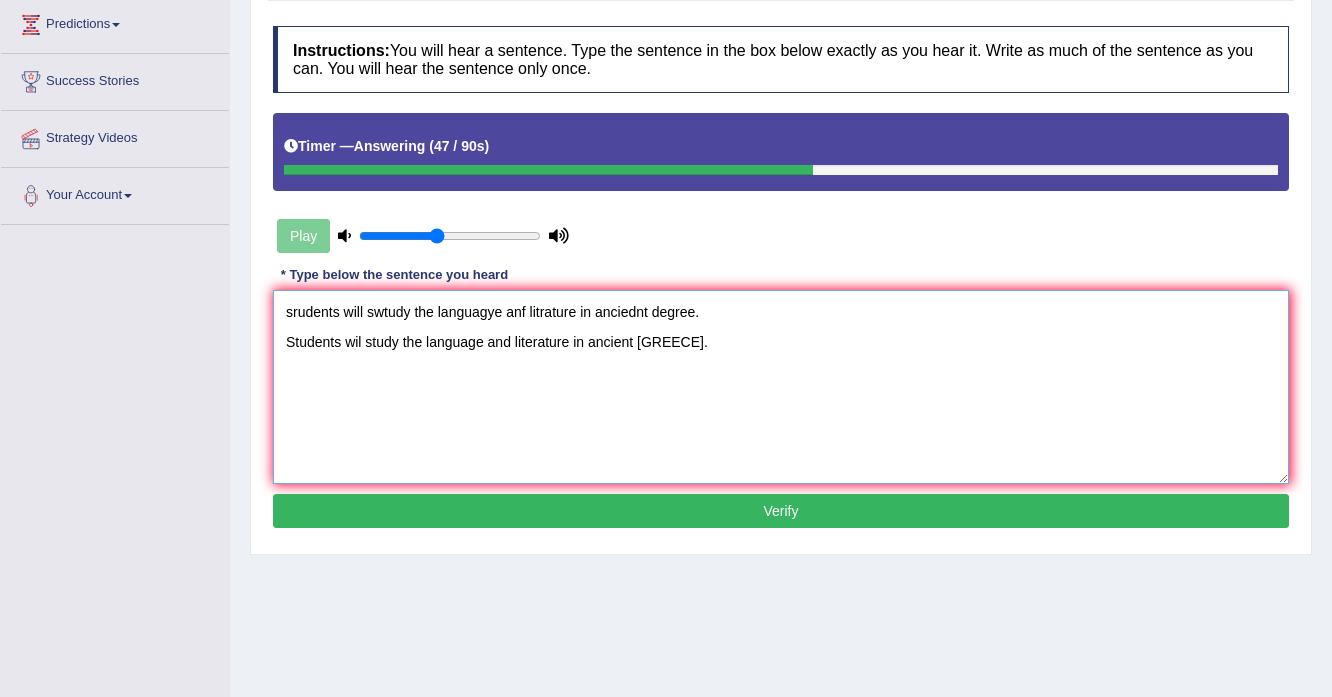 click on "srudents will swtudy the languagye anf litrature in anciednt degree.
Students wil study the language and literature in ancient Greece." at bounding box center [781, 387] 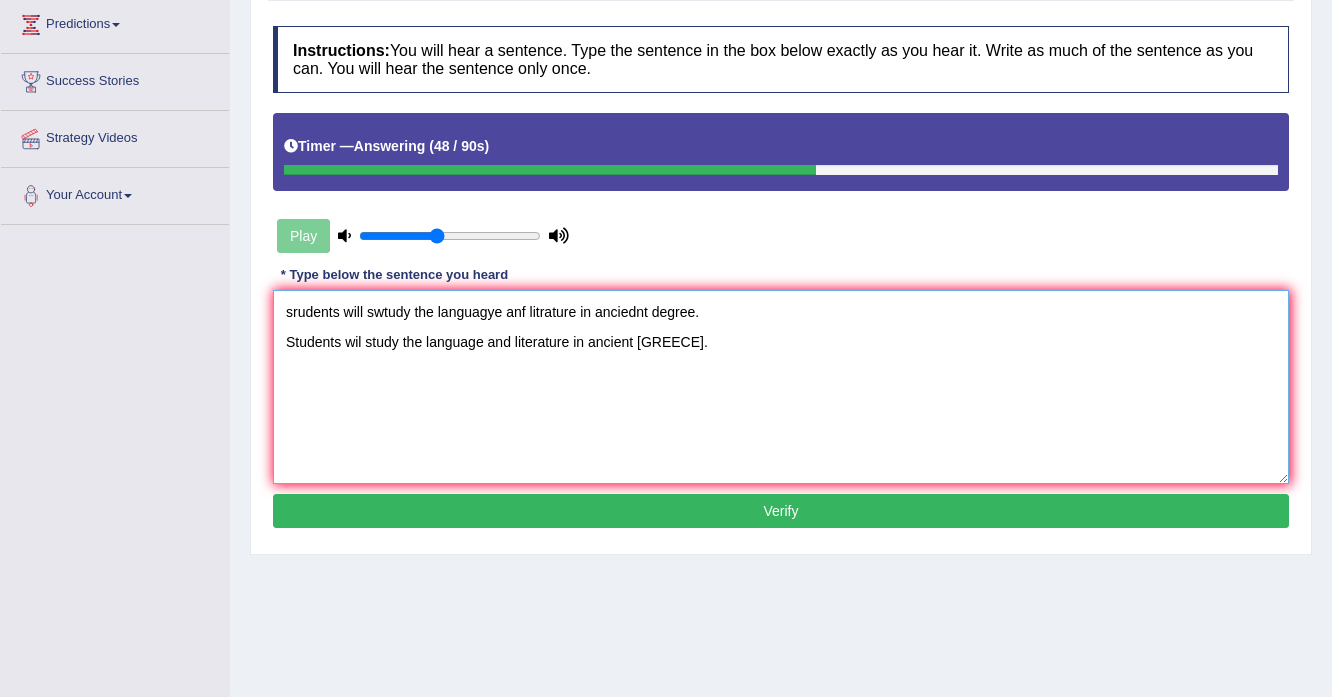 click on "srudents will swtudy the languagye anf litrature in anciednt degree.
Students wil study the language and literature in ancient Greece." at bounding box center [781, 387] 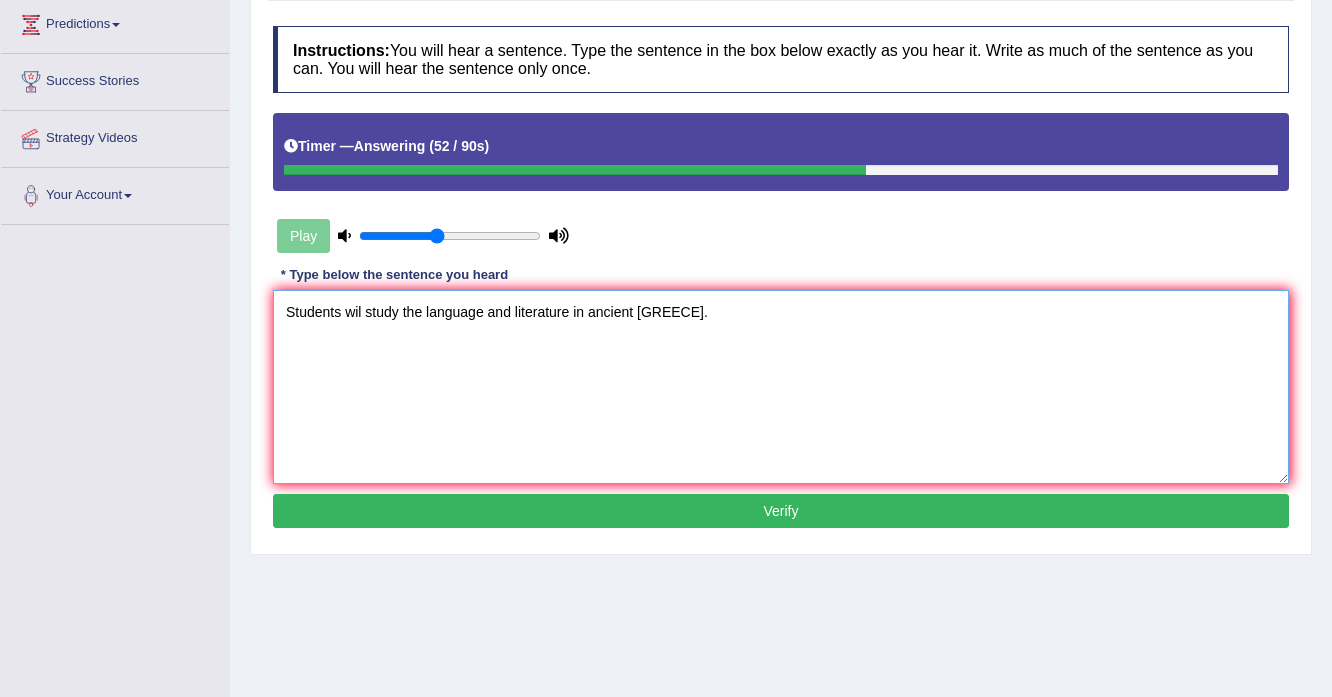 click on "Students wil study the language and literature in ancient Greece." at bounding box center [781, 387] 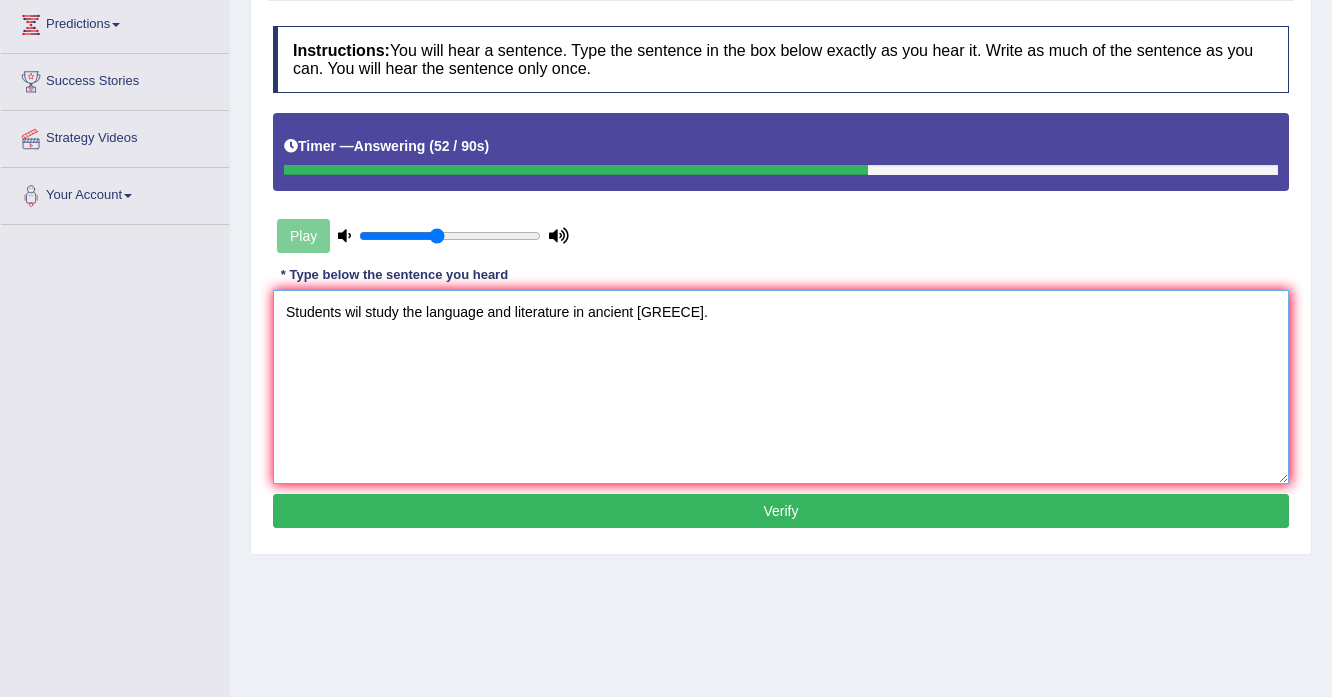 click on "Students wil study the language and literature in ancient Greece." at bounding box center [781, 387] 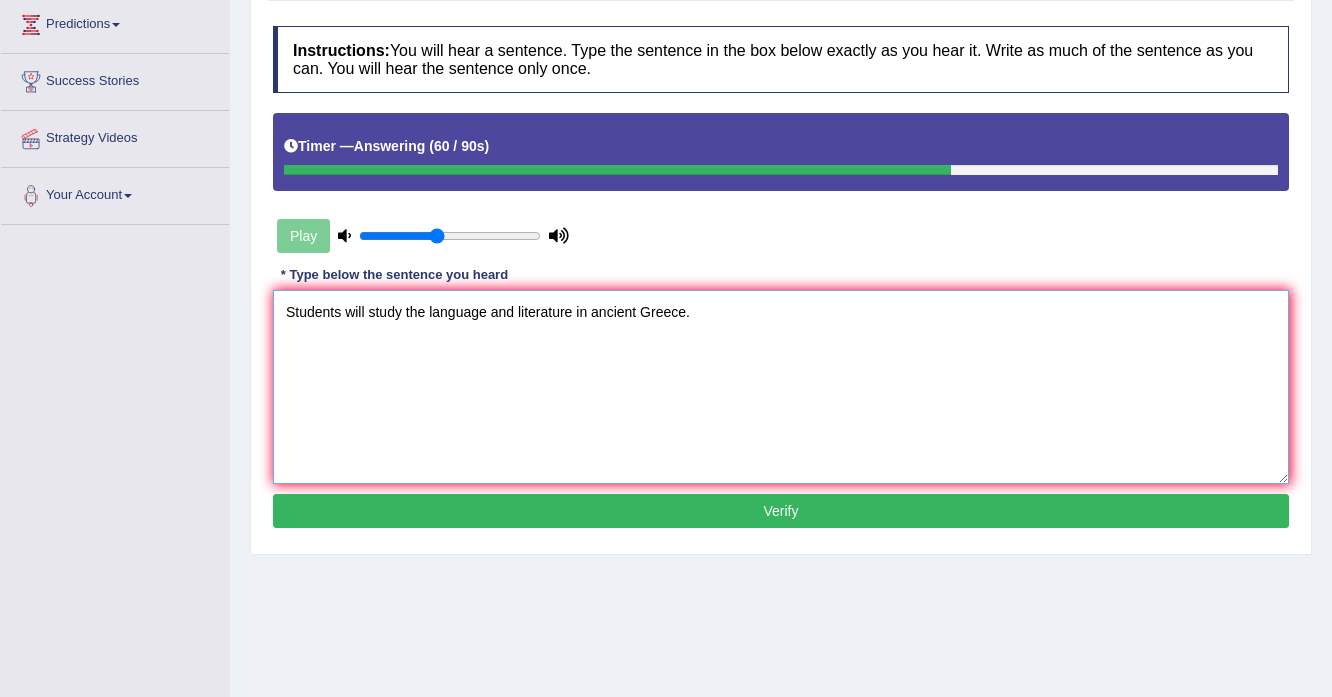type on "Students will study the language and literature in ancient Greece." 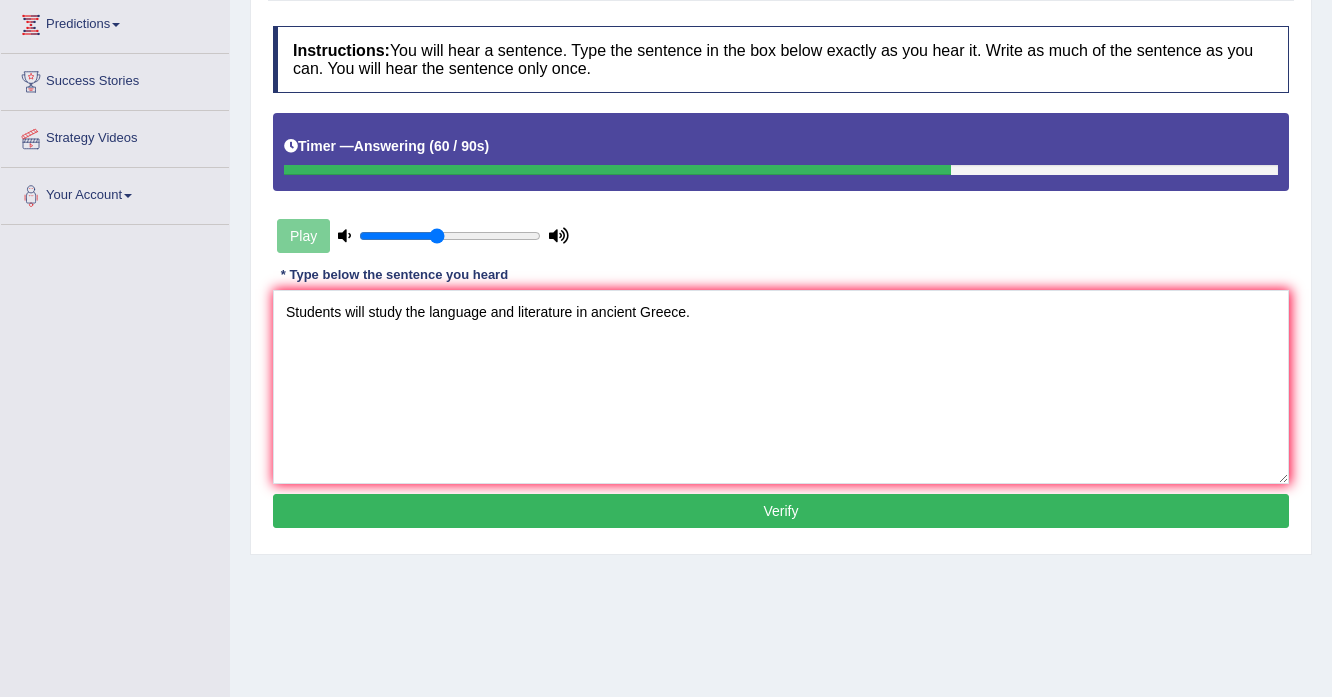 click on "Verify" at bounding box center (781, 511) 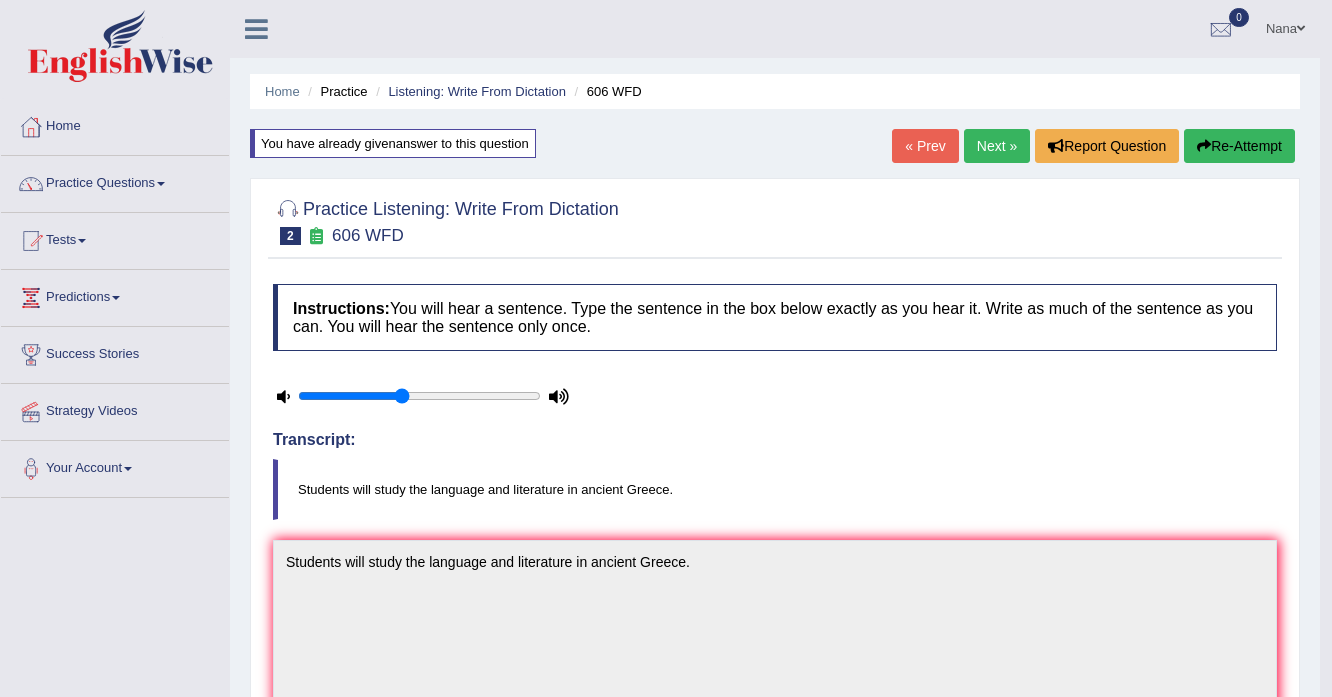 scroll, scrollTop: 0, scrollLeft: 0, axis: both 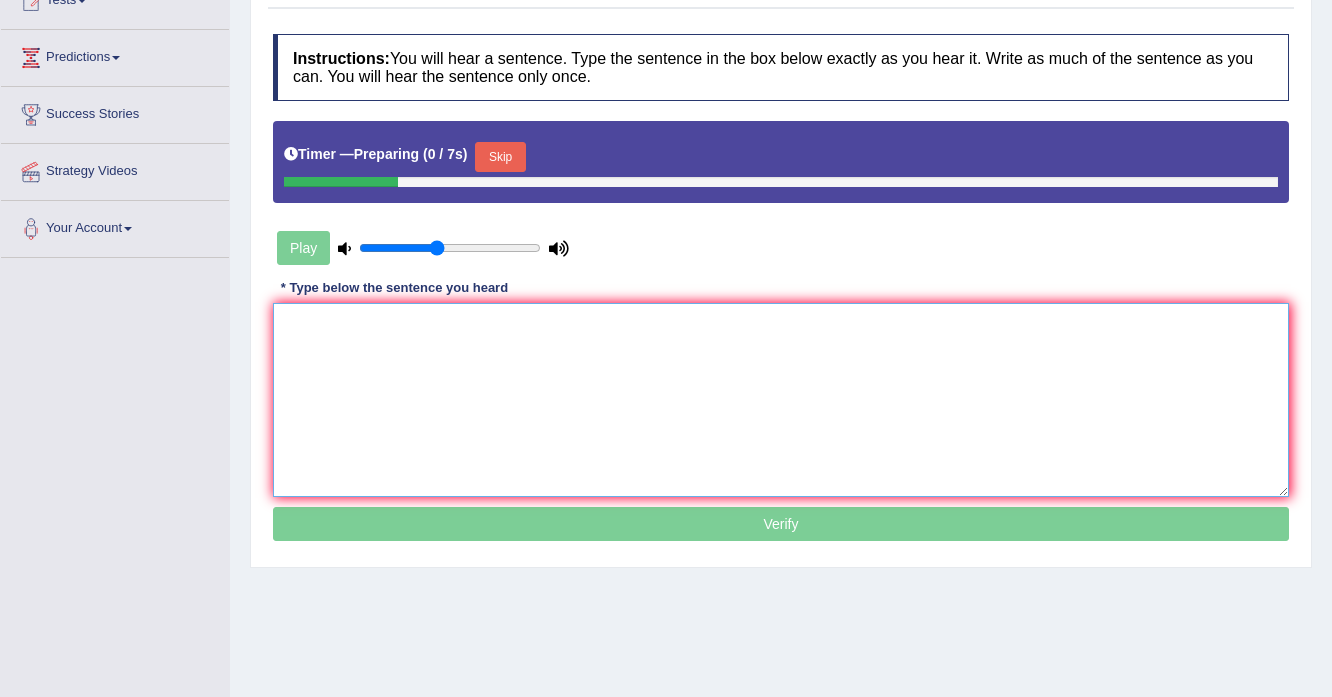 click at bounding box center (781, 400) 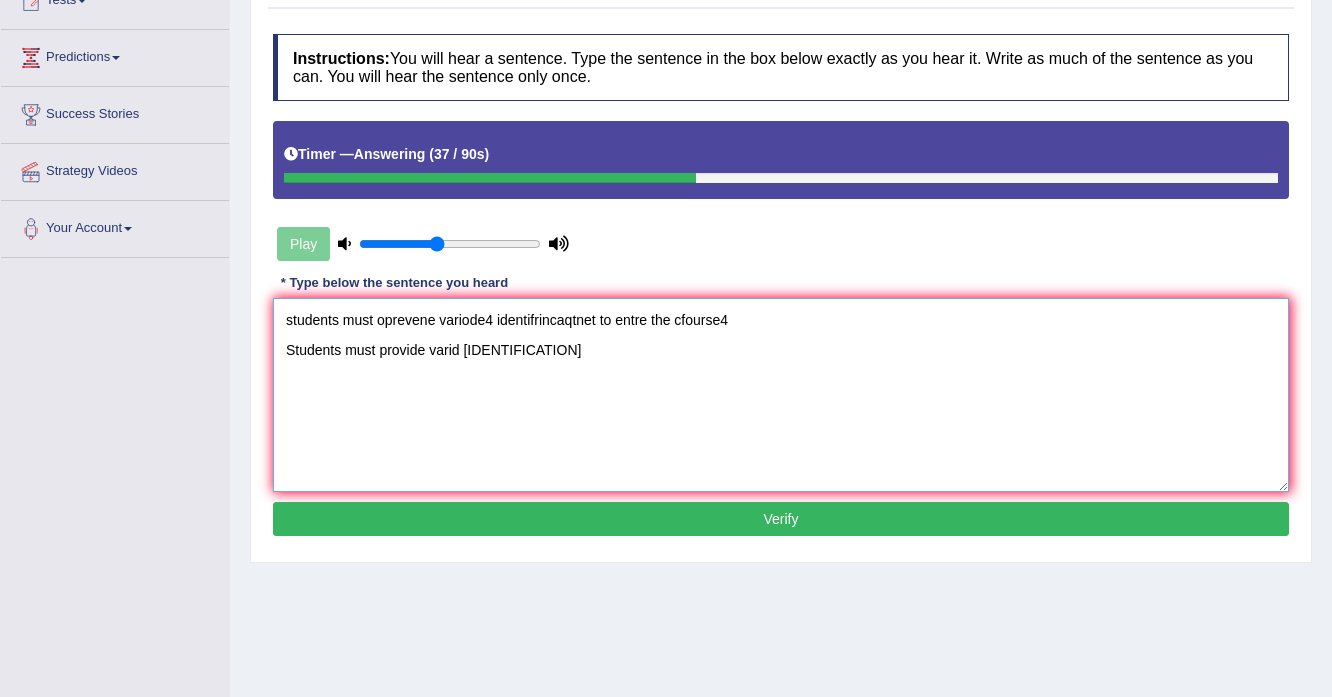 click on "students must oprevene variode4 identifrincaqtnet to entre the cfourse4
Students must provide varid [IDENTIFICATION]" at bounding box center [781, 395] 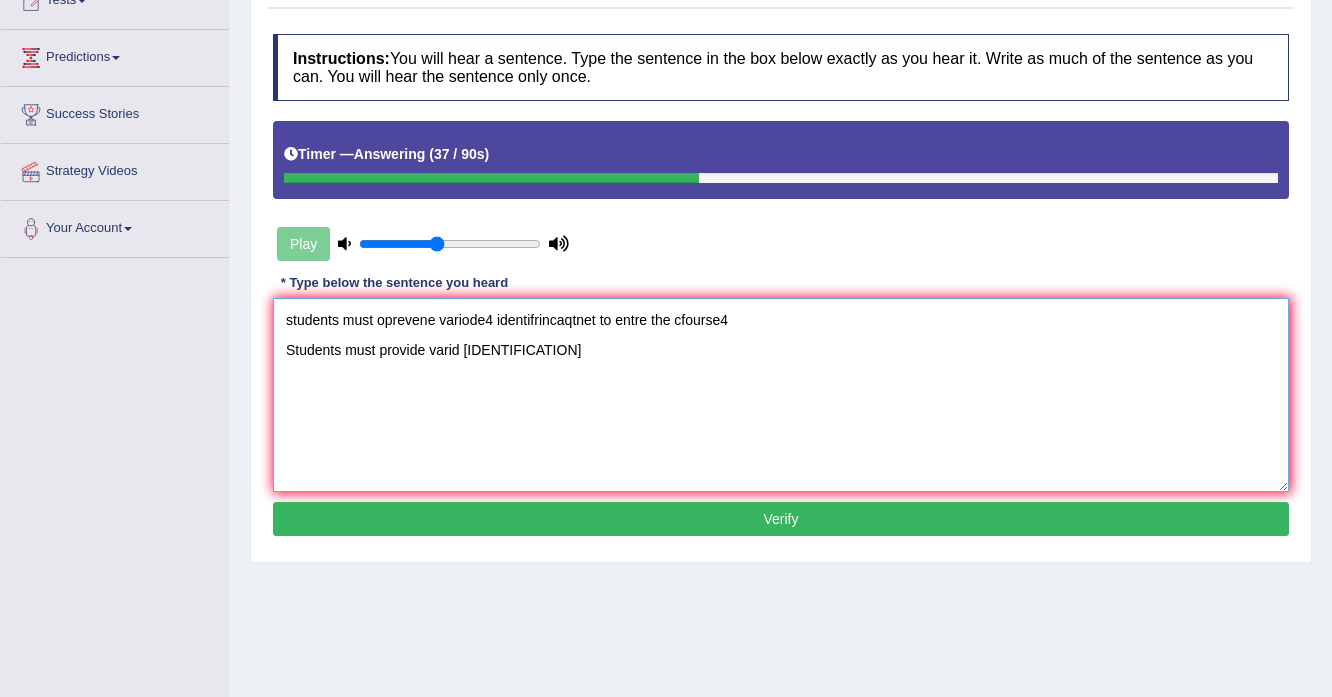 click on "students must oprevene variode4 identifrincaqtnet to entre the cfourse4
Students must provide varid [IDENTIFICATION]" at bounding box center [781, 395] 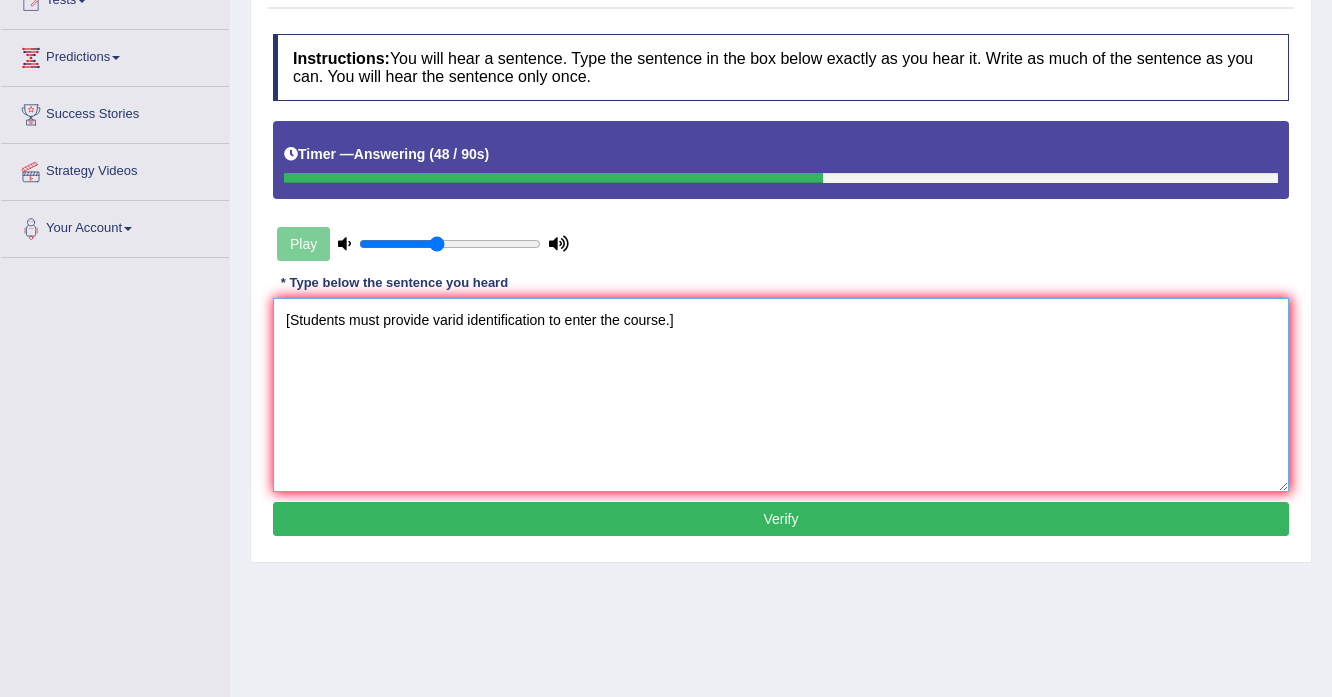 type on "[Students must provide varid identification to enter the course.]" 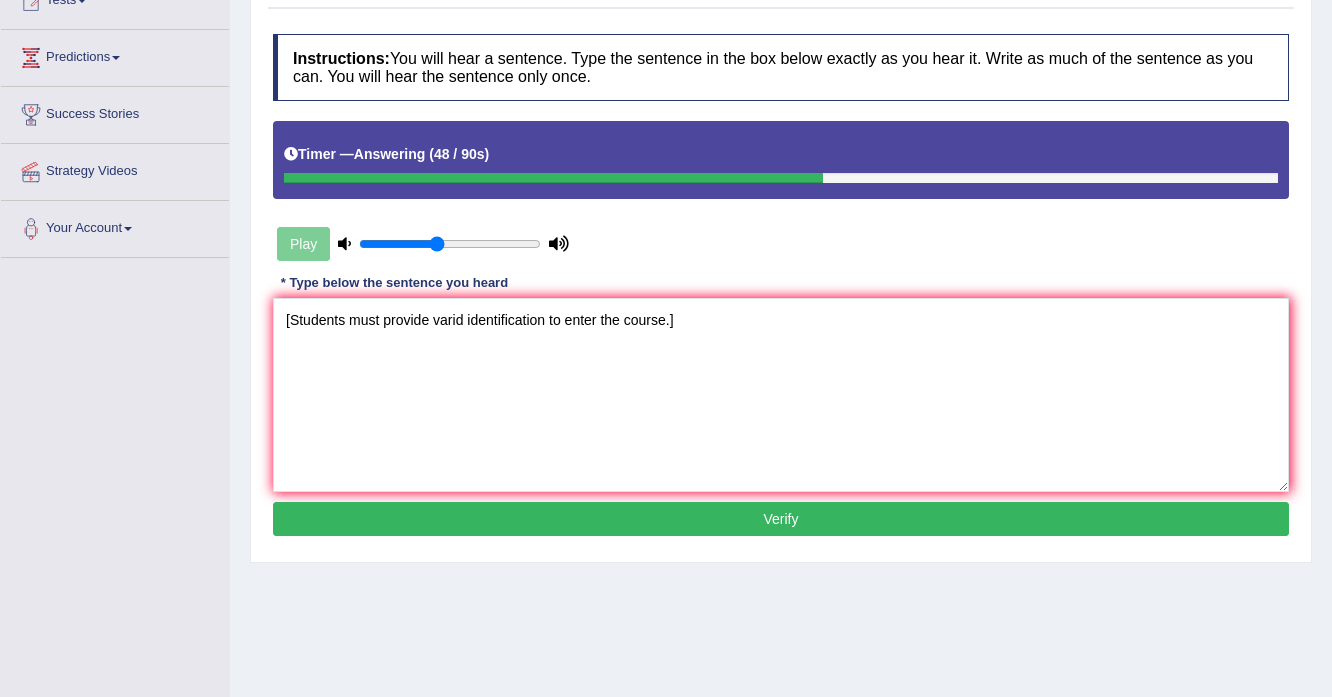 click on "Instructions: You will hear a sentence. Type the sentence in the box below exactly as you hear it. Write as much of the sentence as you can. You will hear the sentence only once.
Timer — Answering ( 48 / 90s ) Play Transcript: Students must present a valid identification to enroll in this course. * Type below the sentence you heard Students must provide varid identification to enter the course. Accuracy Comparison for Writing Scores:
Red: Missed Words
Green: Correct Words
Blue: Added/Mistyped Words
Accuracy: Punctuation at the end You wrote first capital letter A.I. Engine Result: Processing... Verify" at bounding box center (781, 288) 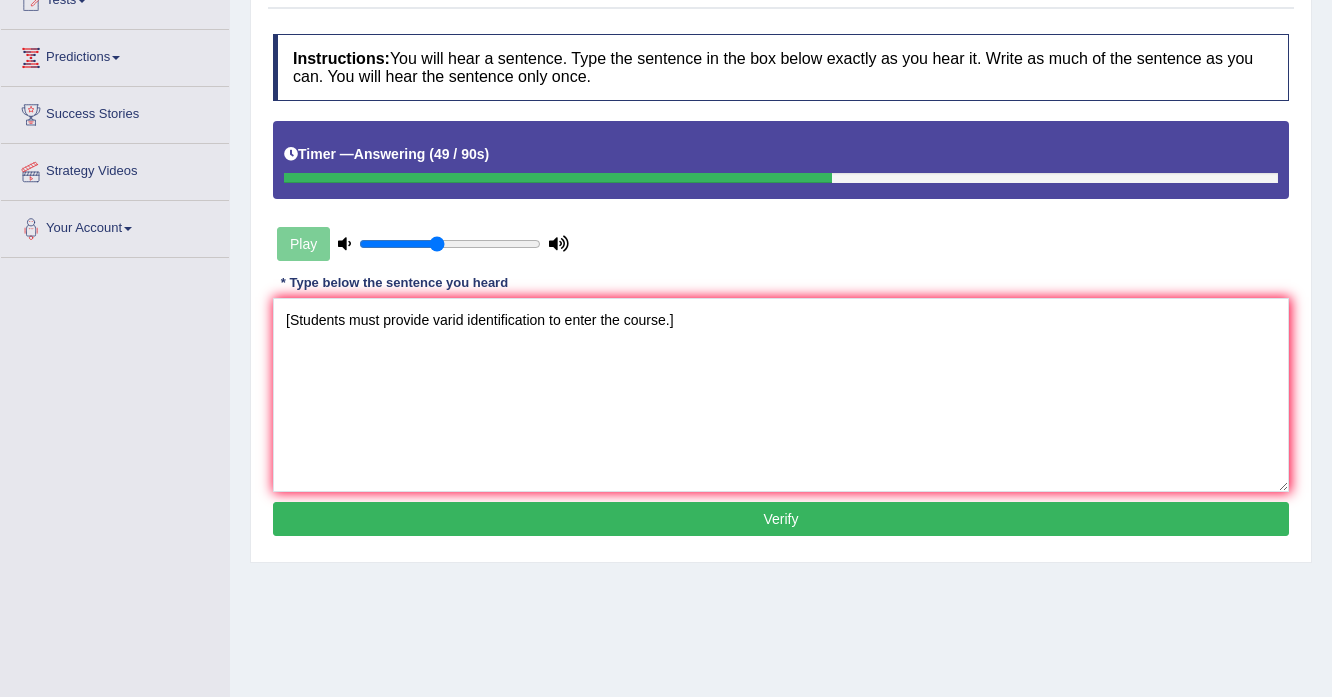 click on "Verify" at bounding box center [781, 519] 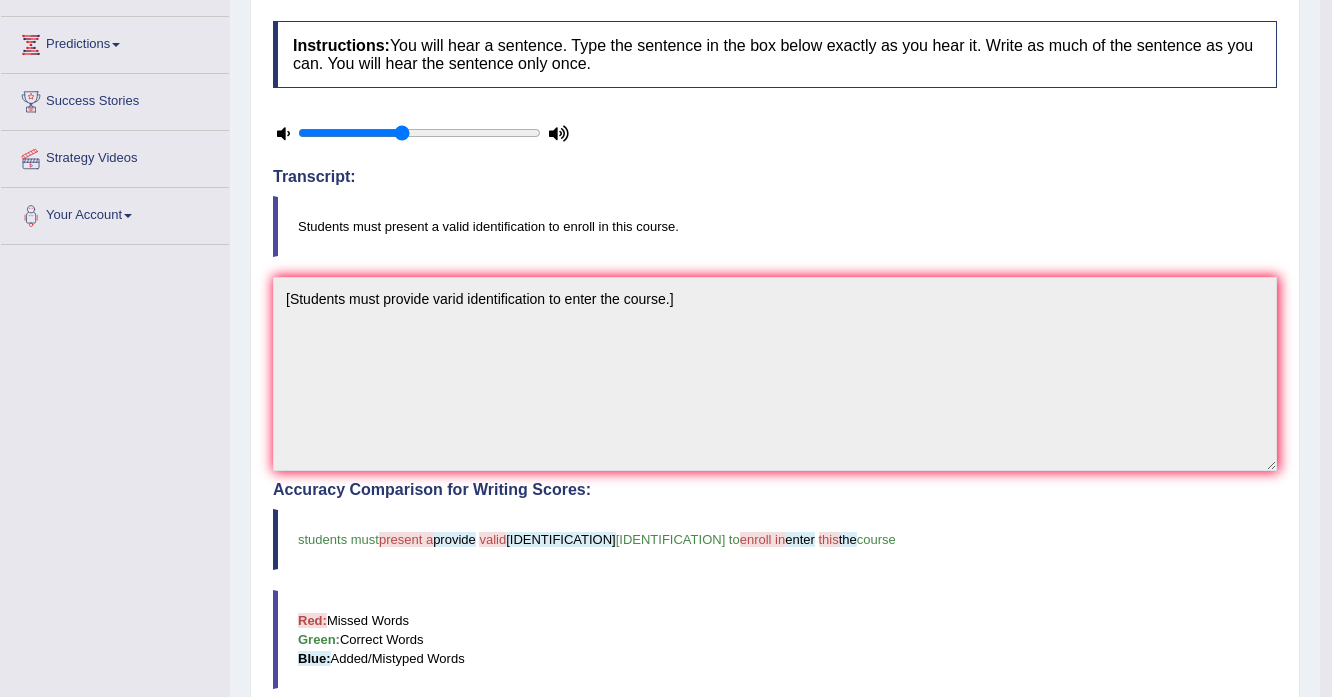 scroll, scrollTop: 173, scrollLeft: 0, axis: vertical 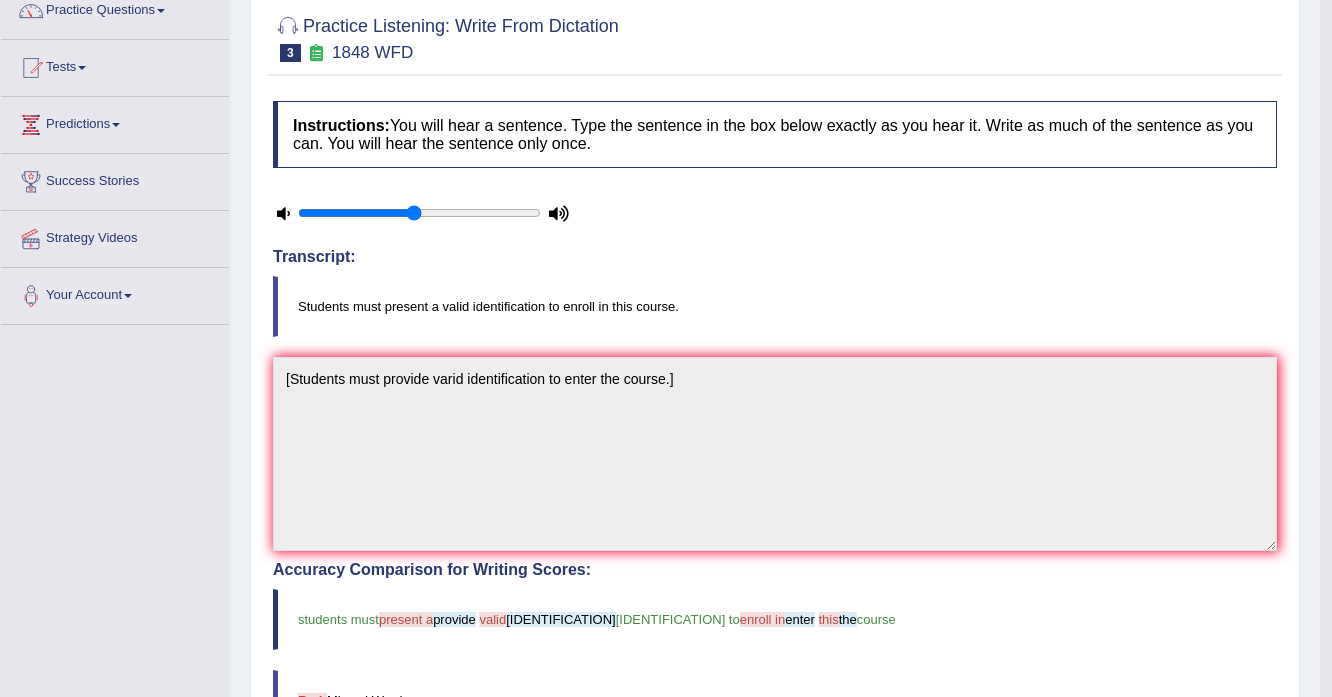 drag, startPoint x: 398, startPoint y: 213, endPoint x: 411, endPoint y: 213, distance: 13 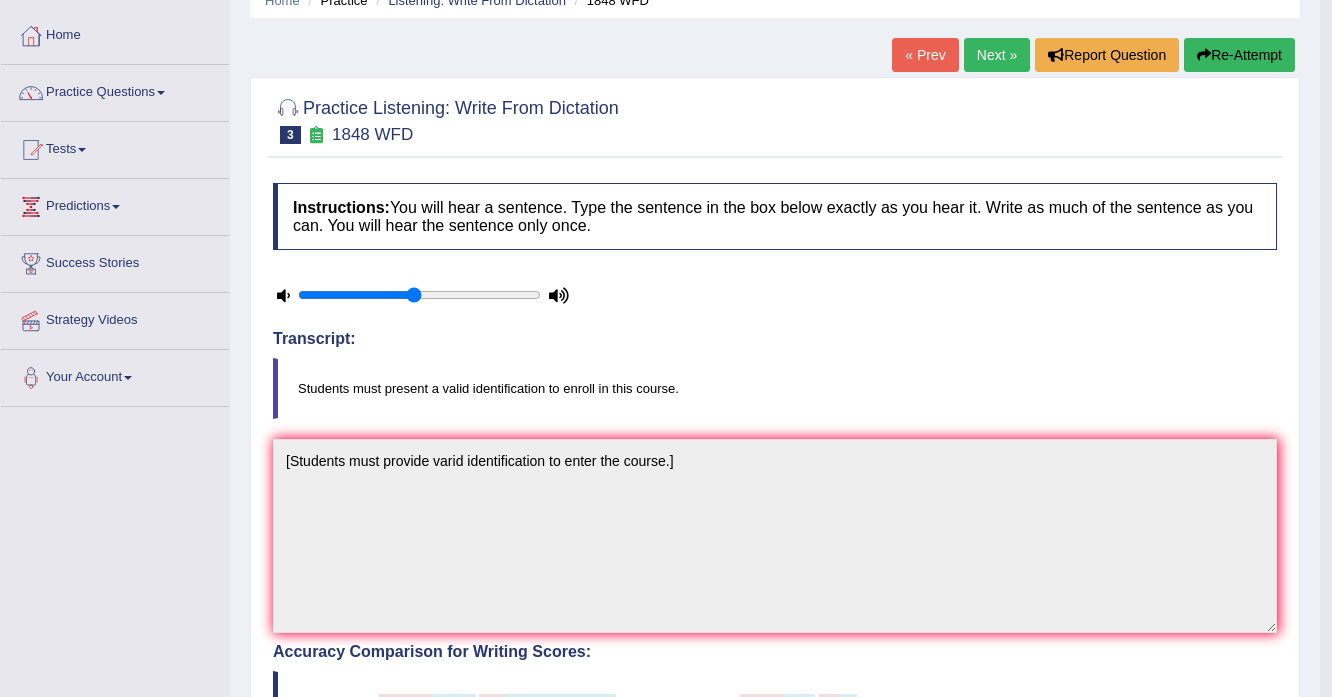 scroll, scrollTop: 13, scrollLeft: 0, axis: vertical 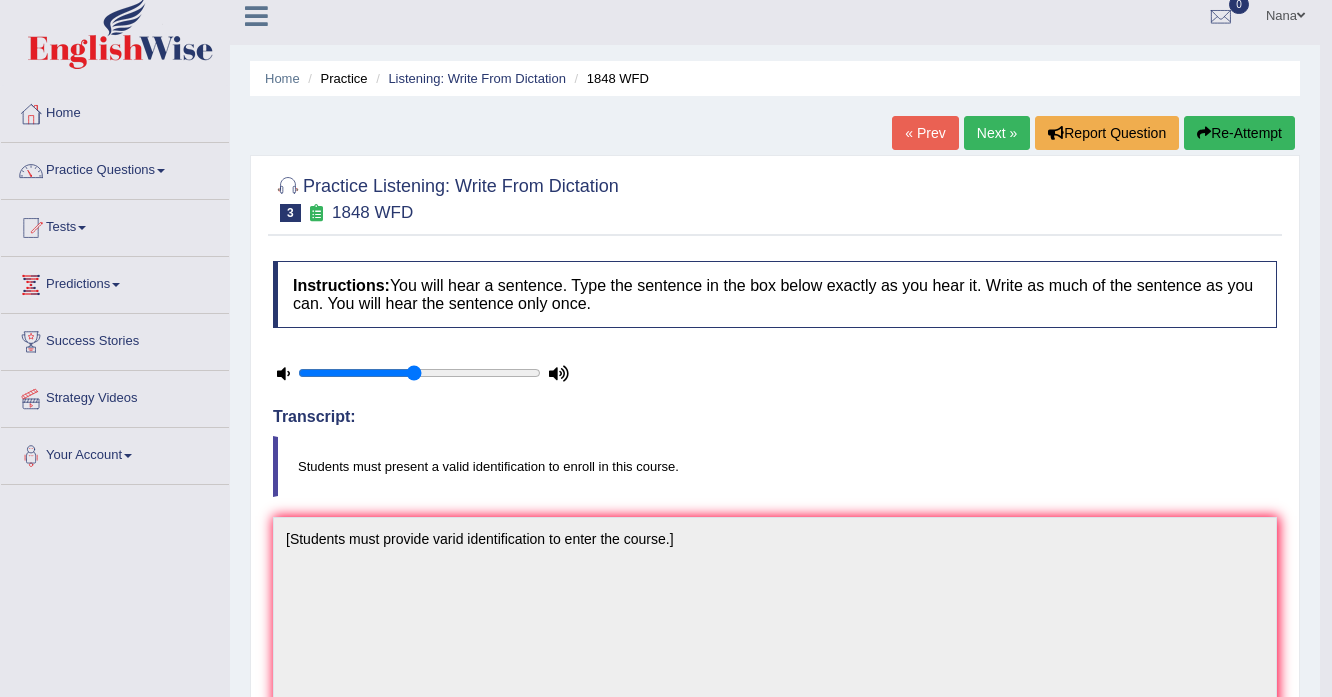 click on "Re-Attempt" at bounding box center [1239, 133] 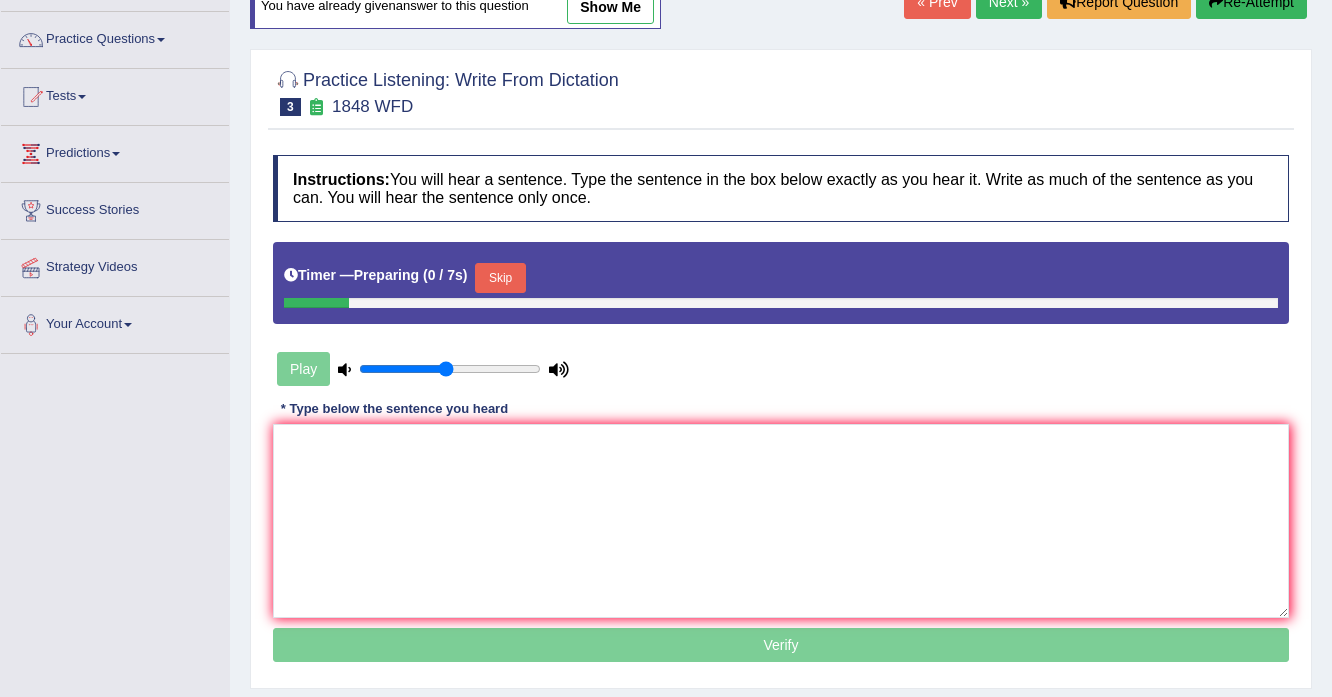 scroll, scrollTop: 173, scrollLeft: 0, axis: vertical 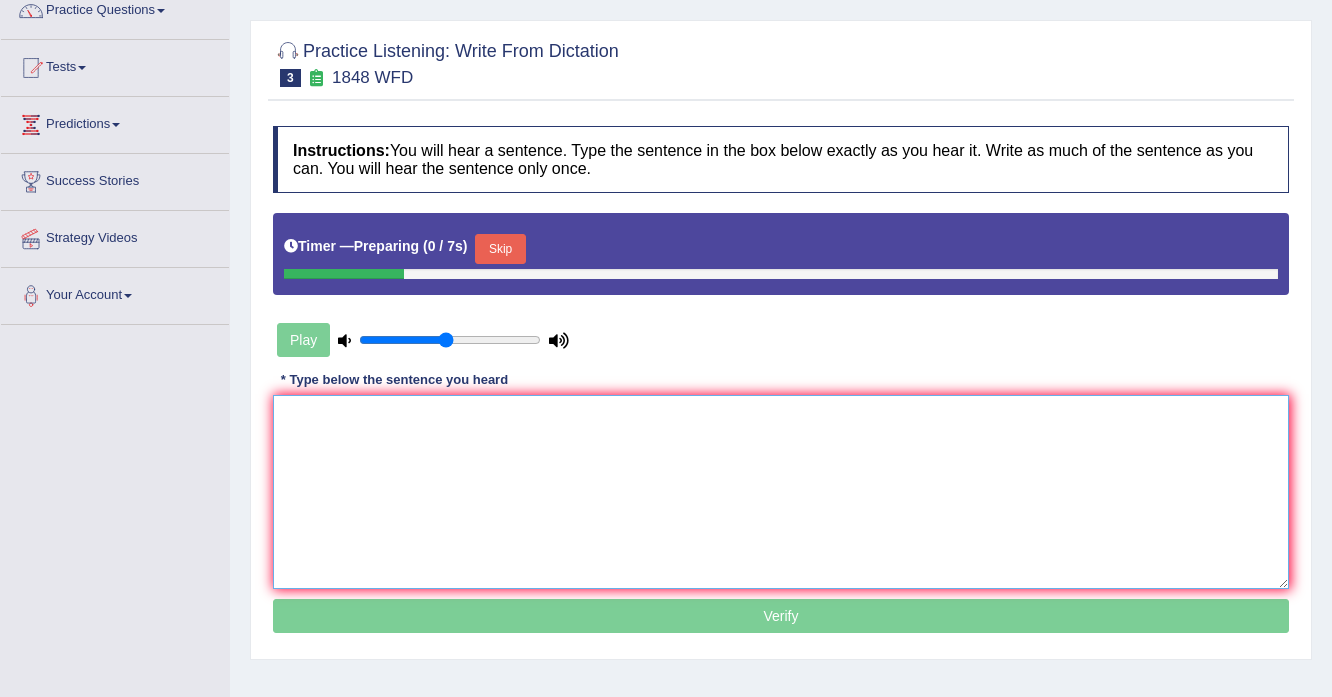 click at bounding box center (781, 492) 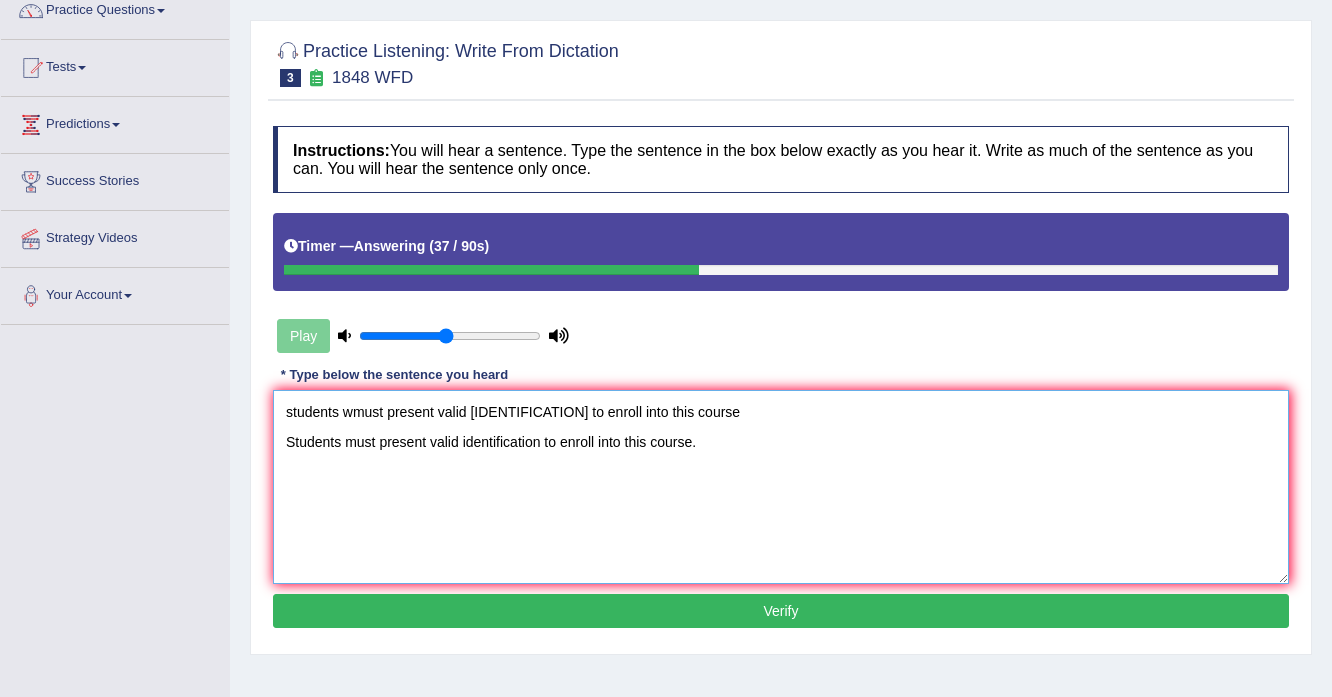 click on "students wmust present valid ide4ntirincation to enroll into this course
Students must present valid identification to enroll into this course." at bounding box center [781, 487] 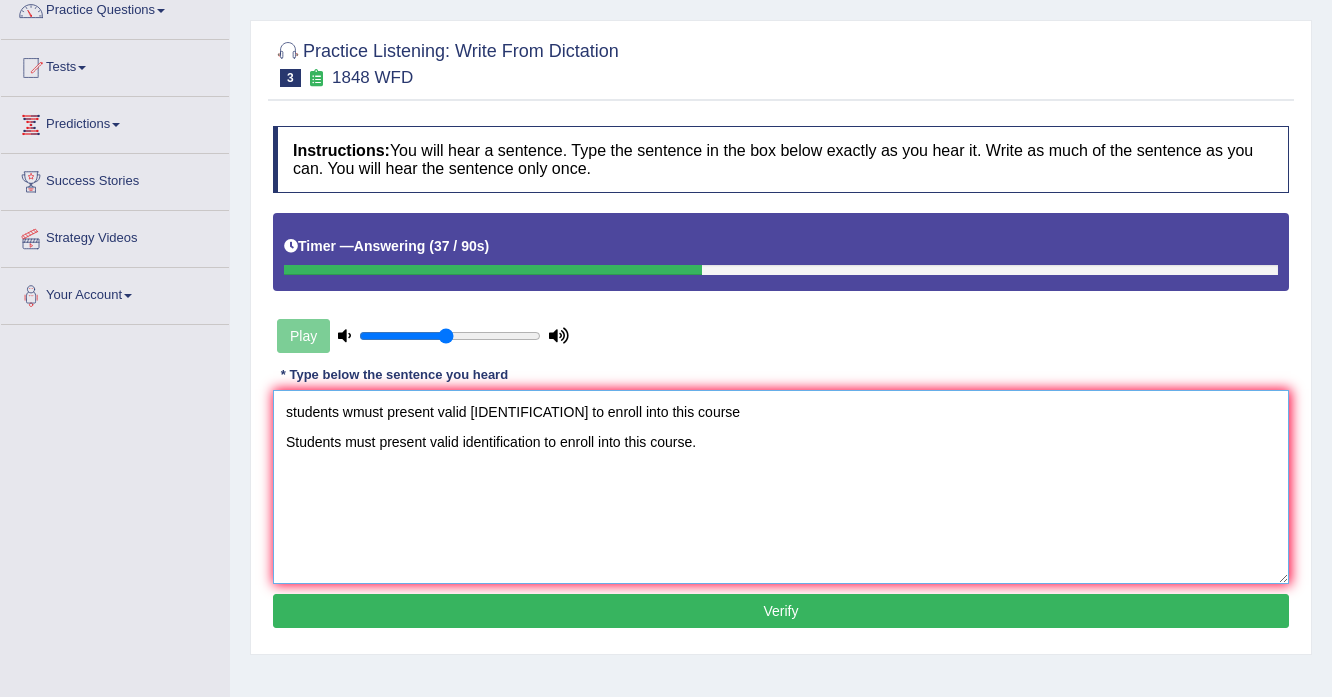 click on "students wmust present valid ide4ntirincation to enroll into this course
Students must present valid identification to enroll into this course." at bounding box center (781, 487) 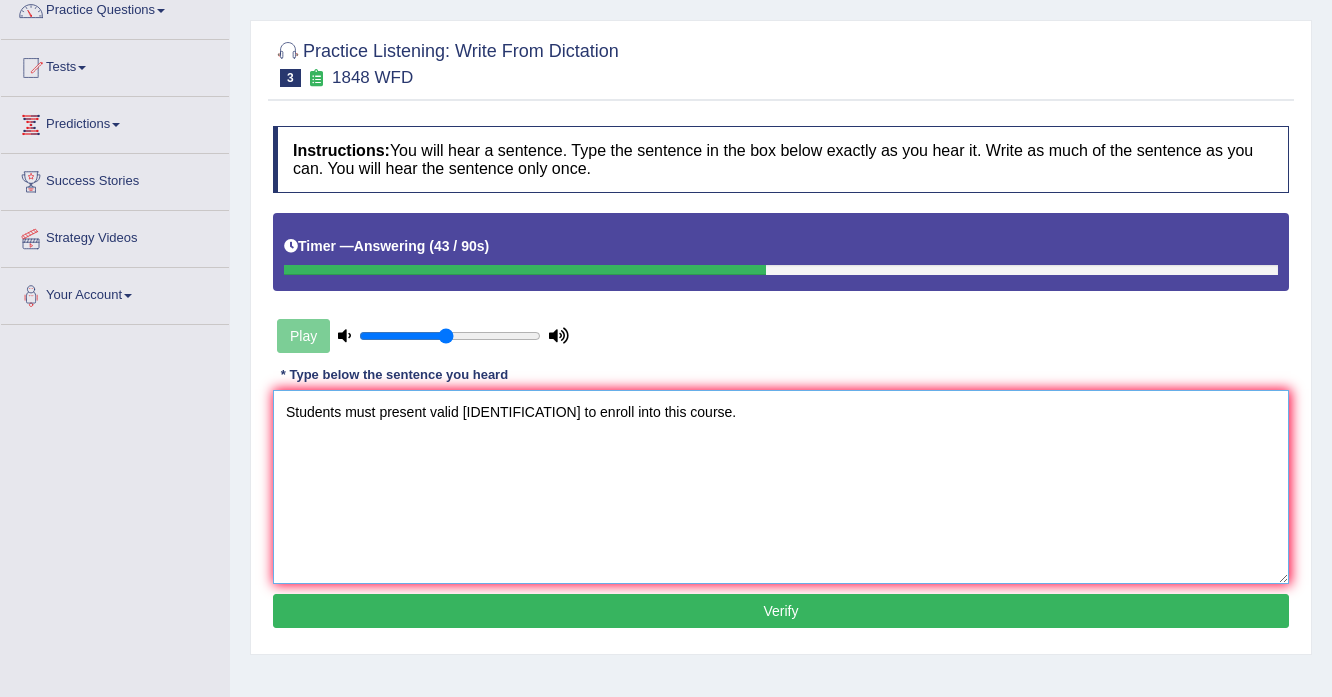 click on "Students must present valid identification to enroll into this course." at bounding box center [781, 487] 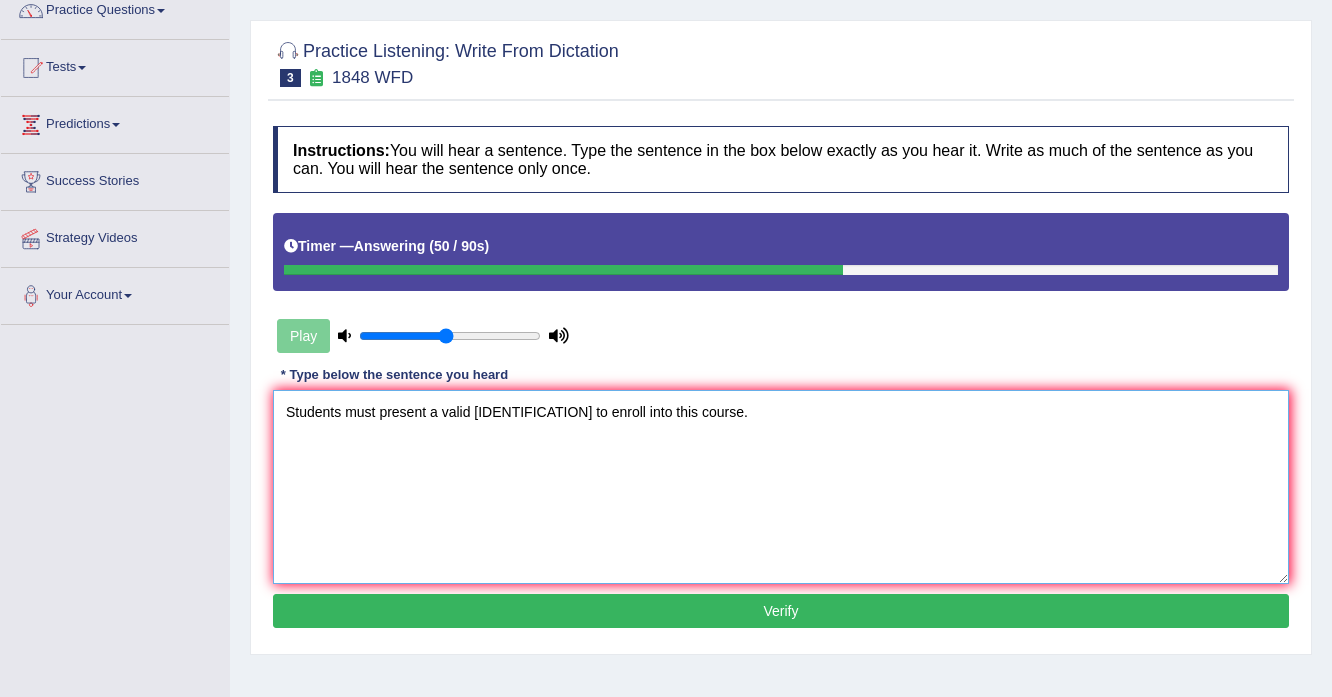 type on "Students must present a valid identification to enroll into this course." 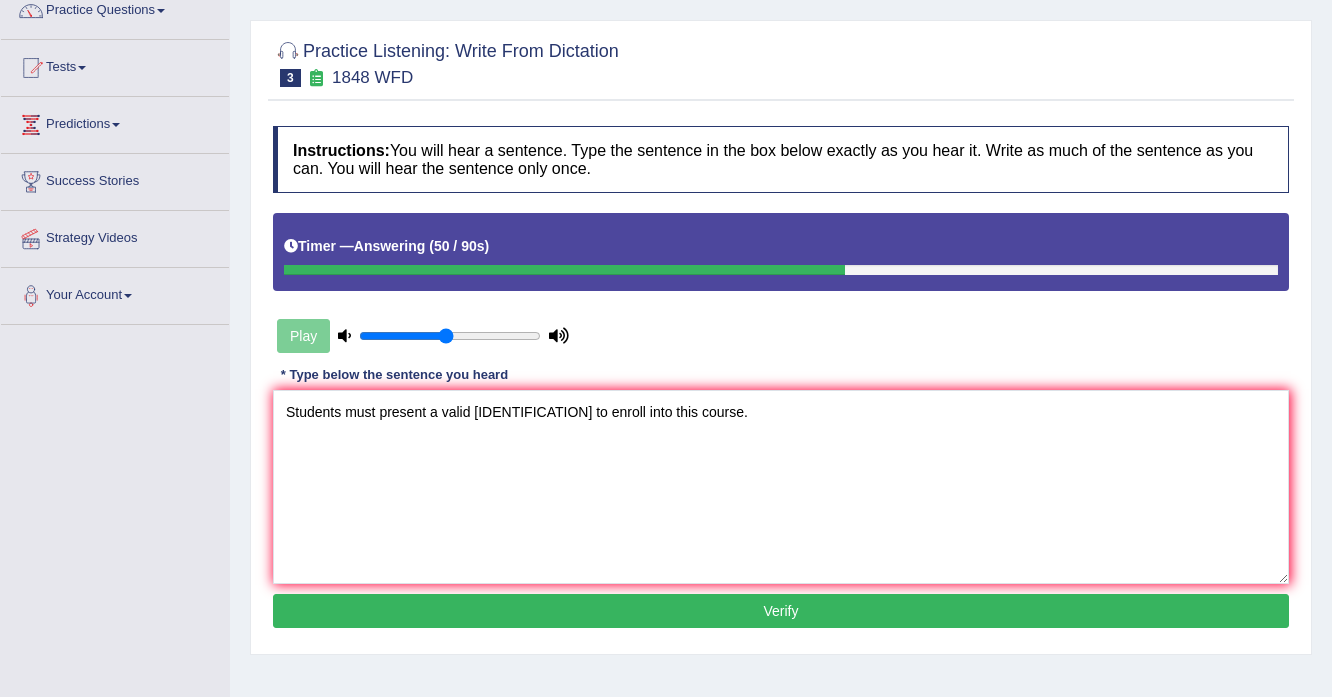 click on "Verify" at bounding box center [781, 611] 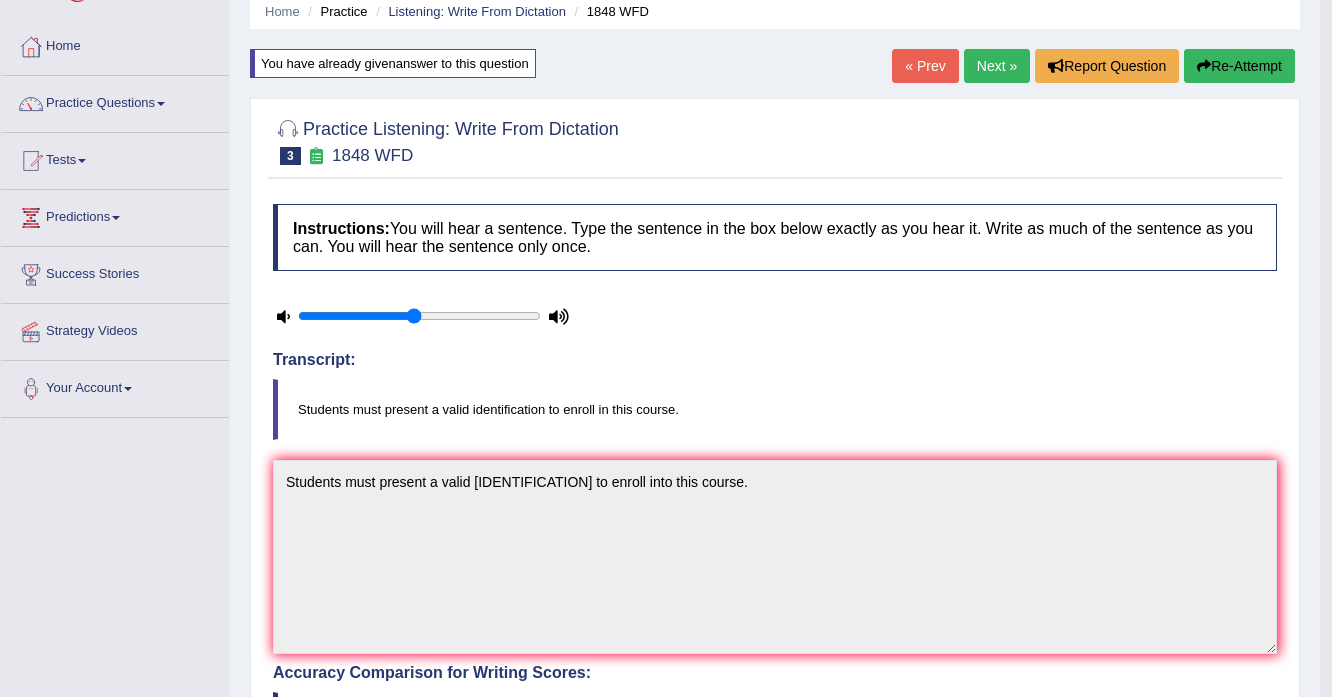 scroll, scrollTop: 0, scrollLeft: 0, axis: both 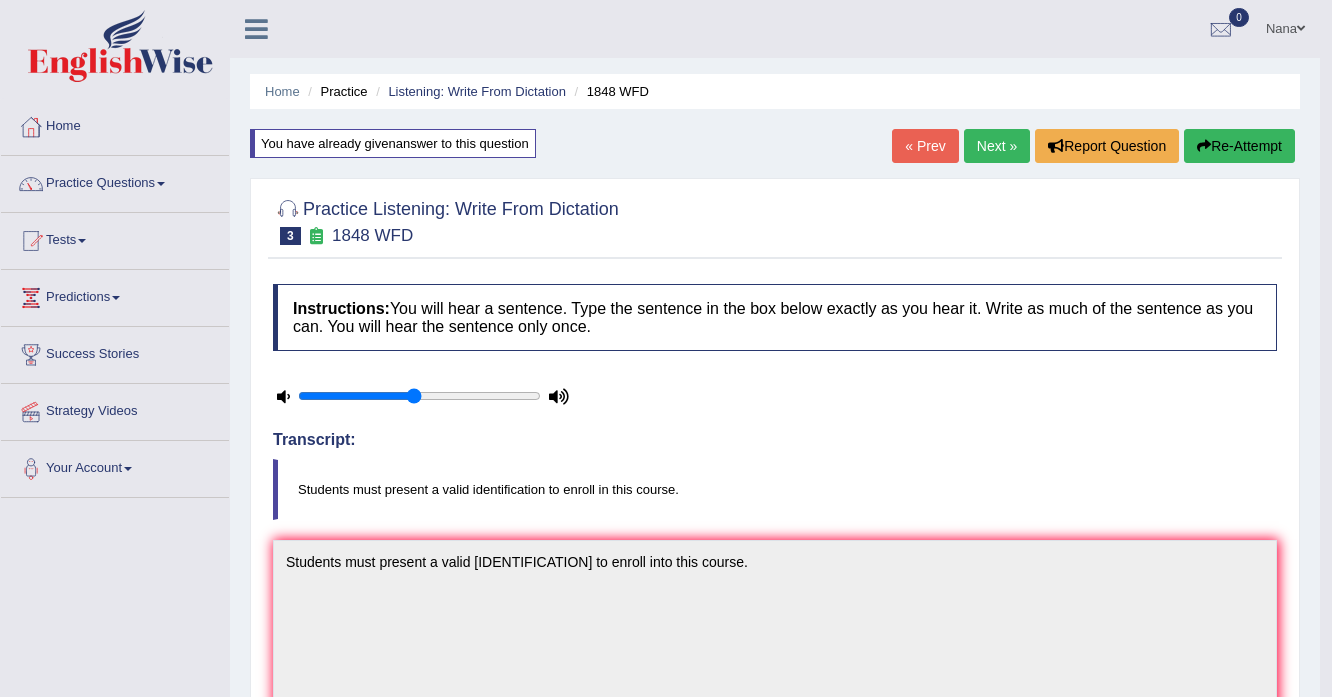 click on "Next »" at bounding box center (997, 146) 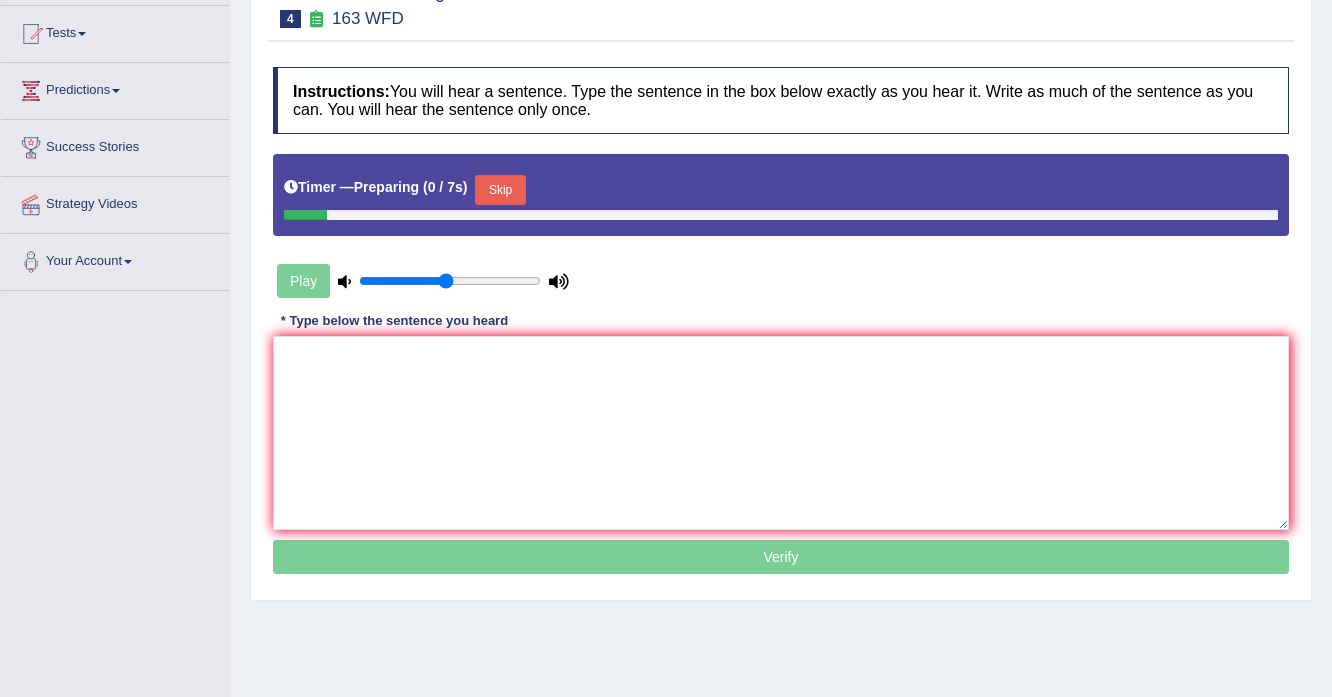 scroll, scrollTop: 240, scrollLeft: 0, axis: vertical 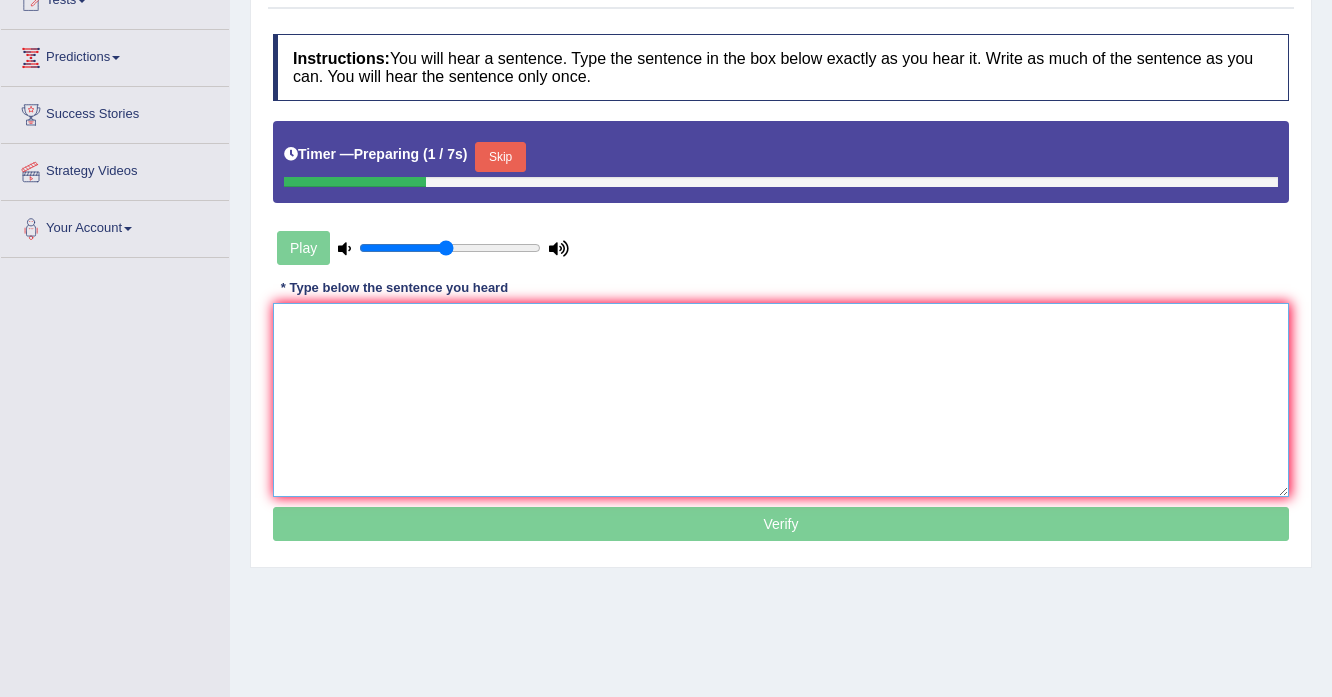 click at bounding box center (781, 400) 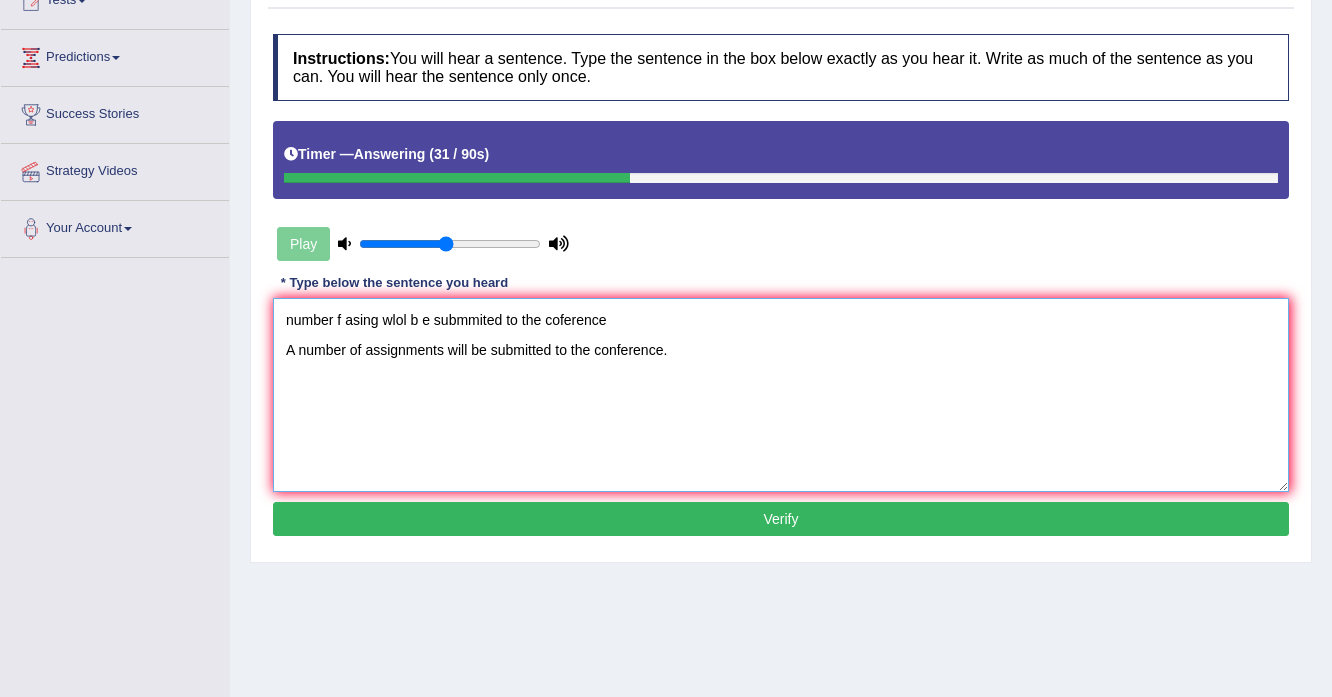 click on "number f asing wlol b e submmited to the coference
A number of assignments will be submitted to the conference." at bounding box center (781, 395) 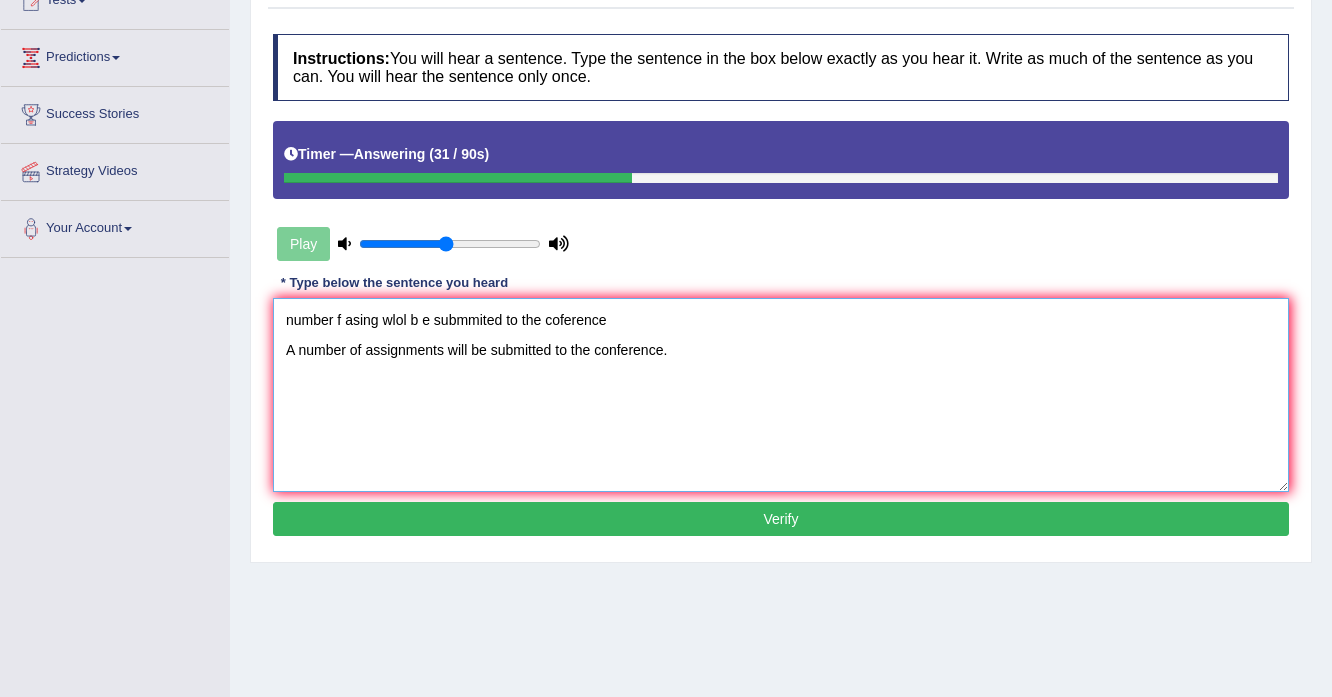 click on "number f asing wlol b e submmited to the coference
A number of assignments will be submitted to the conference." at bounding box center [781, 395] 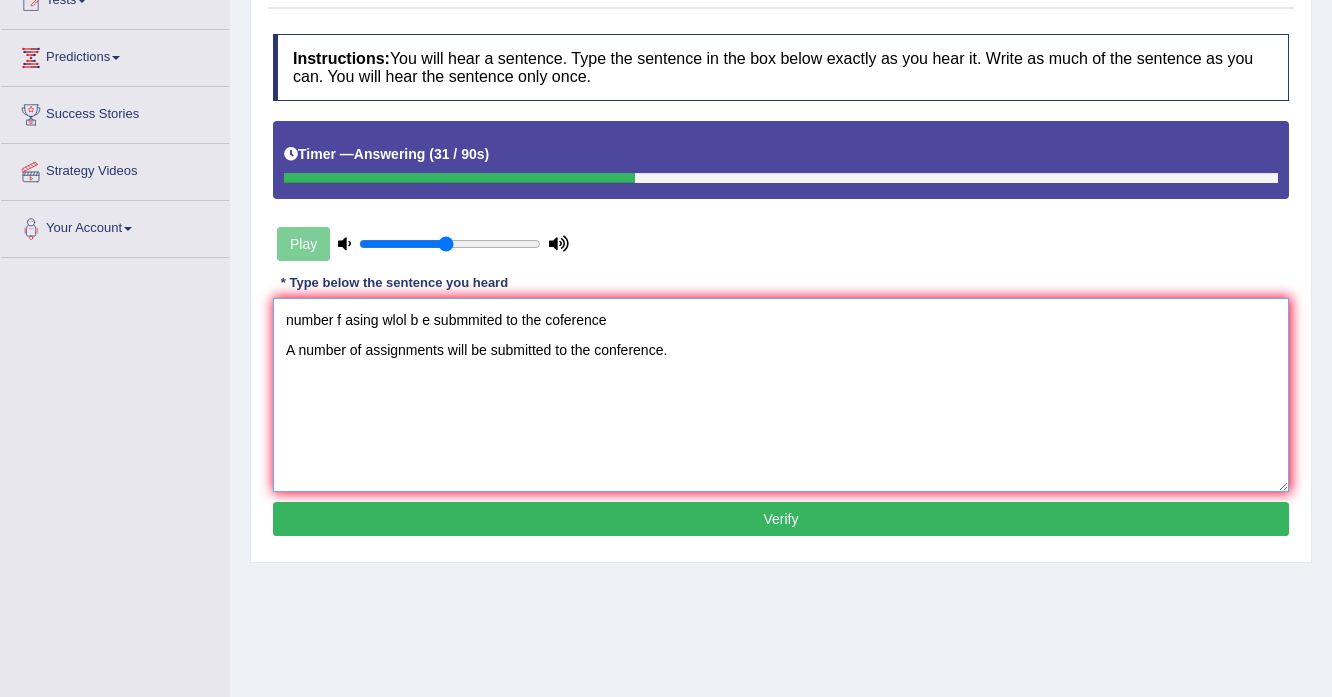 click on "number f asing wlol b e submmited to the coference
A number of assignments will be submitted to the conference." at bounding box center (781, 395) 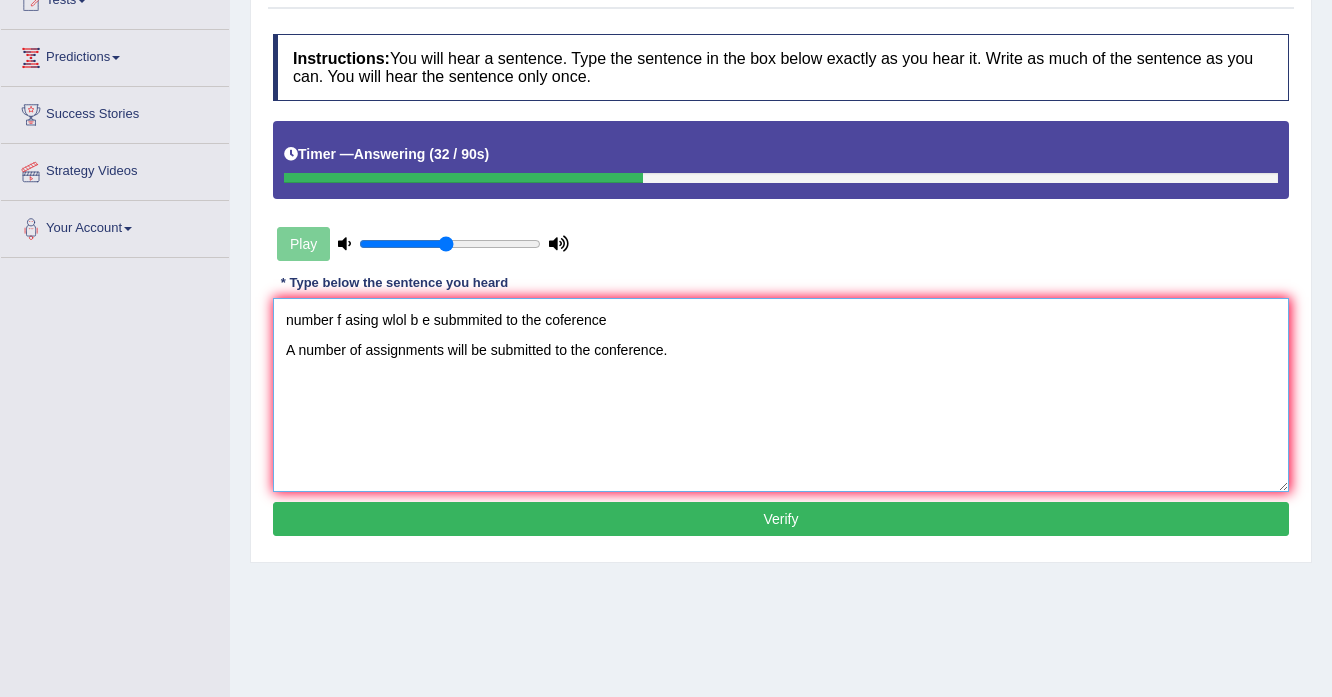 click on "number f asing wlol b e submmited to the coference
A number of assignments will be submitted to the conference." at bounding box center (781, 395) 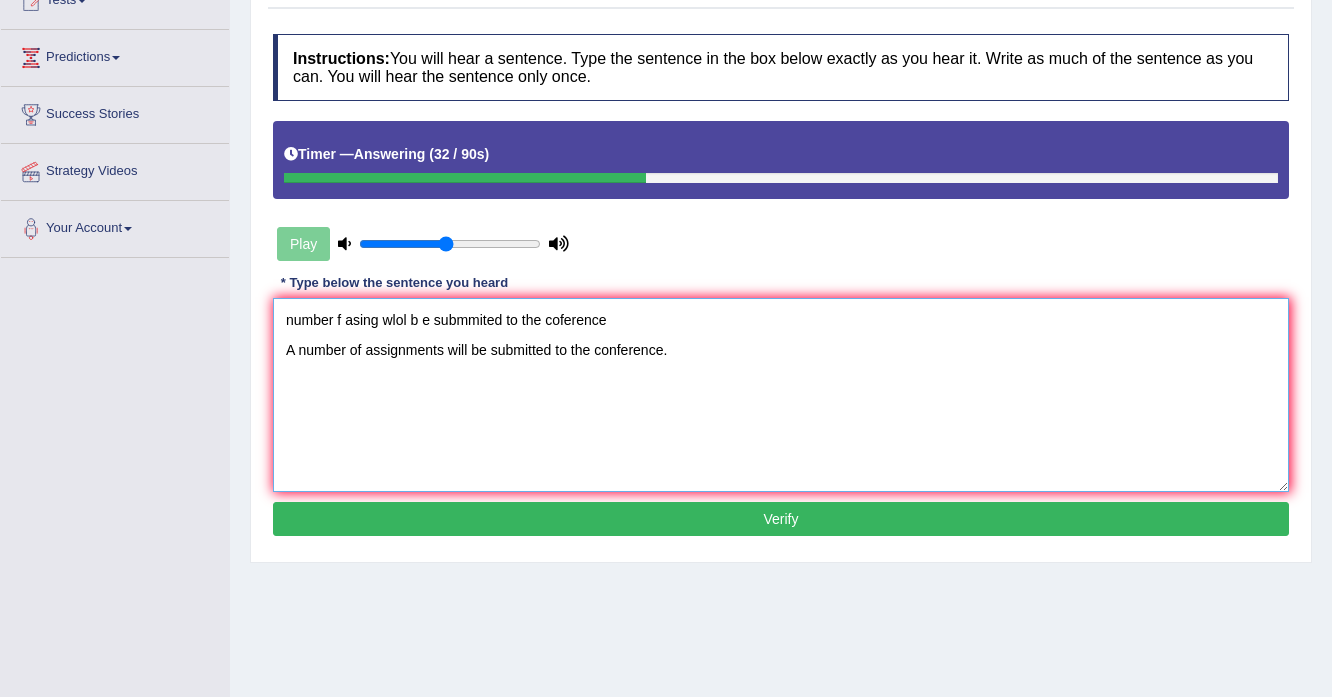 click on "number f asing wlol b e submmited to the coference
A number of assignments will be submitted to the conference." at bounding box center [781, 395] 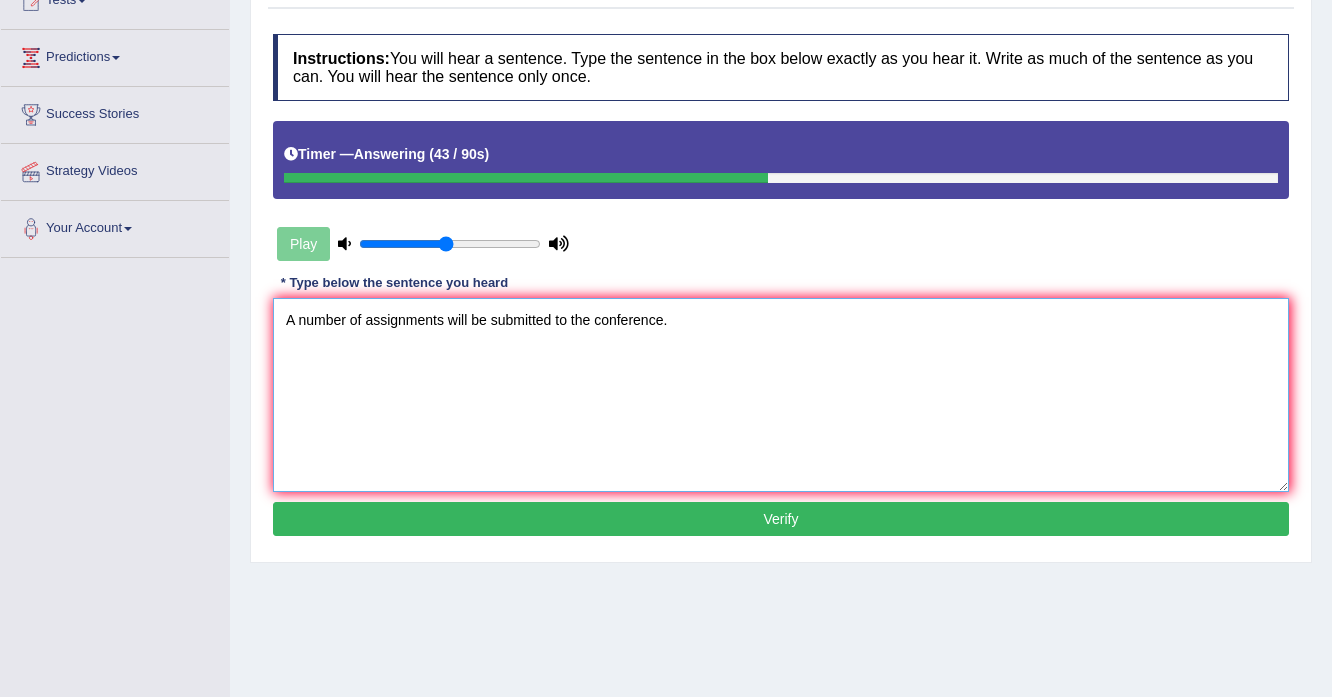 type on "A number of assignments will be submitted to the conference." 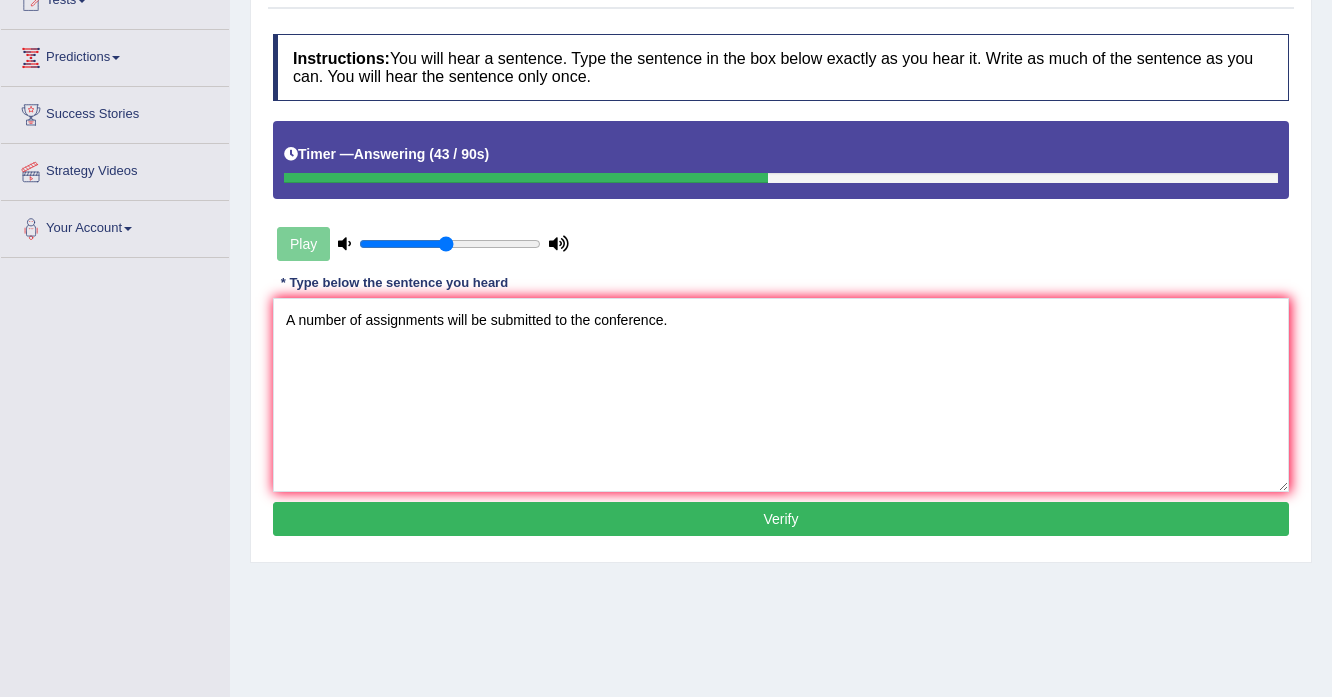 click on "Verify" at bounding box center (781, 519) 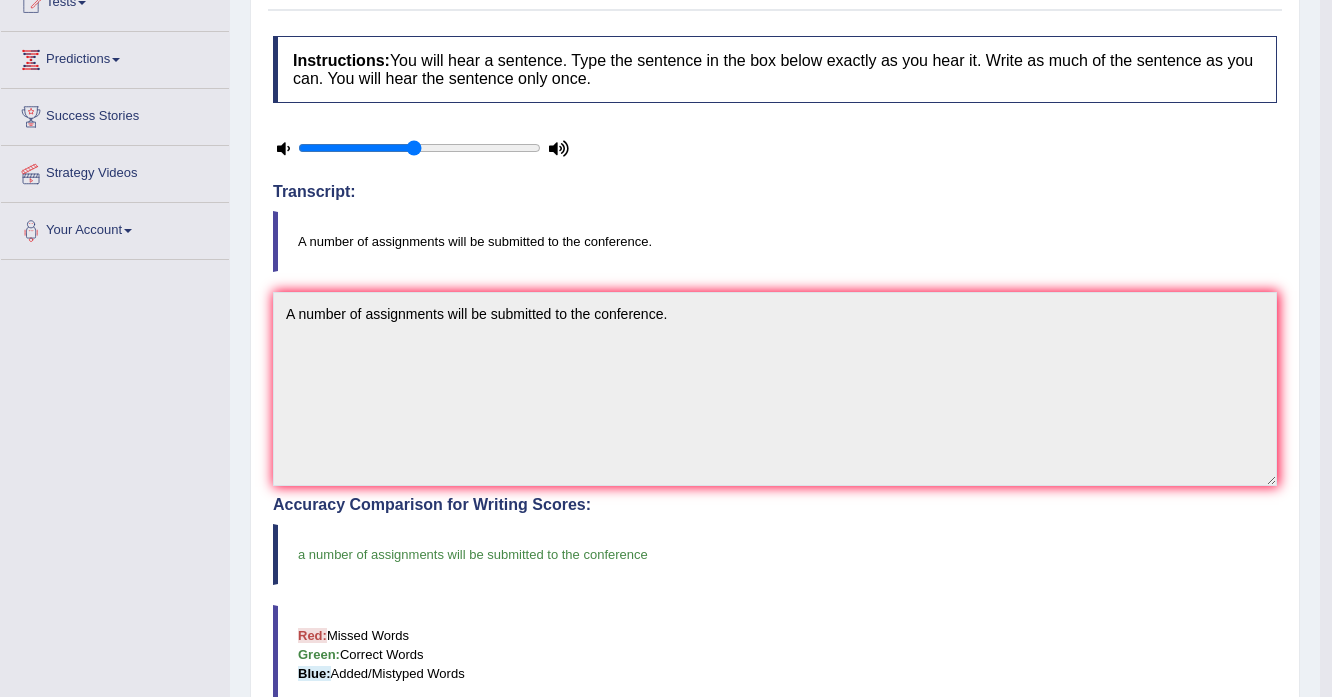 scroll, scrollTop: 80, scrollLeft: 0, axis: vertical 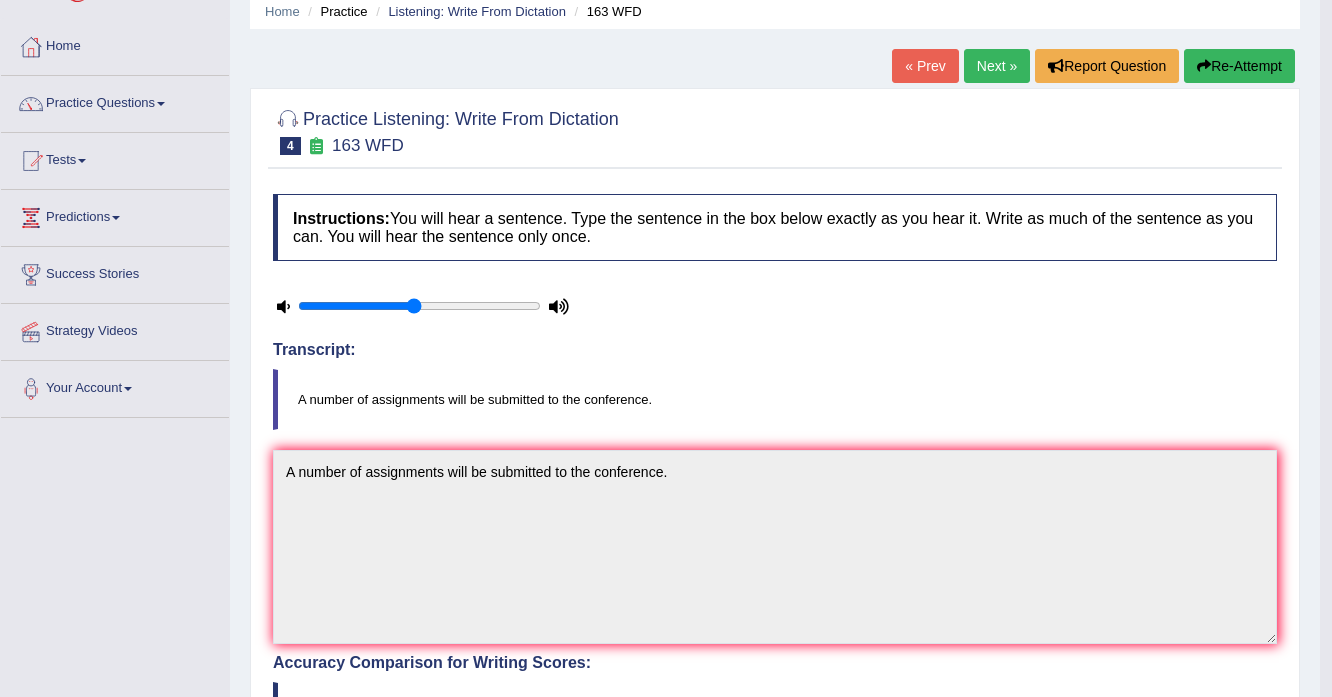 click on "Next »" at bounding box center [997, 66] 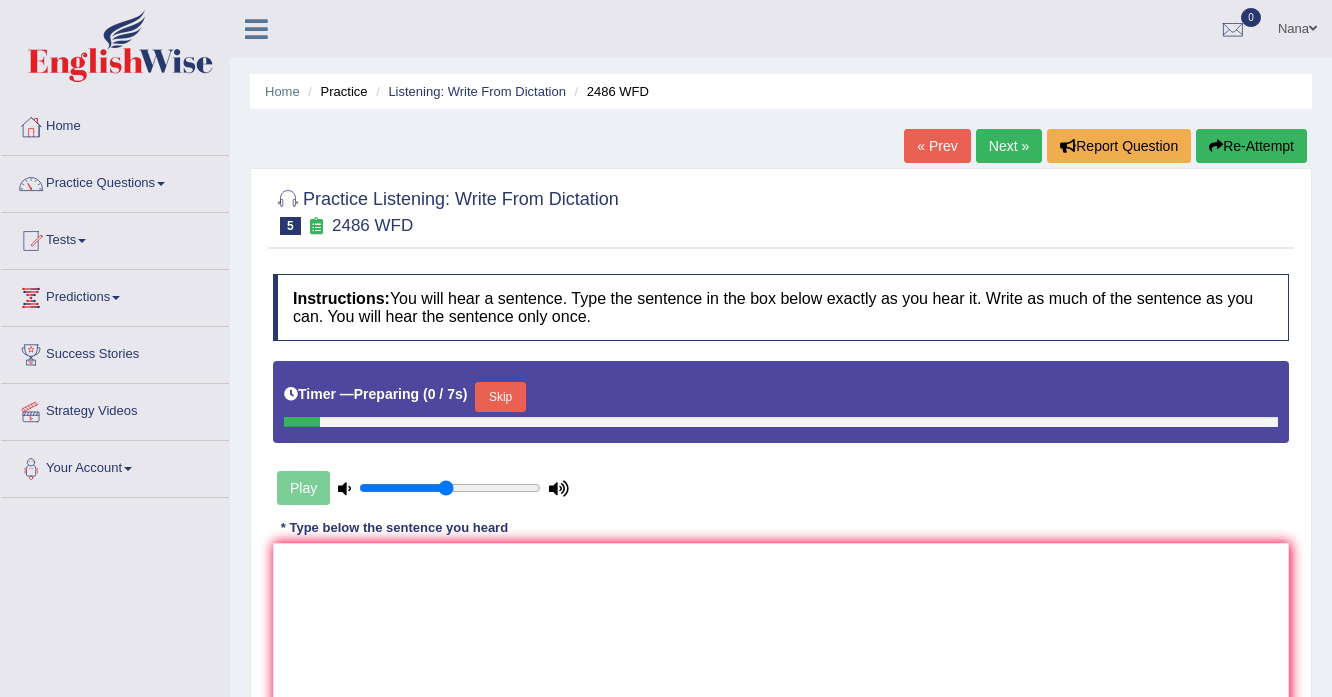 scroll, scrollTop: 0, scrollLeft: 0, axis: both 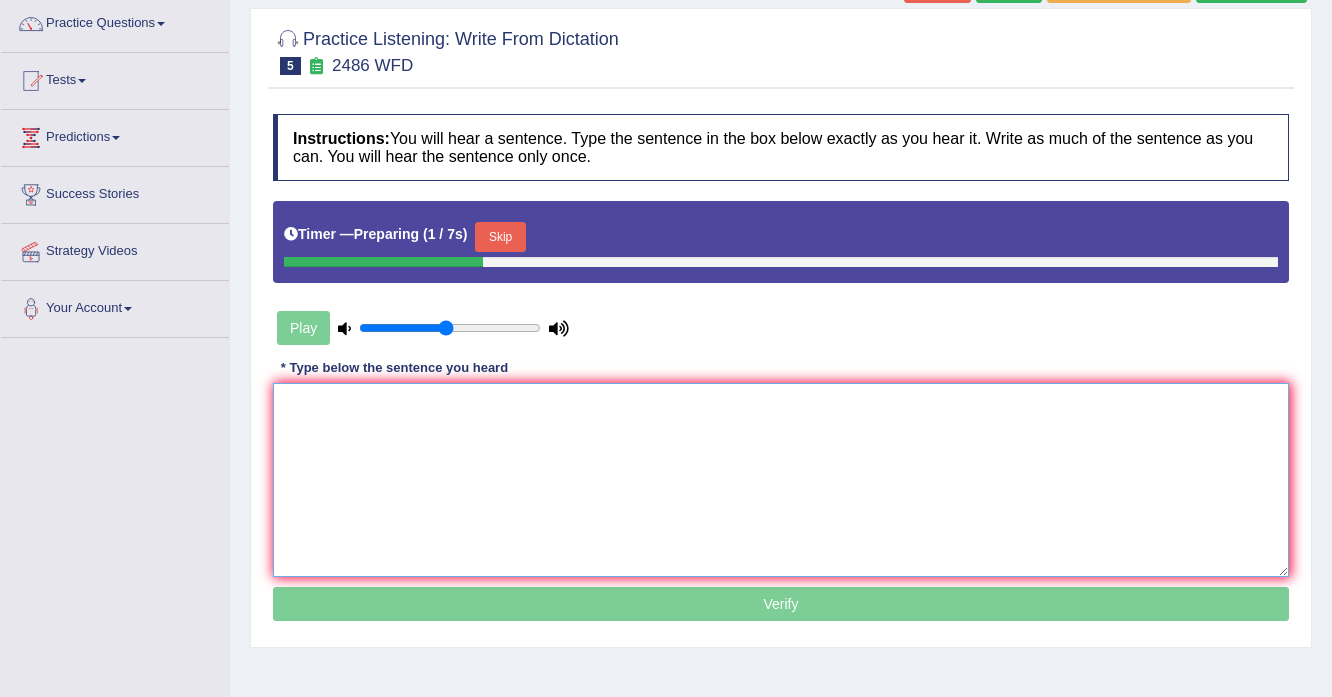 click at bounding box center (781, 480) 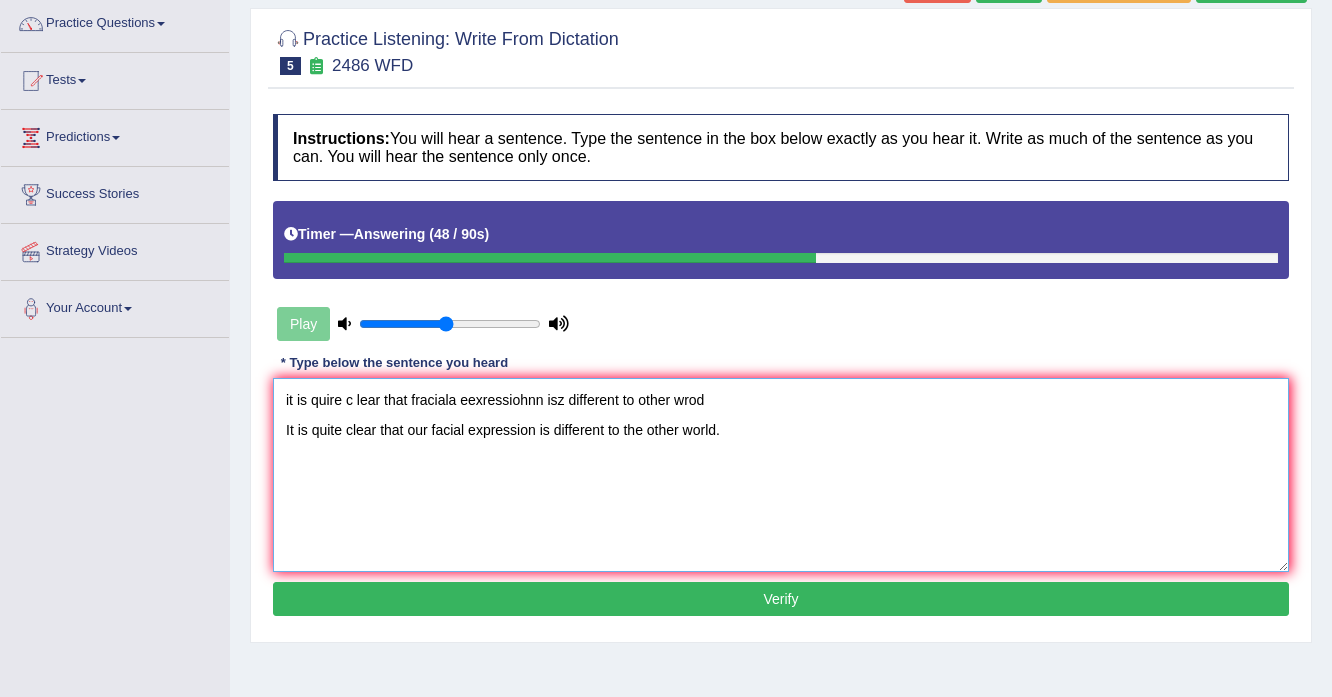 click on "it is quire c lear that fraciala eexressiohnn isz different to other wrod
It is quite clear that our facial expression is different to the other world." at bounding box center (781, 475) 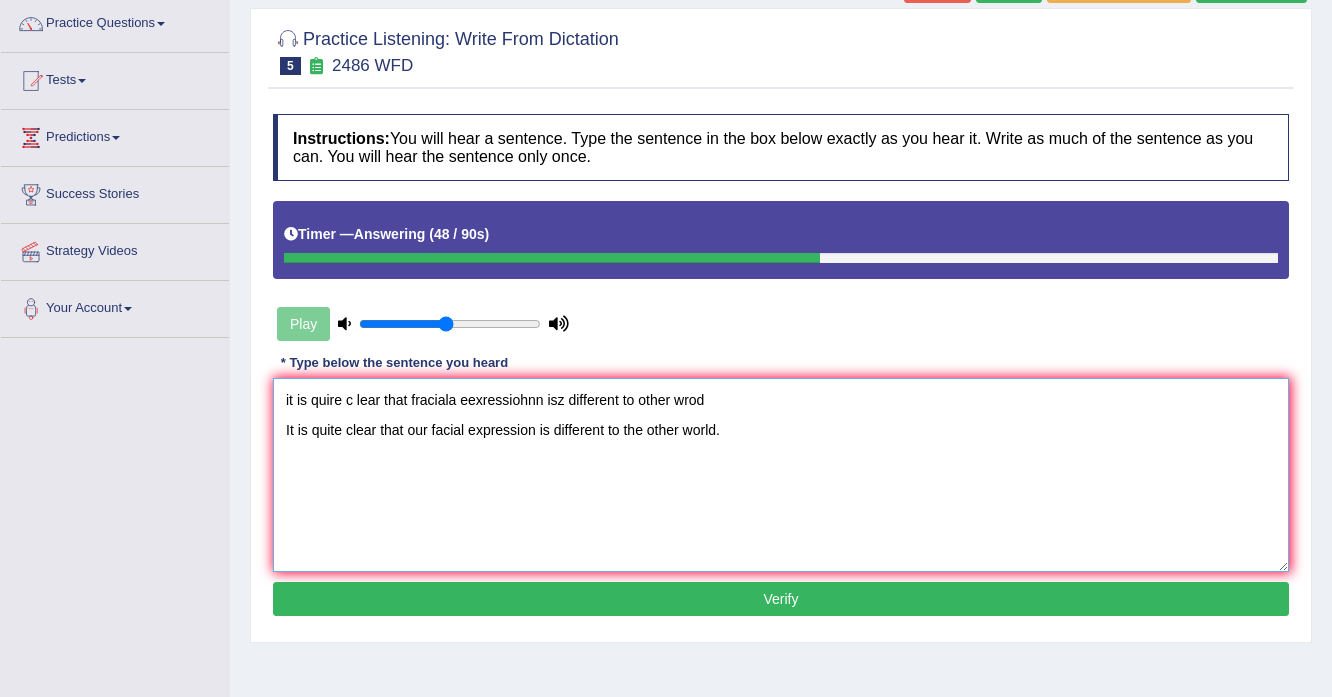 click on "it is quire c lear that fraciala eexressiohnn isz different to other wrod
It is quite clear that our facial expression is different to the other world." at bounding box center [781, 475] 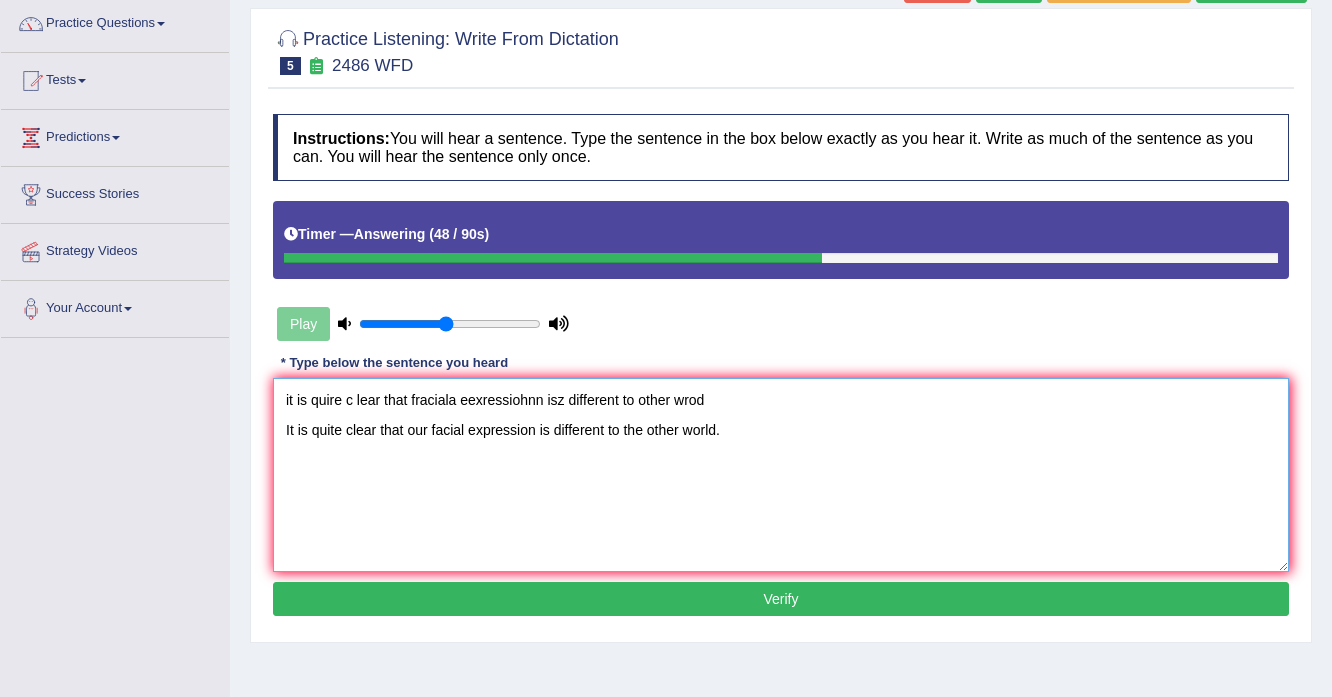 click on "it is quire c lear that fraciala eexressiohnn isz different to other wrod
It is quite clear that our facial expression is different to the other world." at bounding box center (781, 475) 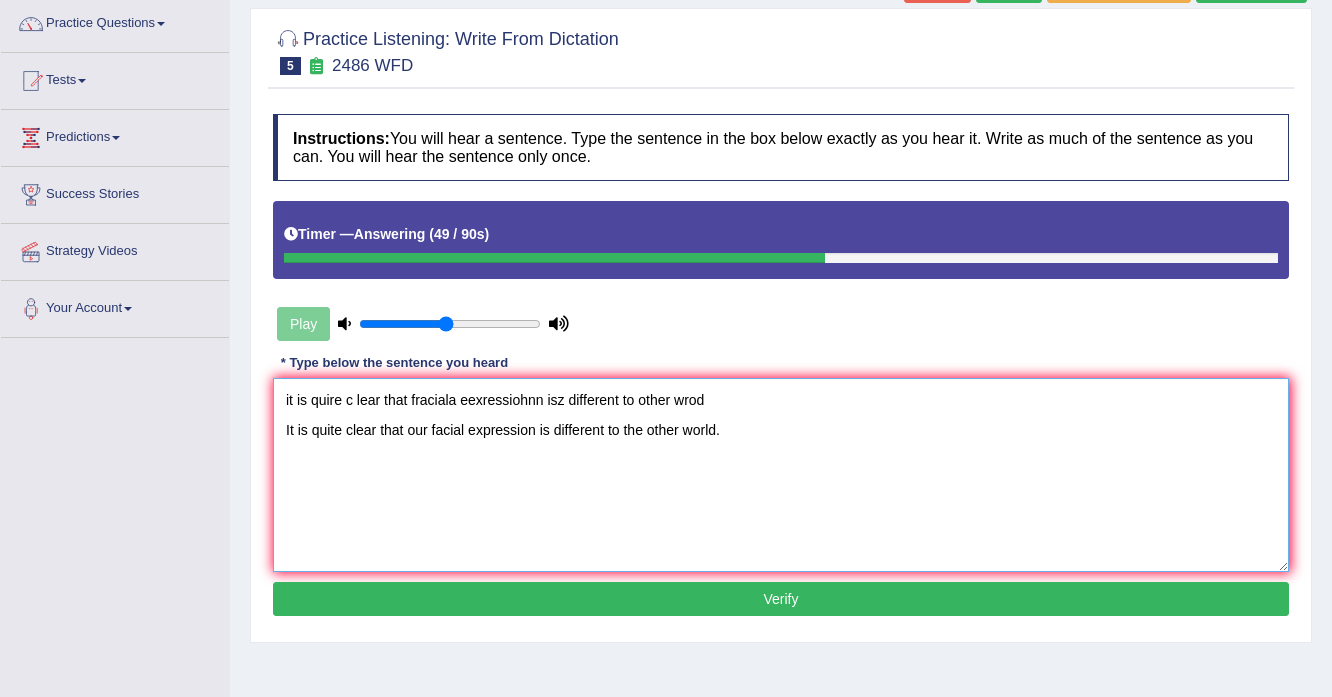 click on "it is quire c lear that fraciala eexressiohnn isz different to other wrod
It is quite clear that our facial expression is different to the other world." at bounding box center [781, 475] 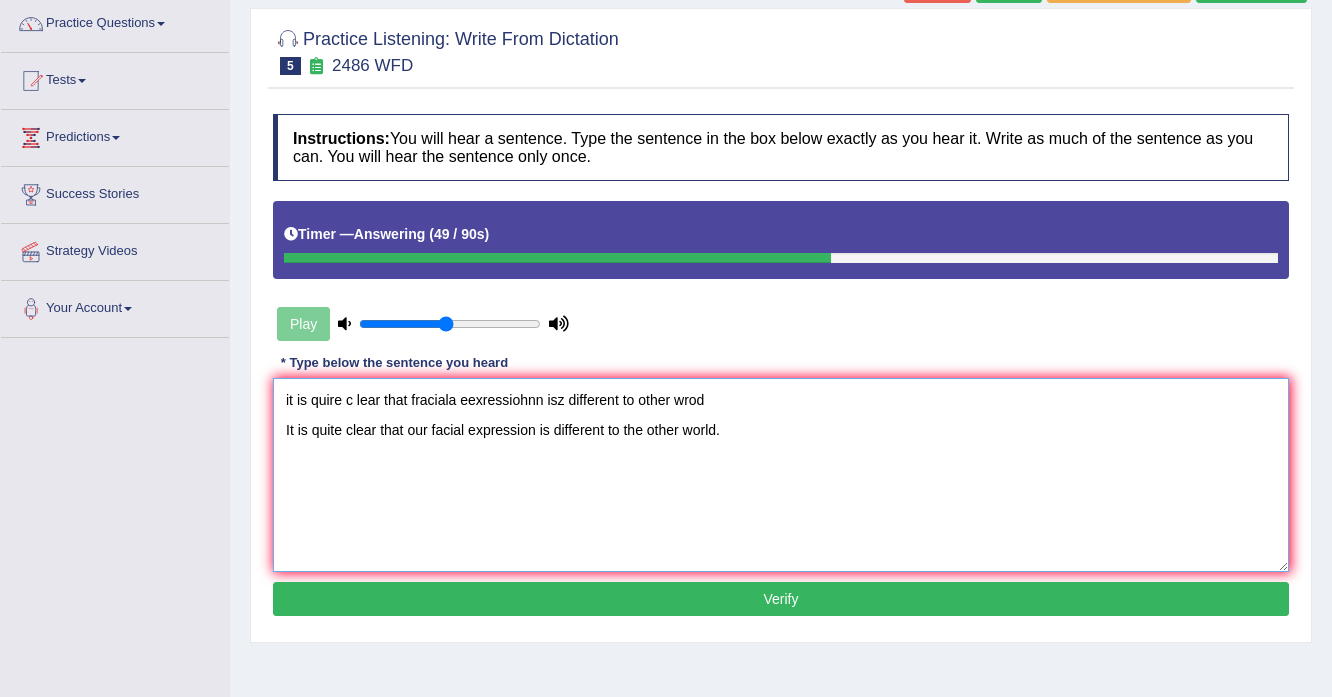 click on "it is quire c lear that fraciala eexressiohnn isz different to other wrod
It is quite clear that our facial expression is different to the other world." at bounding box center (781, 475) 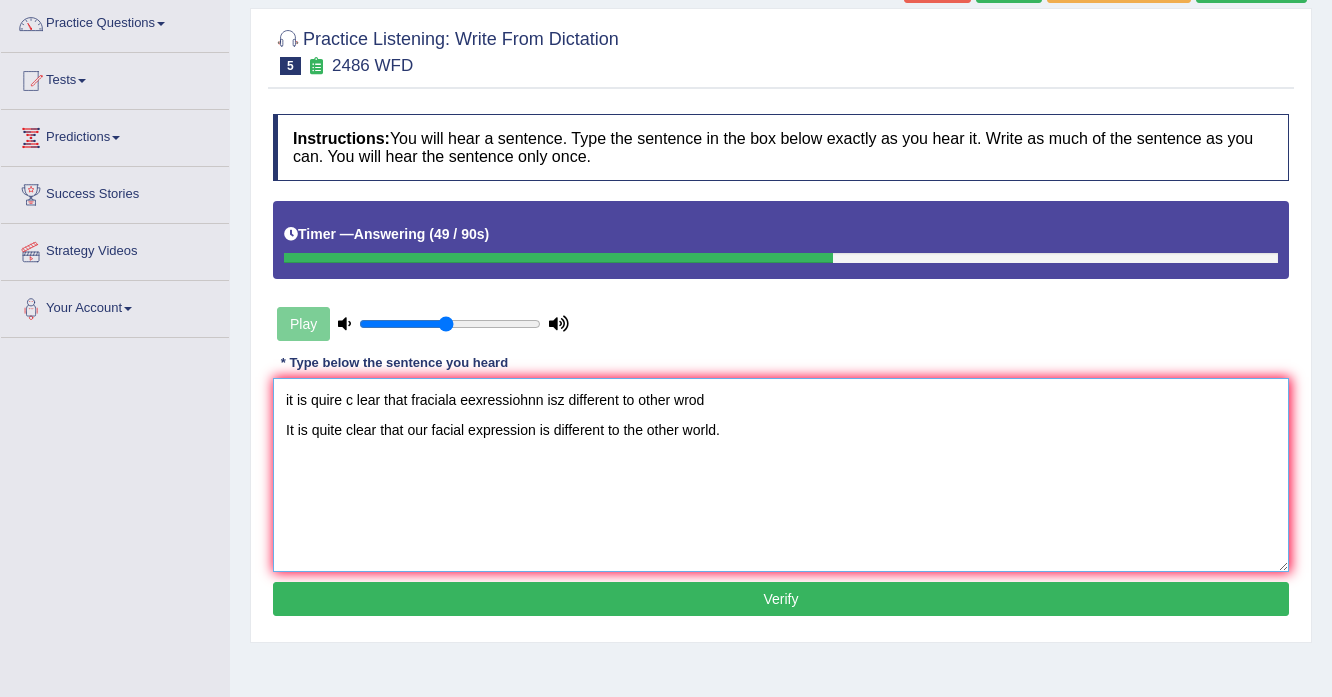 click on "it is quire c lear that fraciala eexressiohnn isz different to other wrod
It is quite clear that our facial expression is different to the other world." at bounding box center (781, 475) 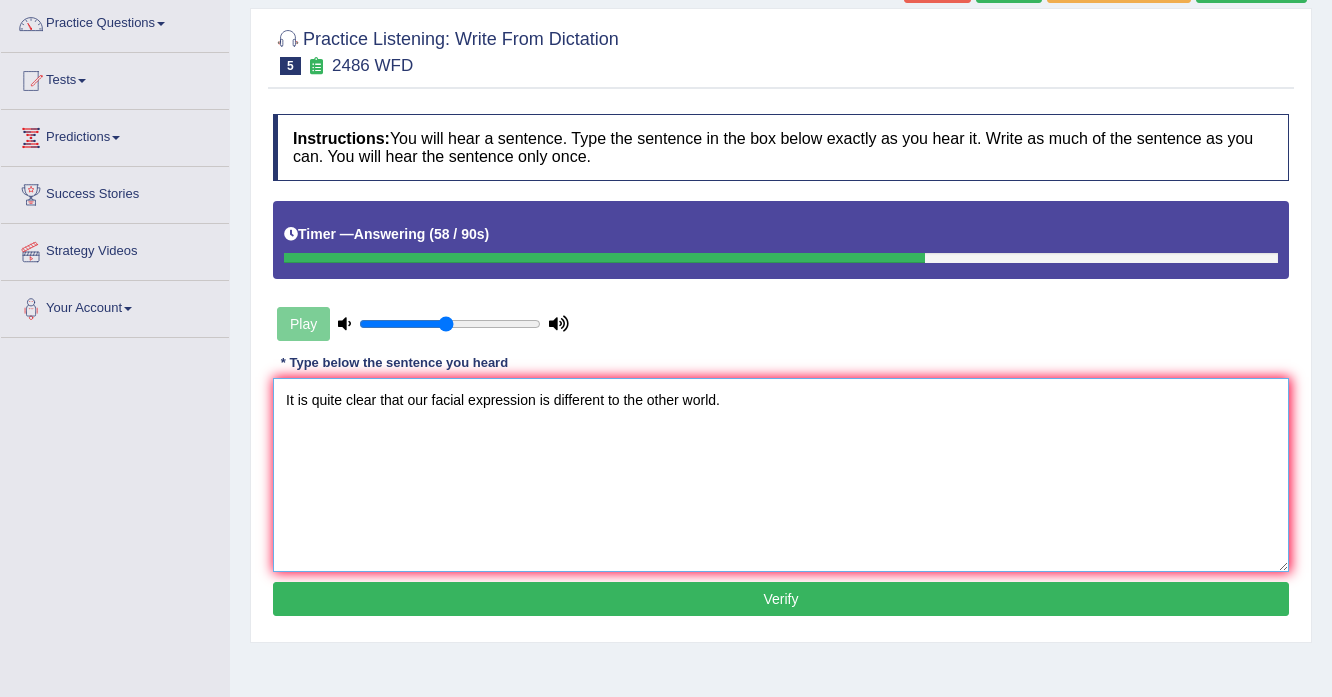 type on "It is quite clear that our facial expression is different to the other world." 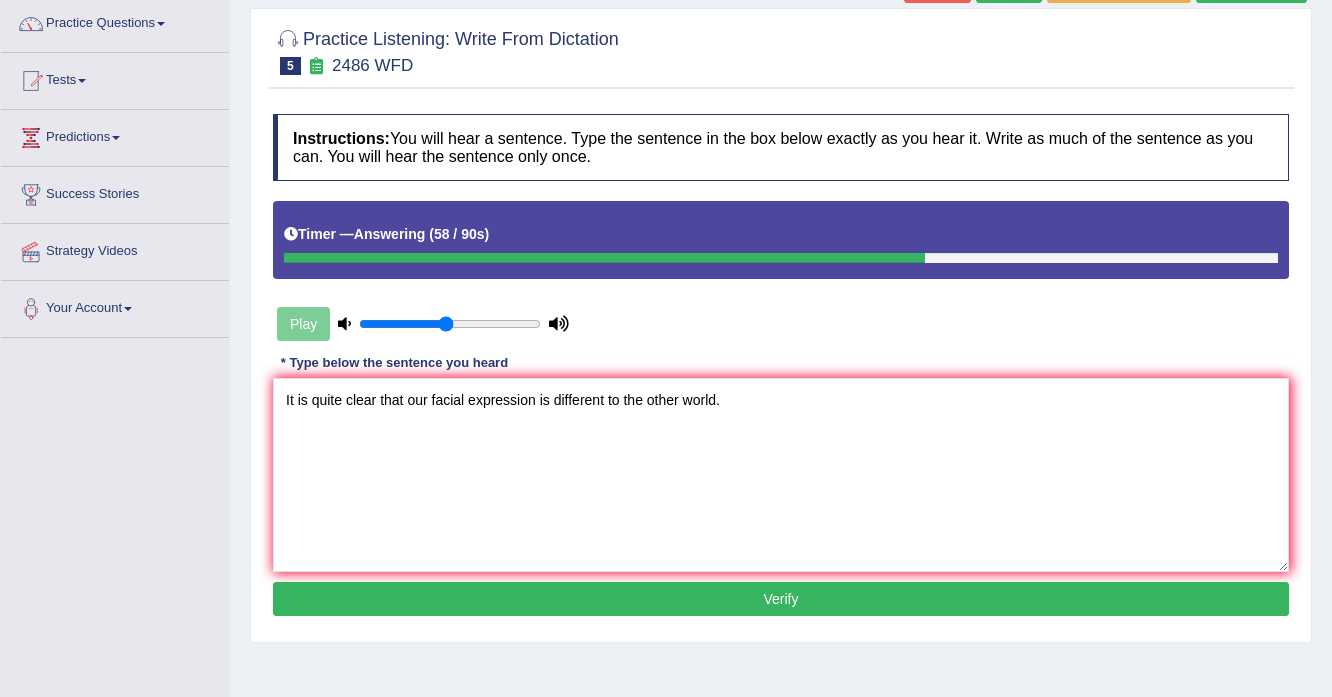 click on "Verify" at bounding box center (781, 599) 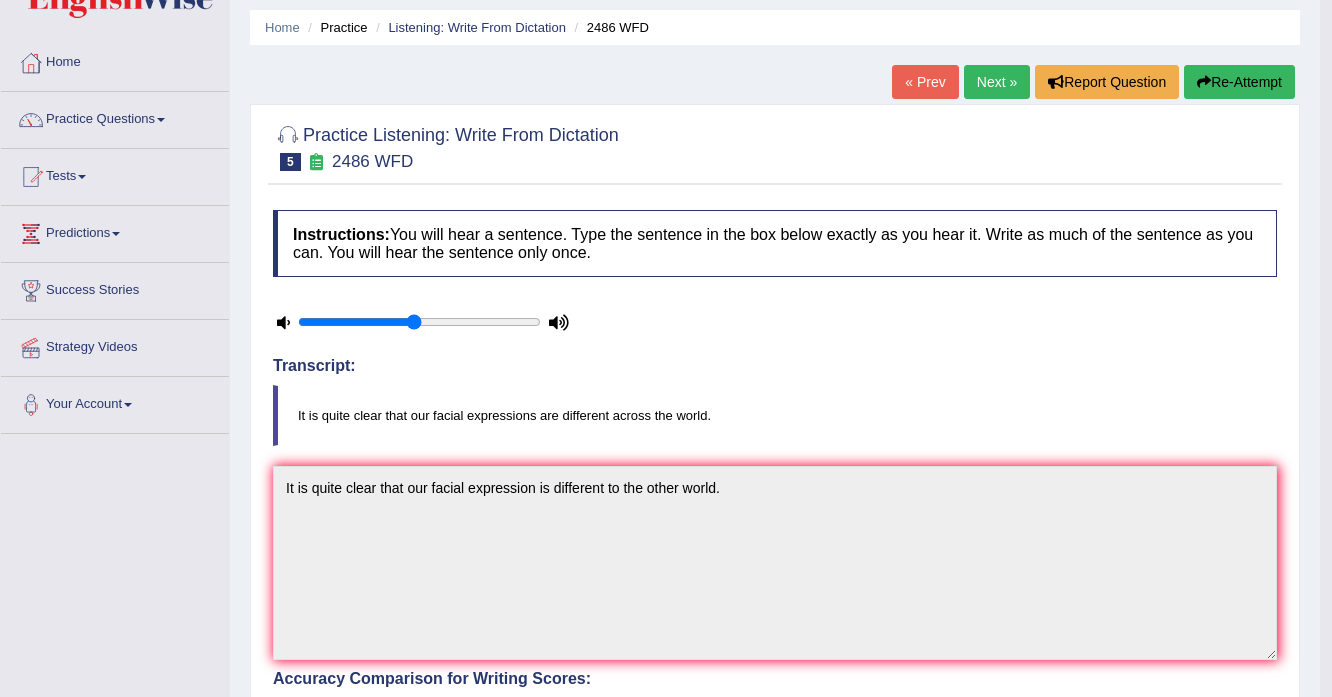 scroll, scrollTop: 93, scrollLeft: 0, axis: vertical 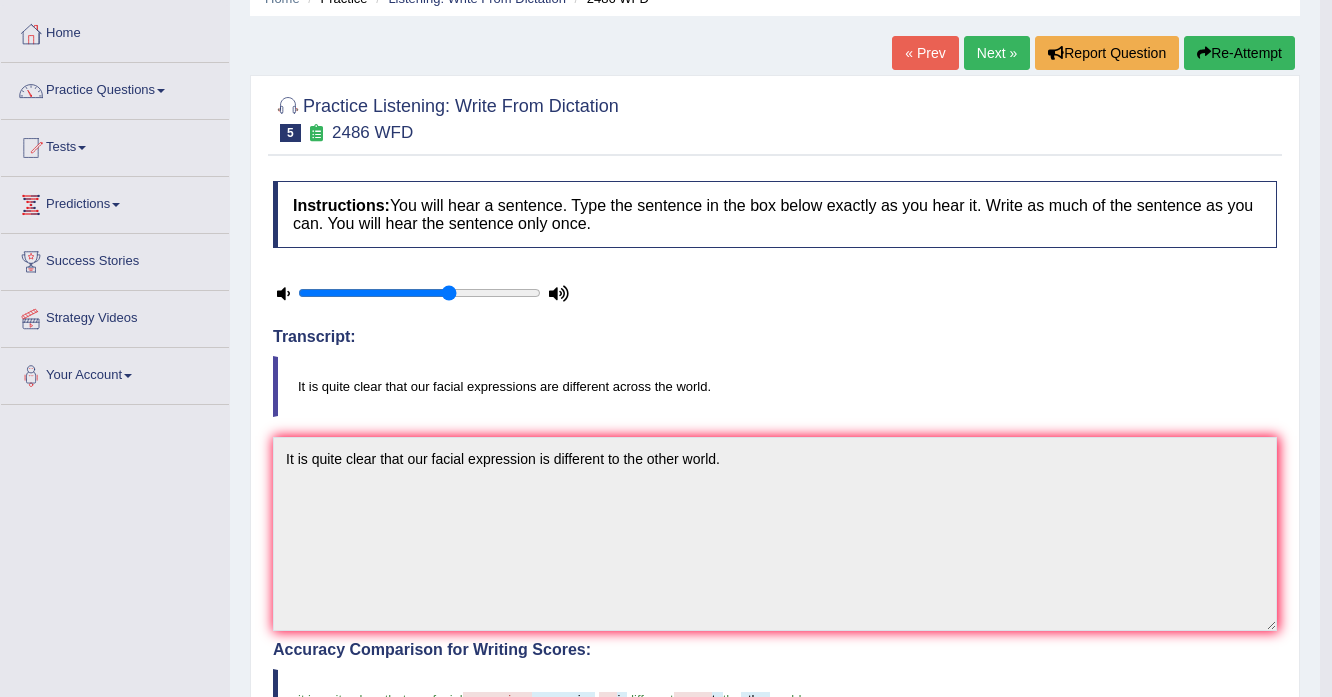 drag, startPoint x: 416, startPoint y: 289, endPoint x: 452, endPoint y: 289, distance: 36 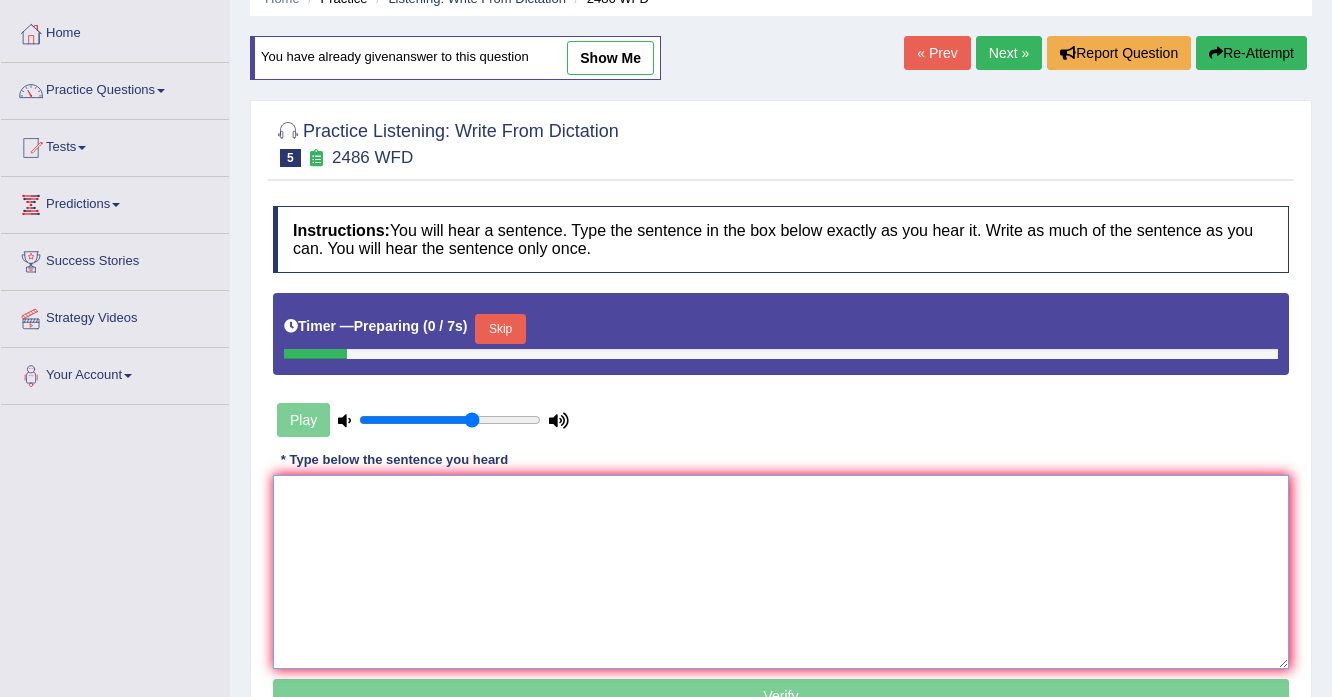 scroll, scrollTop: 93, scrollLeft: 0, axis: vertical 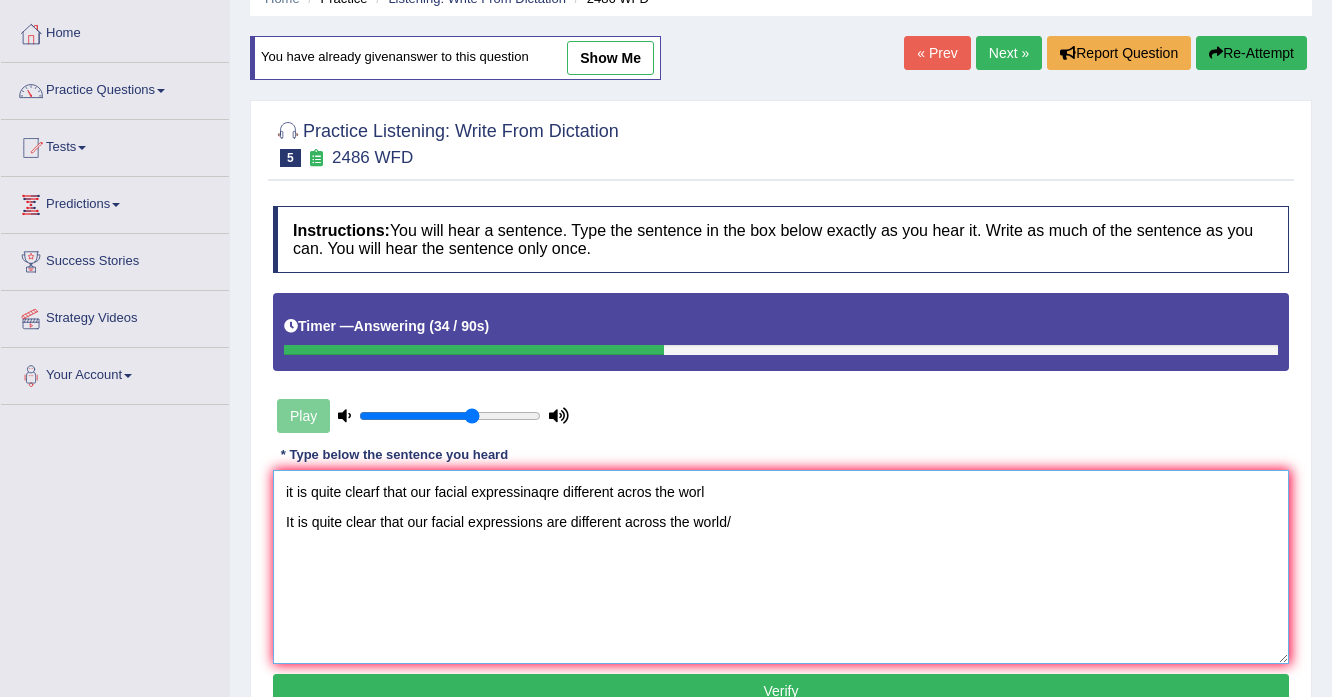 click on "it is quite clearf that our facial expressinaqre different acros the worl
It is quite clear that our facial expressions are different across the world/" at bounding box center [781, 567] 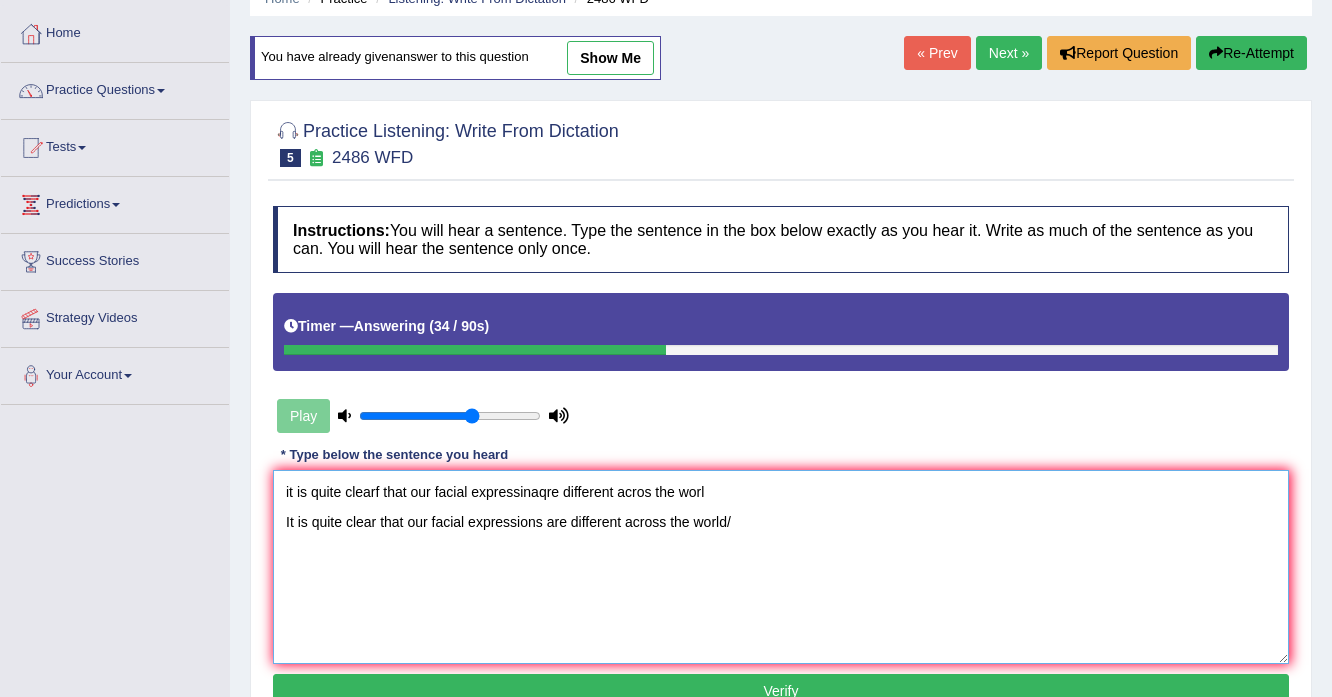 click on "it is quite clearf that our facial expressinaqre different acros the worl
It is quite clear that our facial expressions are different across the world/" at bounding box center (781, 567) 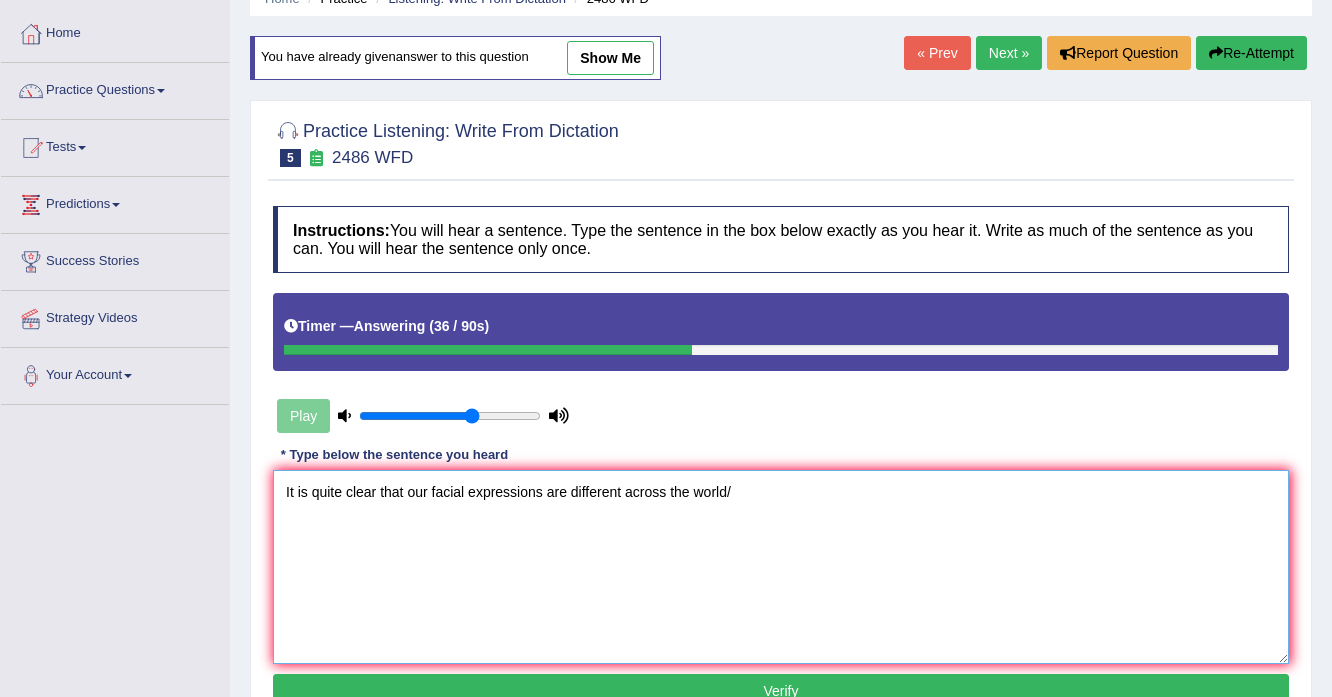 click on "It is quite clear that our facial expressions are different across the world/" at bounding box center (781, 567) 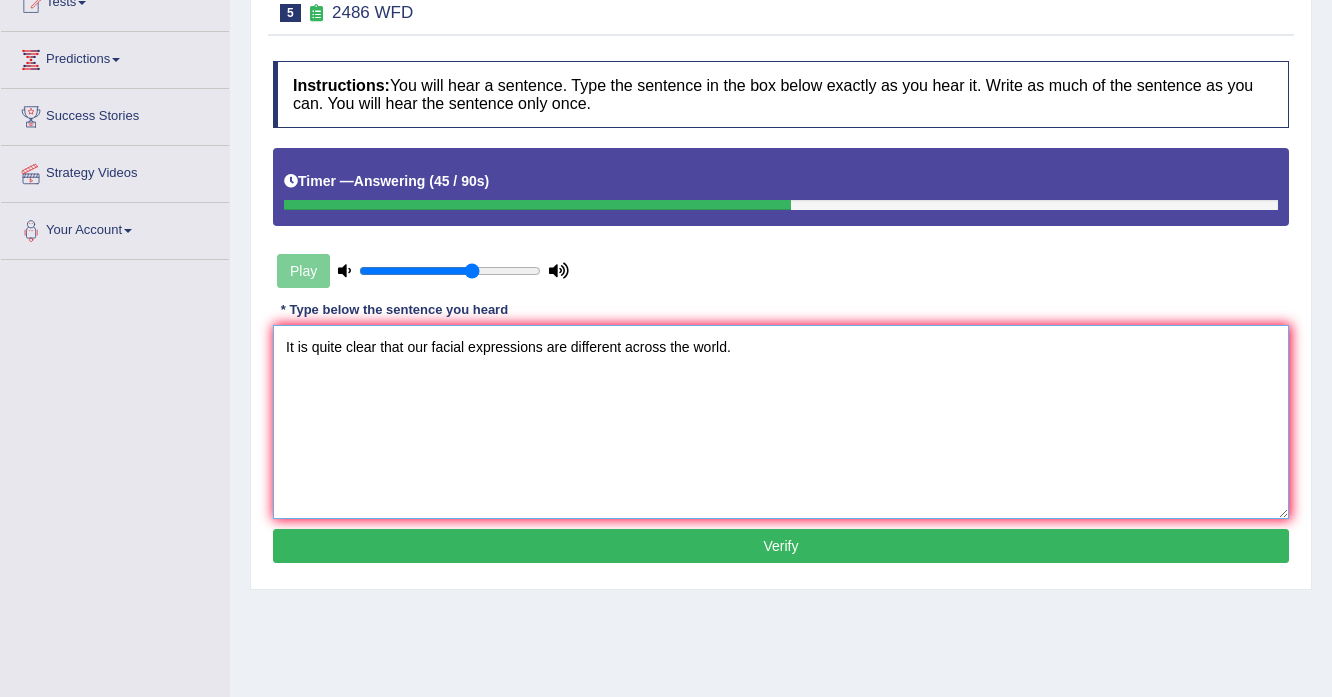 scroll, scrollTop: 253, scrollLeft: 0, axis: vertical 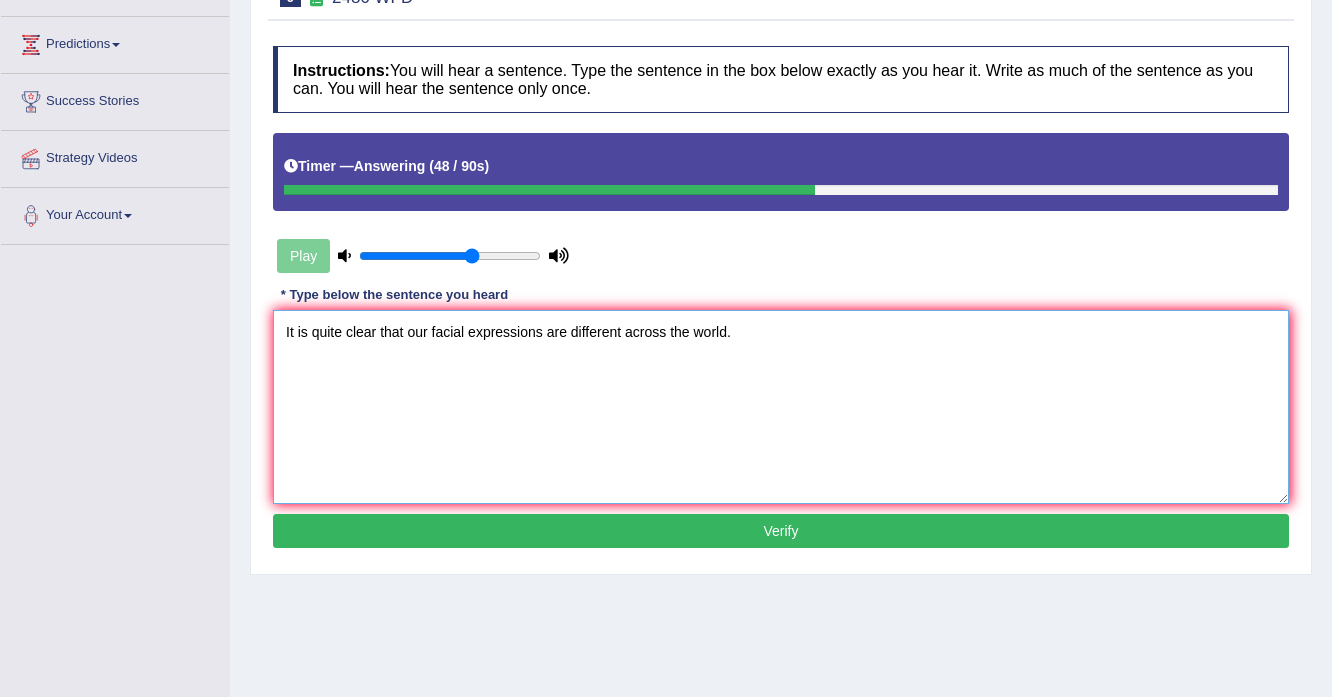 type on "It is quite clear that our facial expressions are different across the world." 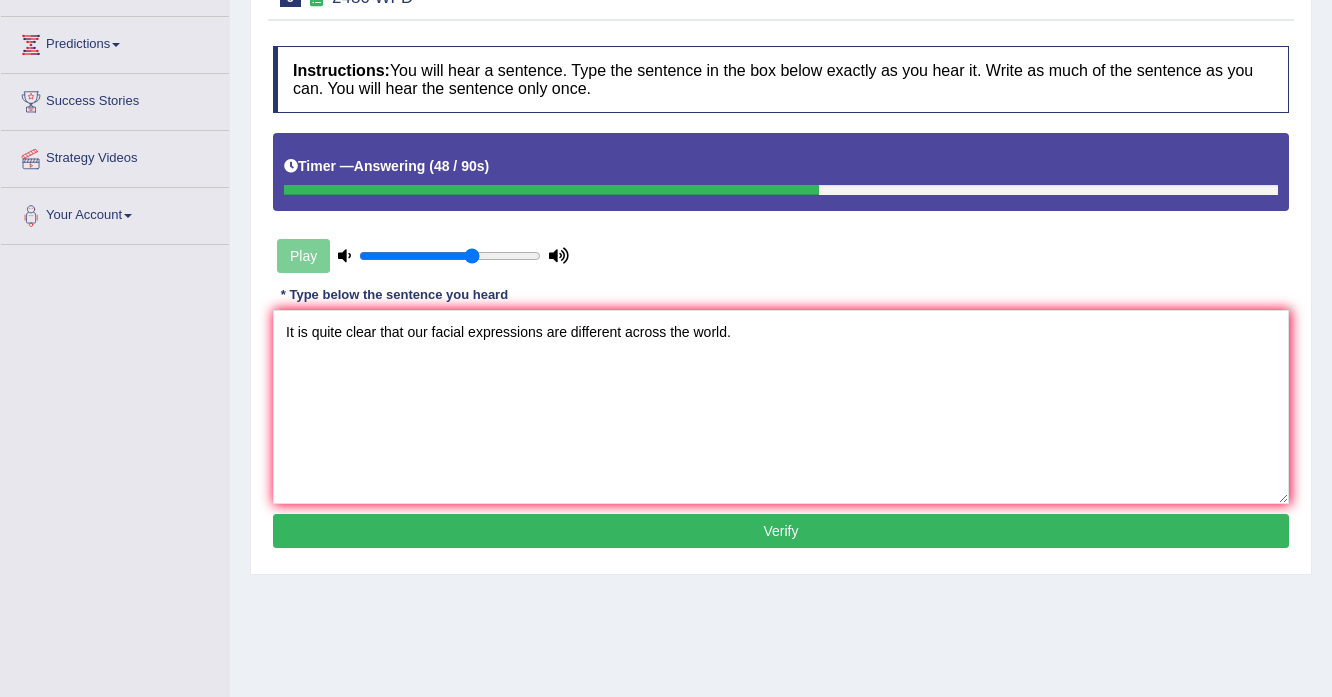 click on "Verify" at bounding box center [781, 531] 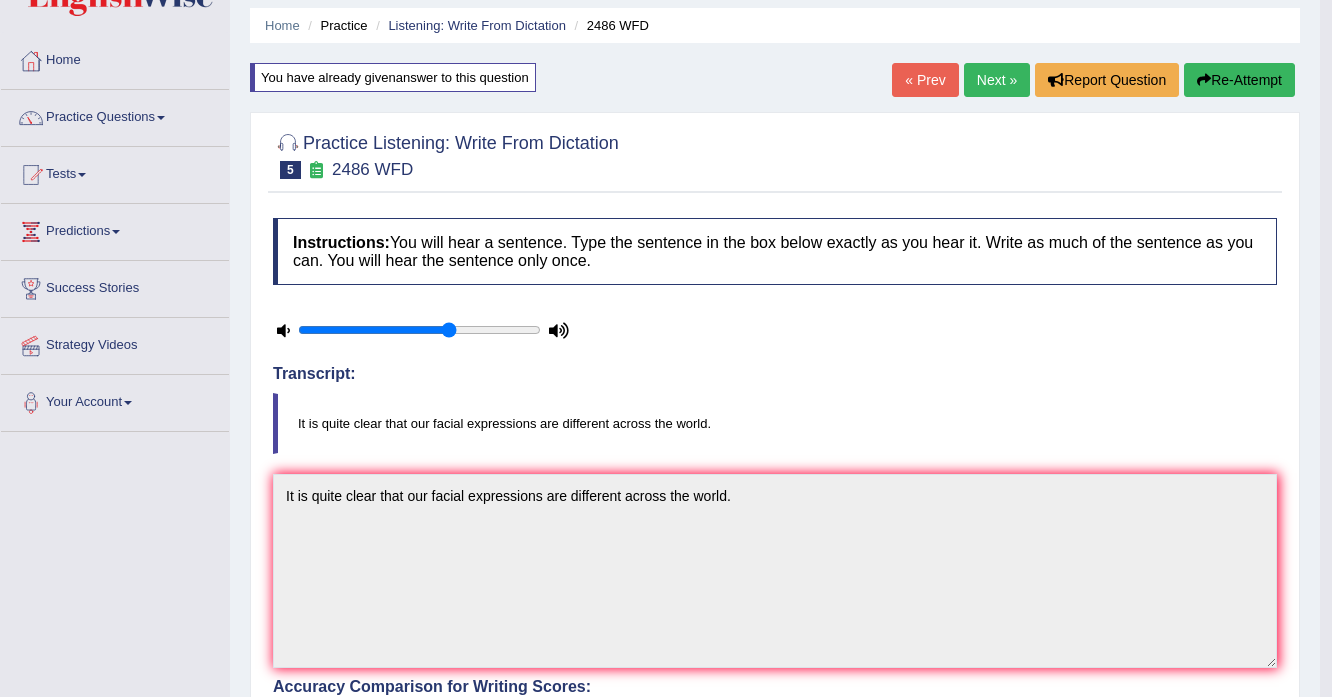 scroll, scrollTop: 0, scrollLeft: 0, axis: both 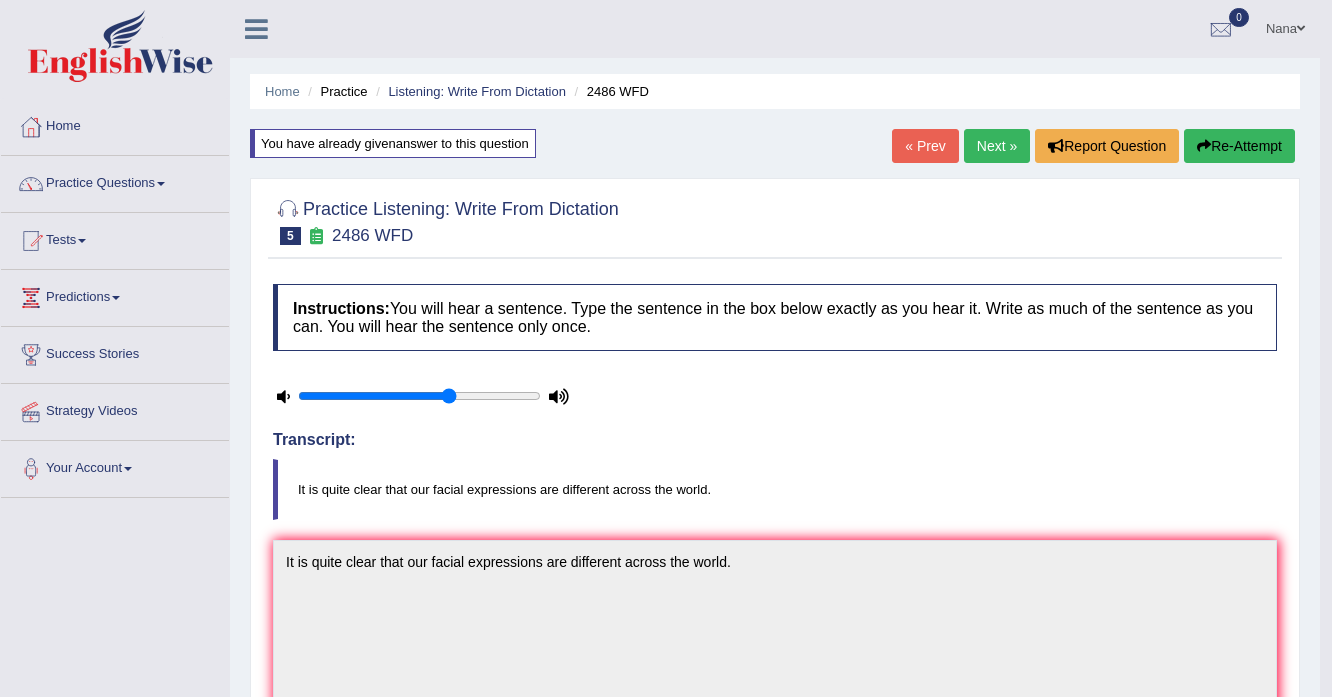 click on "Next »" at bounding box center [997, 146] 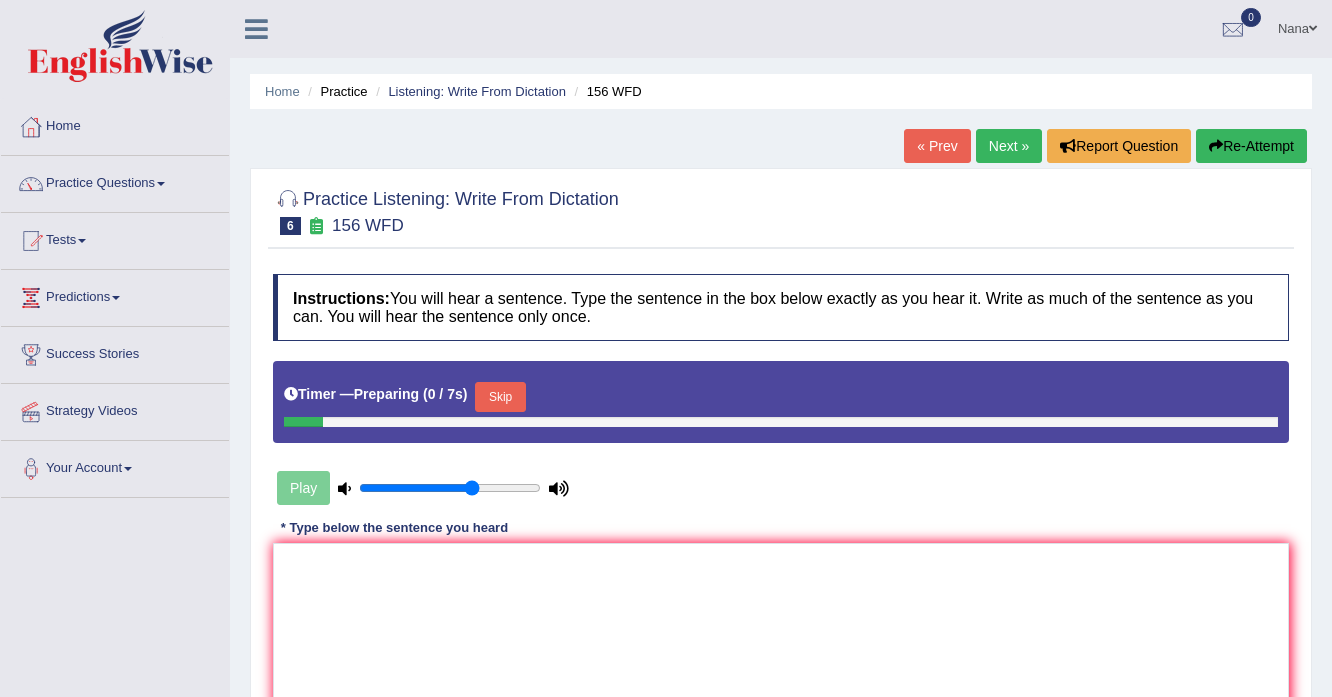 scroll, scrollTop: 0, scrollLeft: 0, axis: both 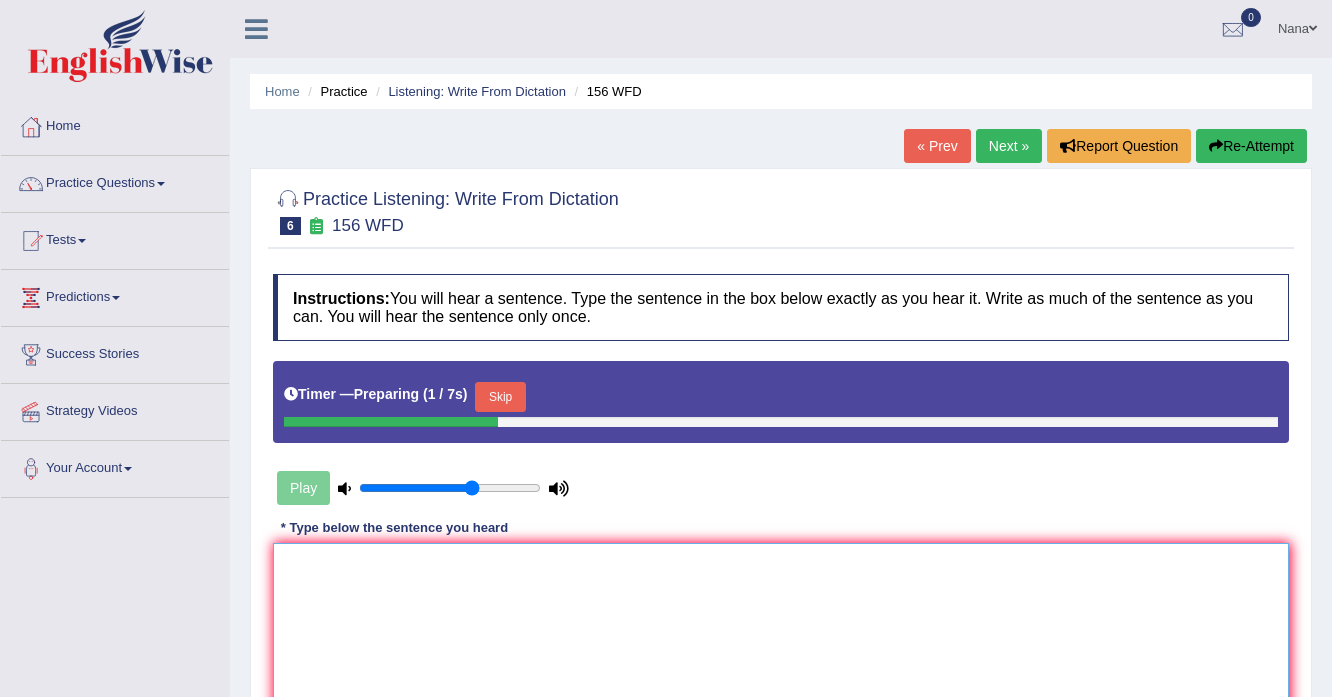 click at bounding box center [781, 640] 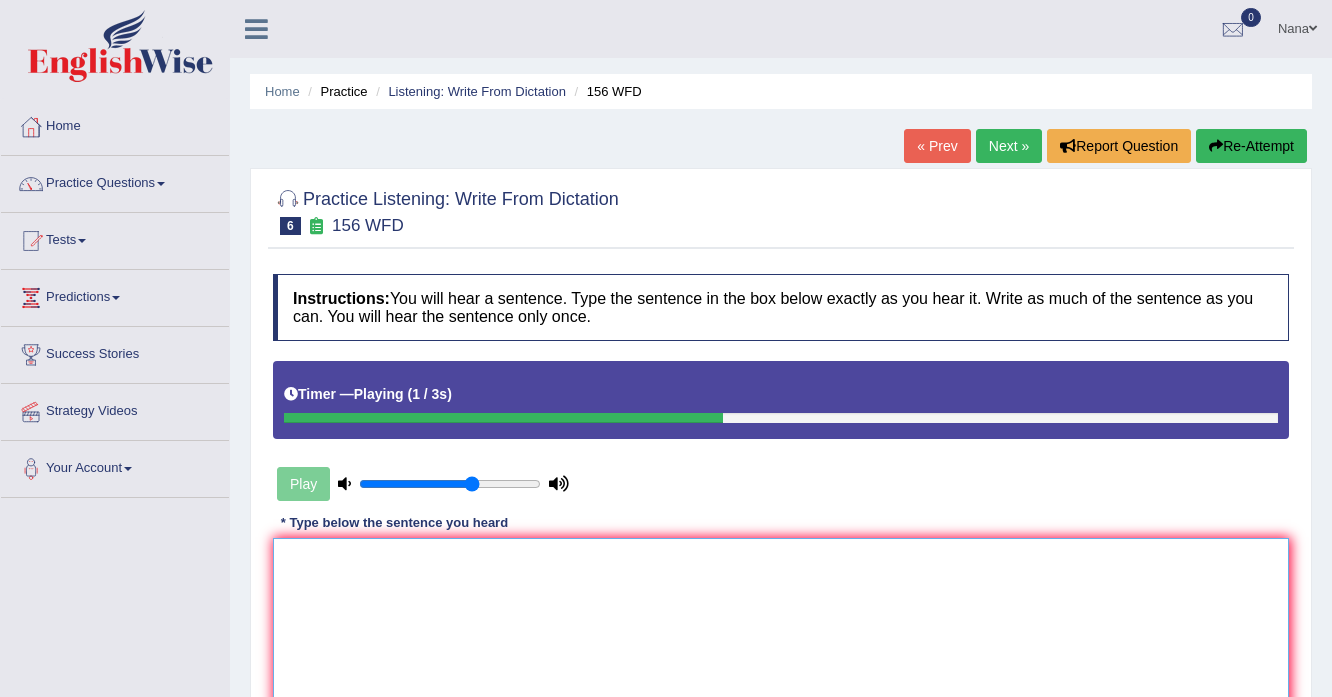type on "o" 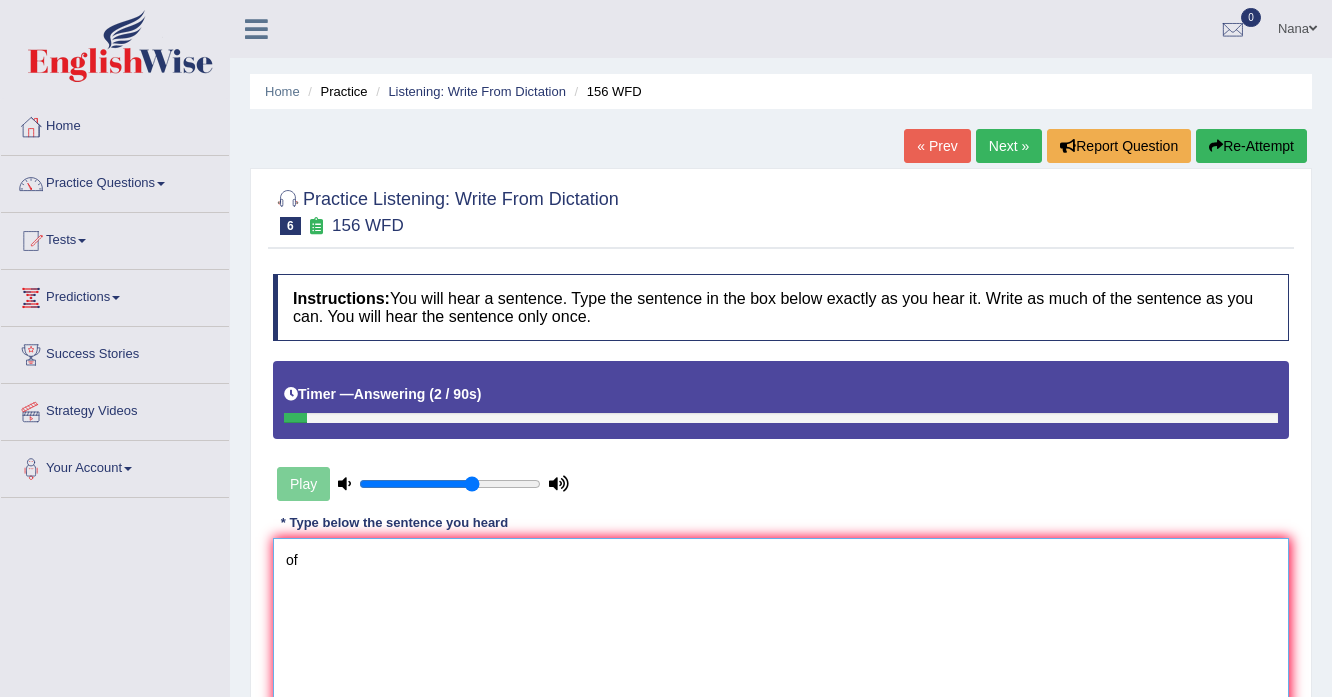 type on "o" 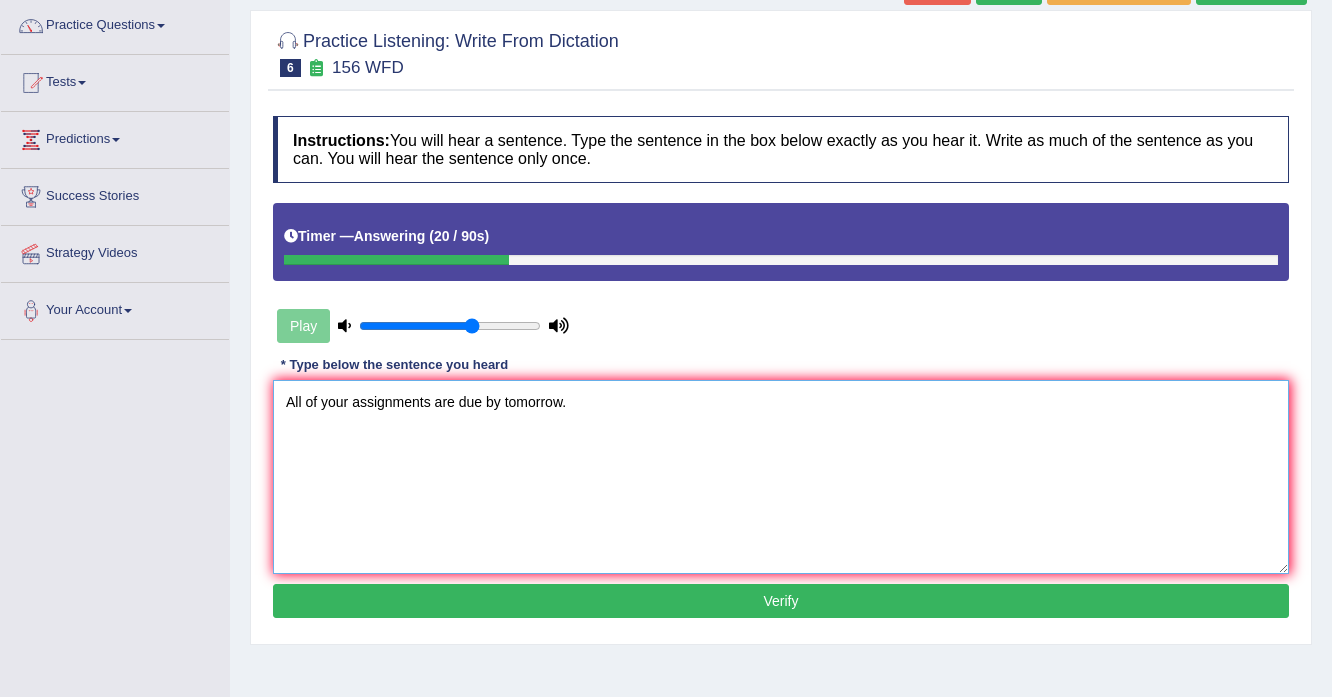 scroll, scrollTop: 160, scrollLeft: 0, axis: vertical 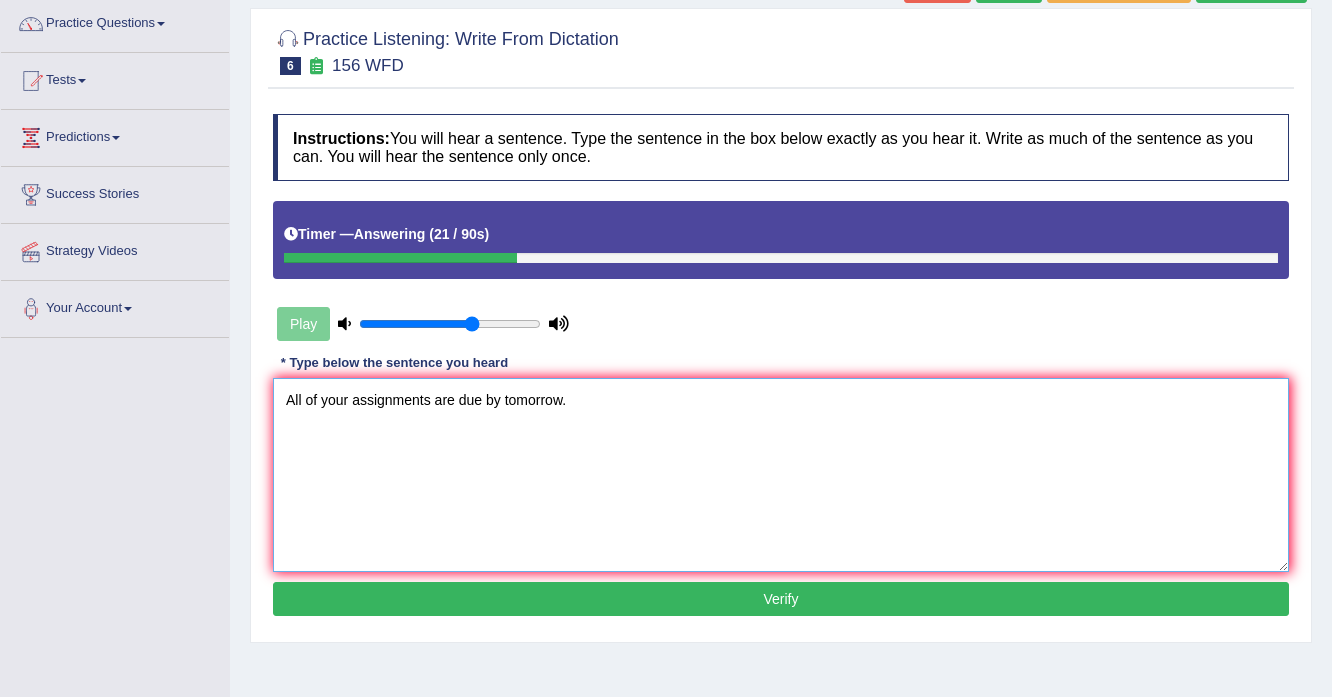 type on "All of your assignments are due by tomorrow." 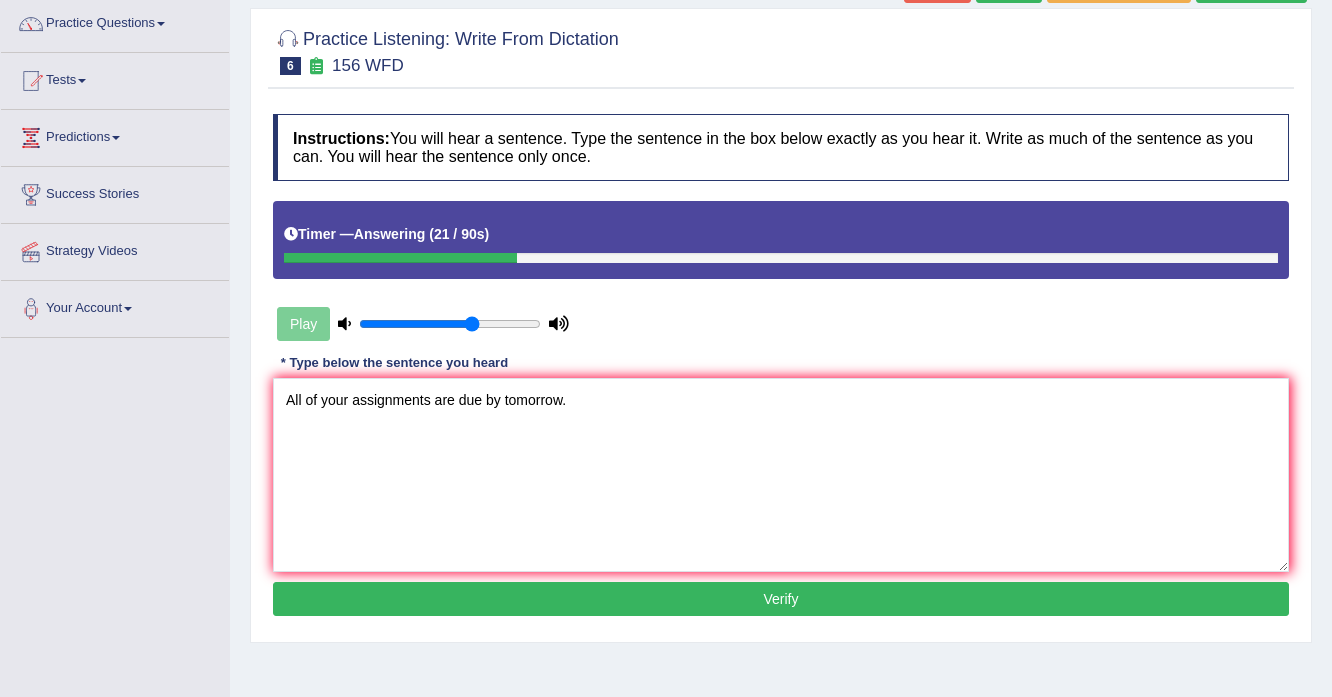 click on "Instructions: You will hear a sentence. Type the sentence in the box below exactly as you hear it. Write as much of the sentence as you can. You will hear the sentence only once.
Timer — Answering ( / s ) Play Transcript: All of your assignments are due by tomorrow. * Type below the sentence you heard All of your assignments are due by tomorrow. Accuracy Comparison for Writing Scores:
Red: Missed Words
Green: Correct Words
Blue: Added/Mistyped Words
Accuracy: Punctuation at the end You wrote first capital letter A.I. Engine Result: Processing... Verify" at bounding box center (781, 368) 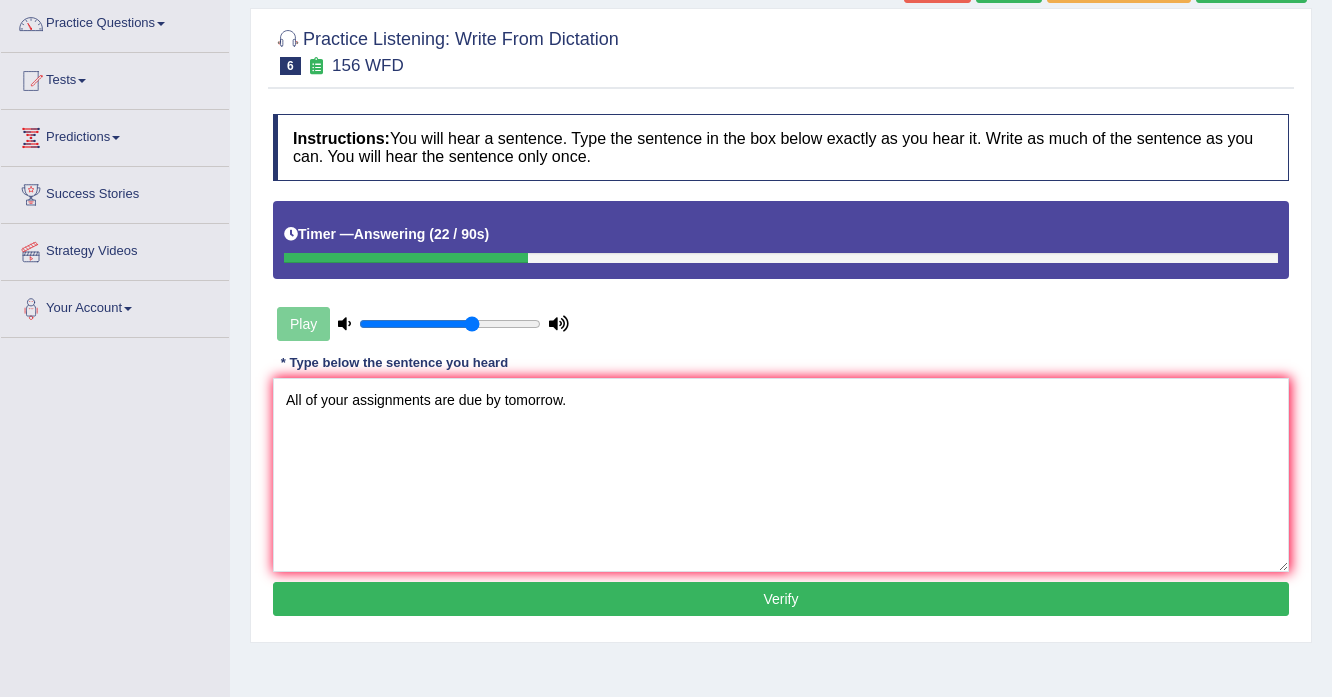 click on "Verify" at bounding box center [781, 599] 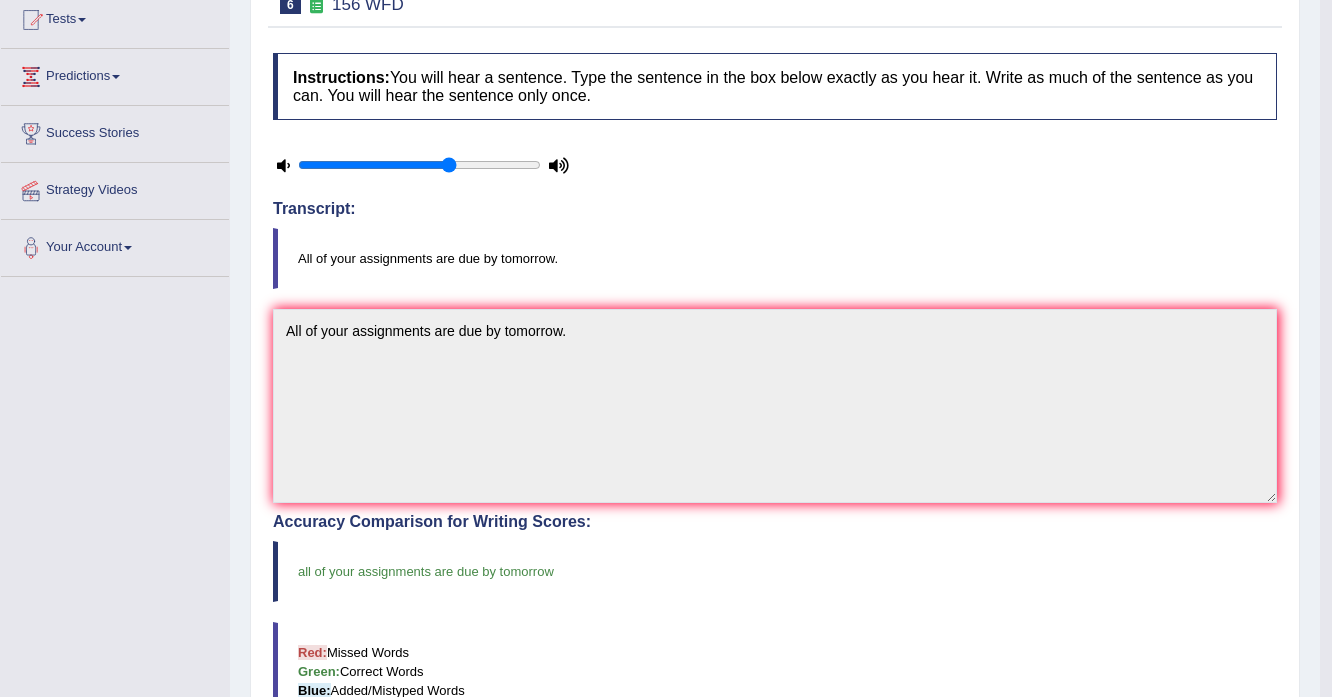 scroll, scrollTop: 0, scrollLeft: 0, axis: both 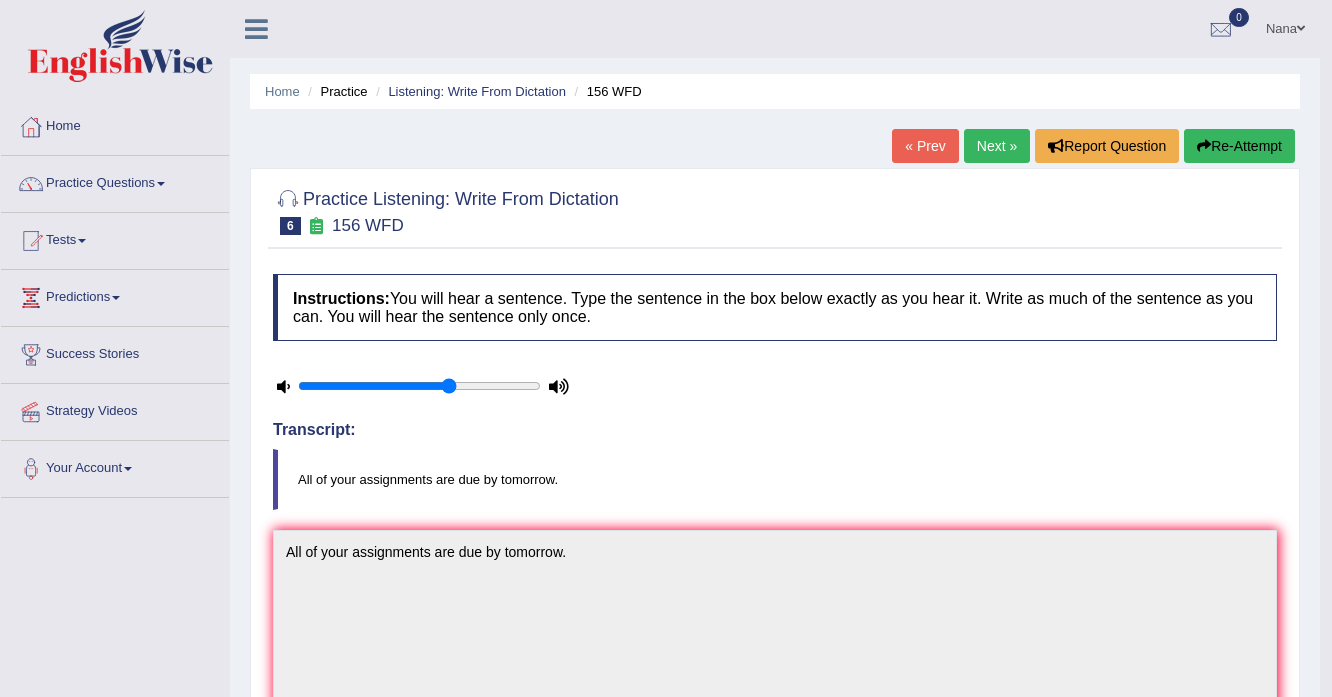 click on "Next »" at bounding box center [997, 146] 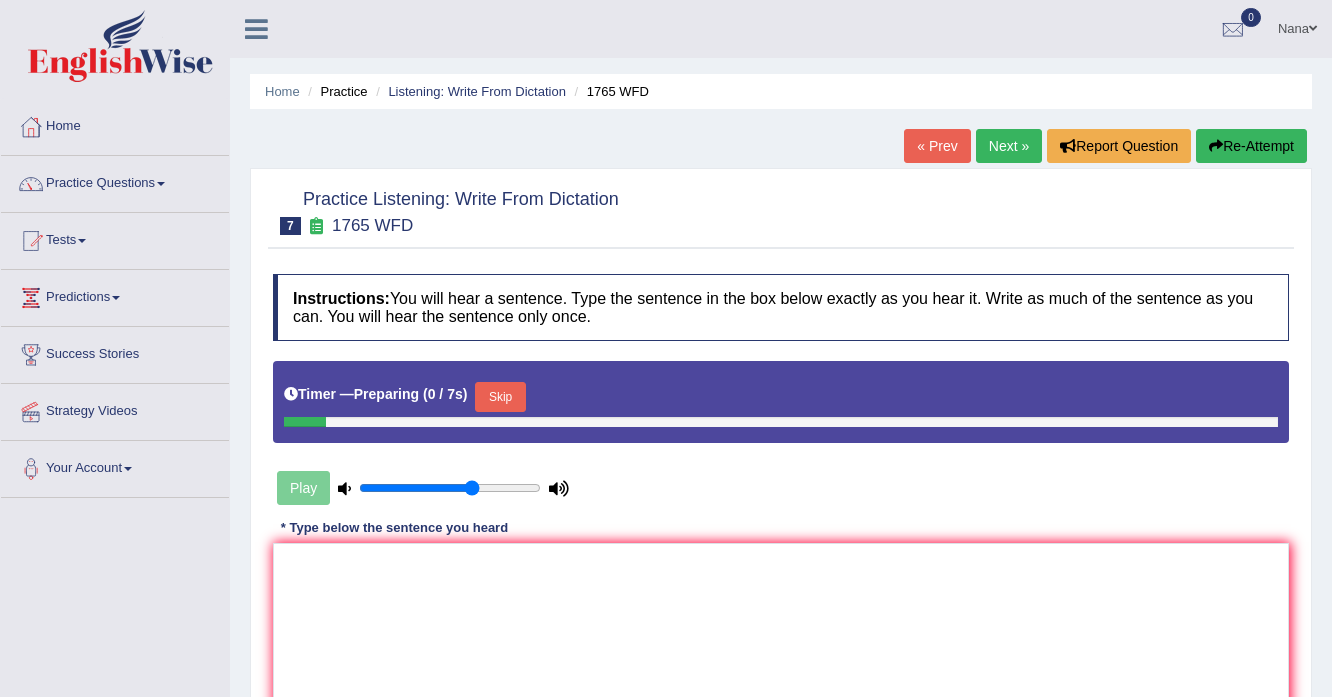 scroll, scrollTop: 0, scrollLeft: 0, axis: both 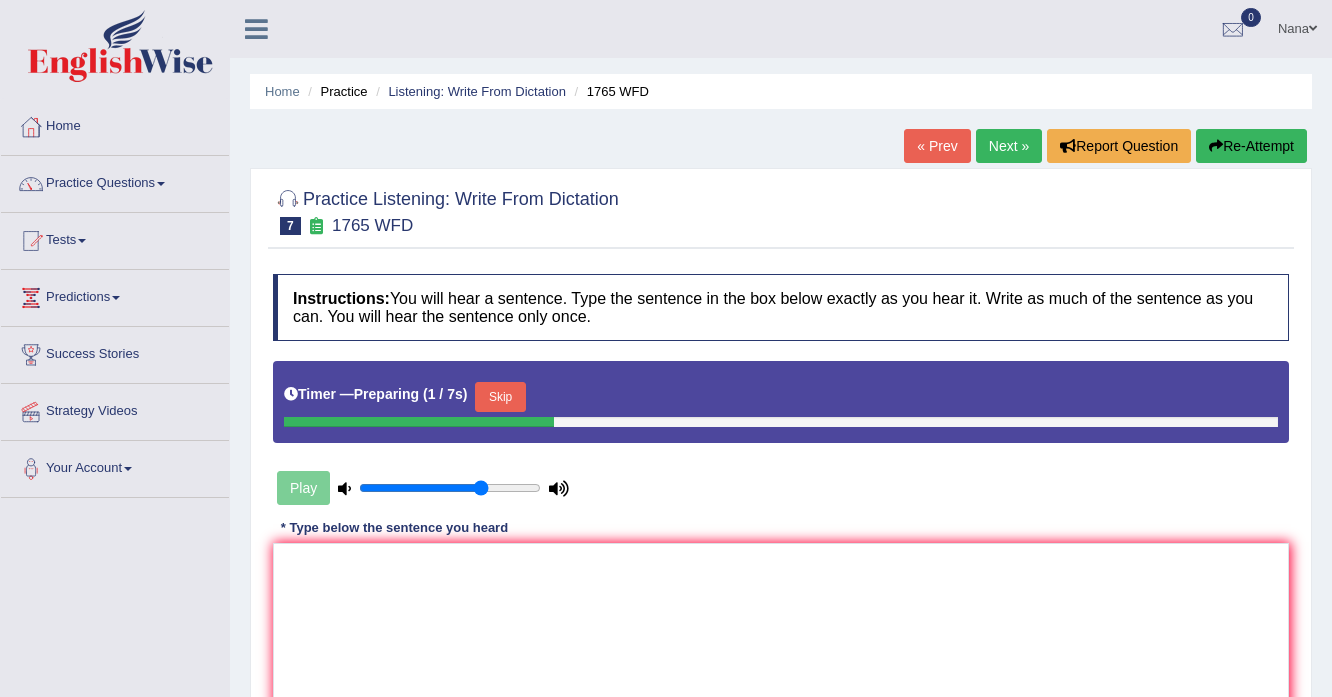 type on "0.7" 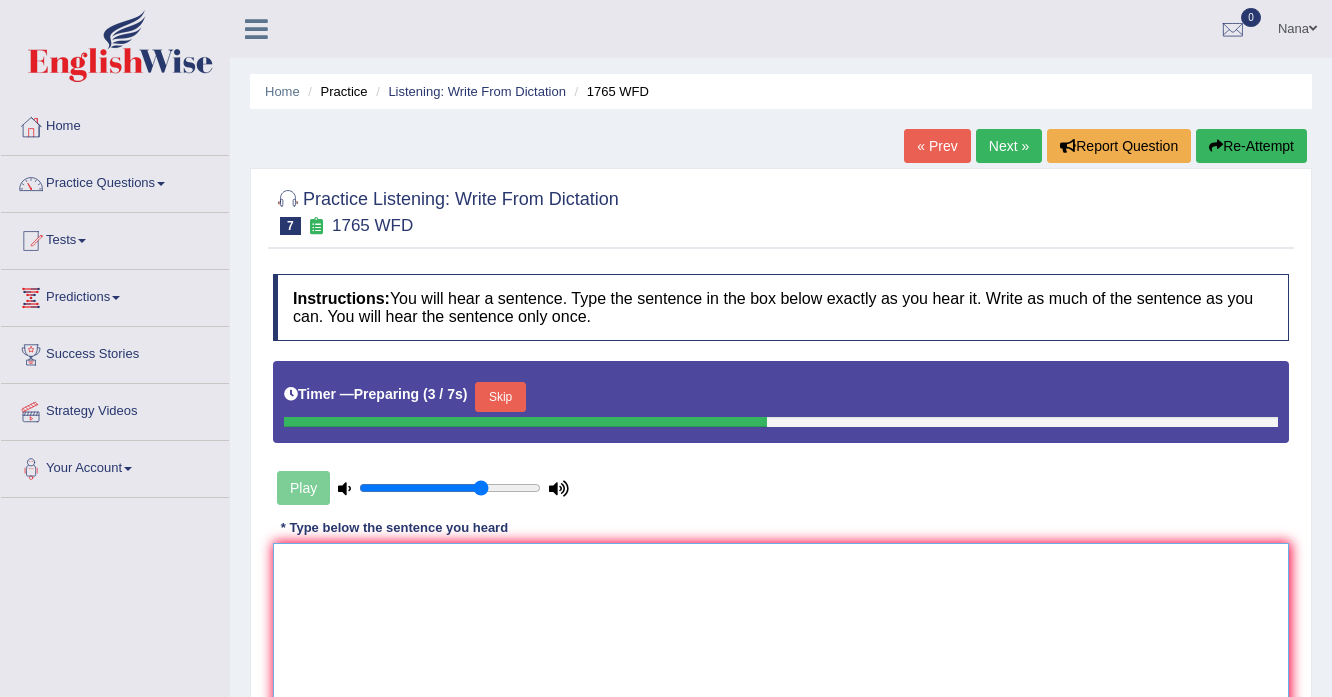 click at bounding box center (781, 640) 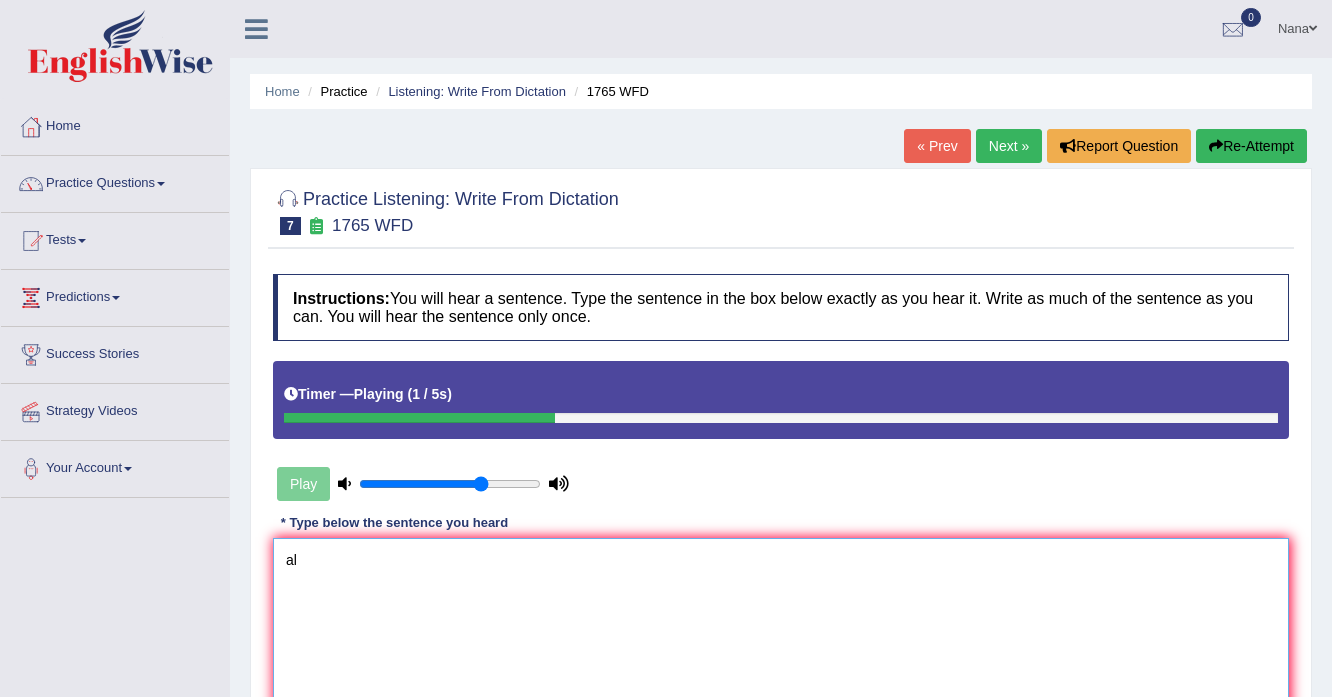 type on "a" 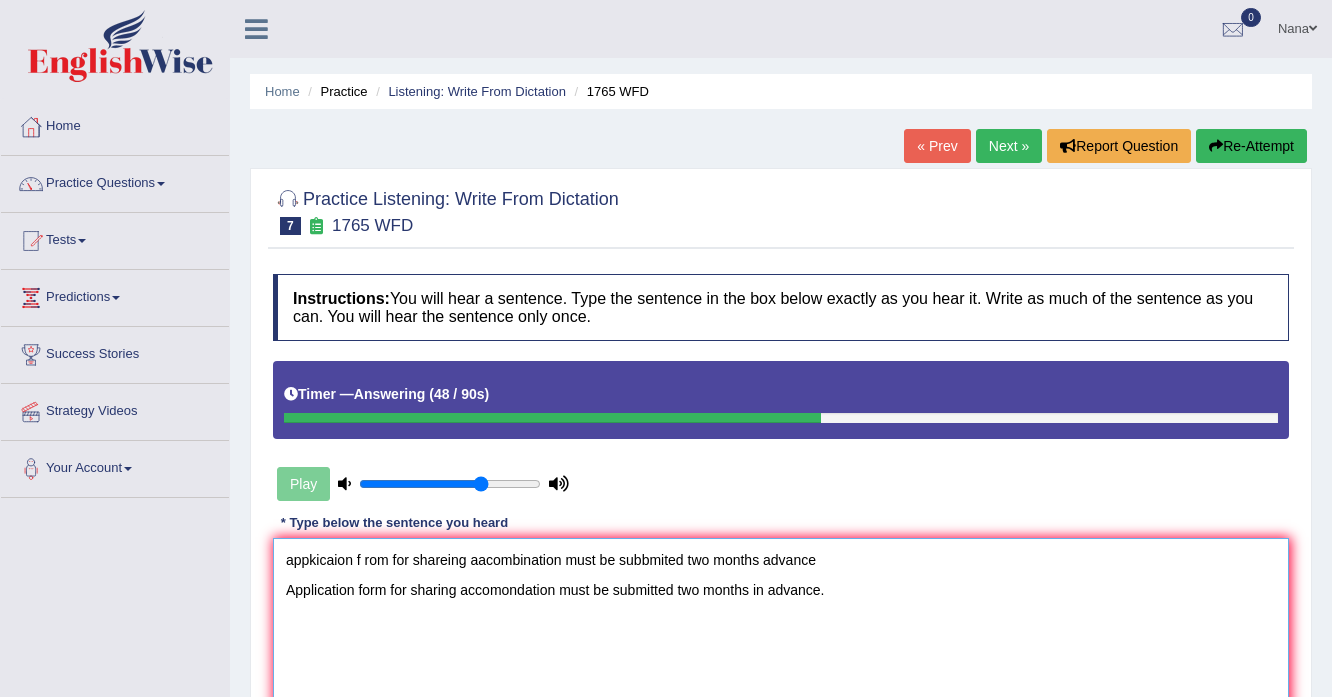 click on "appkicaion f rom for shareing aacombination must be subbmited two months advance
Application form for sharing accomondation must be submitted two months in advance." at bounding box center [781, 635] 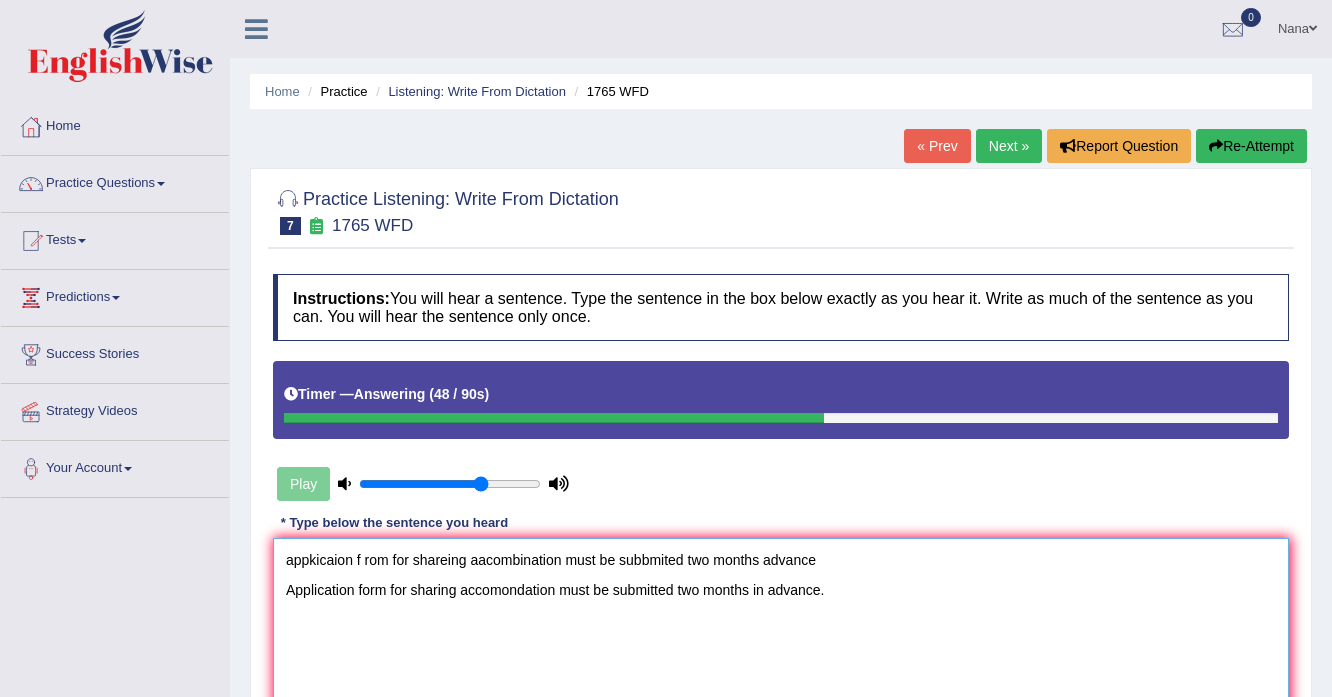 click on "appkicaion f rom for shareing aacombination must be subbmited two months advance
Application form for sharing accomondation must be submitted two months in advance." at bounding box center (781, 635) 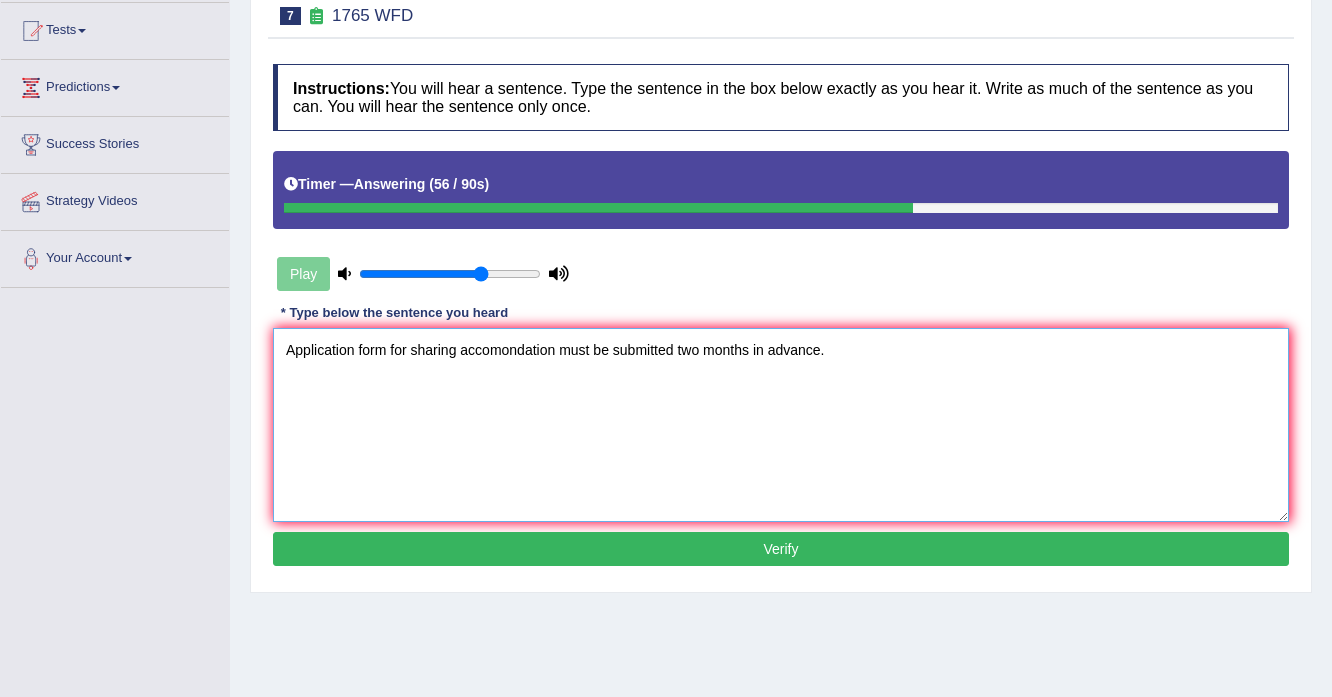 scroll, scrollTop: 240, scrollLeft: 0, axis: vertical 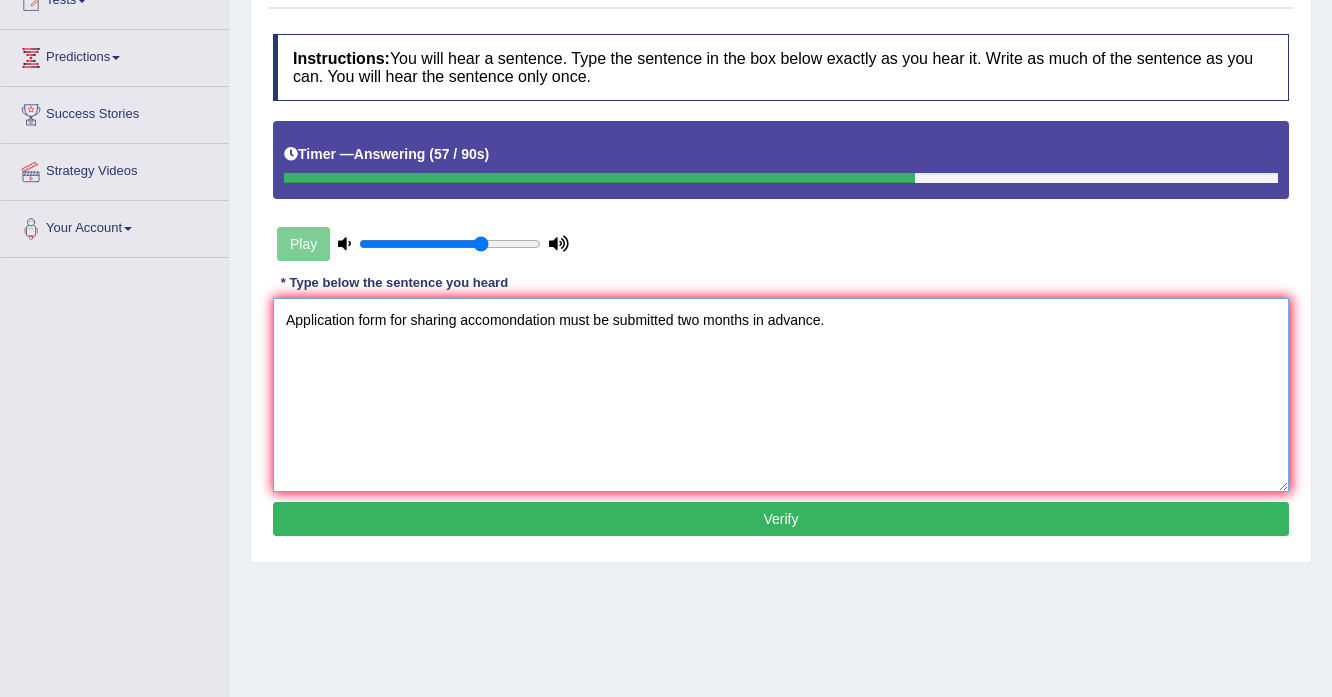 type on "Application form for sharing accomondation must be submitted two months in advance." 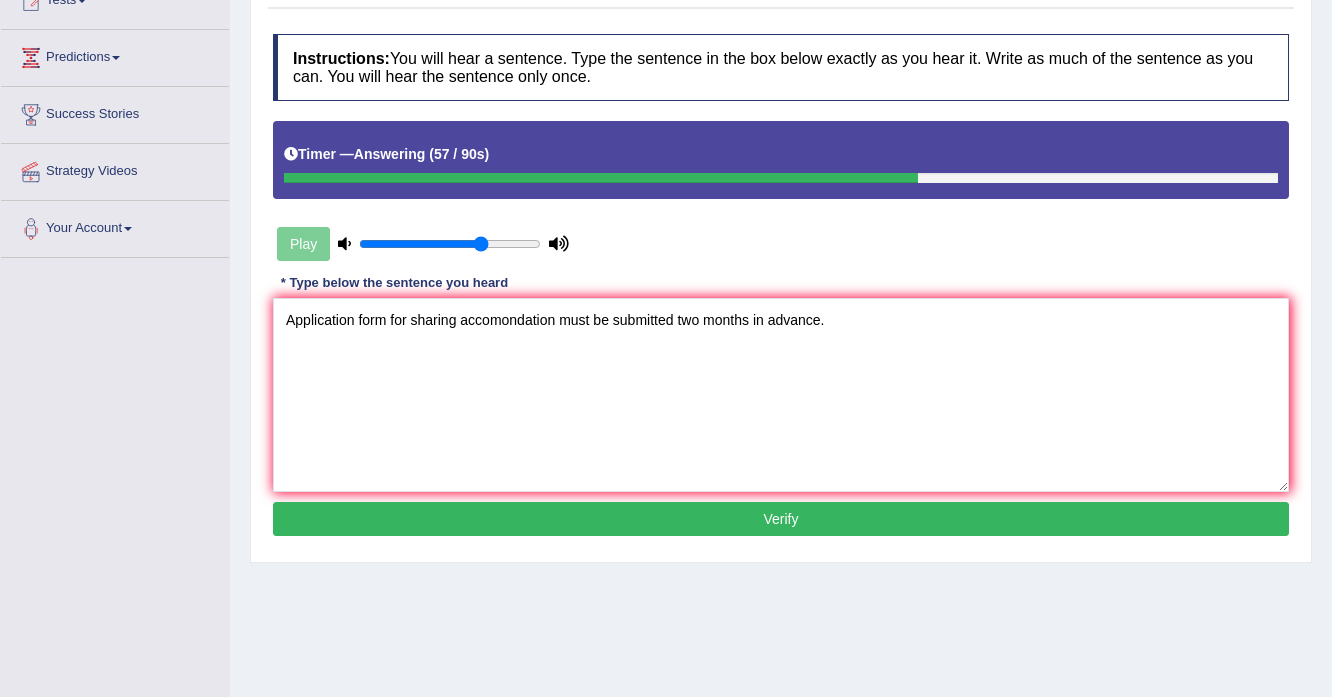 click on "Verify" at bounding box center (781, 519) 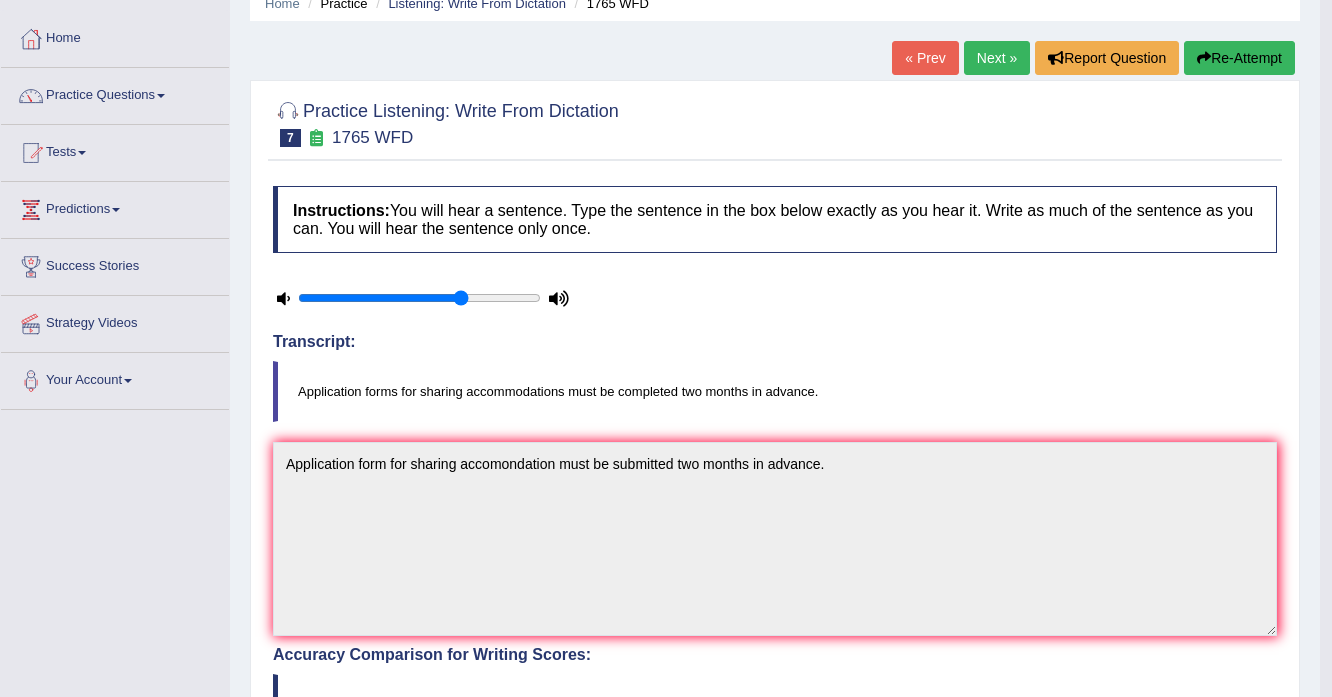 scroll, scrollTop: 0, scrollLeft: 0, axis: both 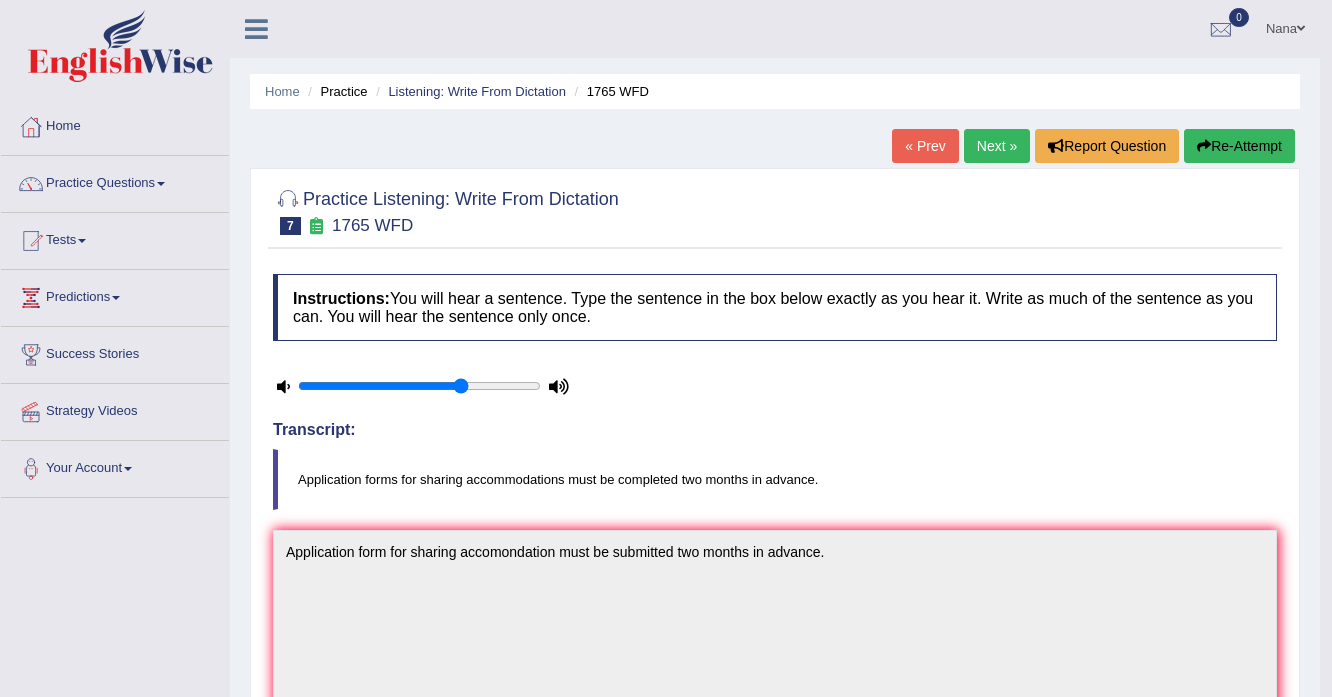 click on "Re-Attempt" at bounding box center (1239, 146) 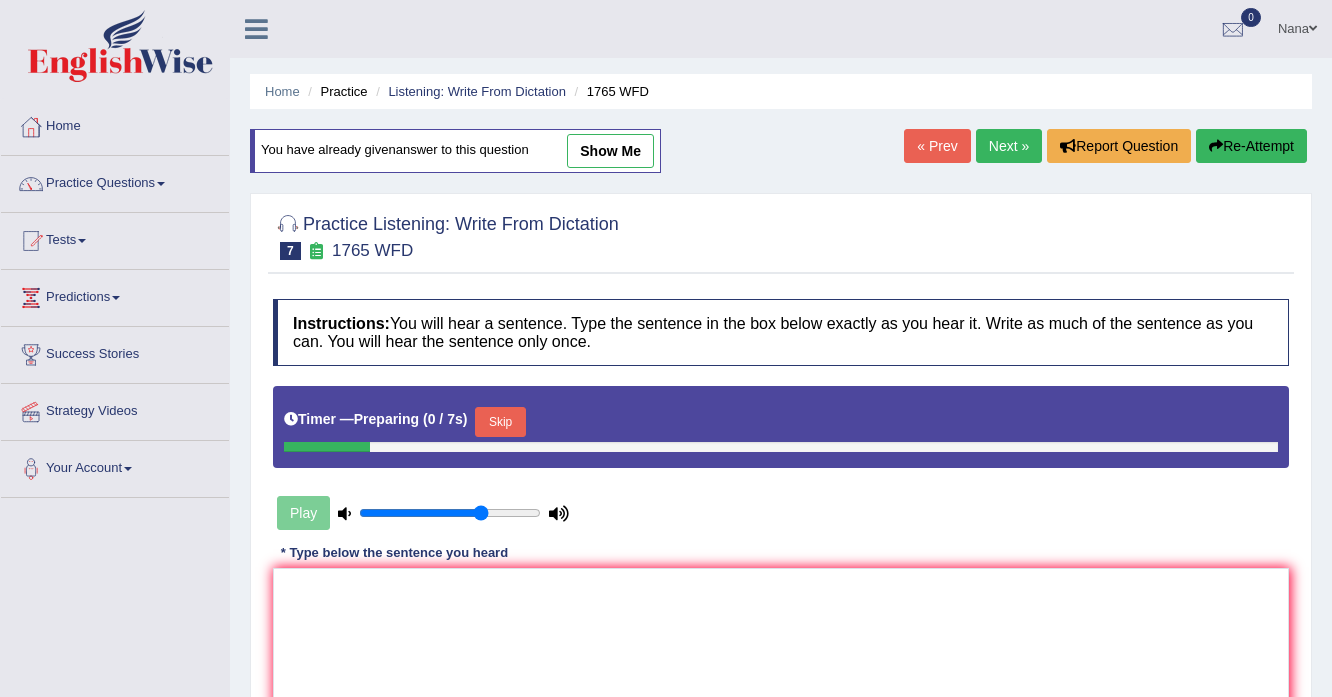 scroll, scrollTop: 160, scrollLeft: 0, axis: vertical 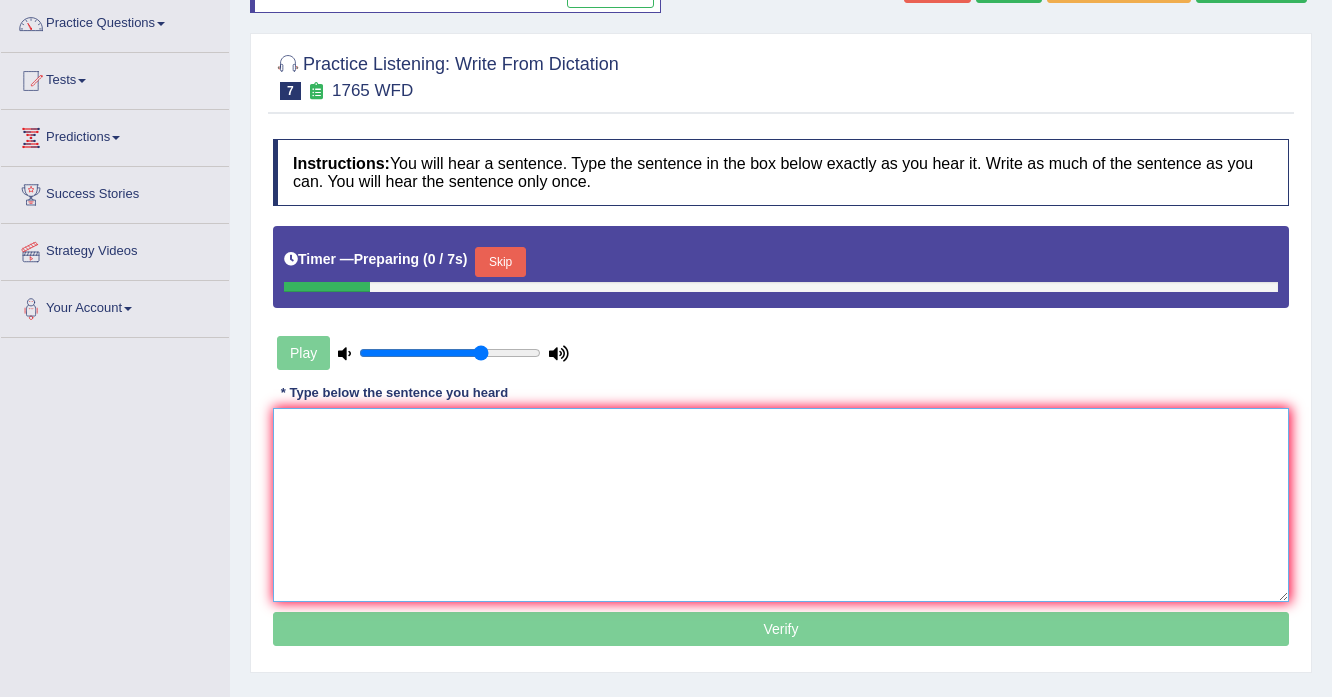 drag, startPoint x: 924, startPoint y: 492, endPoint x: 907, endPoint y: 485, distance: 18.384777 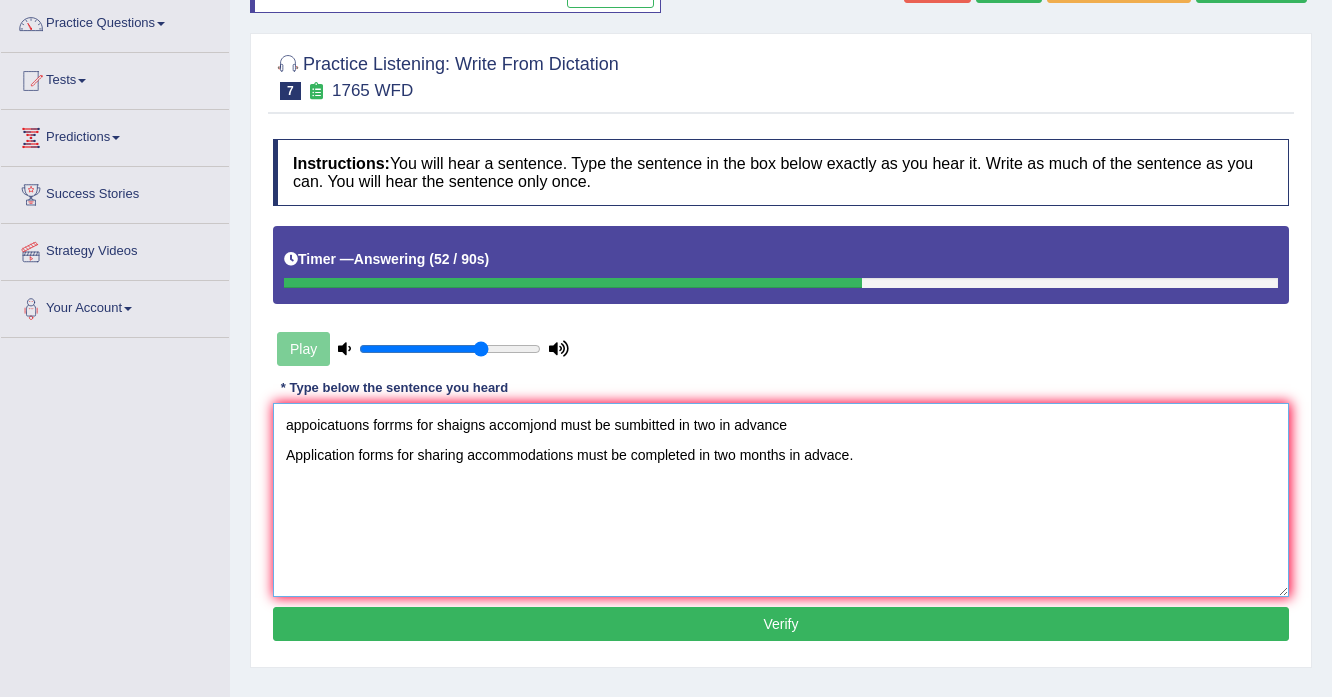 click on "appoicatuons forrms for shaigns accomjond must be sumbitted in two in advance
Application forms for sharing accommodations must be completed in two months in advace." at bounding box center (781, 500) 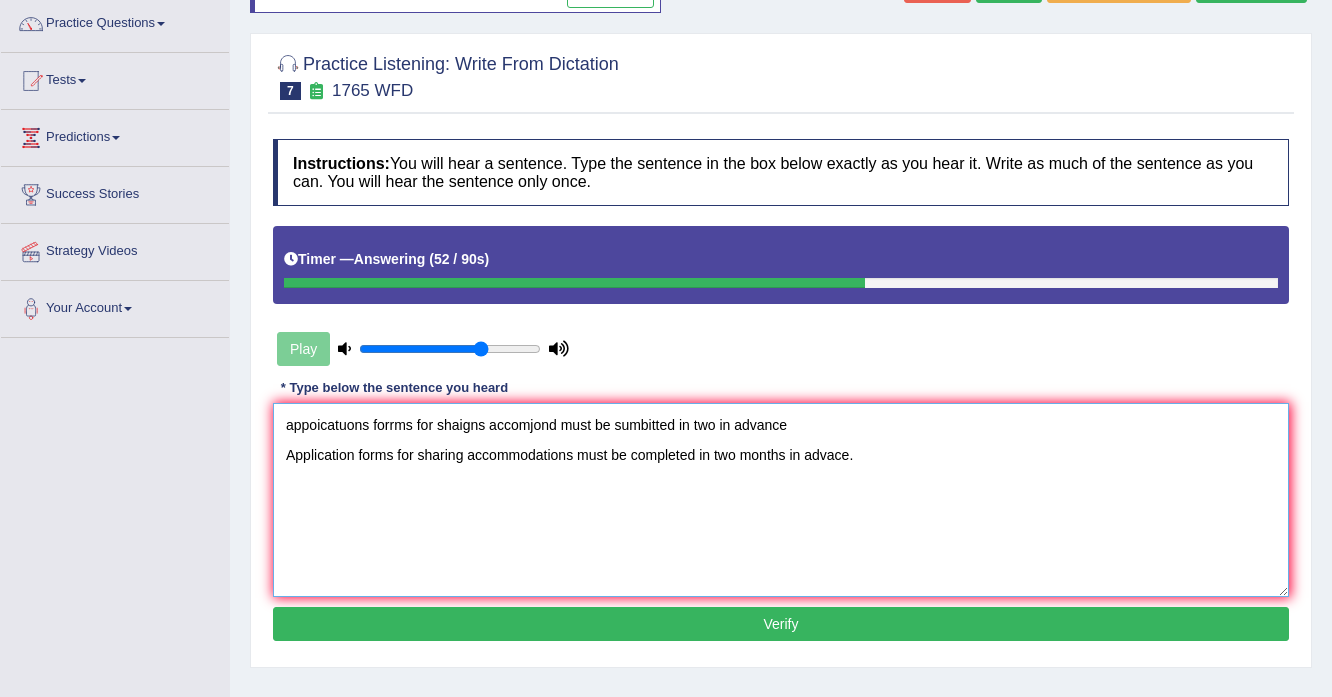 click on "appoicatuons forrms for shaigns accomjond must be sumbitted in two in advance
Application forms for sharing accommodations must be completed in two months in advace." at bounding box center (781, 500) 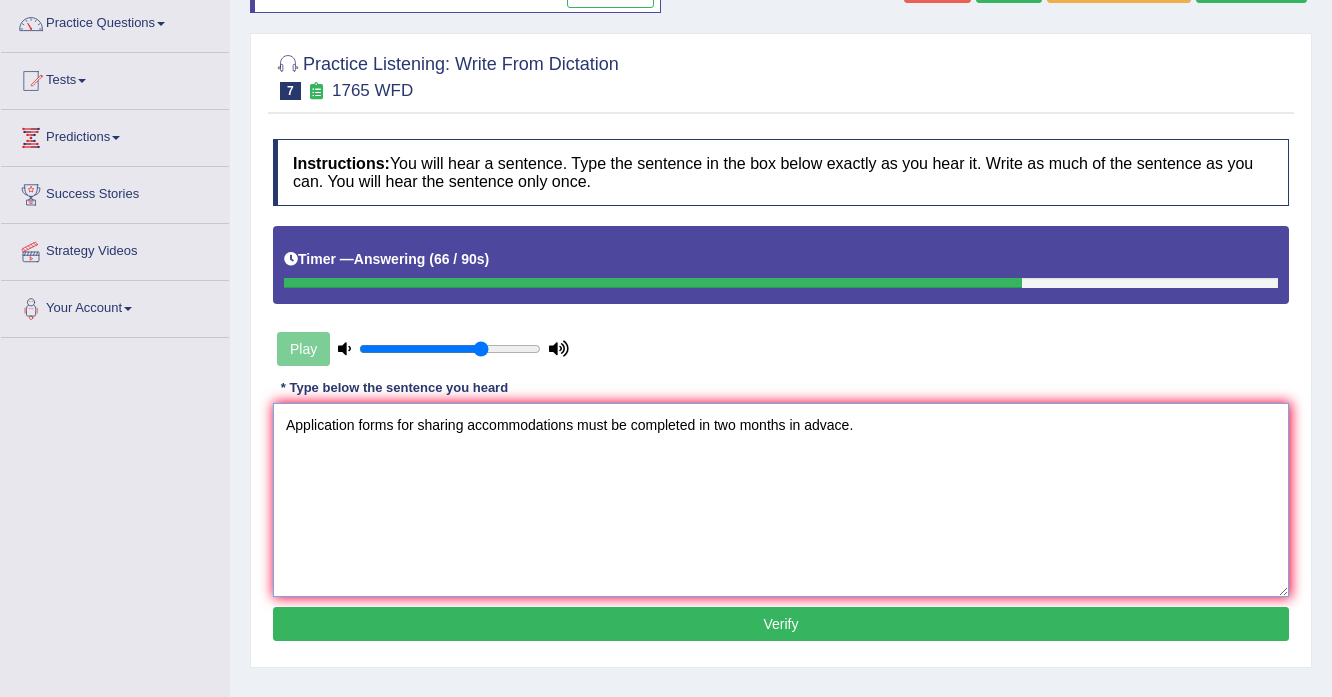 type on "Application forms for sharing accommodations must be completed in two months in advace." 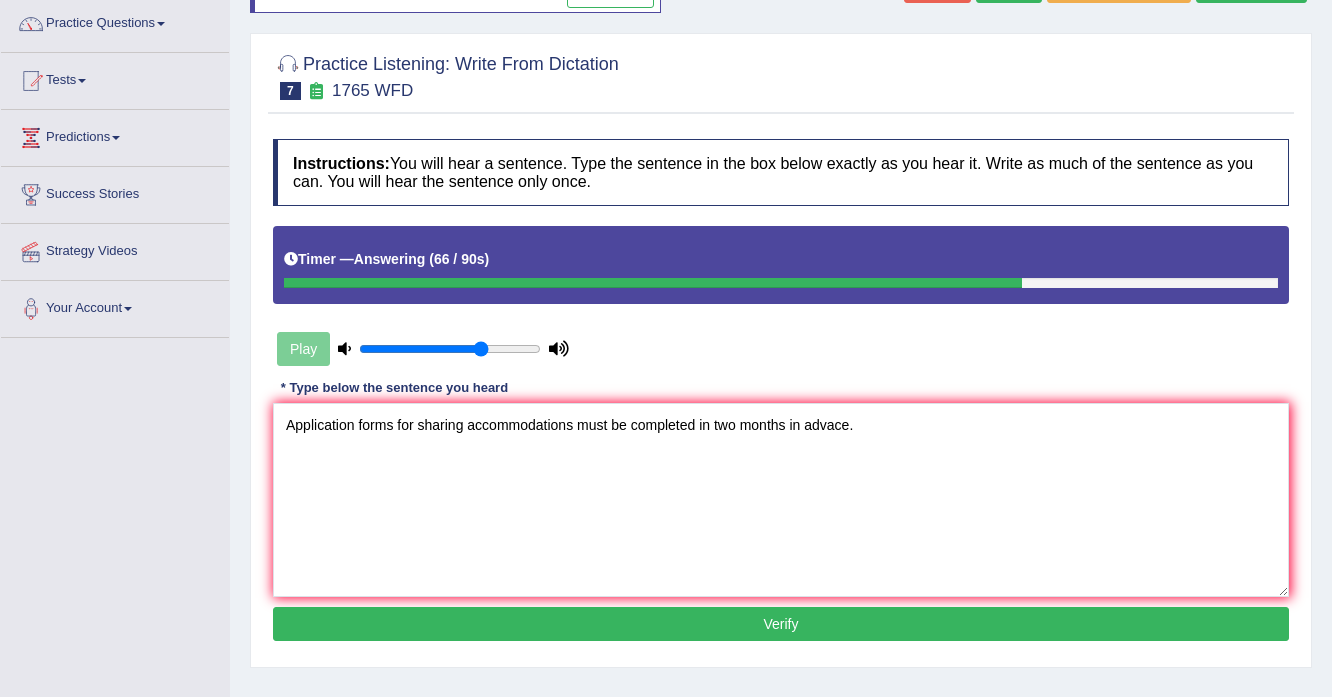 click on "Verify" at bounding box center [781, 624] 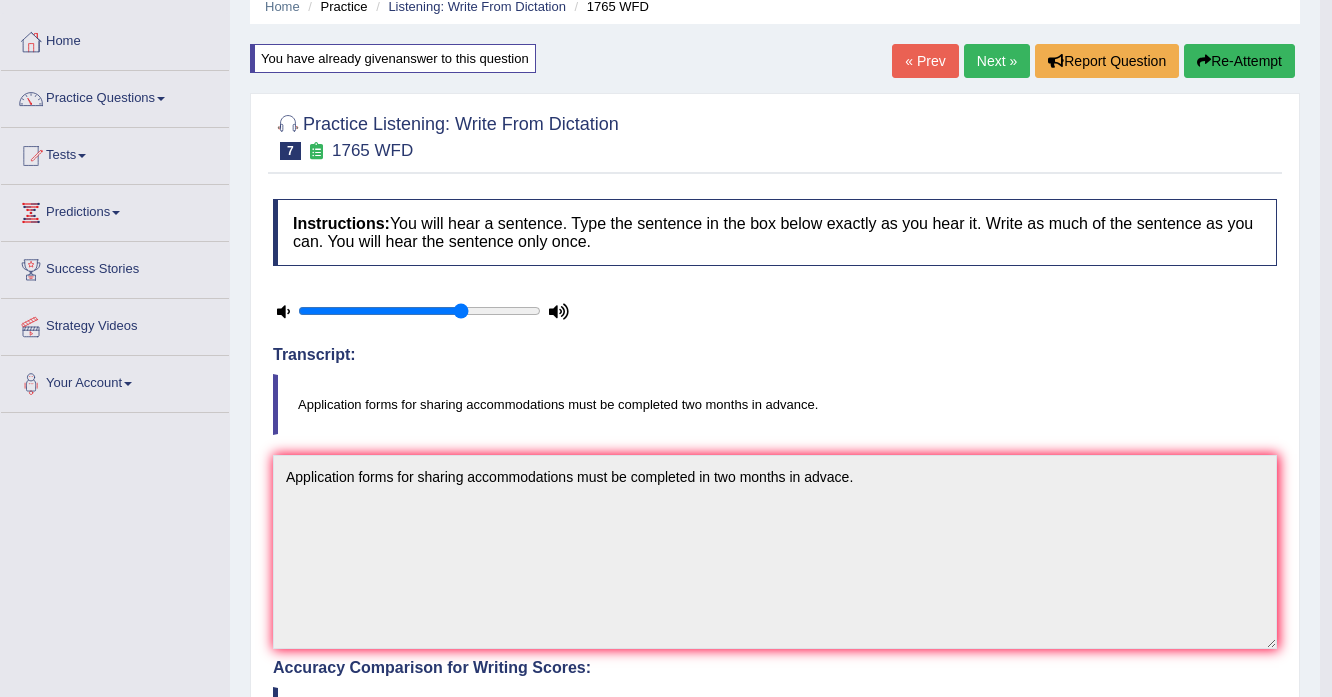 scroll, scrollTop: 80, scrollLeft: 0, axis: vertical 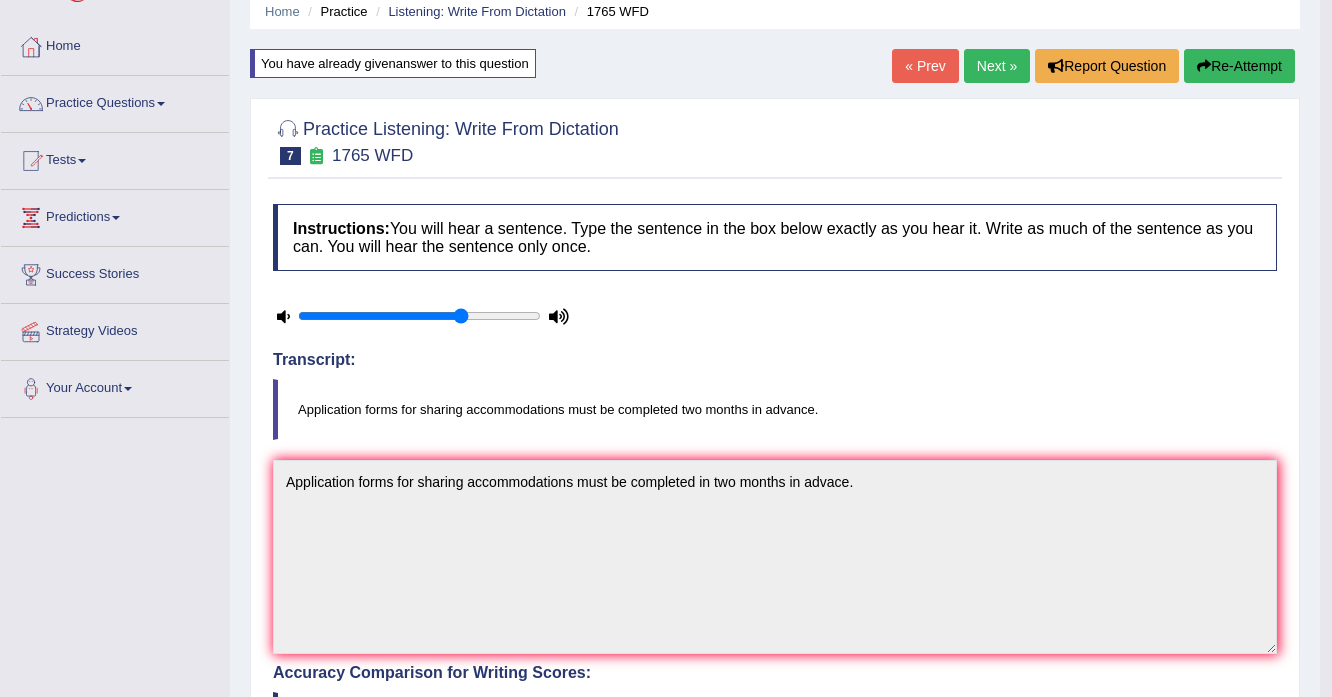 click on "Next »" at bounding box center (997, 66) 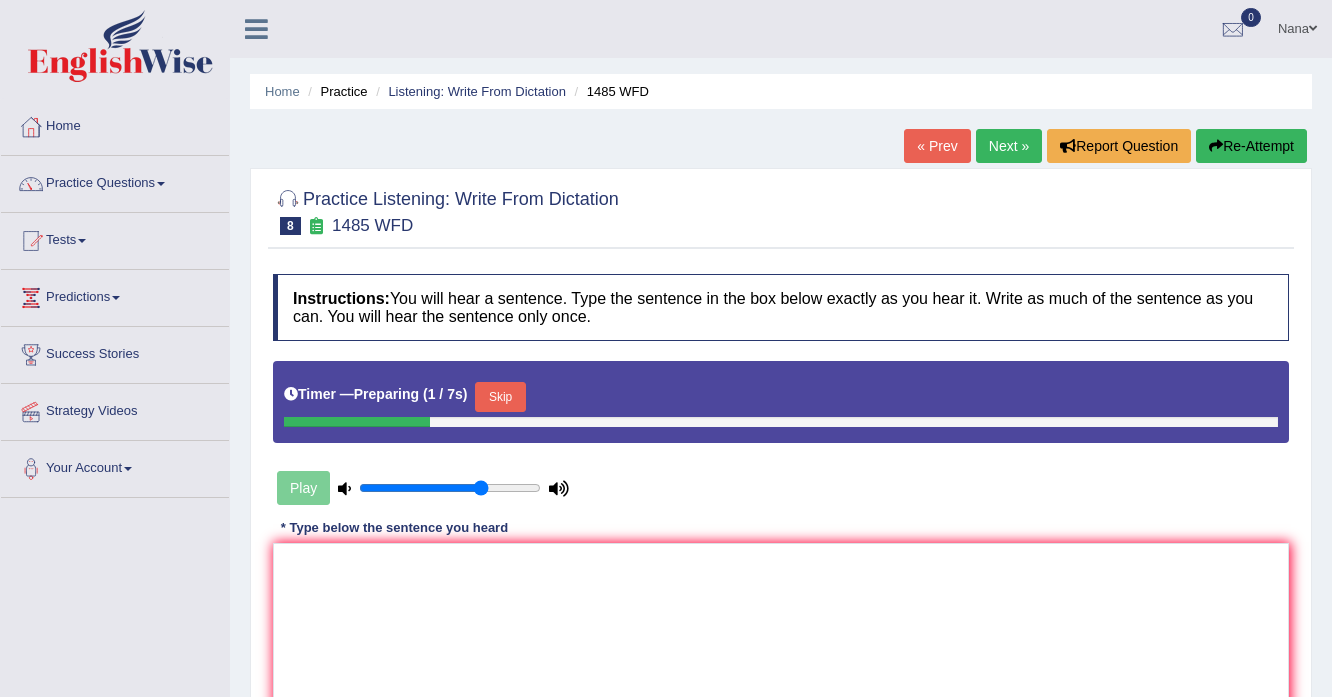 scroll, scrollTop: 160, scrollLeft: 0, axis: vertical 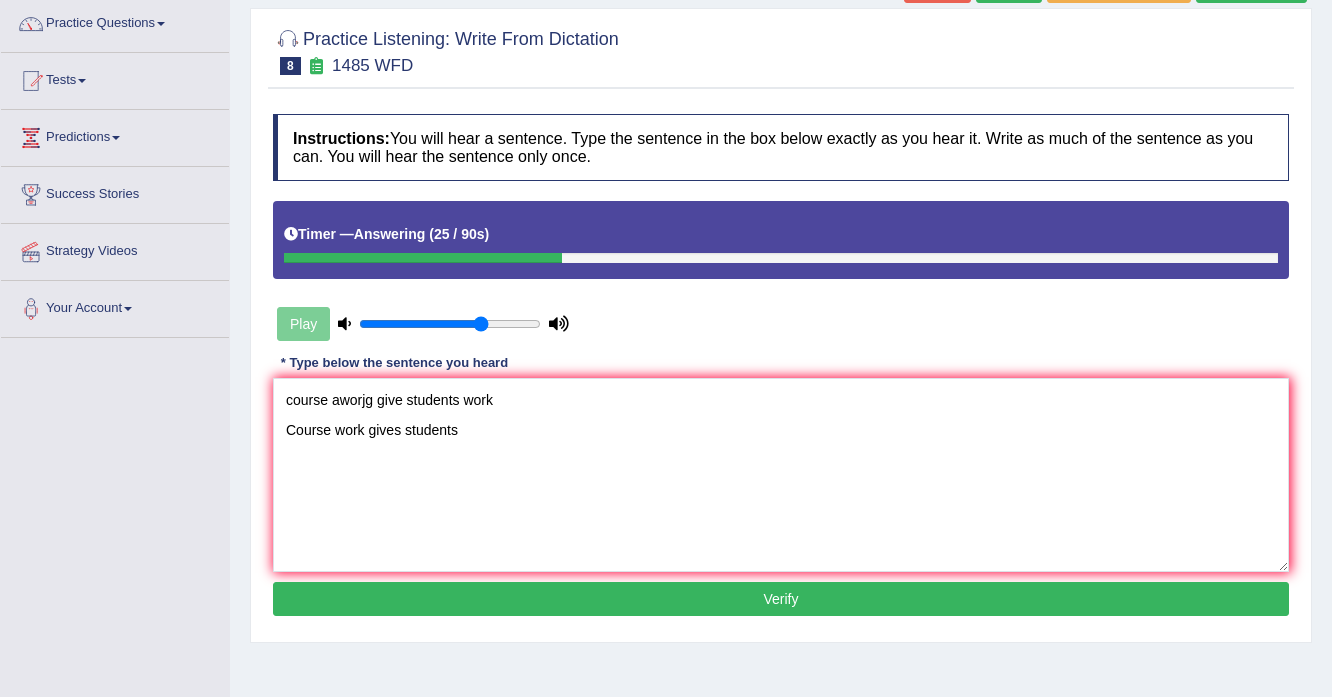 click on "course aworjg give students work
Course work gives students" at bounding box center (781, 475) 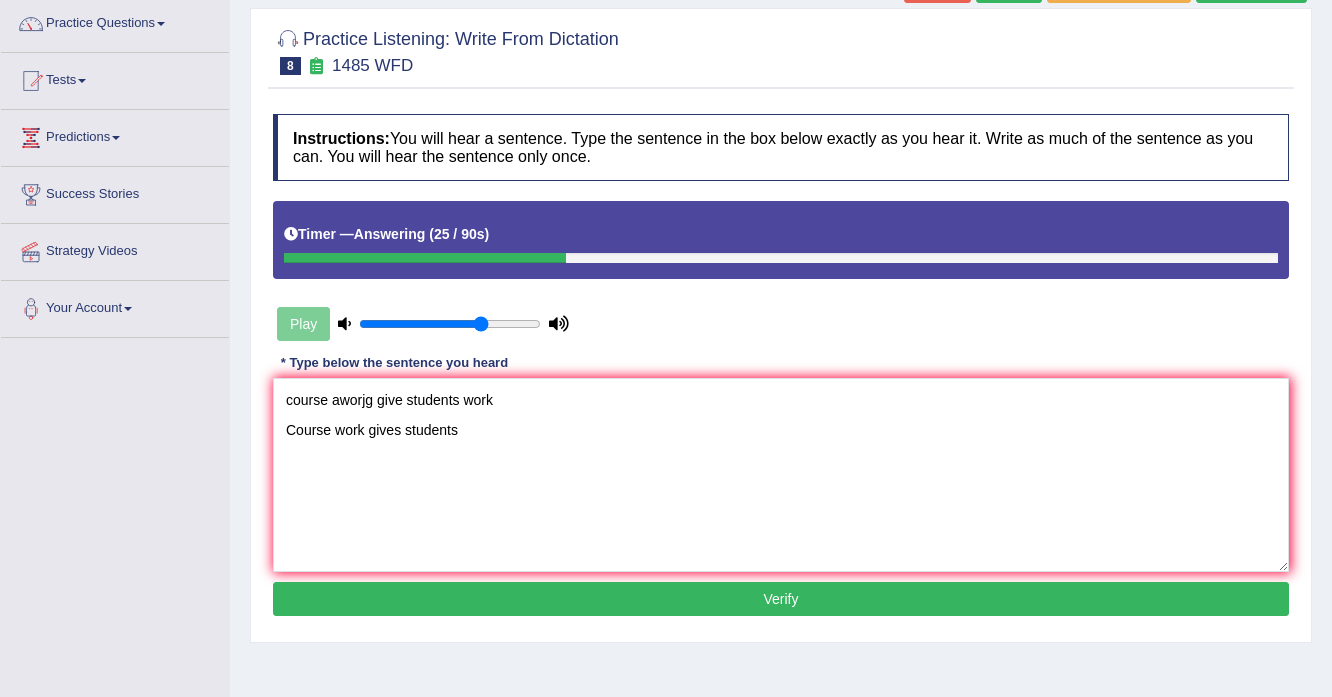 click on "course aworjg give students work
Course work gives students" at bounding box center [781, 475] 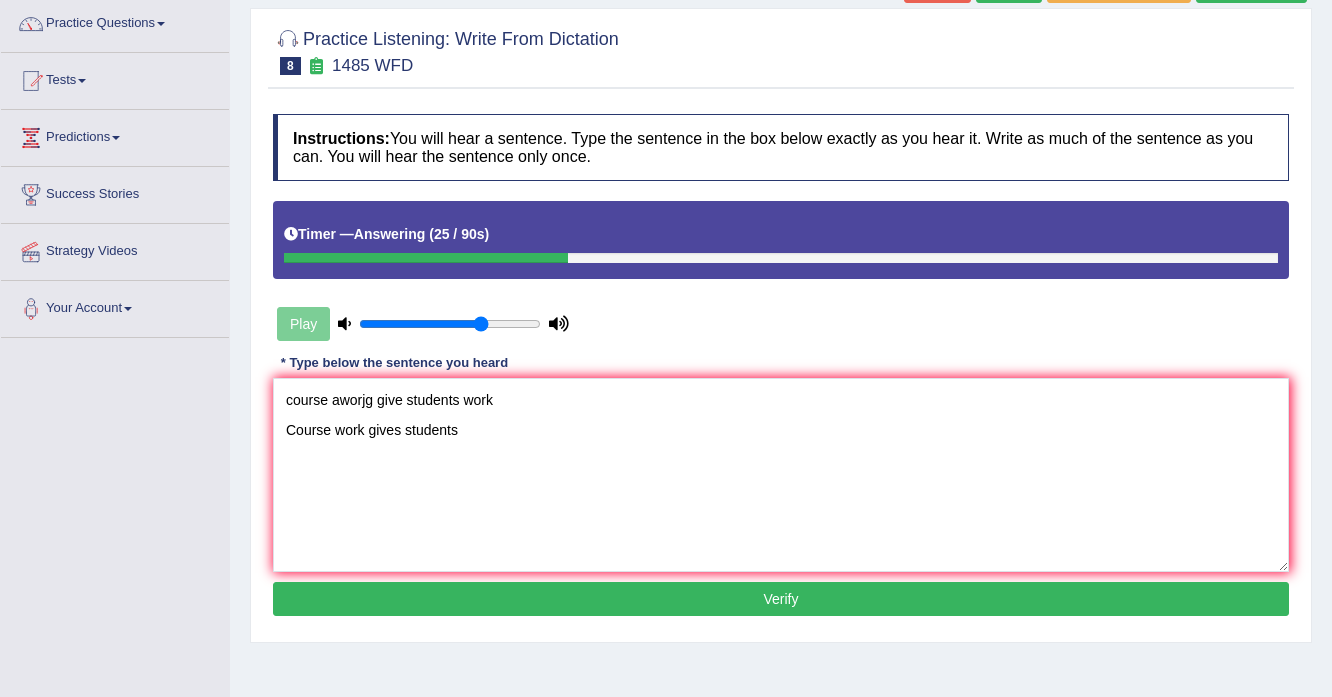 click on "course aworjg give students work
Course work gives students" at bounding box center (781, 475) 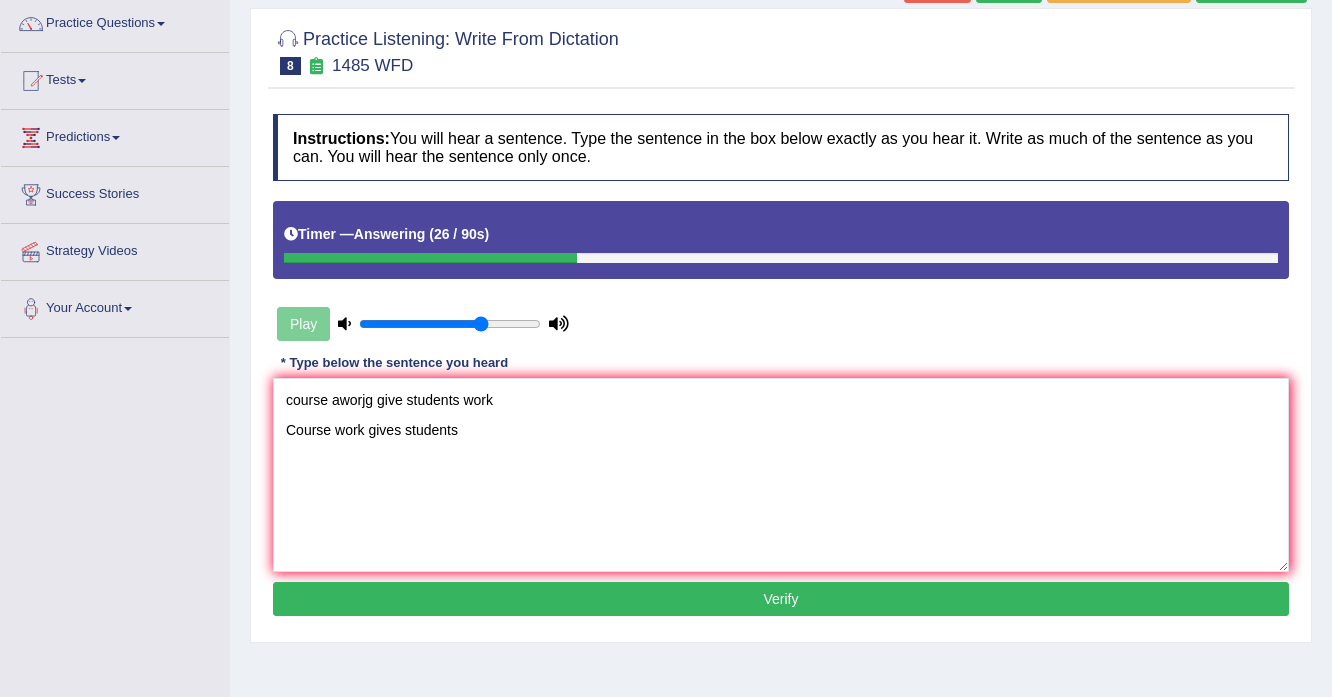 click on "course aworjg give students work
Course work gives students" at bounding box center [781, 475] 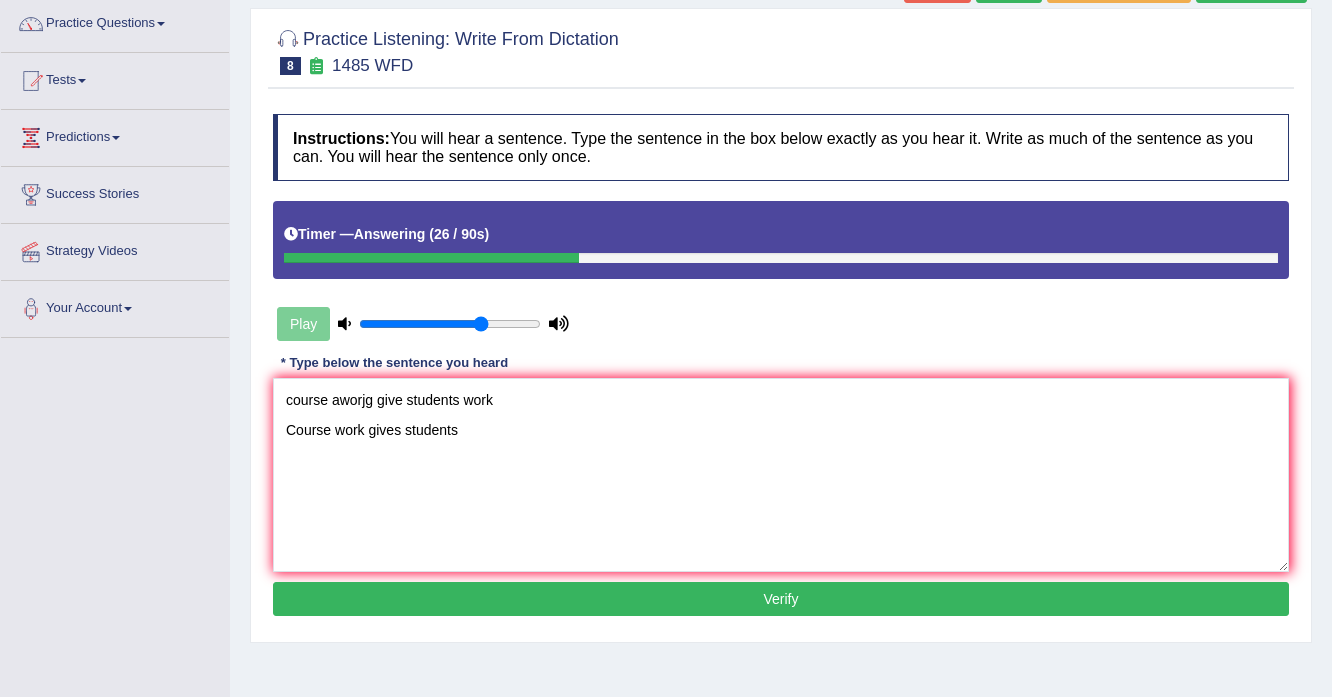 click on "course aworjg give students work
Course work gives students" at bounding box center (781, 475) 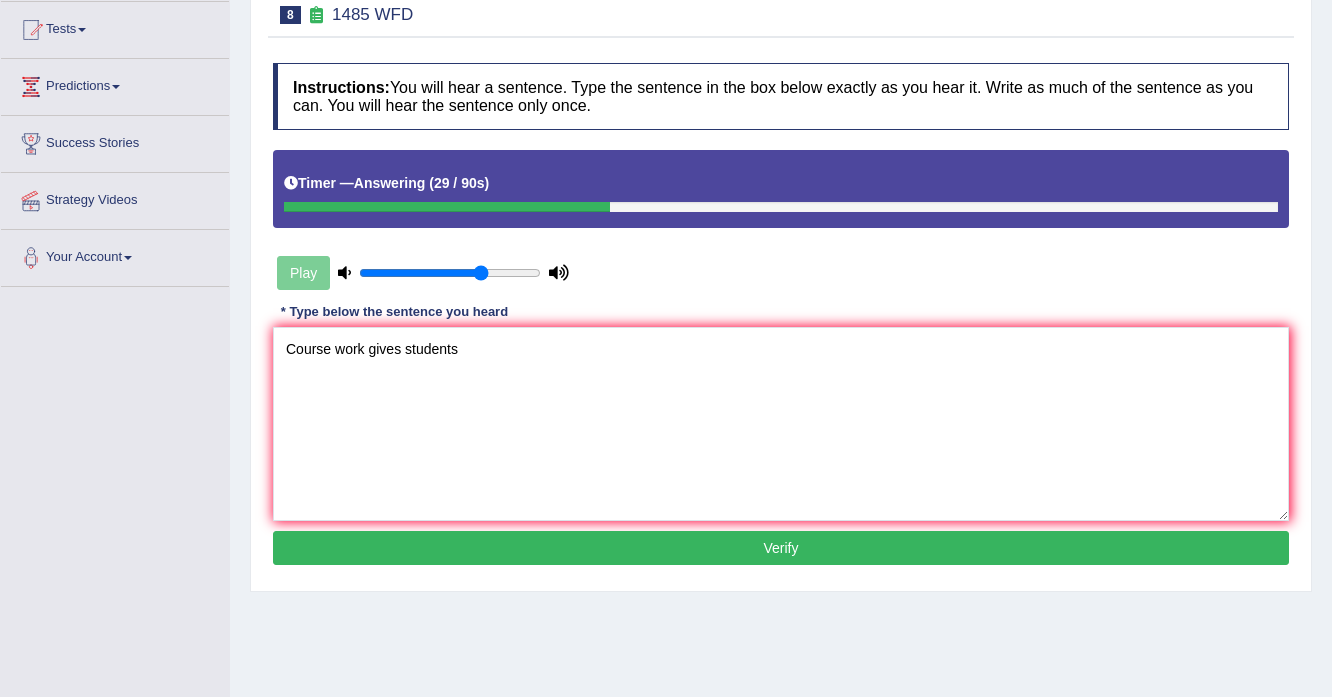 scroll, scrollTop: 240, scrollLeft: 0, axis: vertical 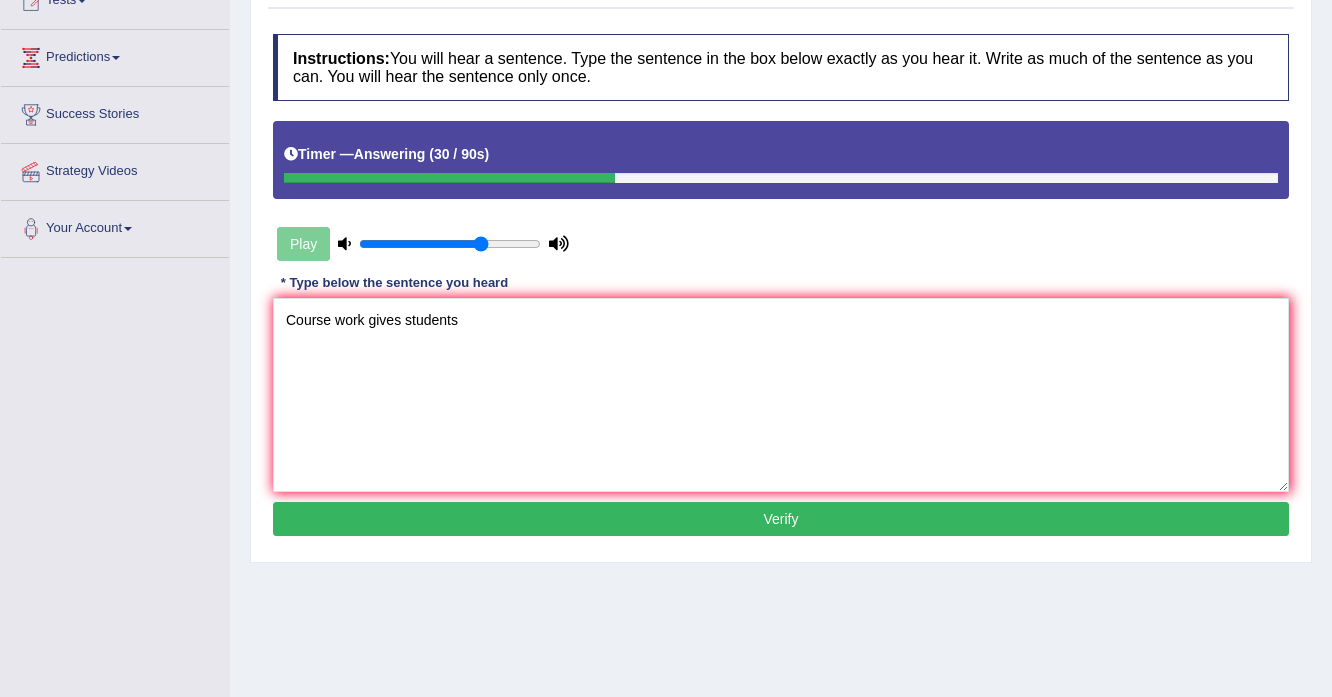 click on "Course work gives students" at bounding box center (781, 395) 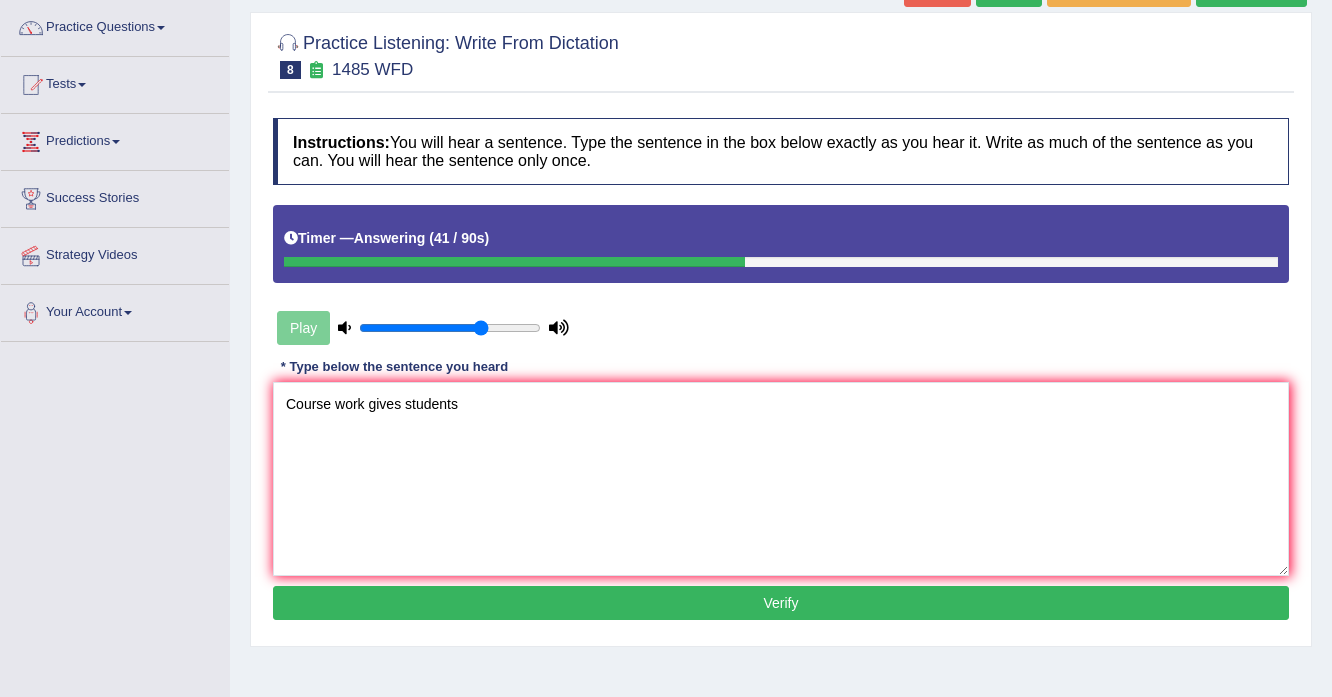scroll, scrollTop: 160, scrollLeft: 0, axis: vertical 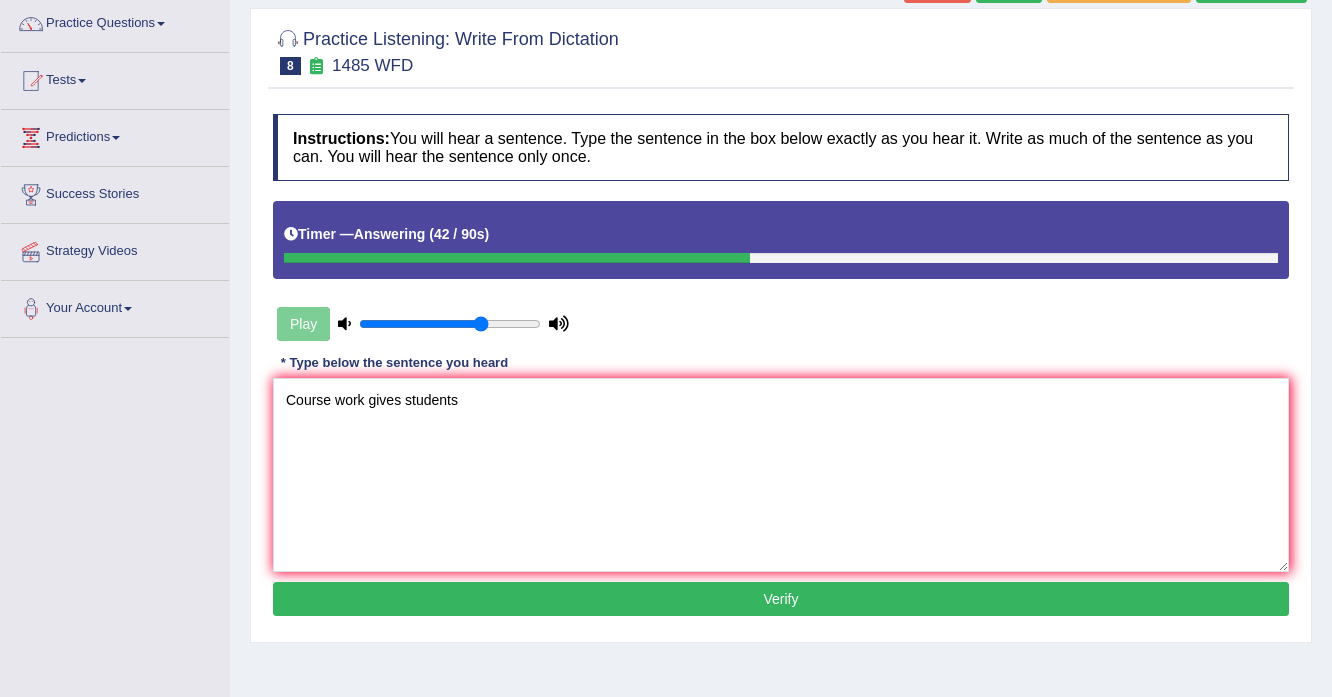 type on "Course work gives students" 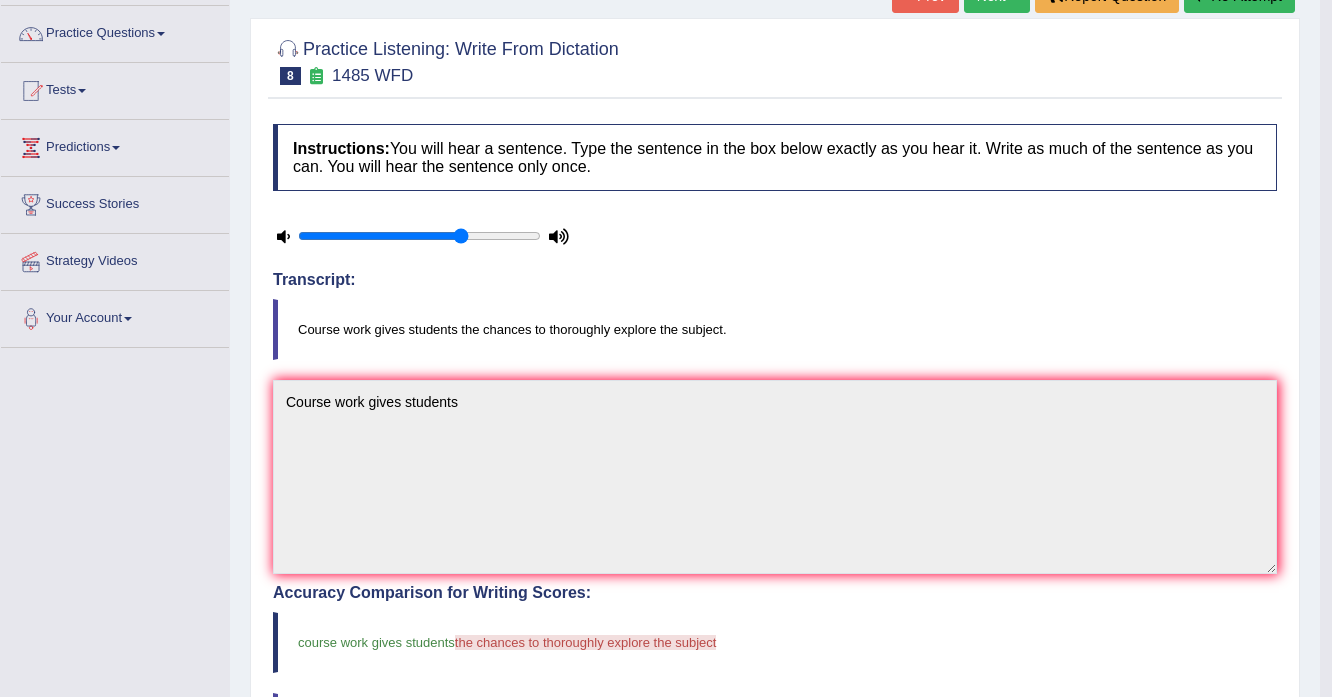 scroll, scrollTop: 80, scrollLeft: 0, axis: vertical 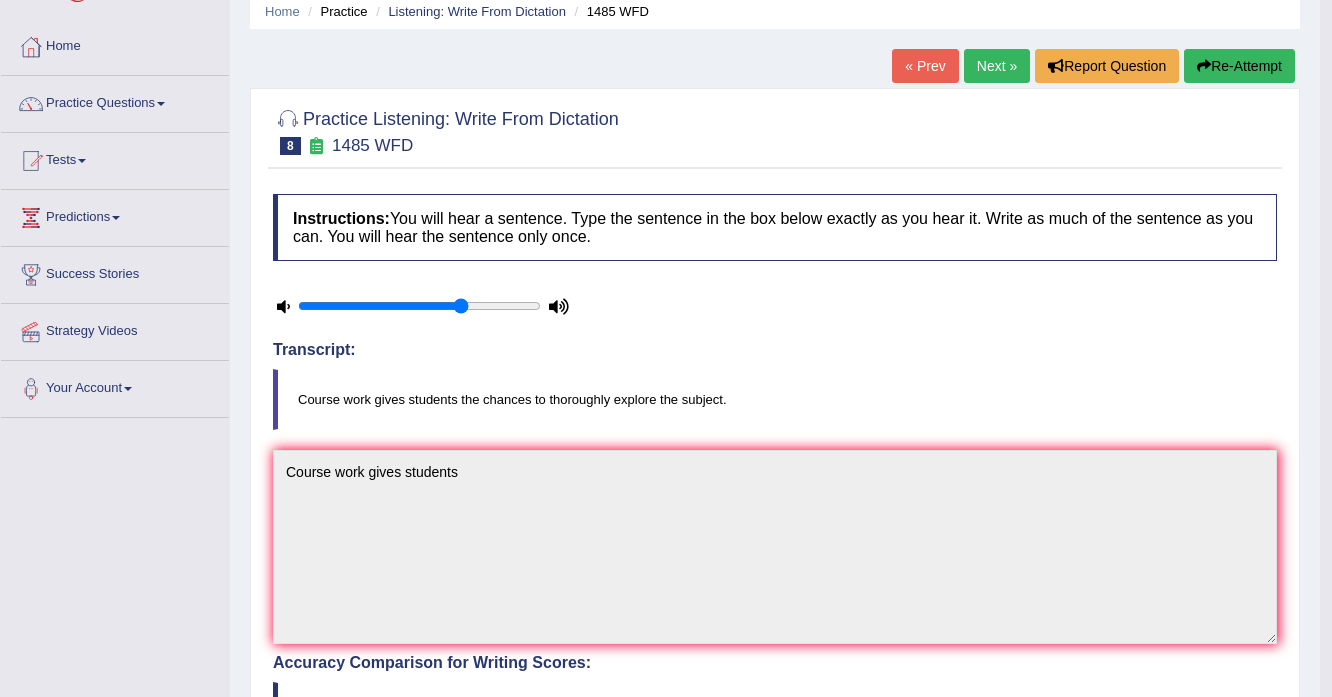 click on "Re-Attempt" at bounding box center (1239, 66) 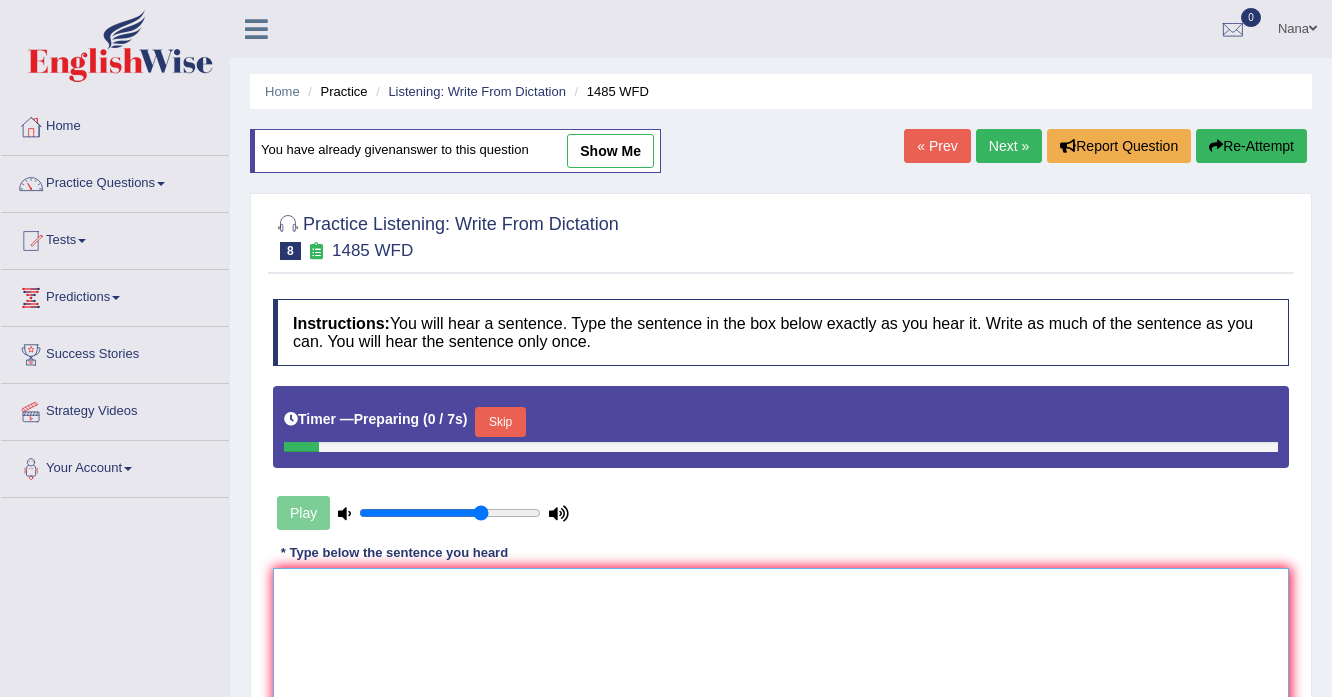 scroll, scrollTop: 80, scrollLeft: 0, axis: vertical 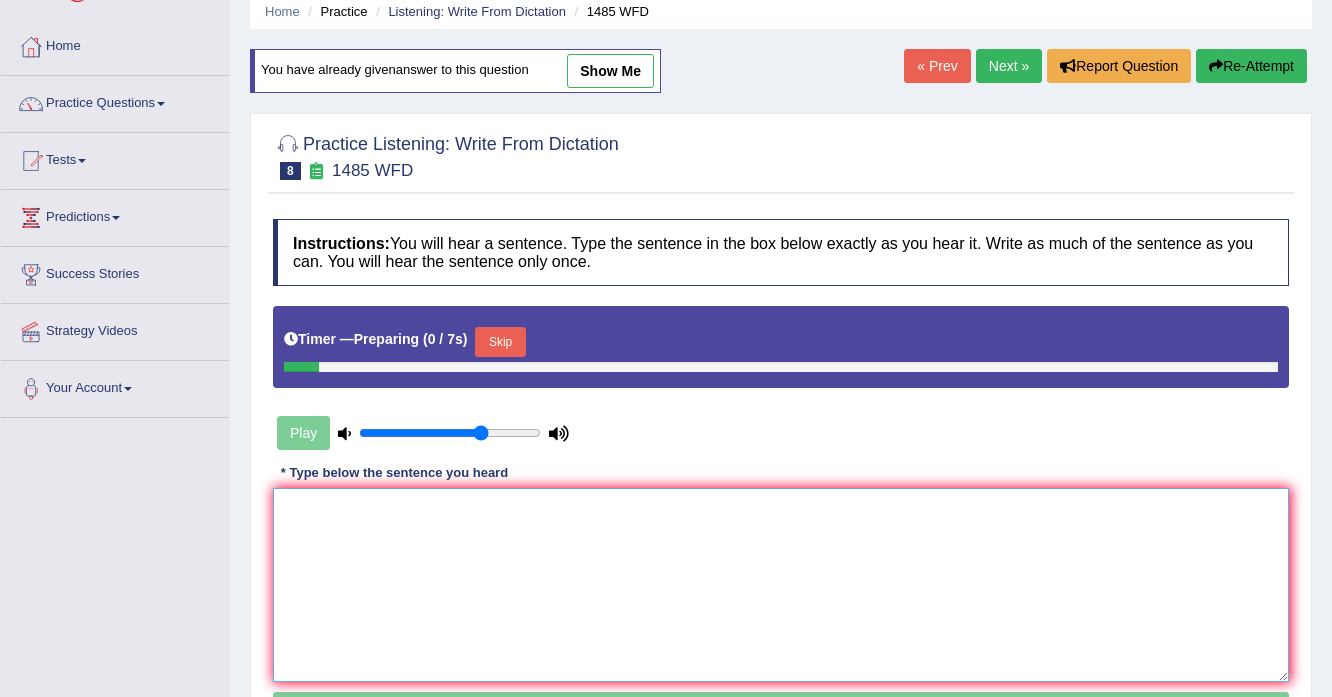 click at bounding box center (781, 585) 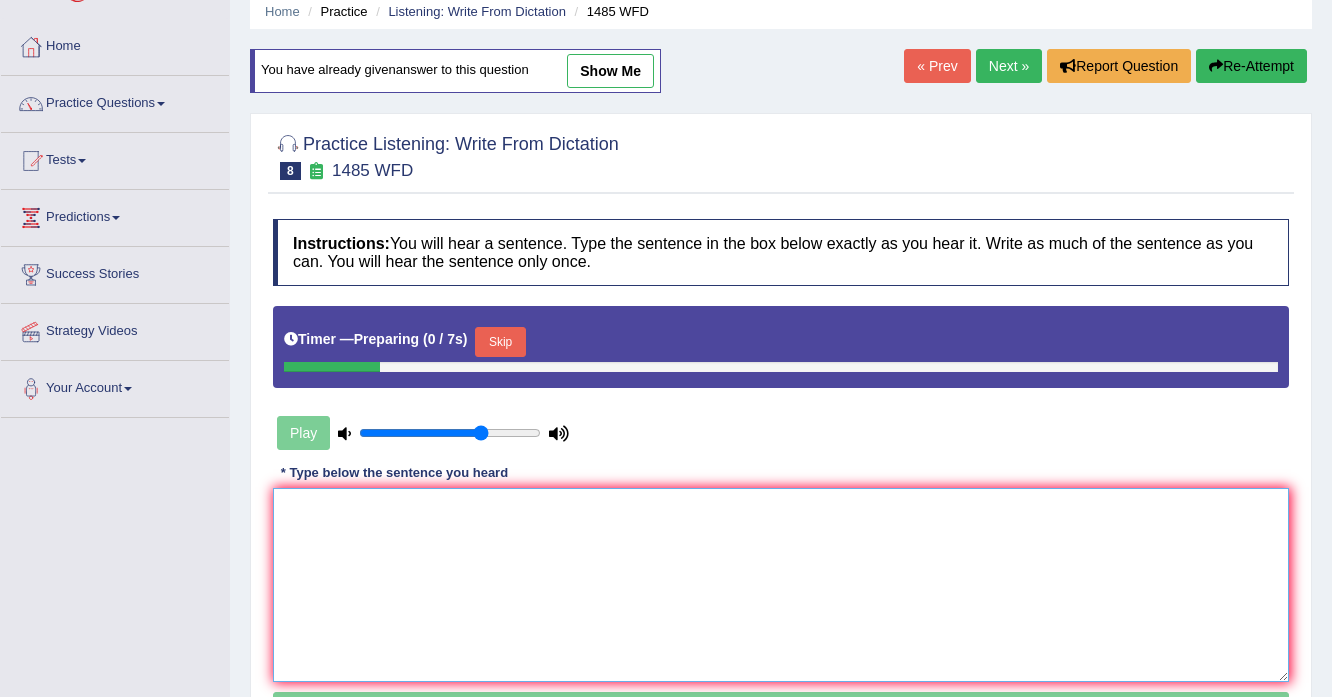 scroll, scrollTop: 0, scrollLeft: 0, axis: both 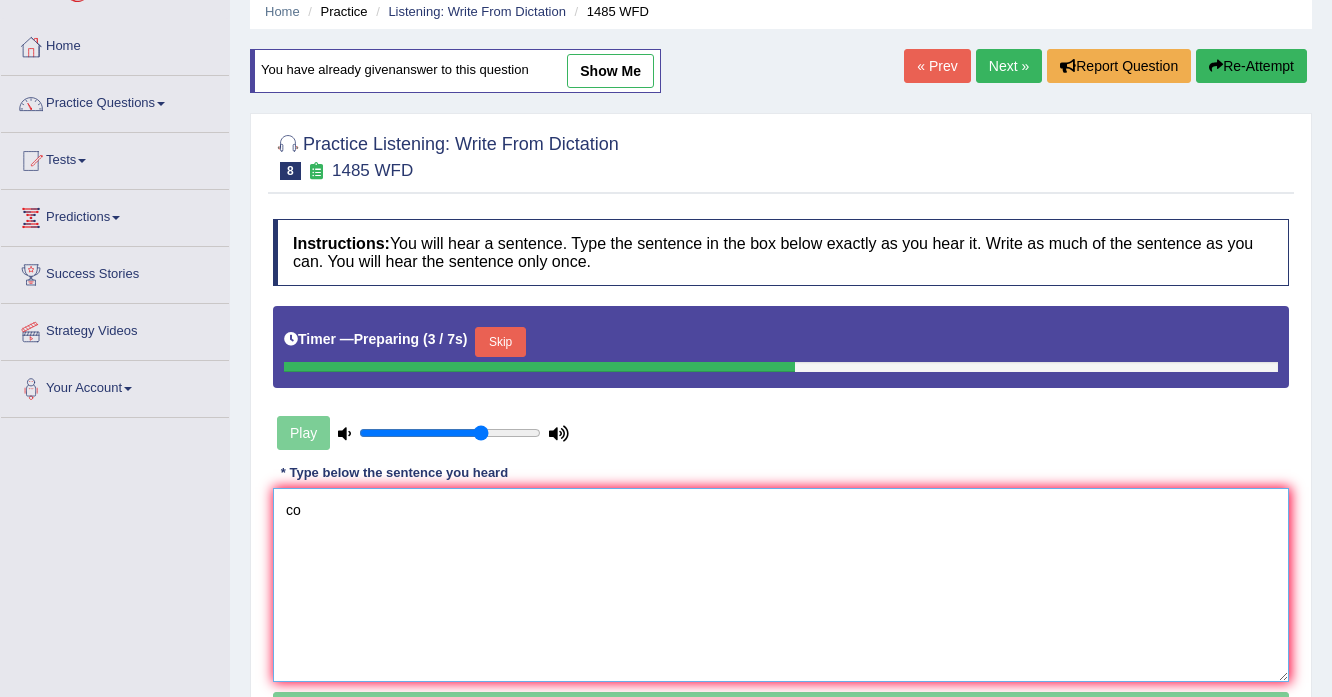 type on "c" 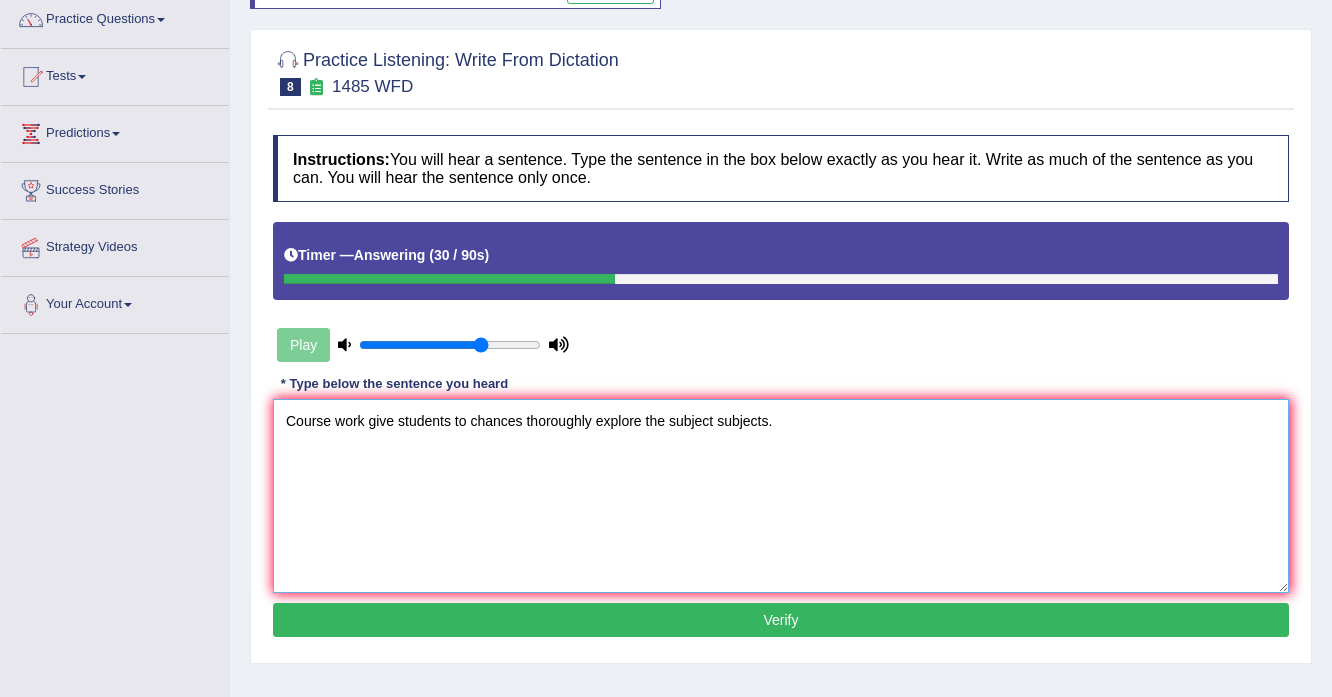 scroll, scrollTop: 240, scrollLeft: 0, axis: vertical 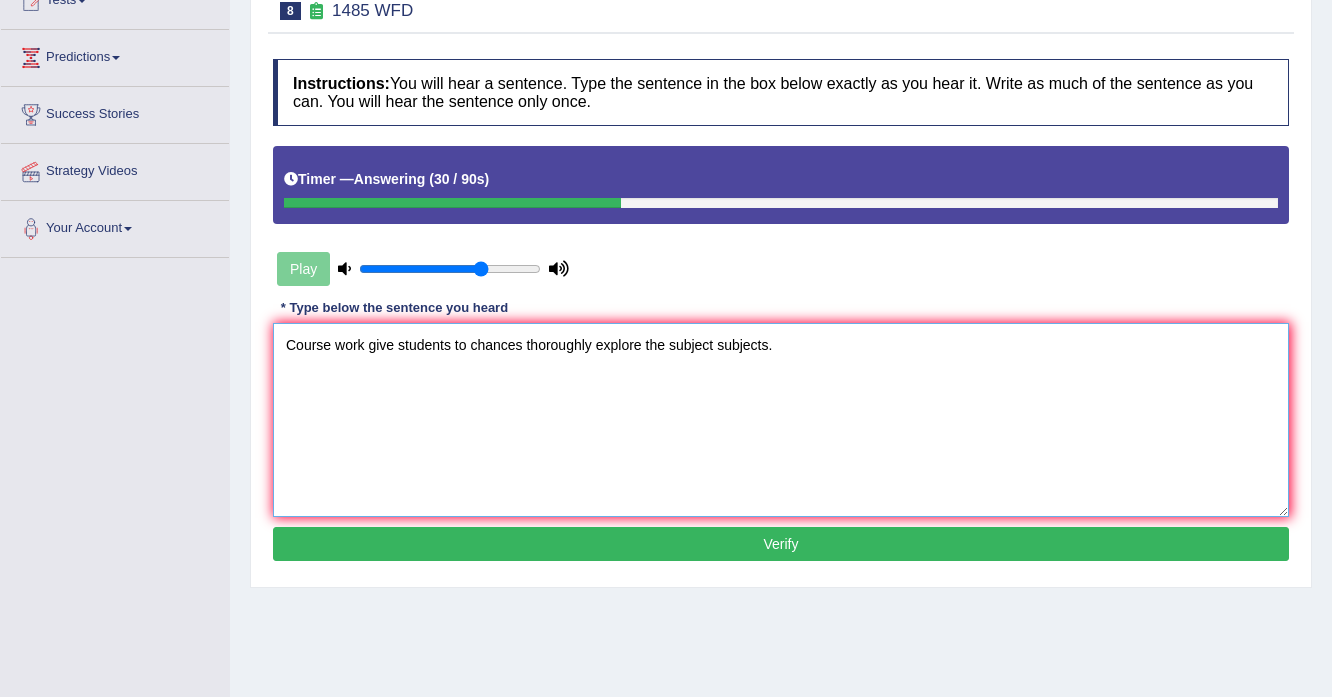 type on "Course work give students to chances thoroughly explore the subject subjects." 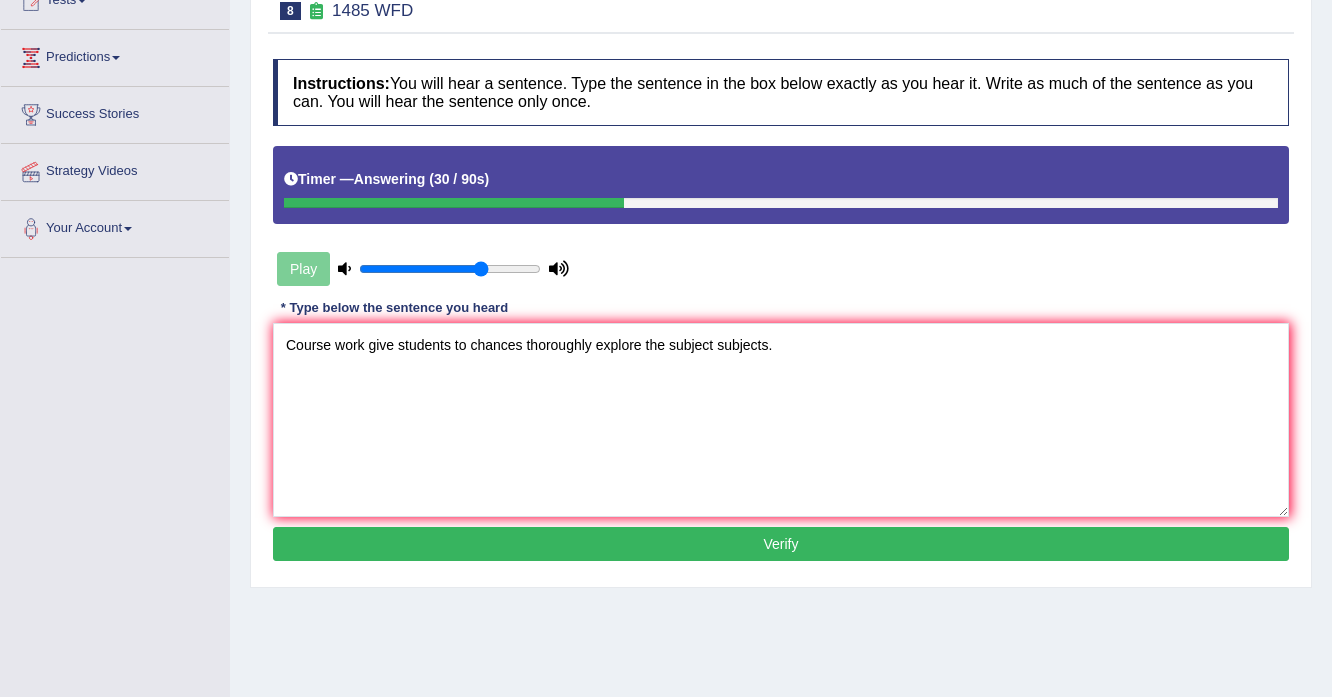 click on "Verify" at bounding box center (781, 544) 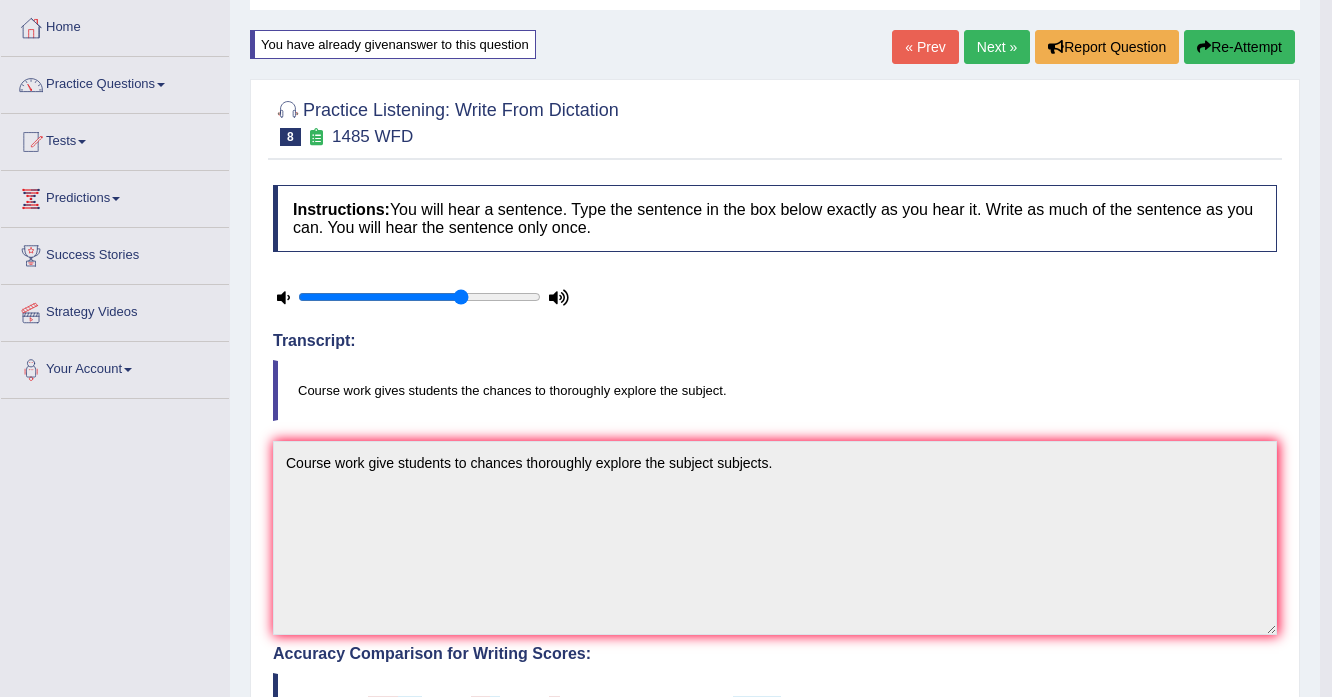 scroll, scrollTop: 80, scrollLeft: 0, axis: vertical 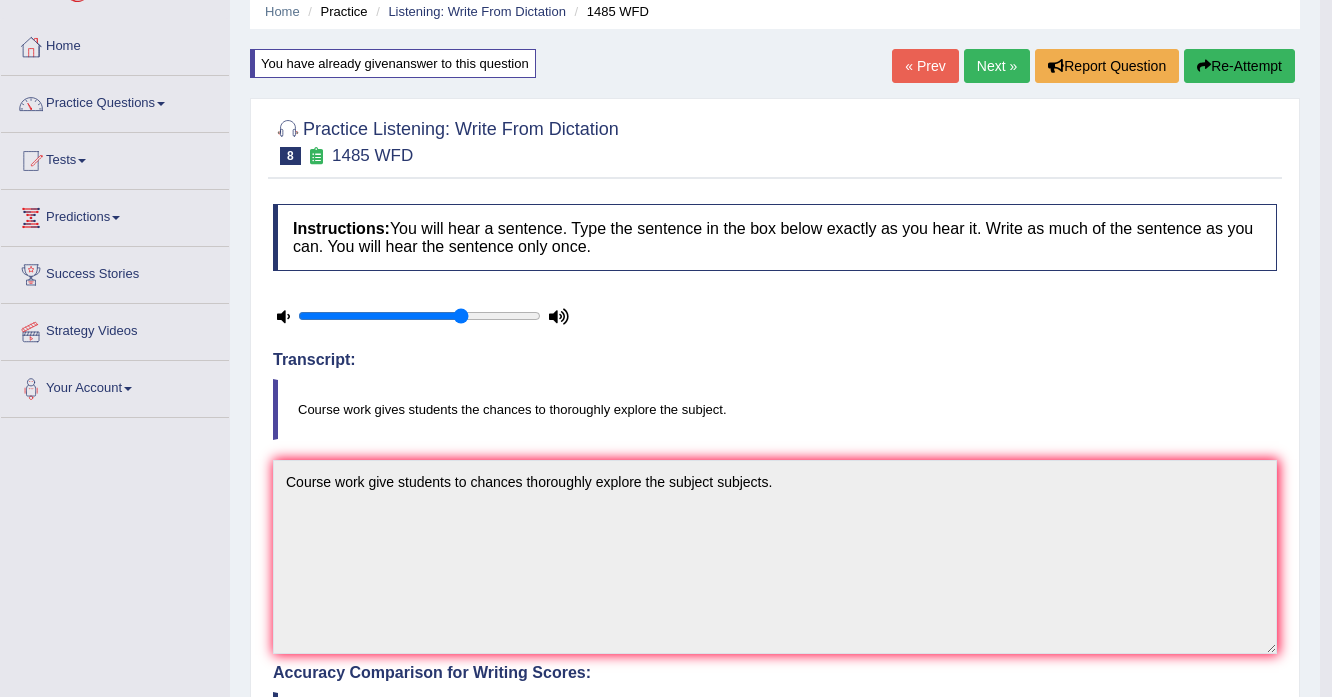 click on "Next »" at bounding box center (997, 66) 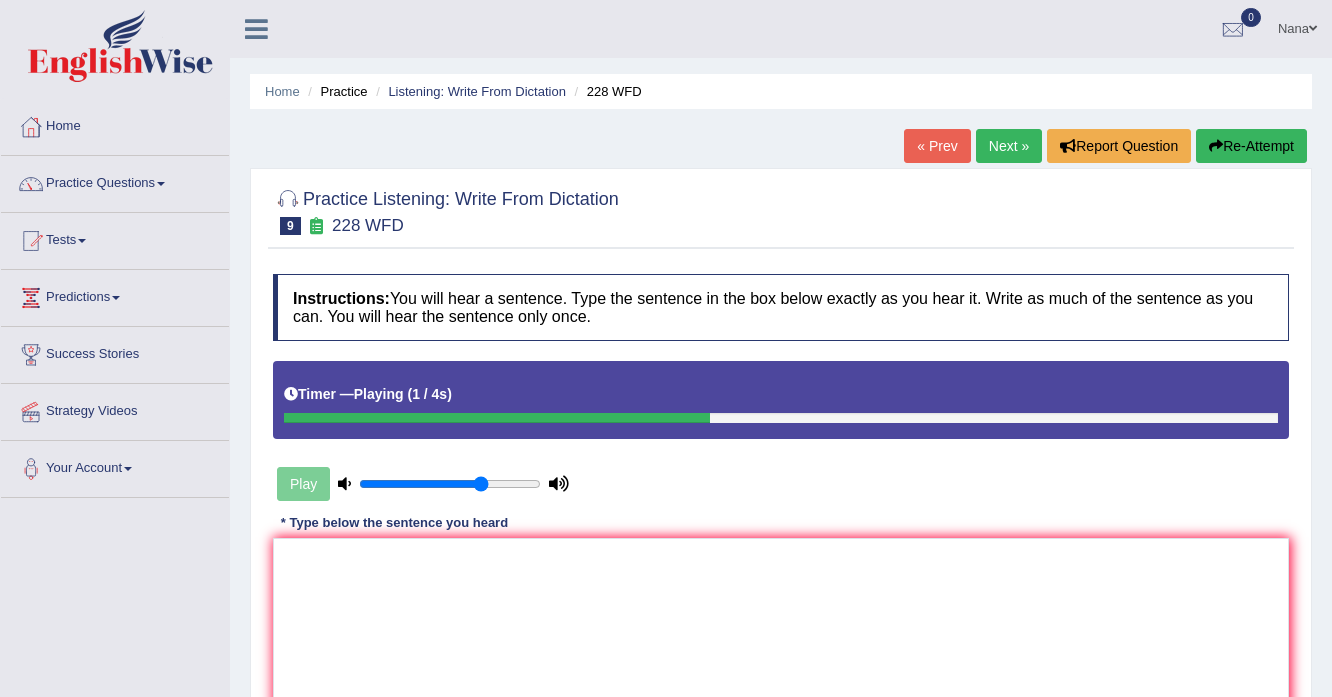 scroll, scrollTop: 0, scrollLeft: 0, axis: both 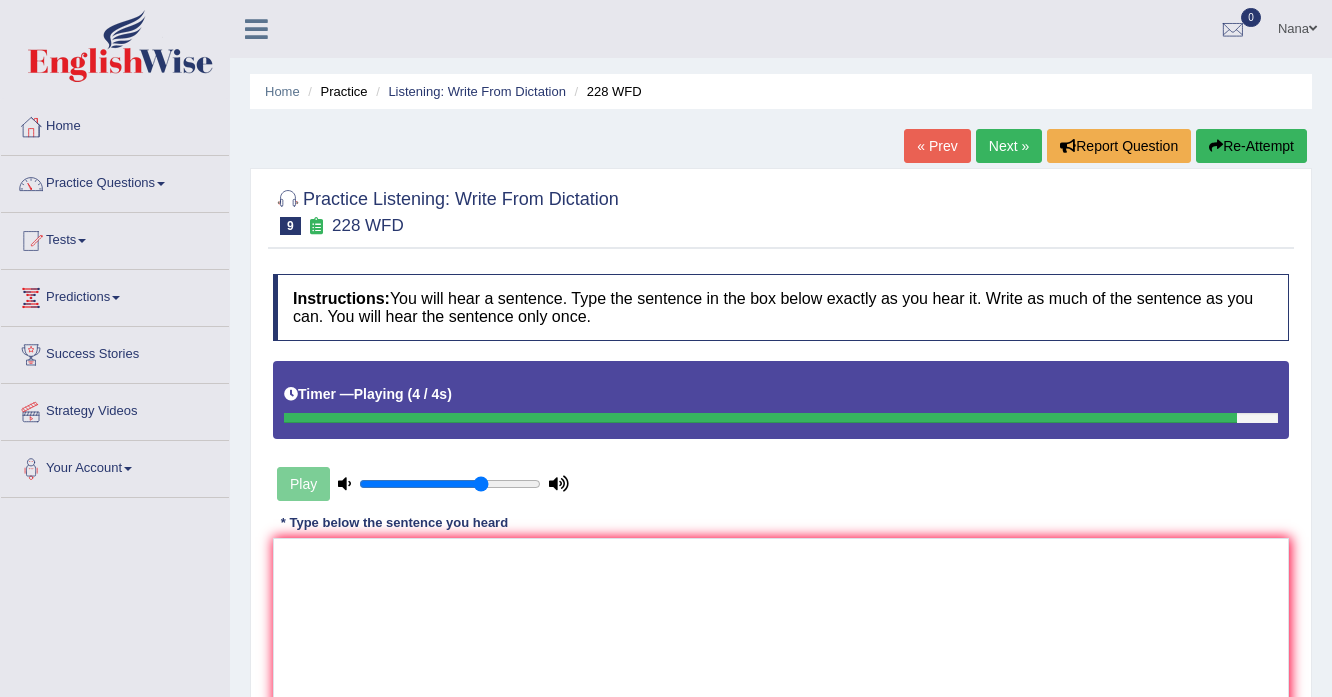 click on "Instructions: You will hear a sentence. Type the sentence in the box below exactly as you hear it. Write as much of the sentence as you can. You will hear the sentence only once. Timer — Playing ( 4 / 4s ) Play Transcript: Computer science has become a popular university degree course. * Type below the sentence you heard Accuracy Comparison for Writing Scores: Red: Missed Words Green: Correct Words Blue: Added/Mistyped Words Accuracy: Punctuation at the end You wrote first capital letter A.I. Engine Result: Processing... Verify" at bounding box center [781, 528] 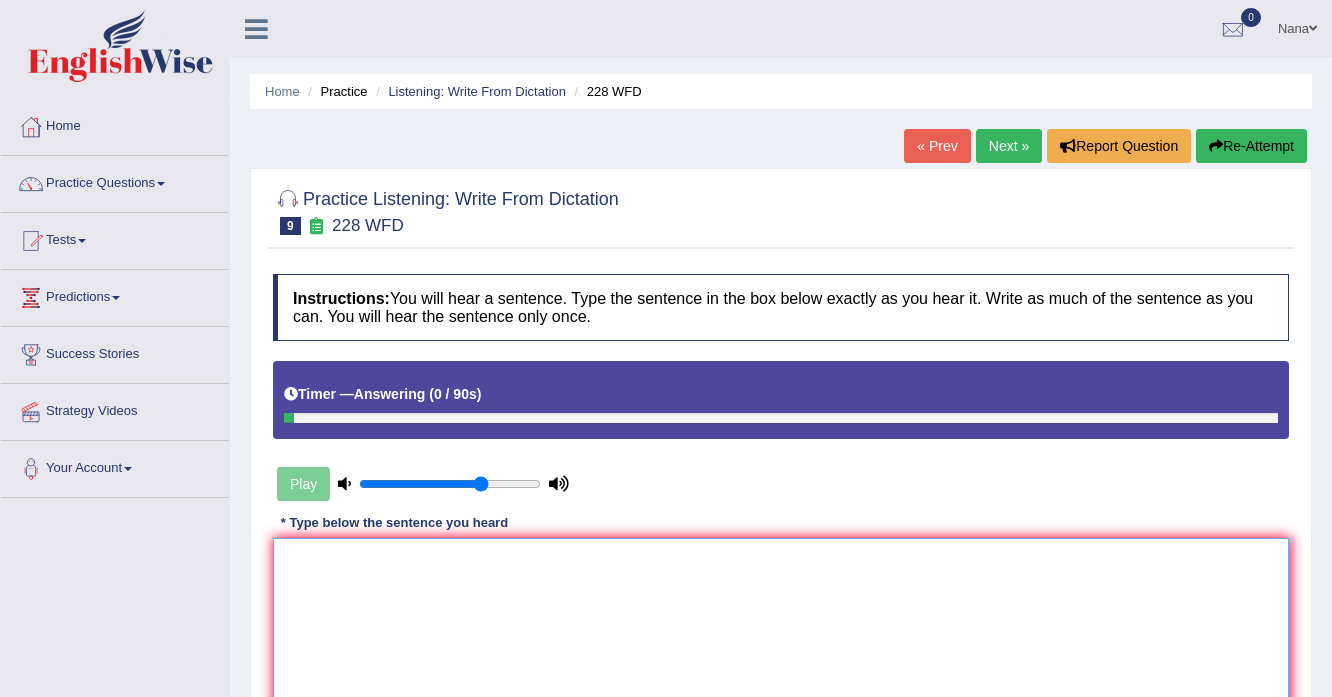 click at bounding box center (781, 635) 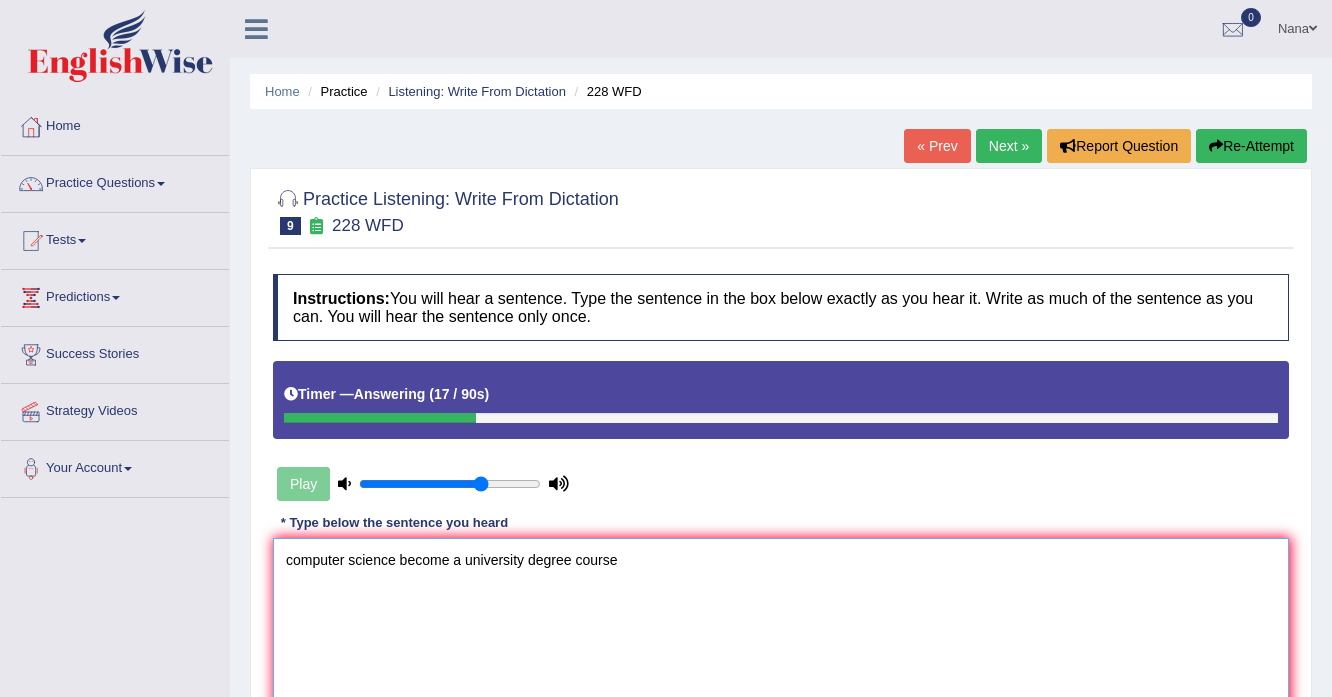 click on "computer science become a university degree course" at bounding box center [781, 635] 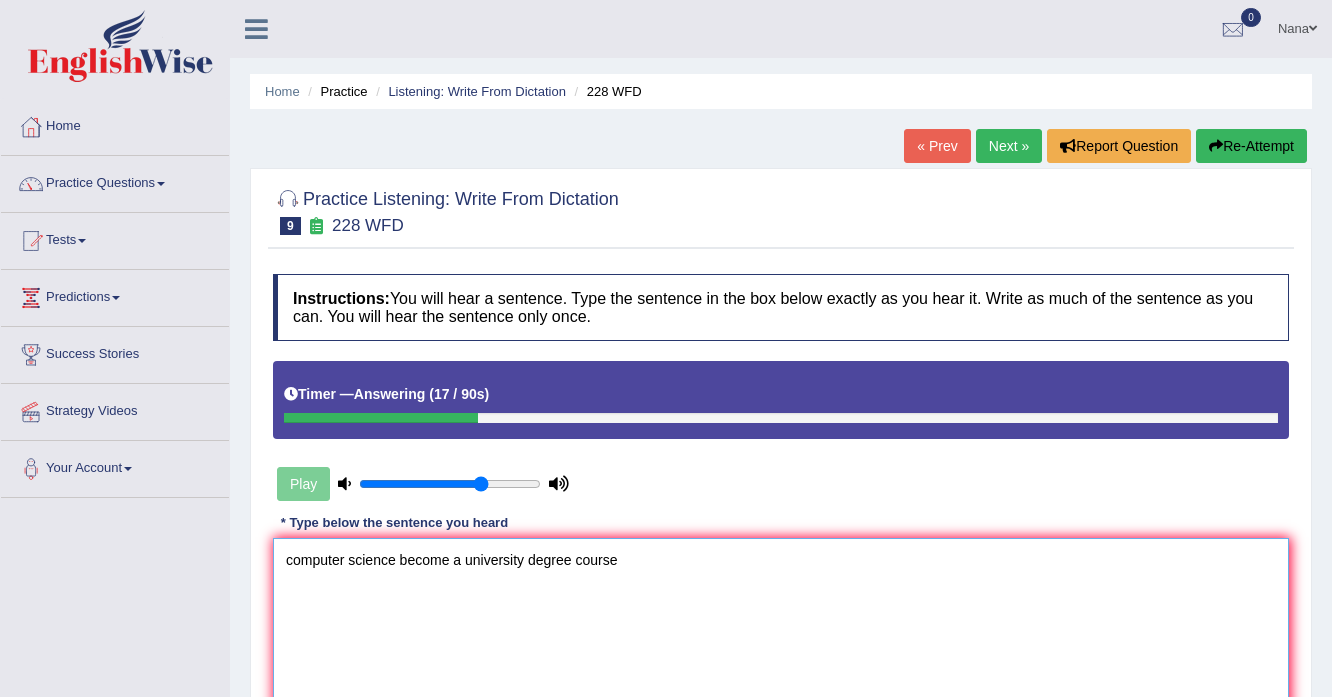 click on "computer science become a university degree course" at bounding box center (781, 635) 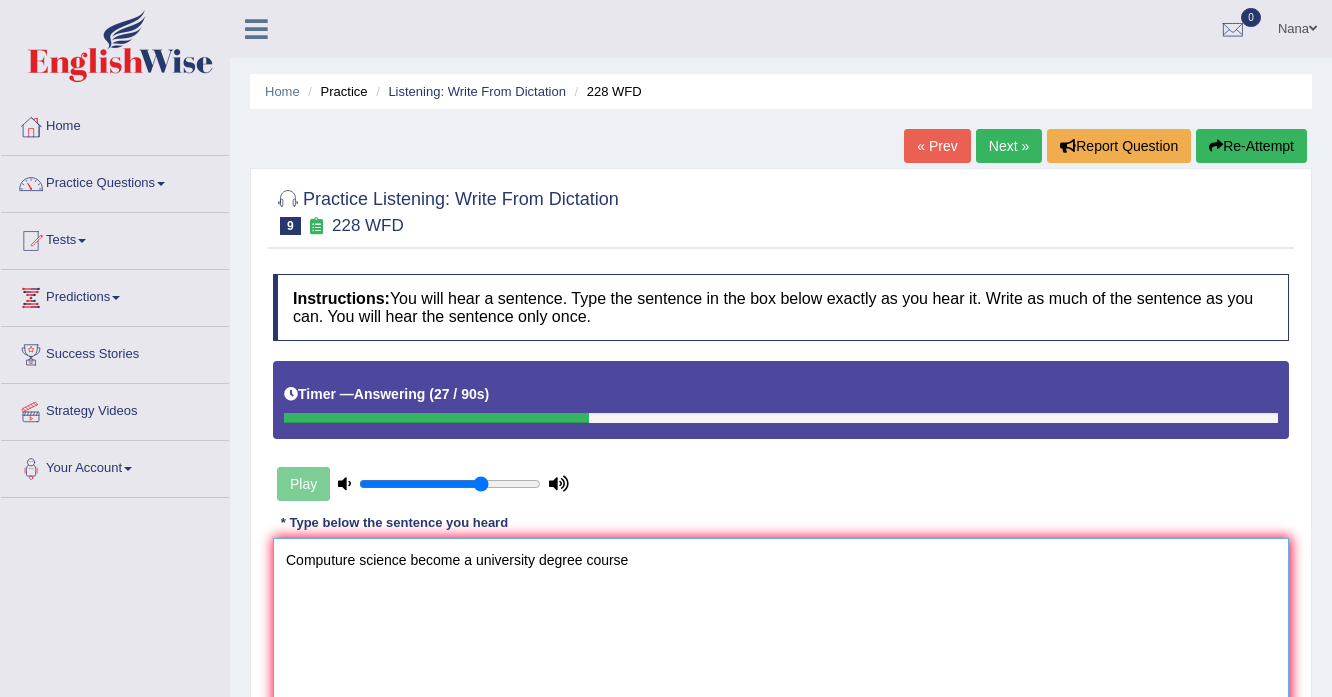 scroll, scrollTop: 80, scrollLeft: 0, axis: vertical 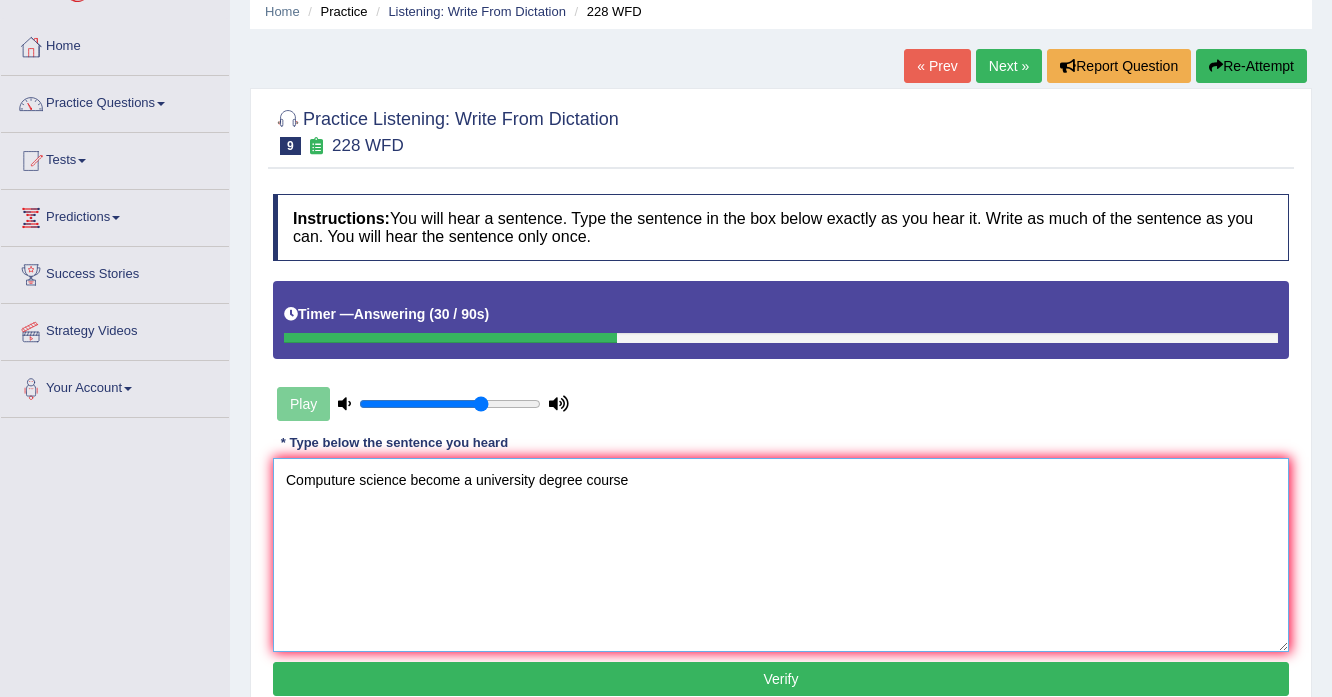 type on "Computure science become a university degree course" 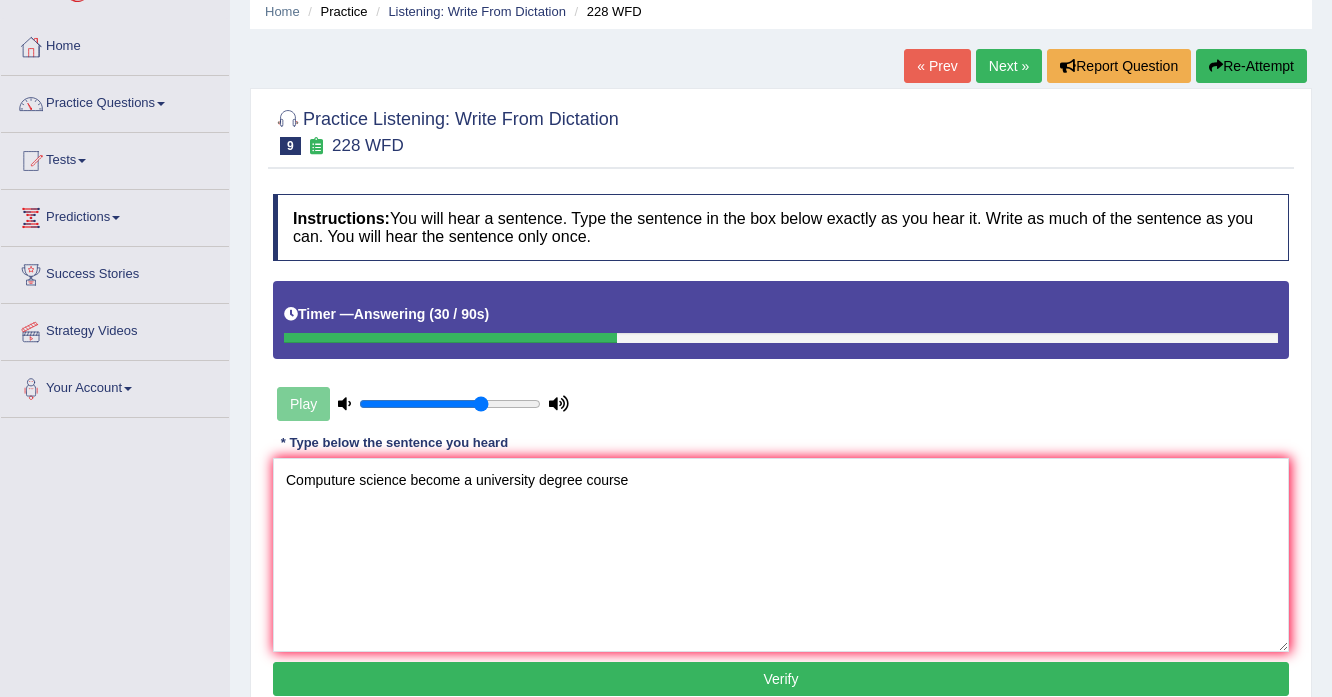 click on "Verify" at bounding box center [781, 679] 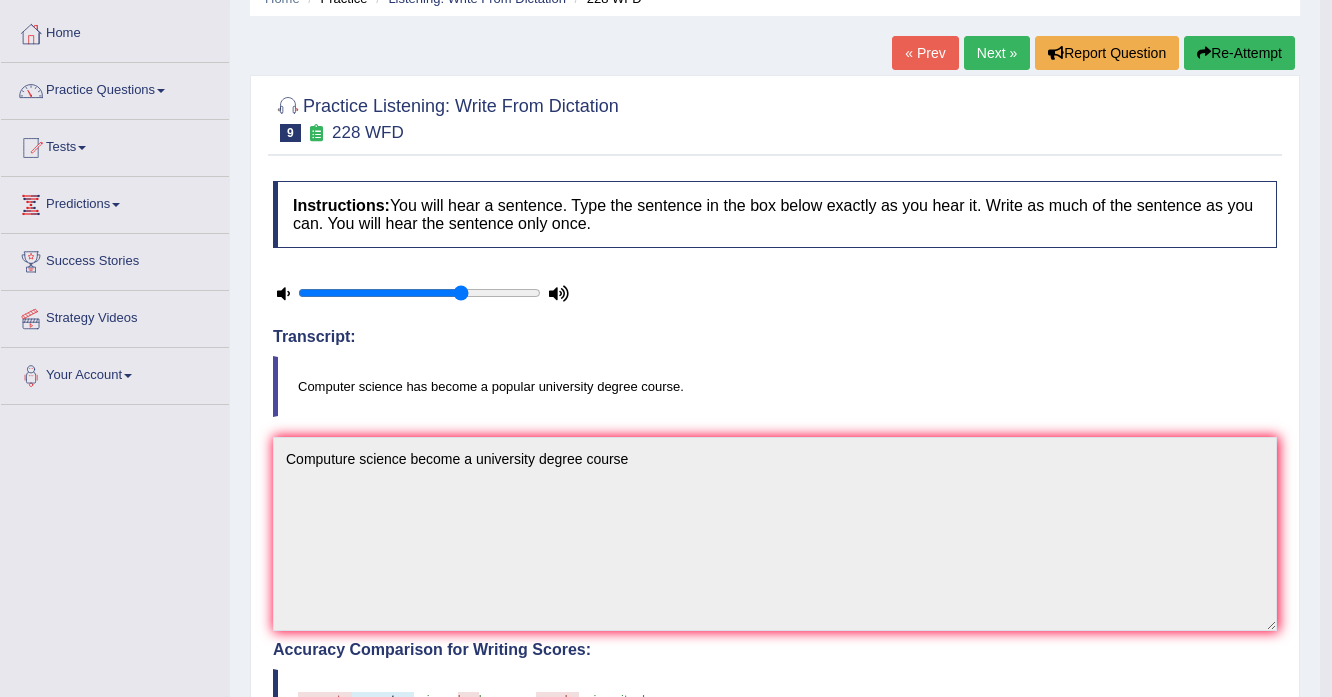 scroll, scrollTop: 0, scrollLeft: 0, axis: both 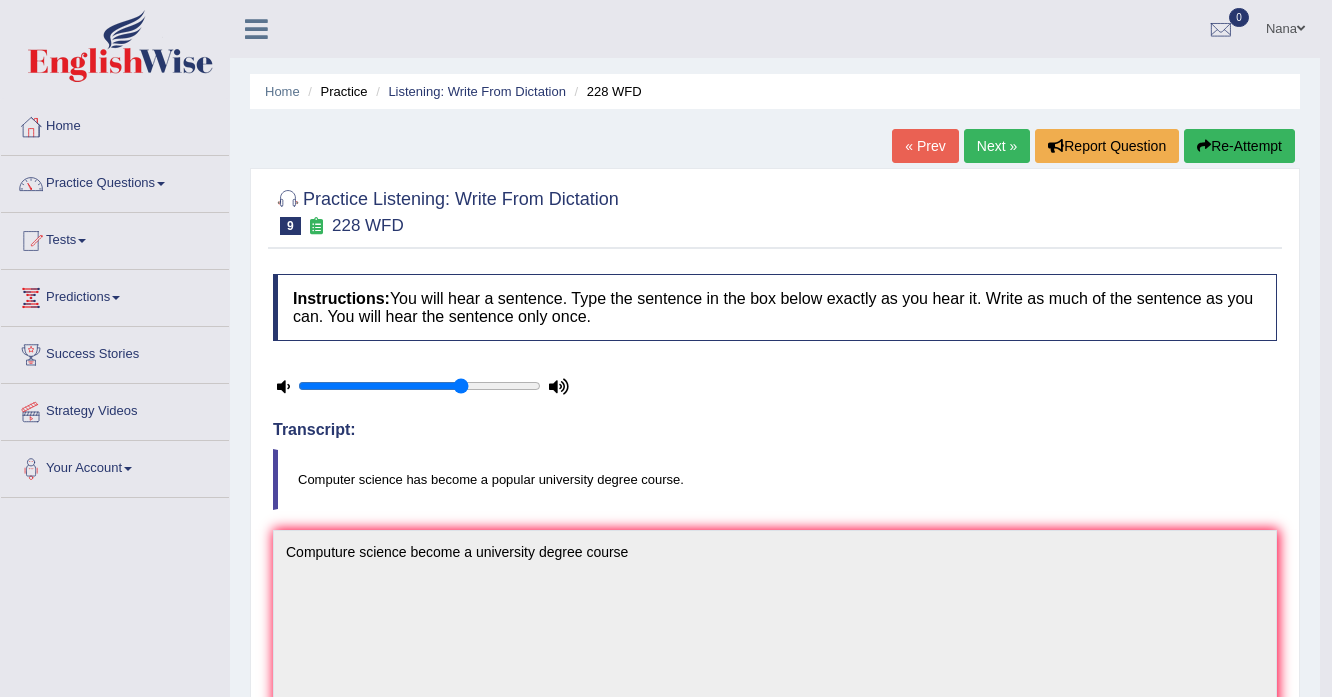click on "Re-Attempt" at bounding box center (1239, 146) 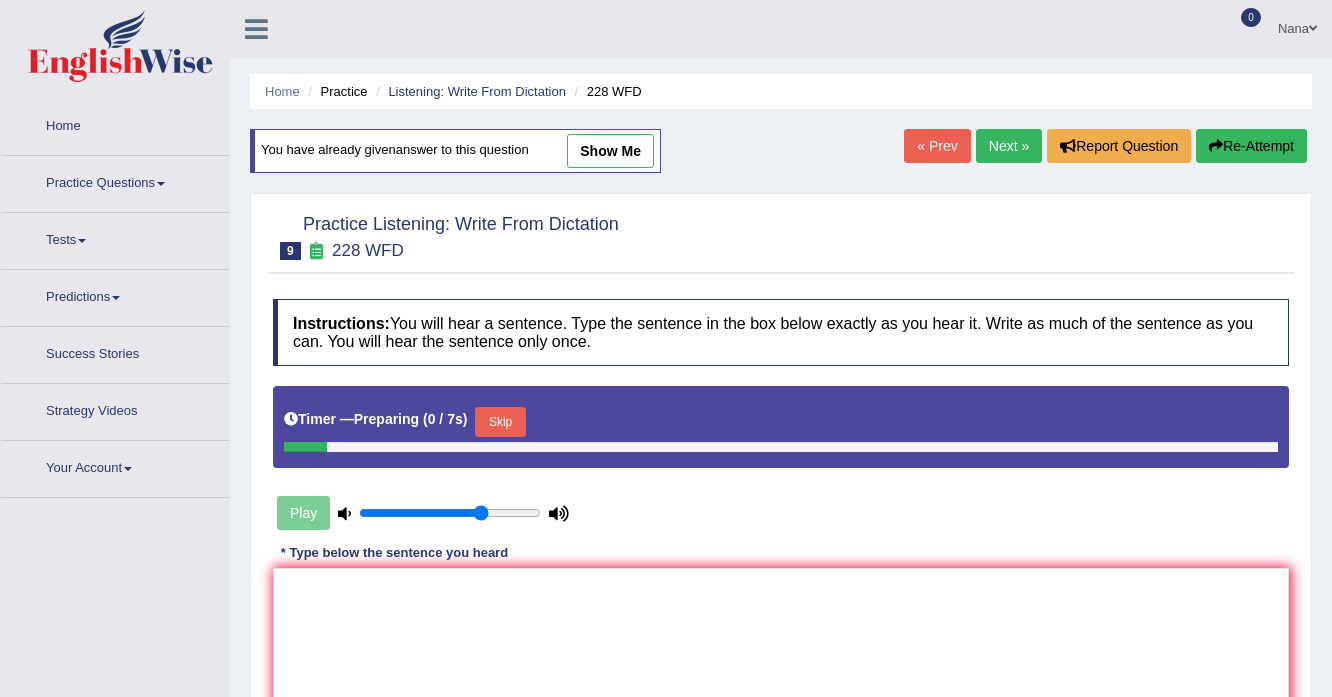 scroll, scrollTop: 0, scrollLeft: 0, axis: both 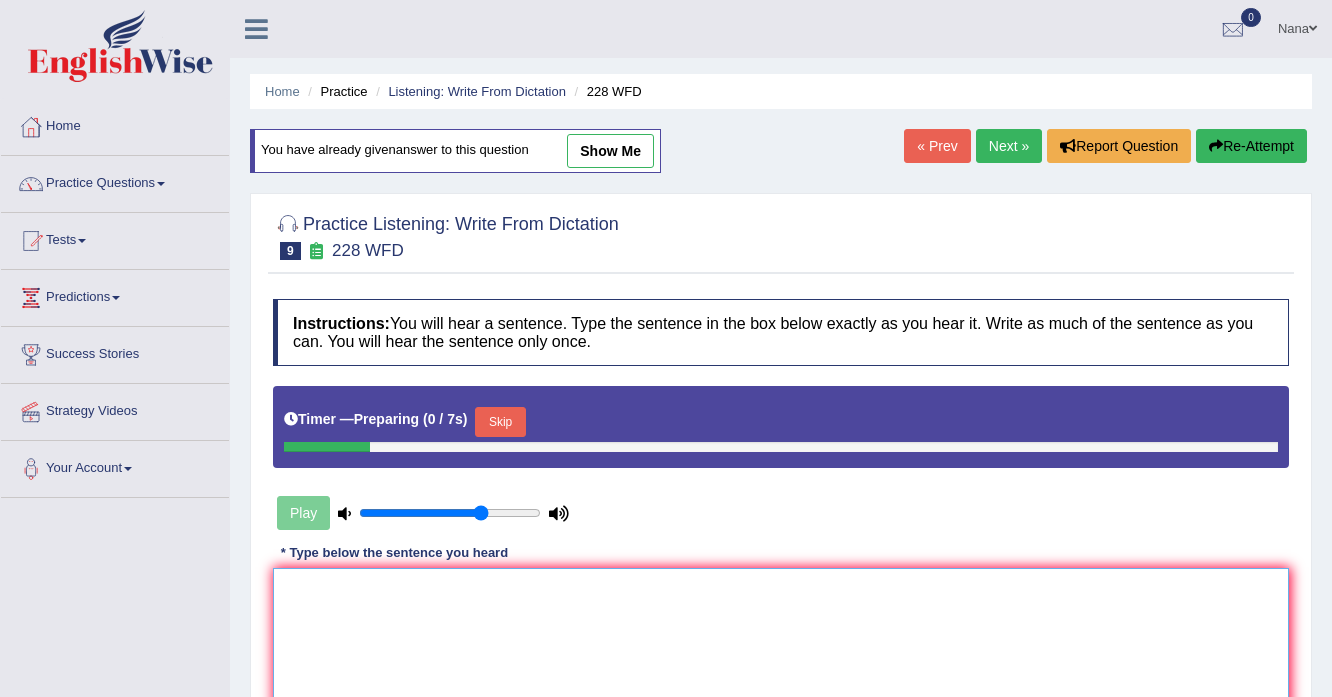 click at bounding box center [781, 665] 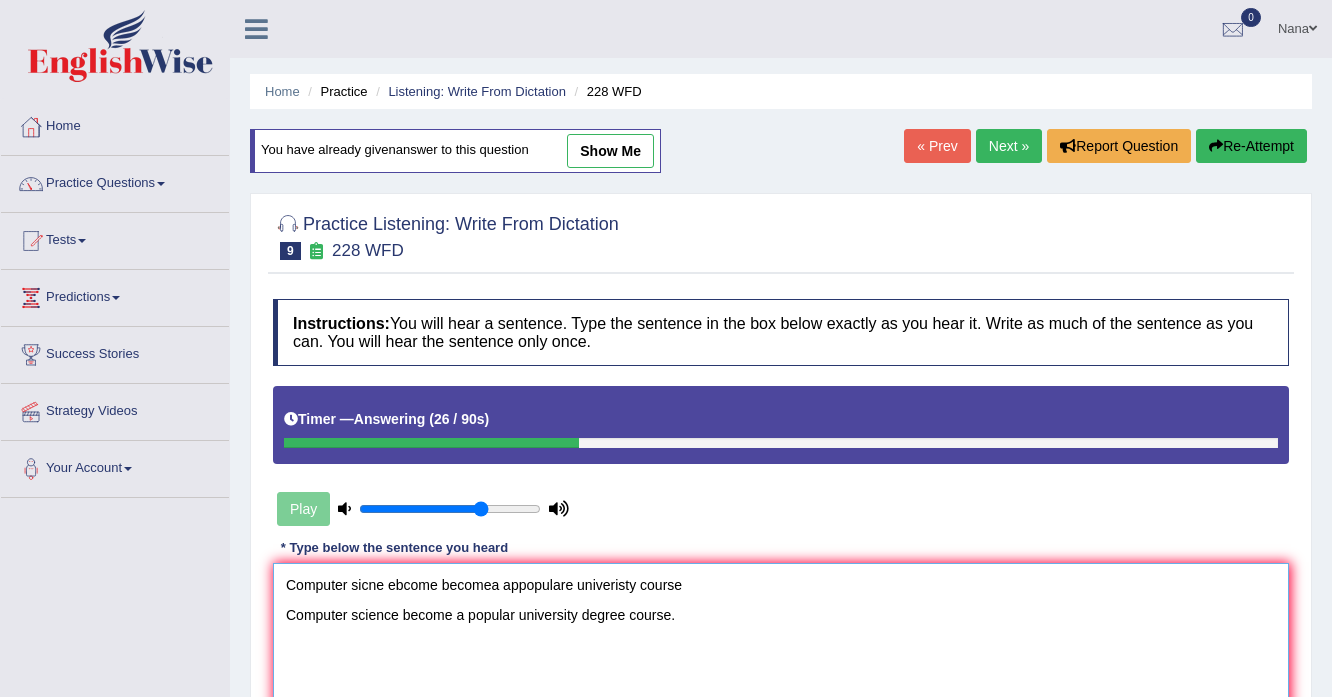 click on "Computer sicne ebcome becomea appopulare univeristy course
Computer science become a popular university degree course." at bounding box center (781, 660) 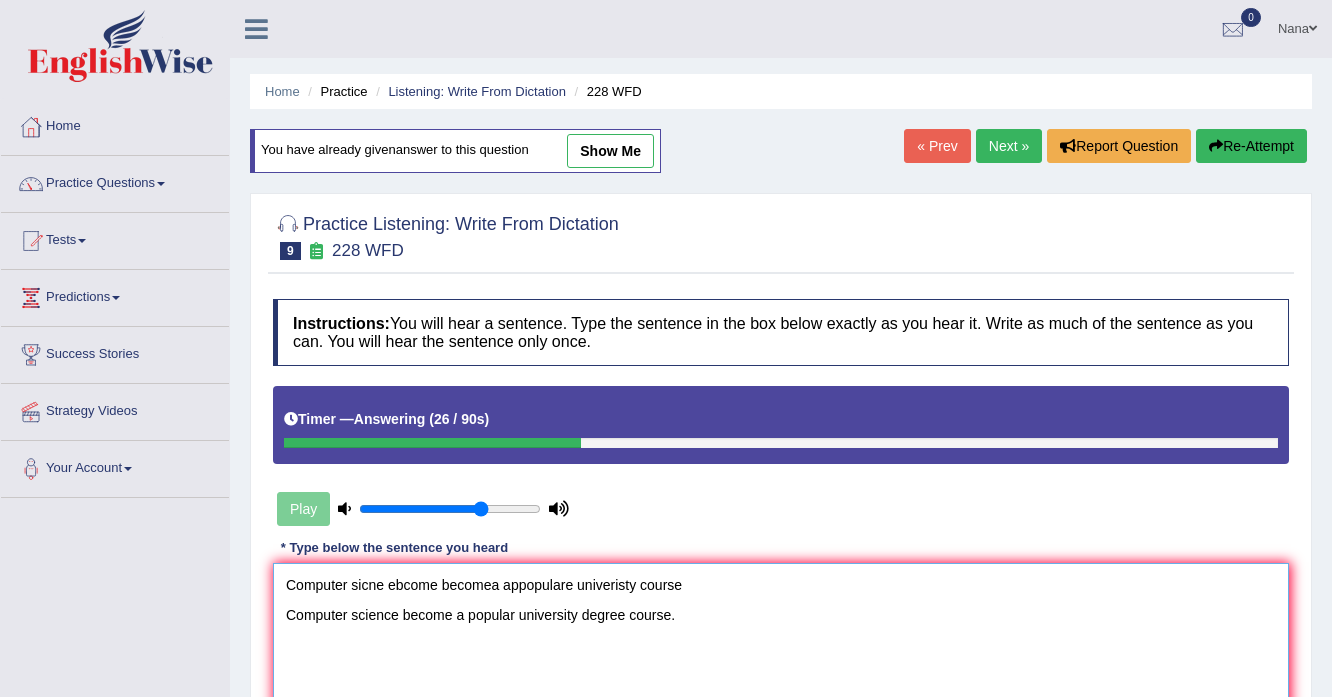 click on "Computer sicne ebcome becomea appopulare univeristy course
Computer science become a popular university degree course." at bounding box center (781, 660) 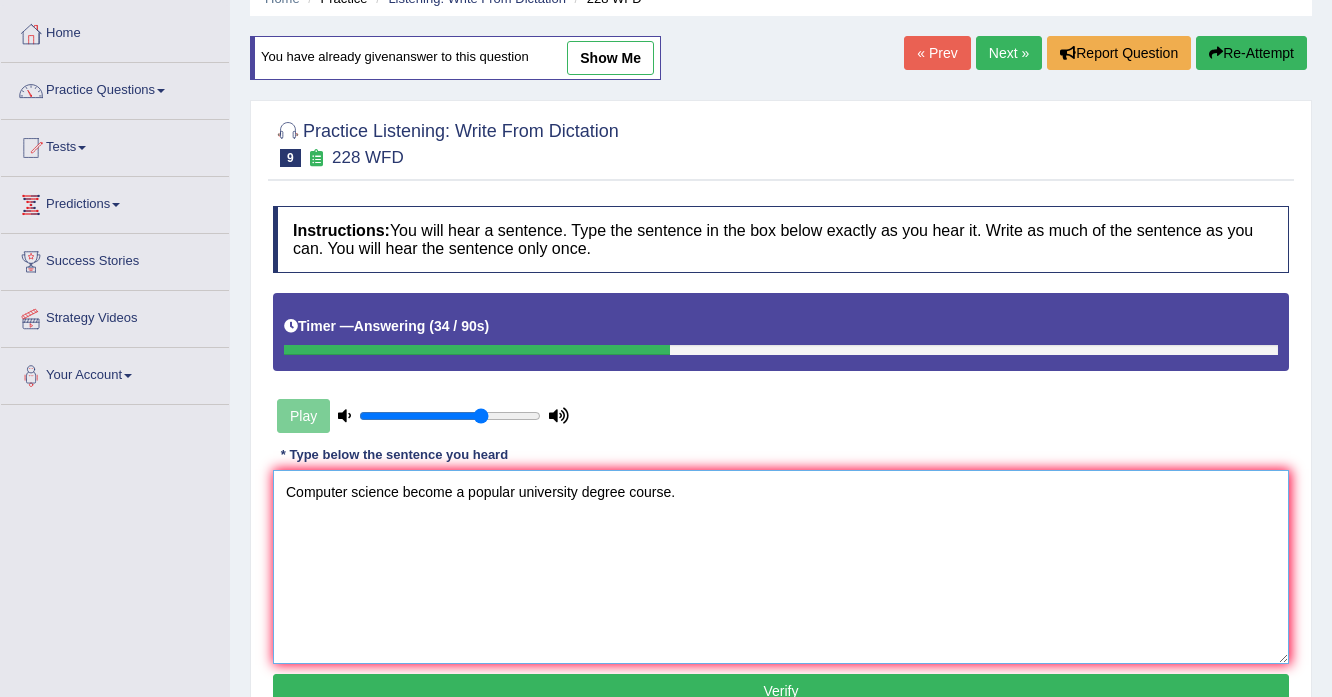 scroll, scrollTop: 320, scrollLeft: 0, axis: vertical 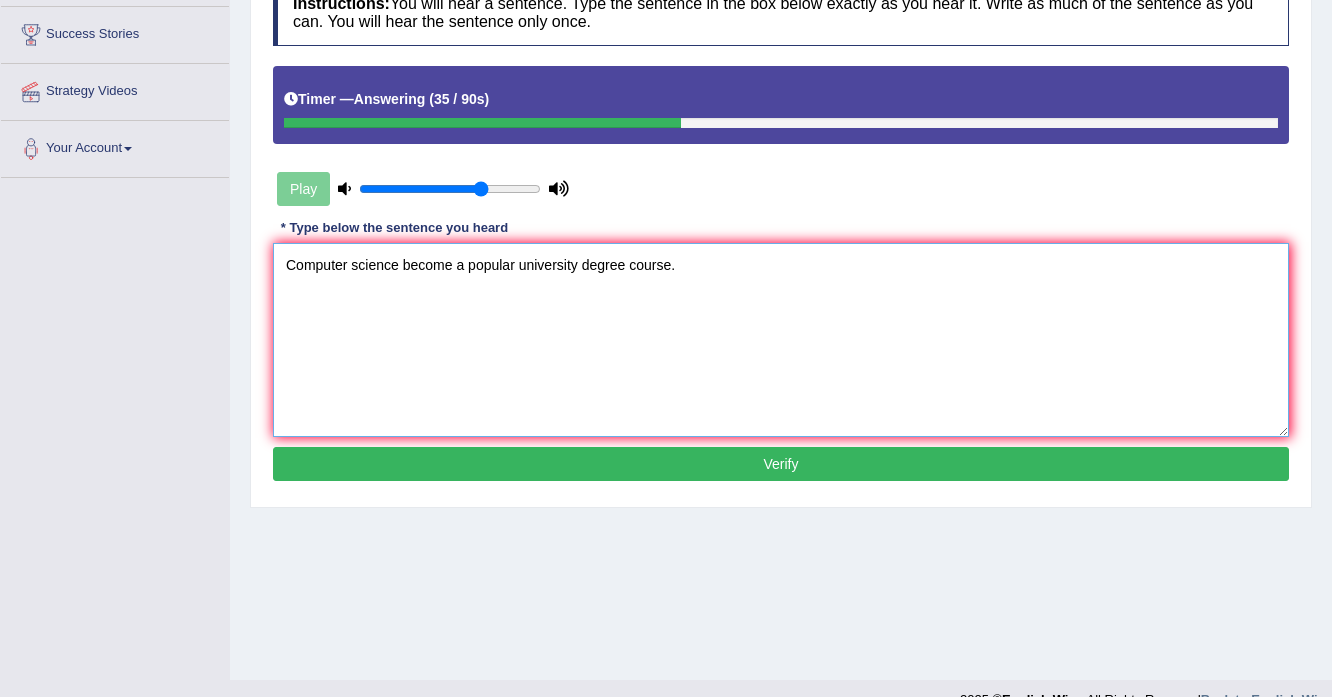 type on "Computer science become a popular university degree course." 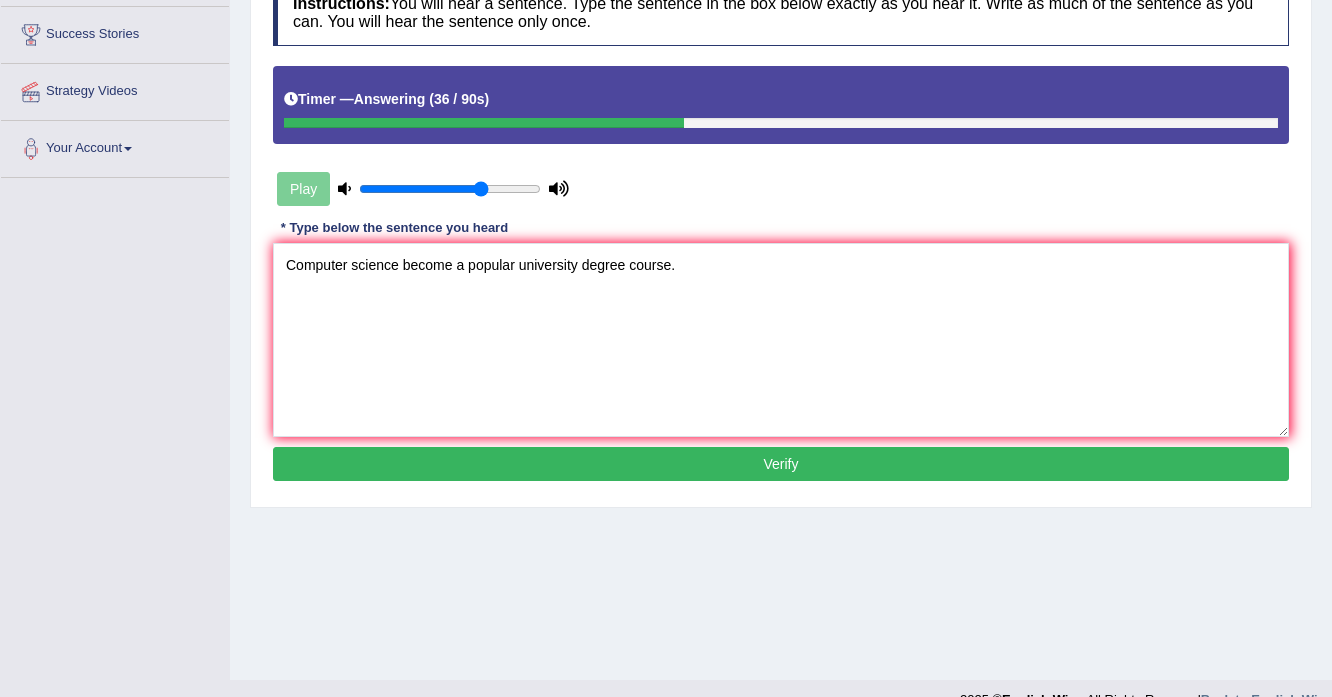 click on "Instructions:  You will hear a sentence. Type the sentence in the box below exactly as you hear it. Write as much of the sentence as you can. You will hear the sentence only once.
Timer —  Answering   ( 36 / 90s ) Play Transcript: Computer science has become a popular university degree course. * Type below the sentence you heard Computer science become a popular university degree course. Accuracy Comparison for Writing Scores:
Red:  Missed Words
Green:  Correct Words
Blue:  Added/Mistyped Words
Accuracy:   Punctuation at the end  You wrote first capital letter A.I. Engine Result:  Processing... Verify" at bounding box center (781, 233) 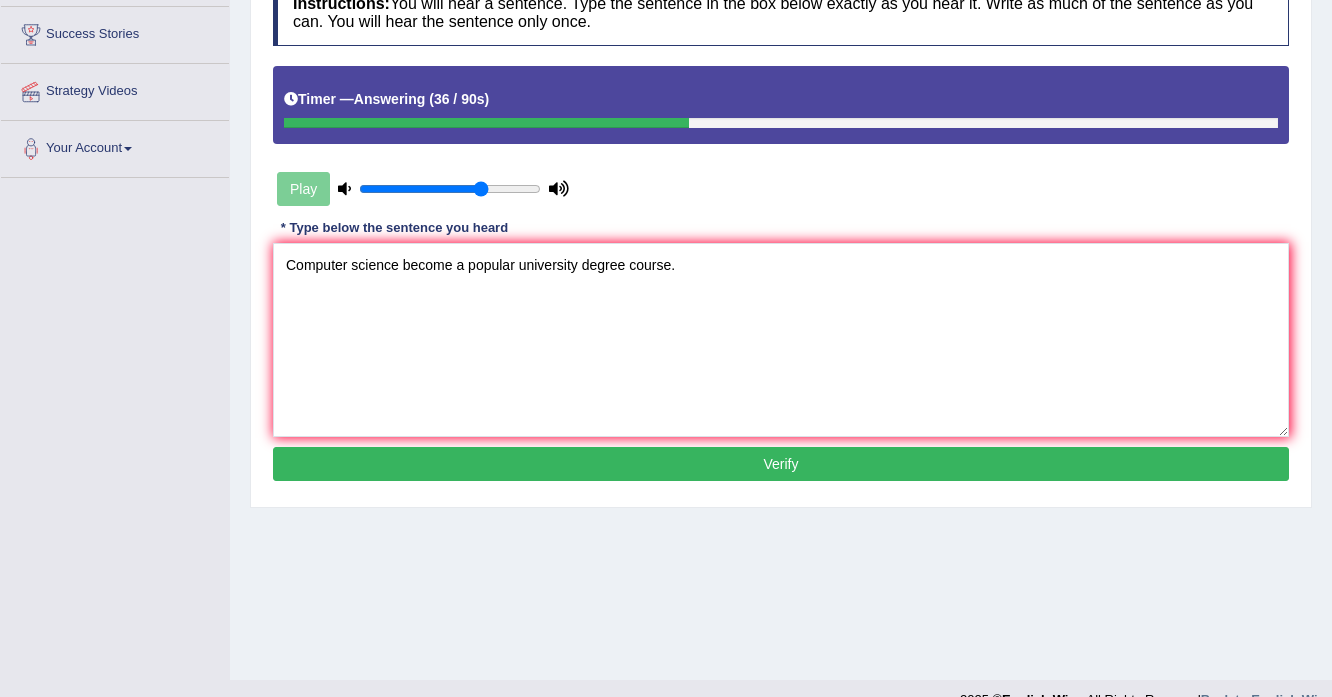 click on "Verify" at bounding box center (781, 464) 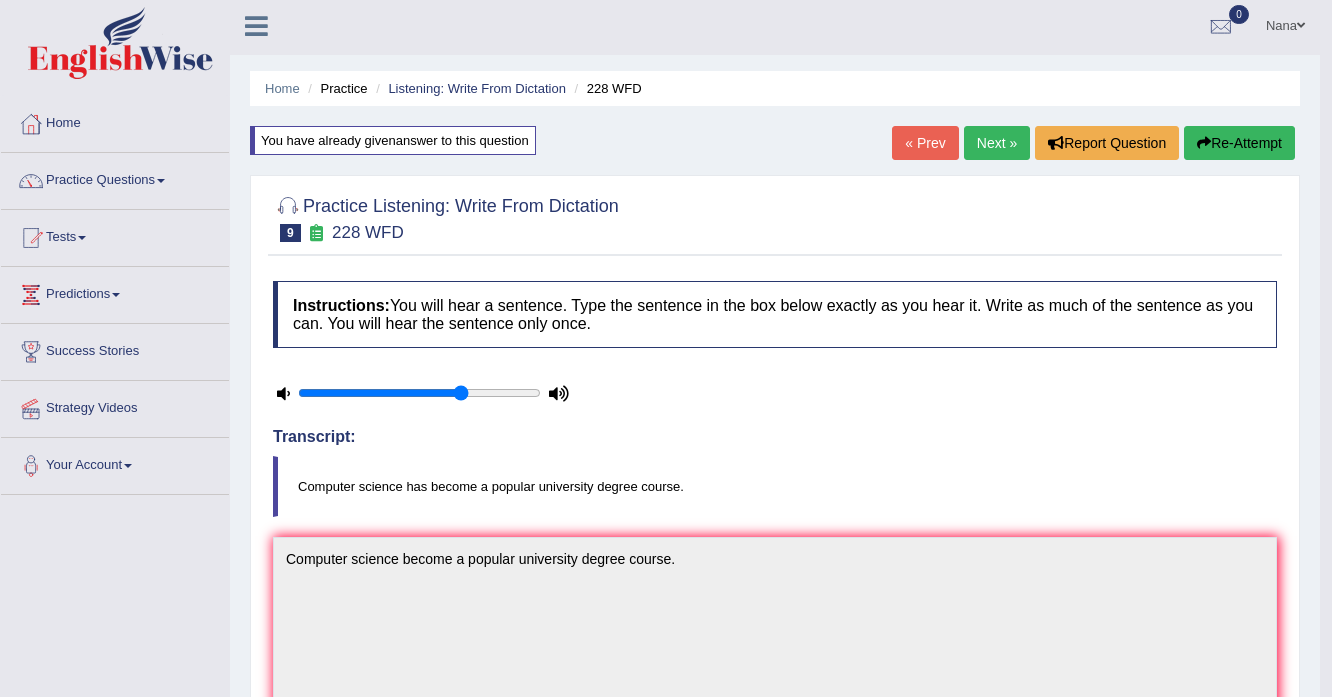 scroll, scrollTop: 0, scrollLeft: 0, axis: both 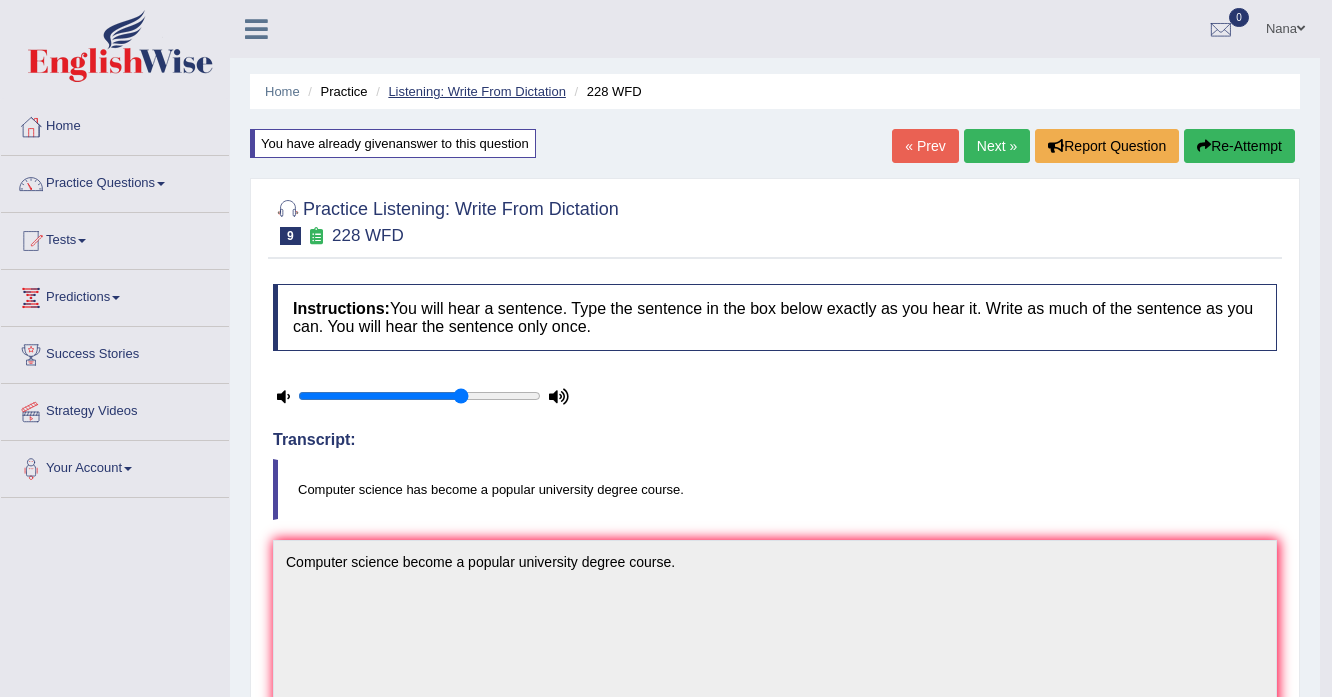 click on "Listening: Write From Dictation" at bounding box center (477, 91) 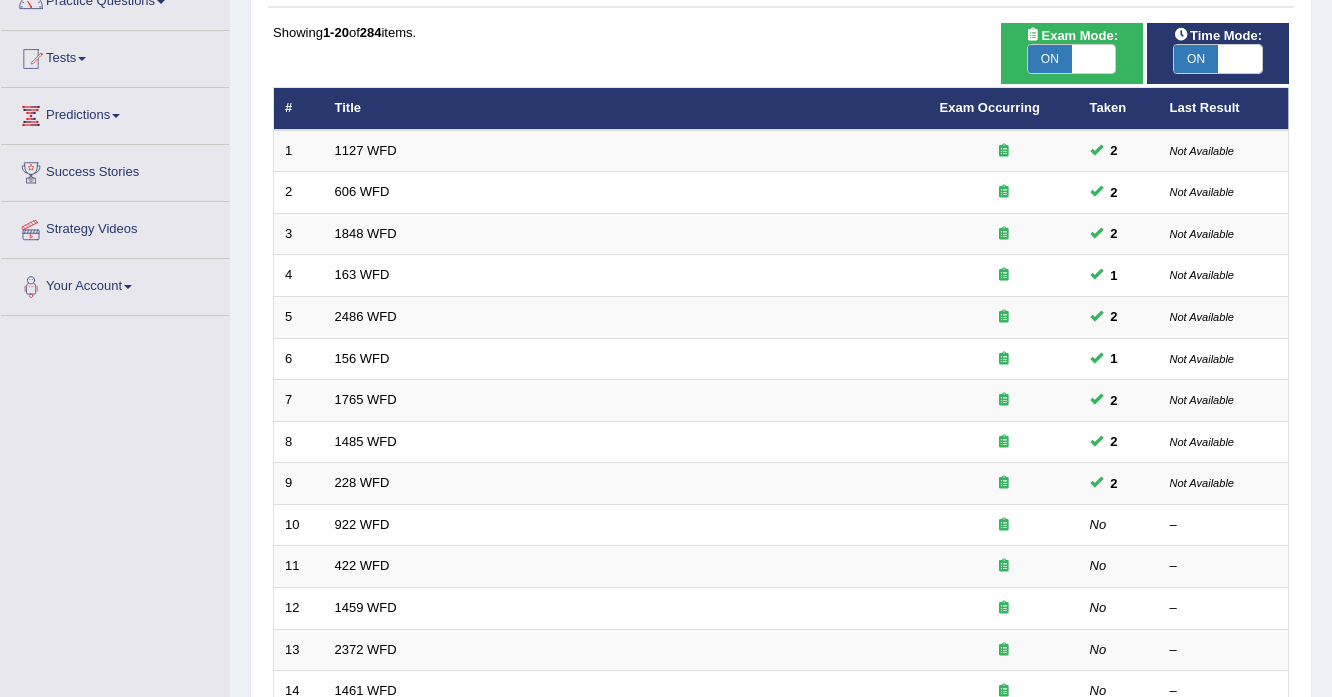 scroll, scrollTop: 240, scrollLeft: 0, axis: vertical 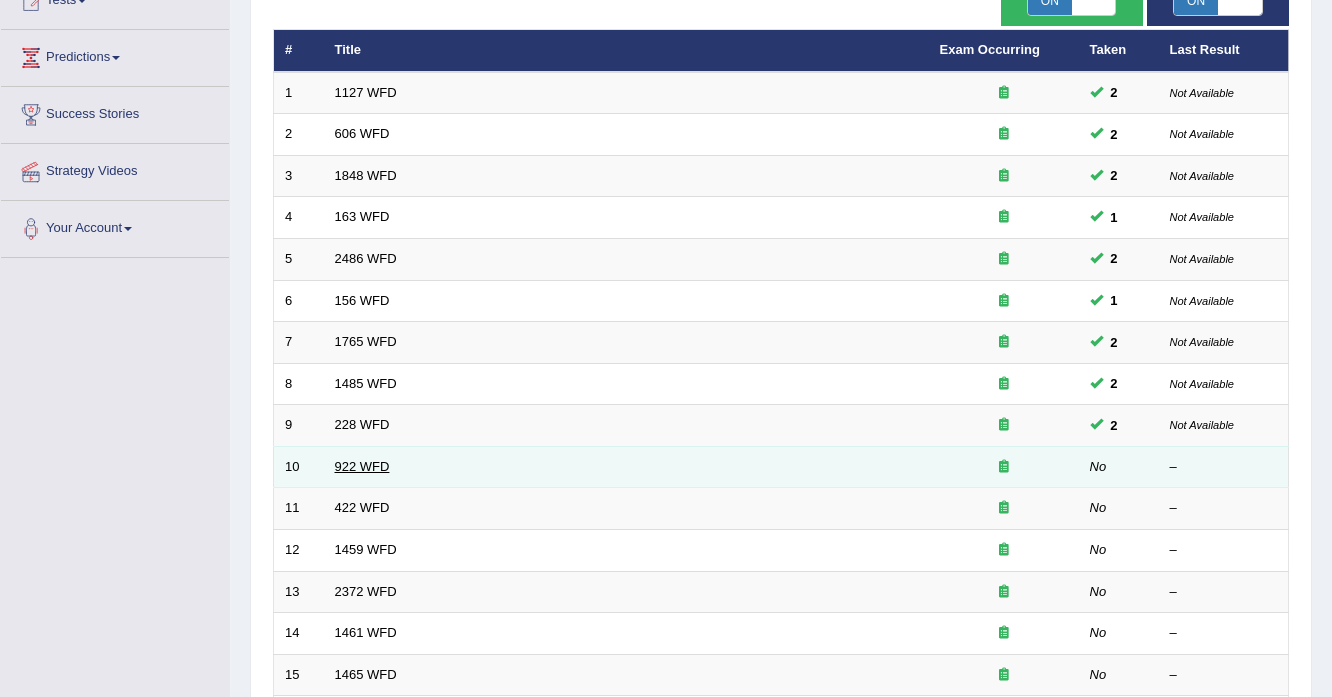 click on "922 WFD" at bounding box center (362, 466) 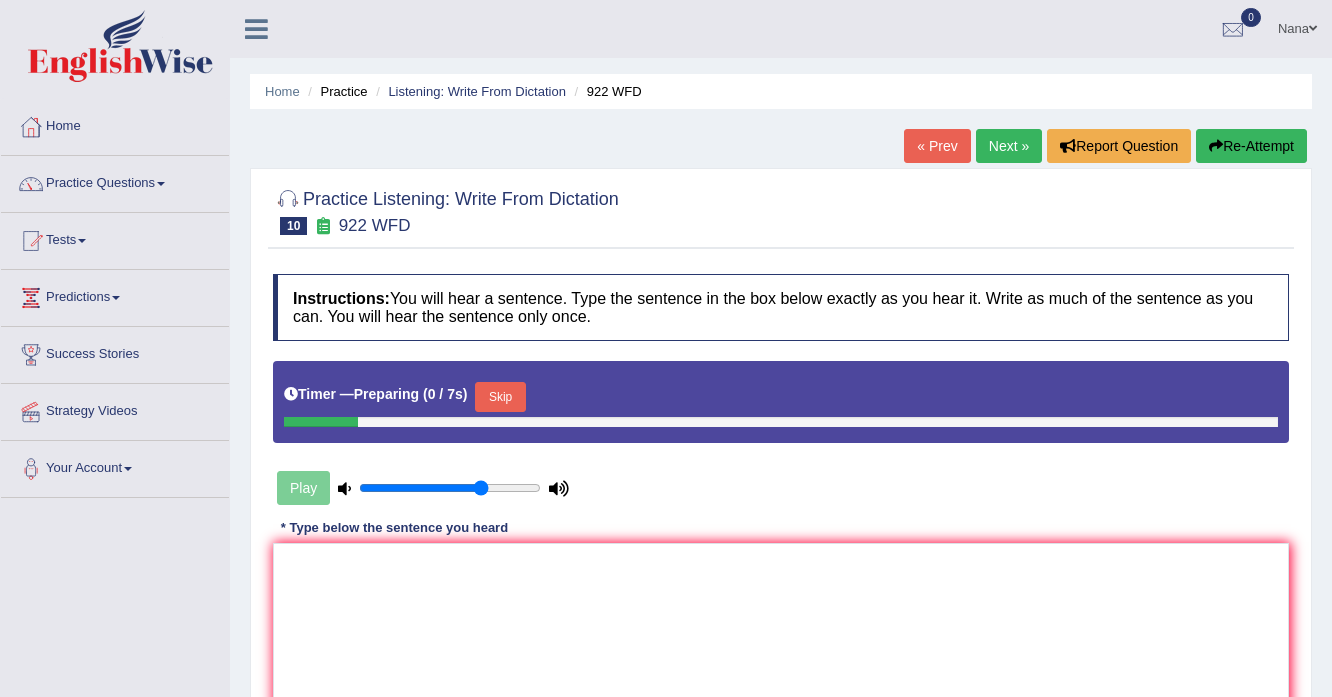 scroll, scrollTop: 0, scrollLeft: 0, axis: both 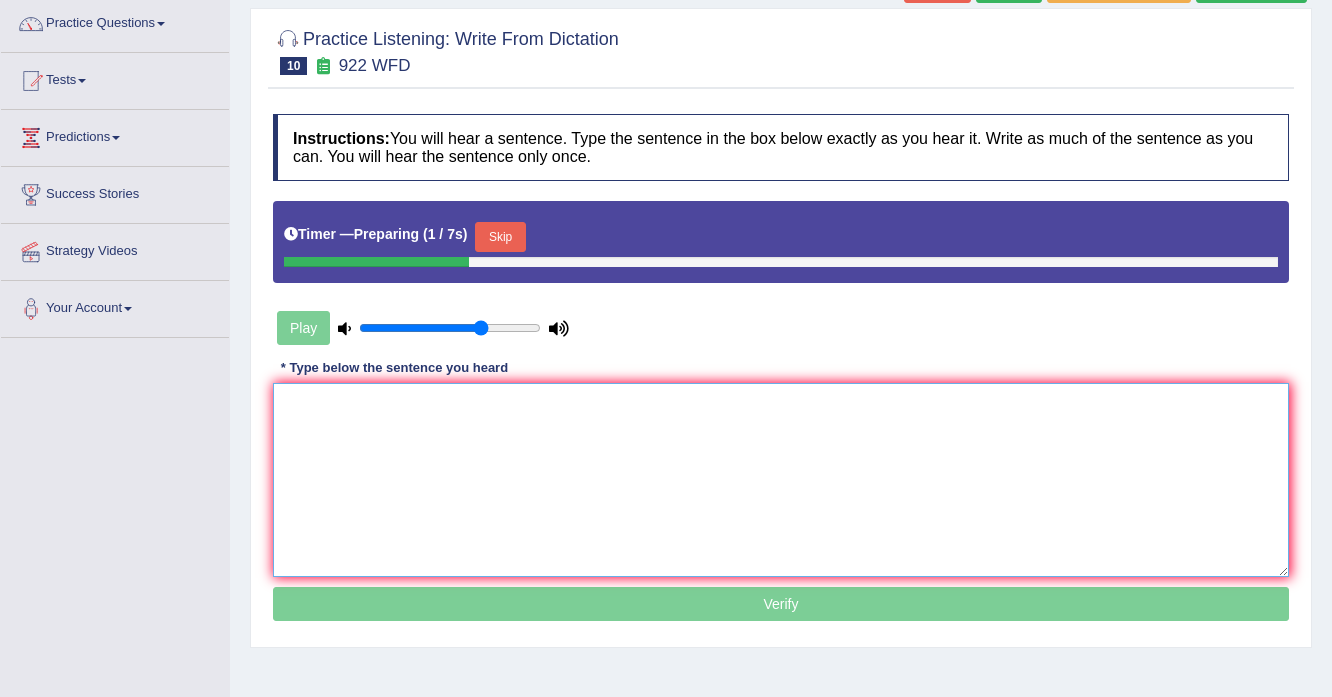 click at bounding box center (781, 480) 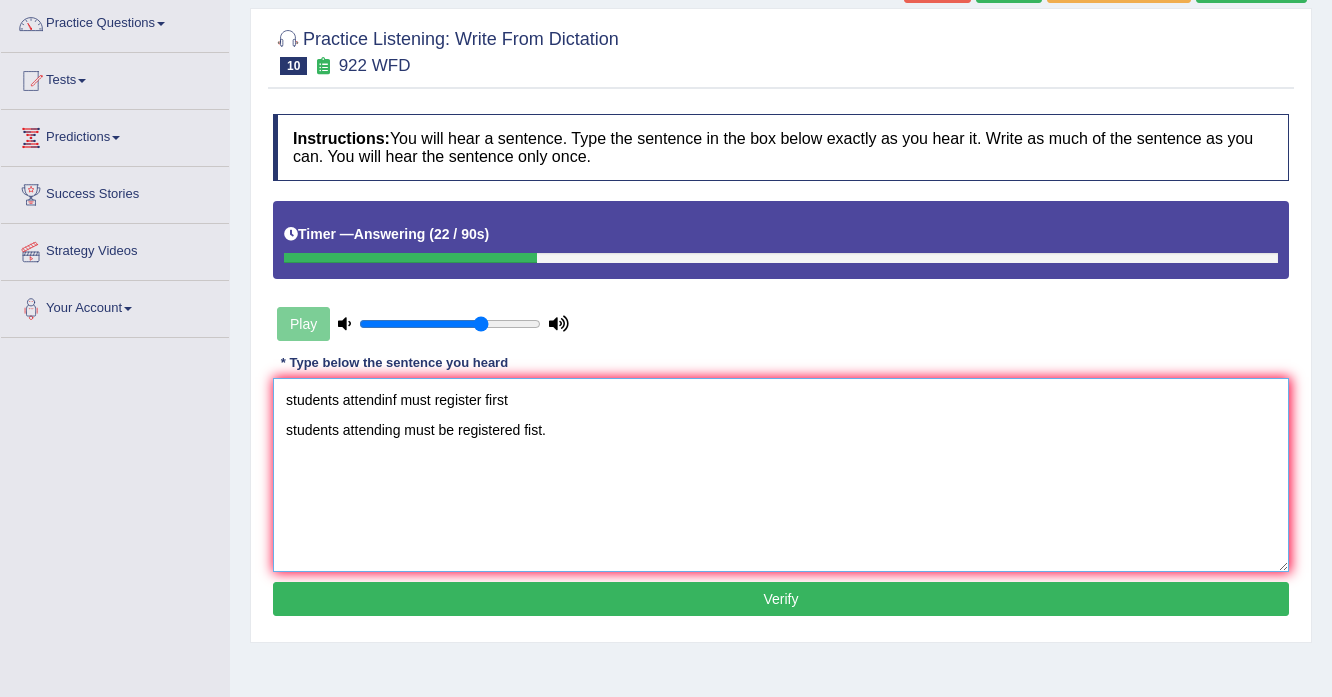 click on "students attendinf must register first
students attending must be registered fist." at bounding box center (781, 475) 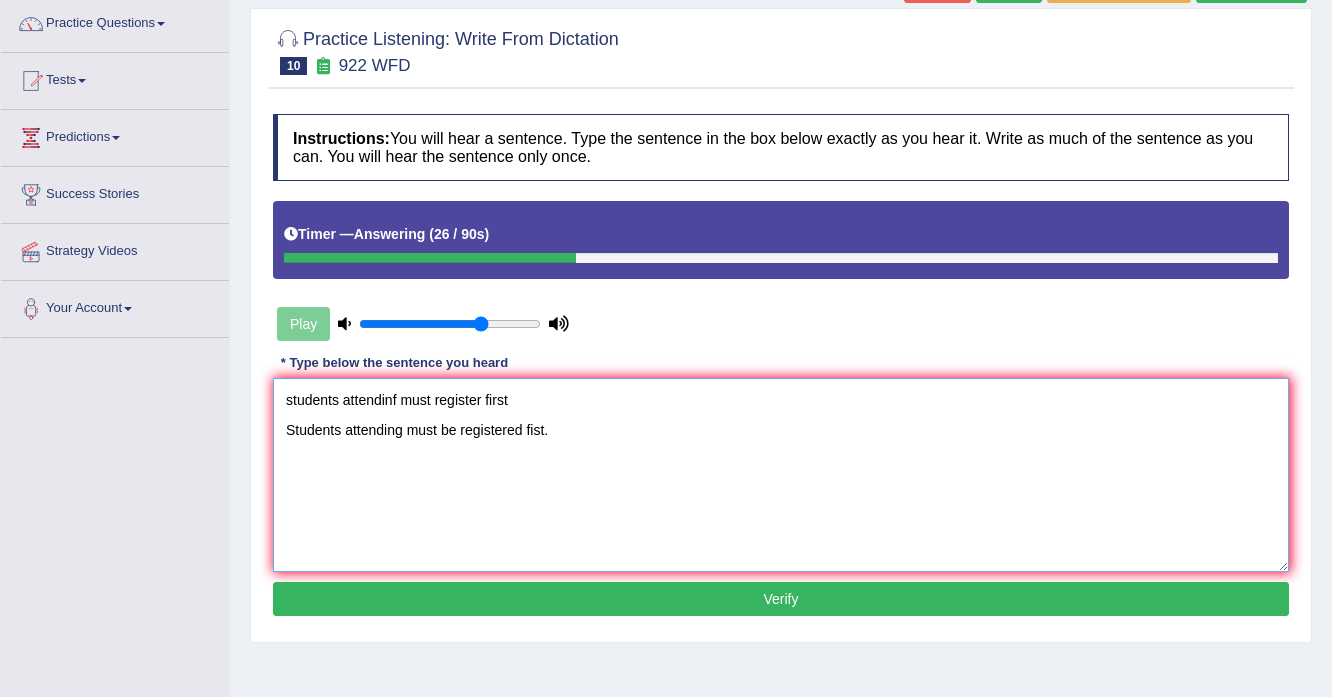 click on "students attendinf must register first
Students attending must be registered fist." at bounding box center (781, 475) 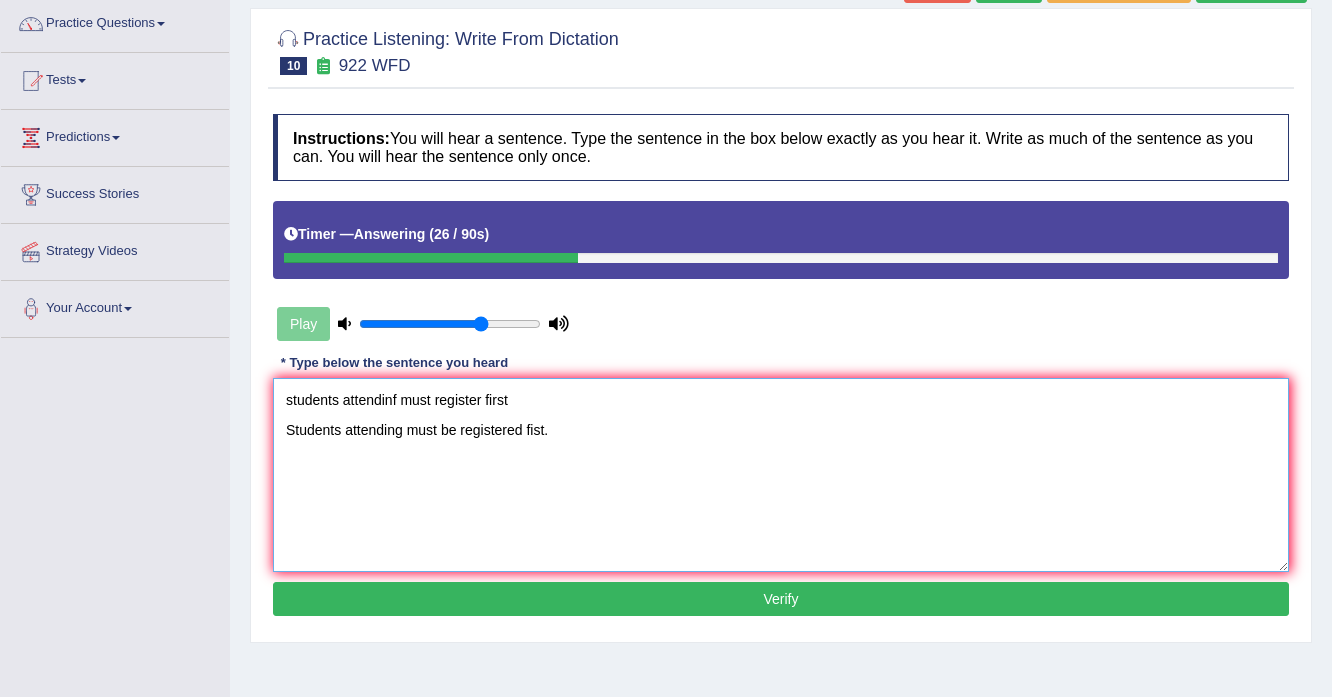 click on "students attendinf must register first
Students attending must be registered fist." at bounding box center (781, 475) 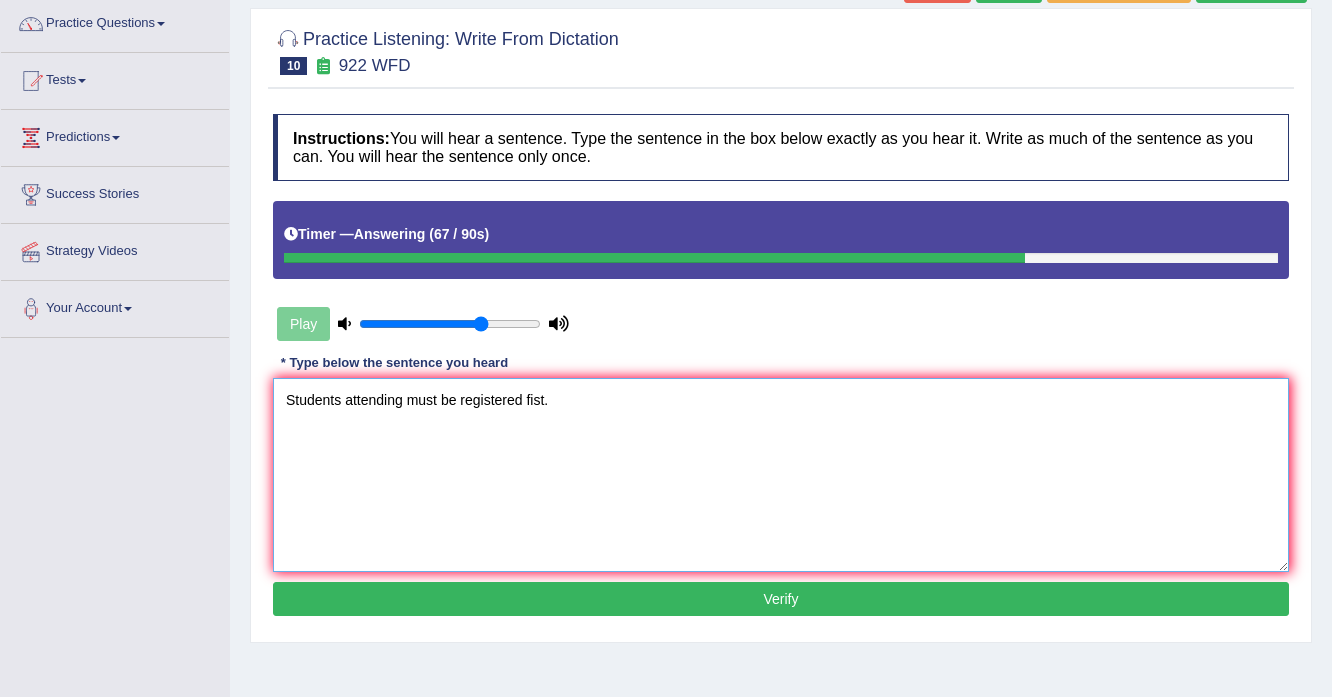 type on "Students attending must be registered fist." 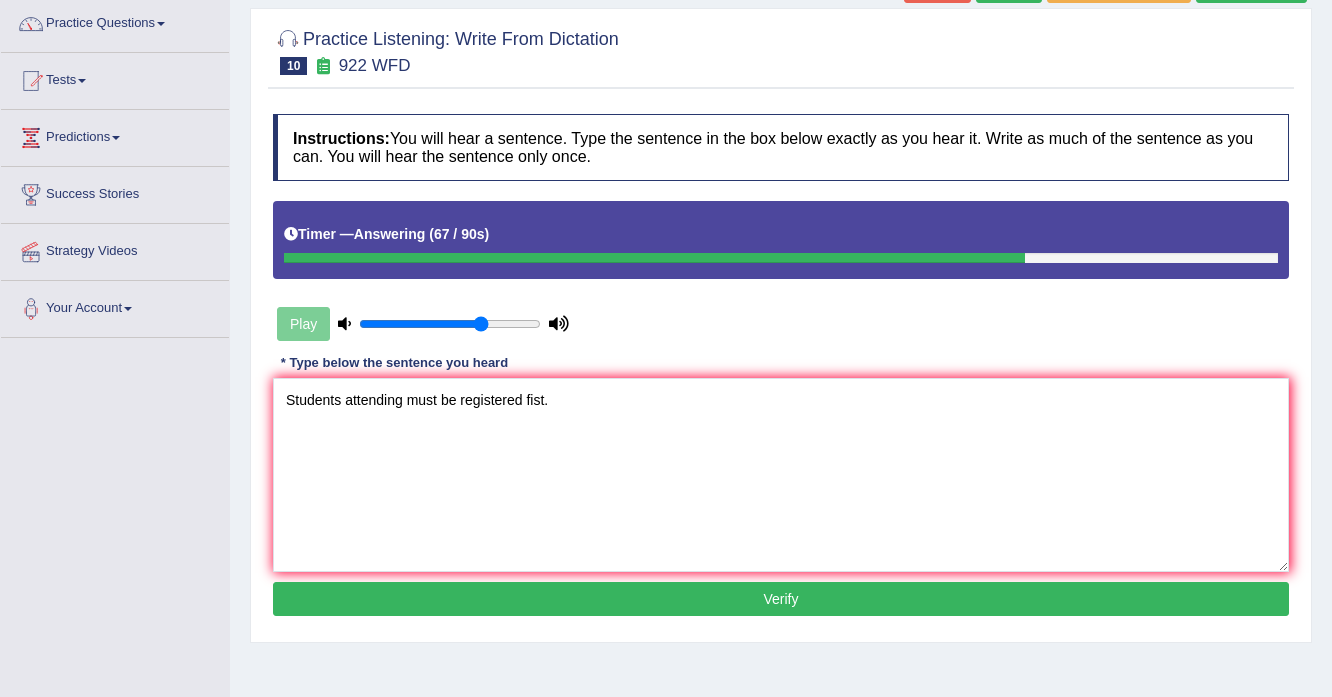 click on "Verify" at bounding box center [781, 599] 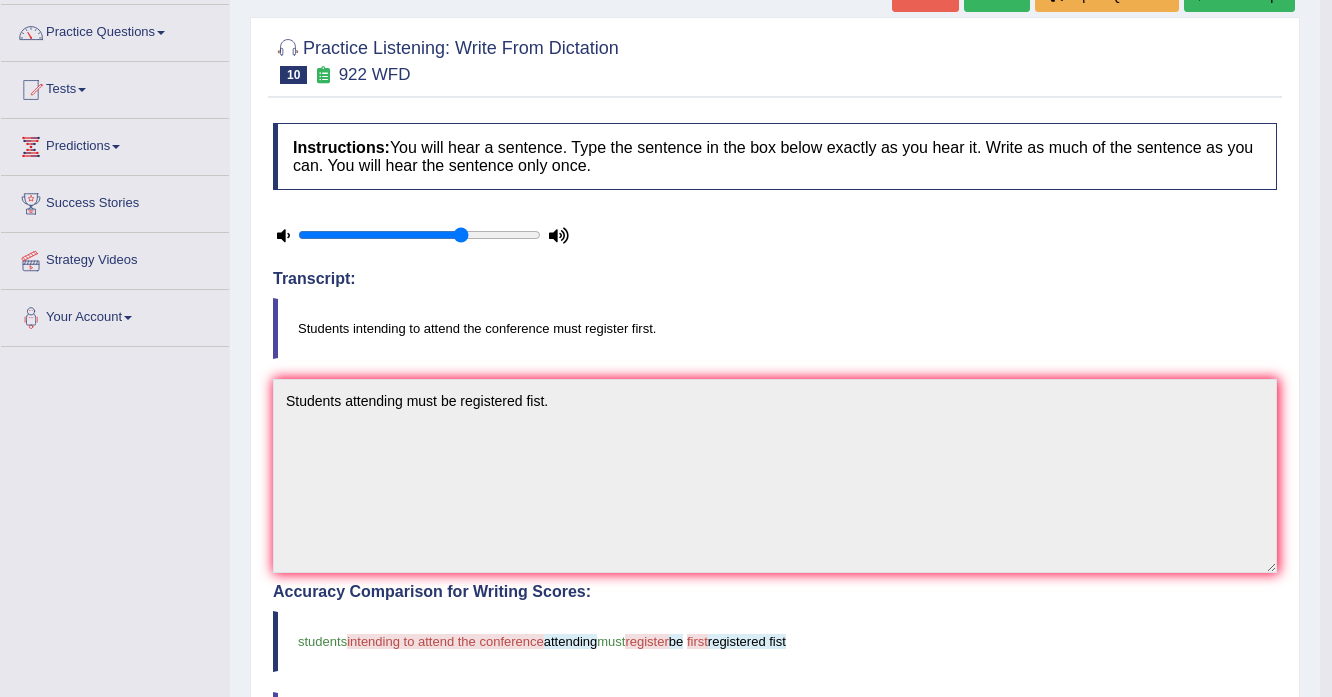 scroll, scrollTop: 80, scrollLeft: 0, axis: vertical 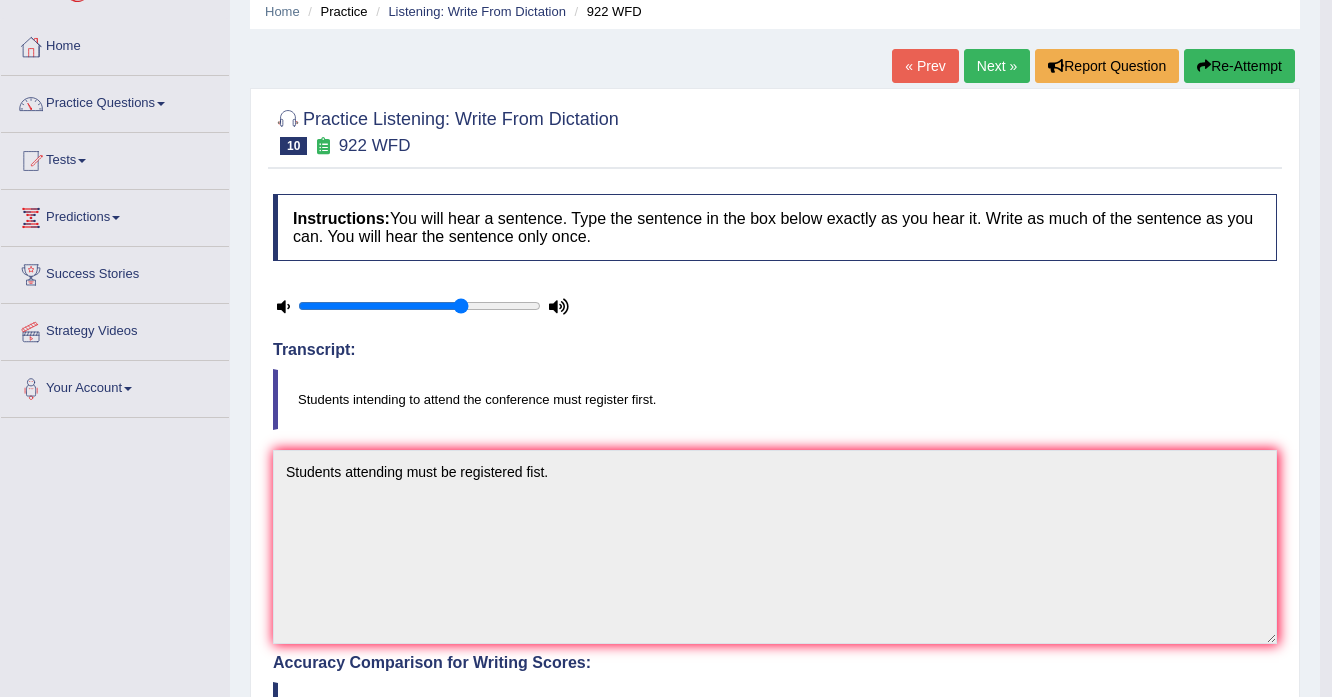 click on "Re-Attempt" at bounding box center (1239, 66) 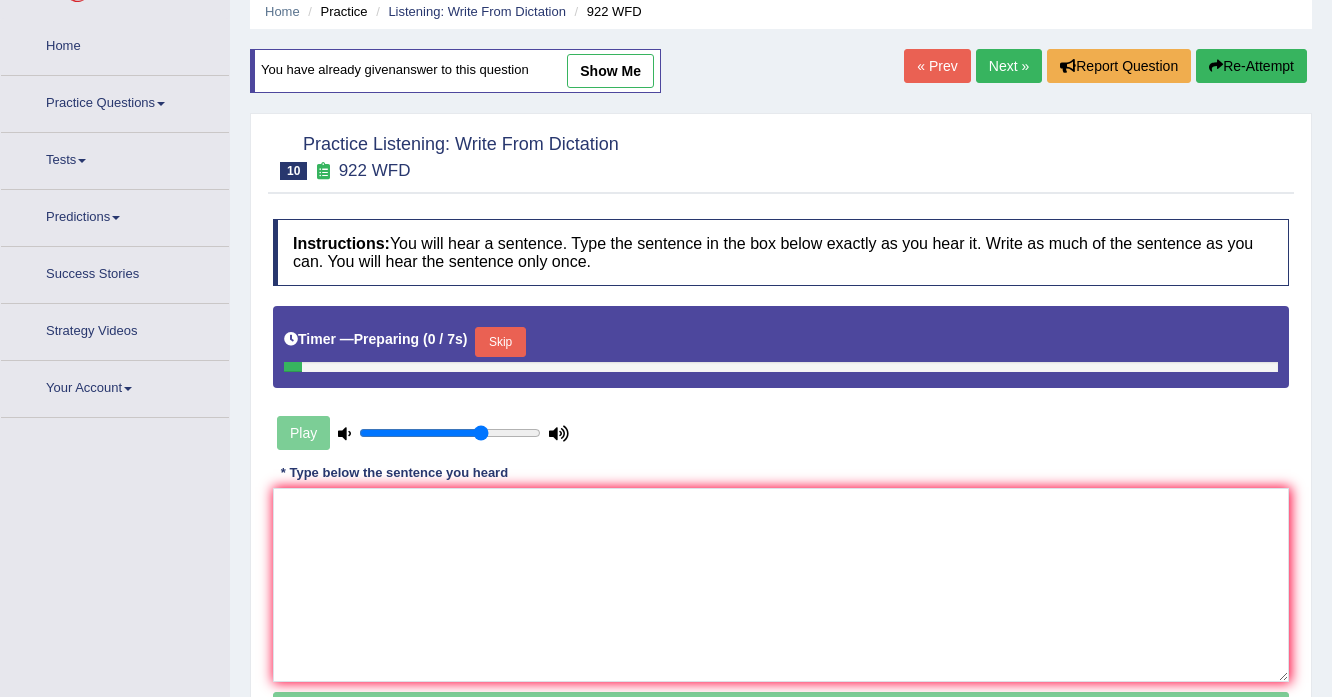 scroll, scrollTop: 80, scrollLeft: 0, axis: vertical 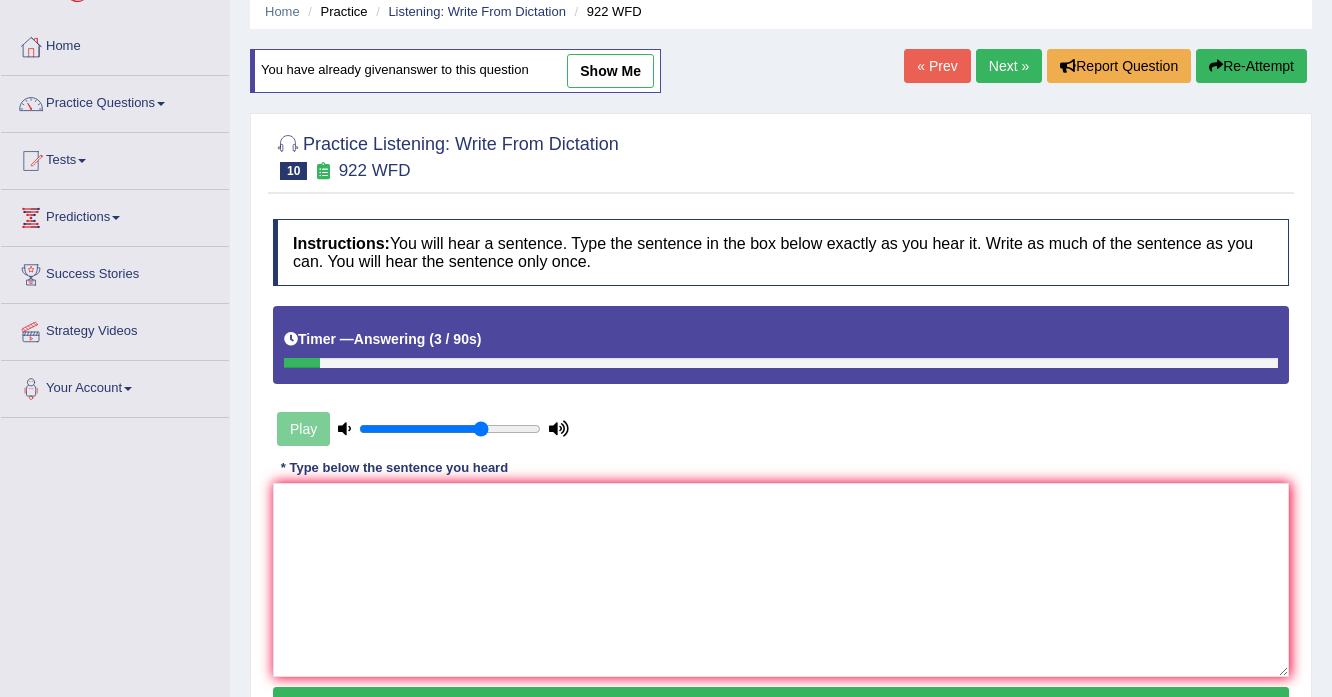 click on "Next »" at bounding box center [1009, 66] 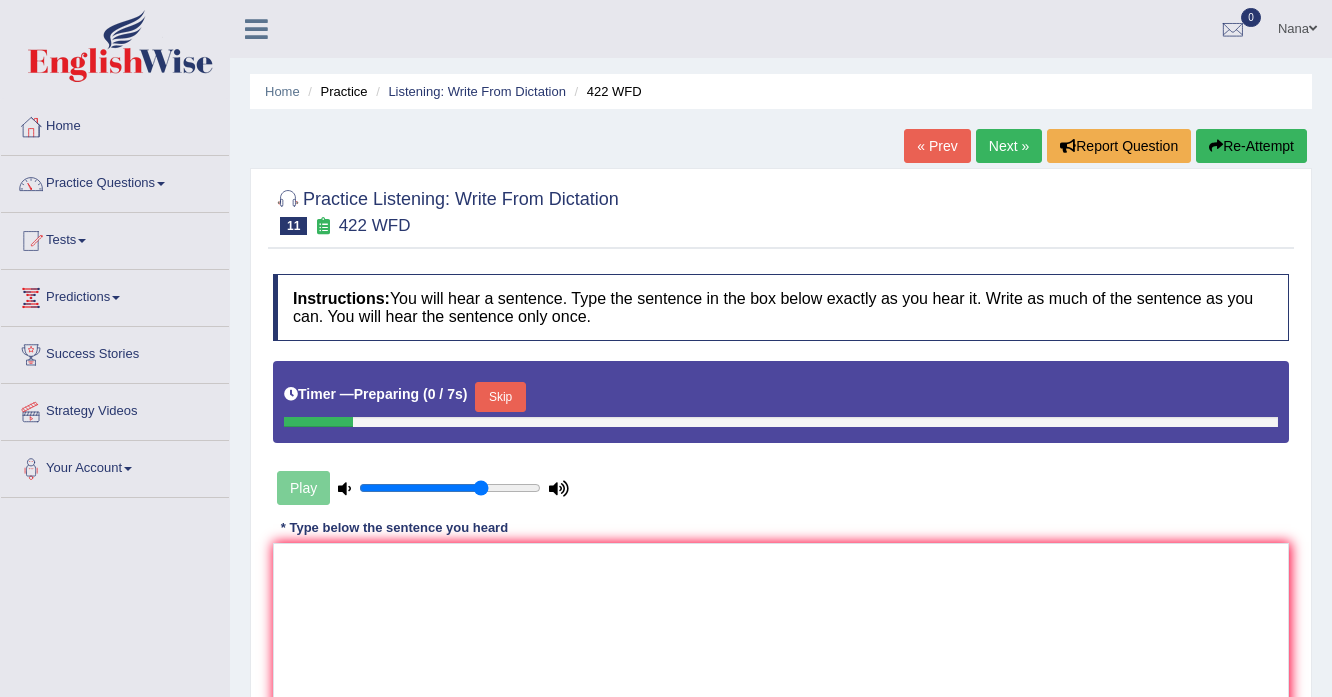 scroll, scrollTop: 28, scrollLeft: 0, axis: vertical 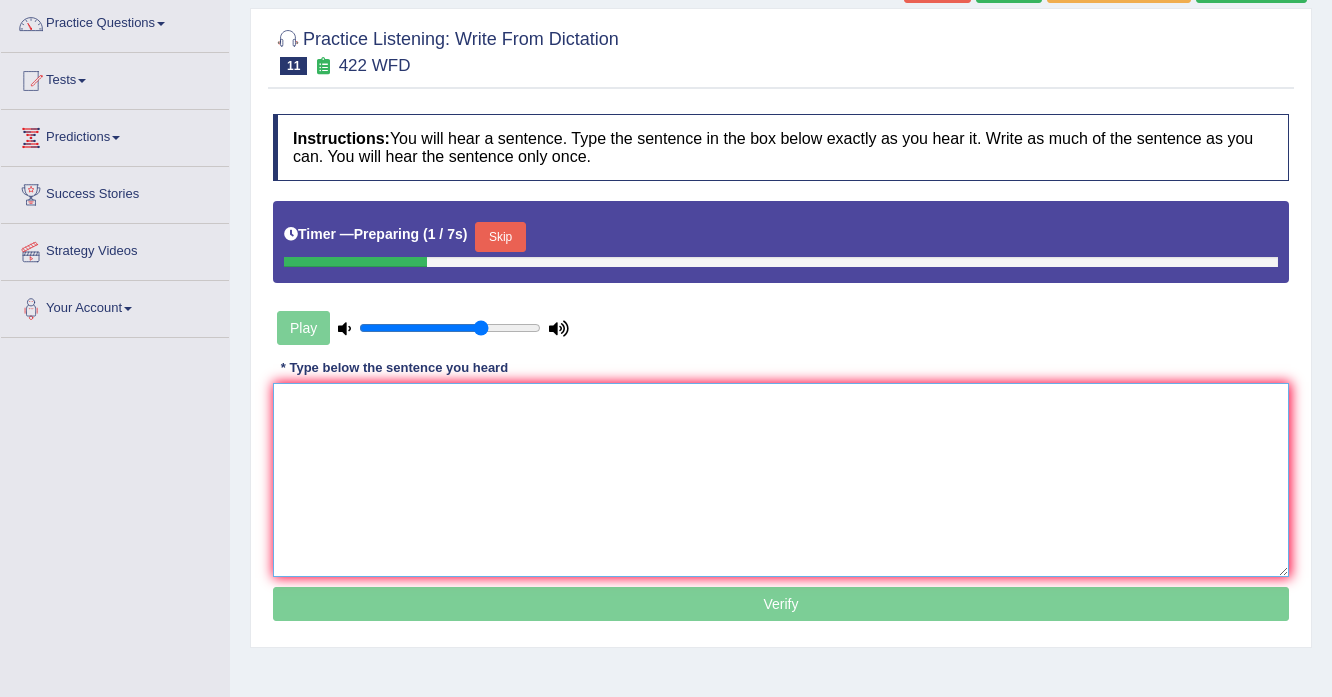 click at bounding box center (781, 480) 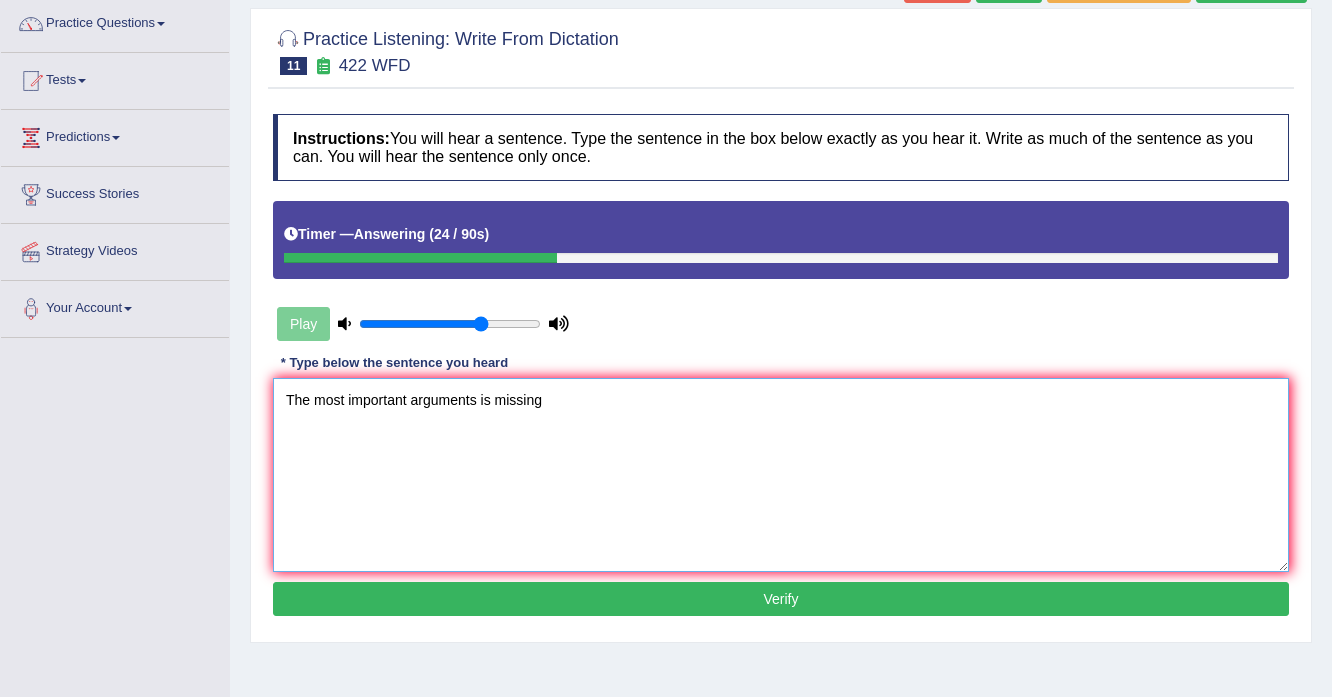 click on "The most important arguments is missing" at bounding box center (781, 475) 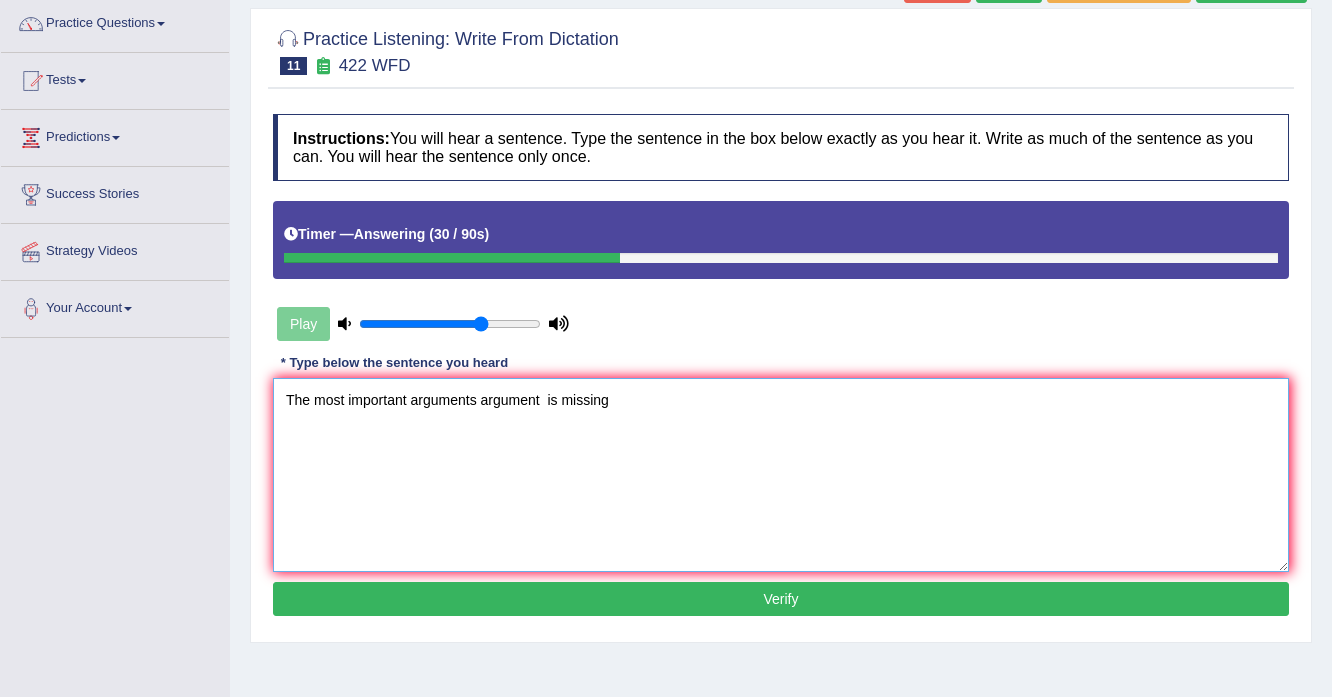 click on "The most important arguments argument  is missing" at bounding box center (781, 475) 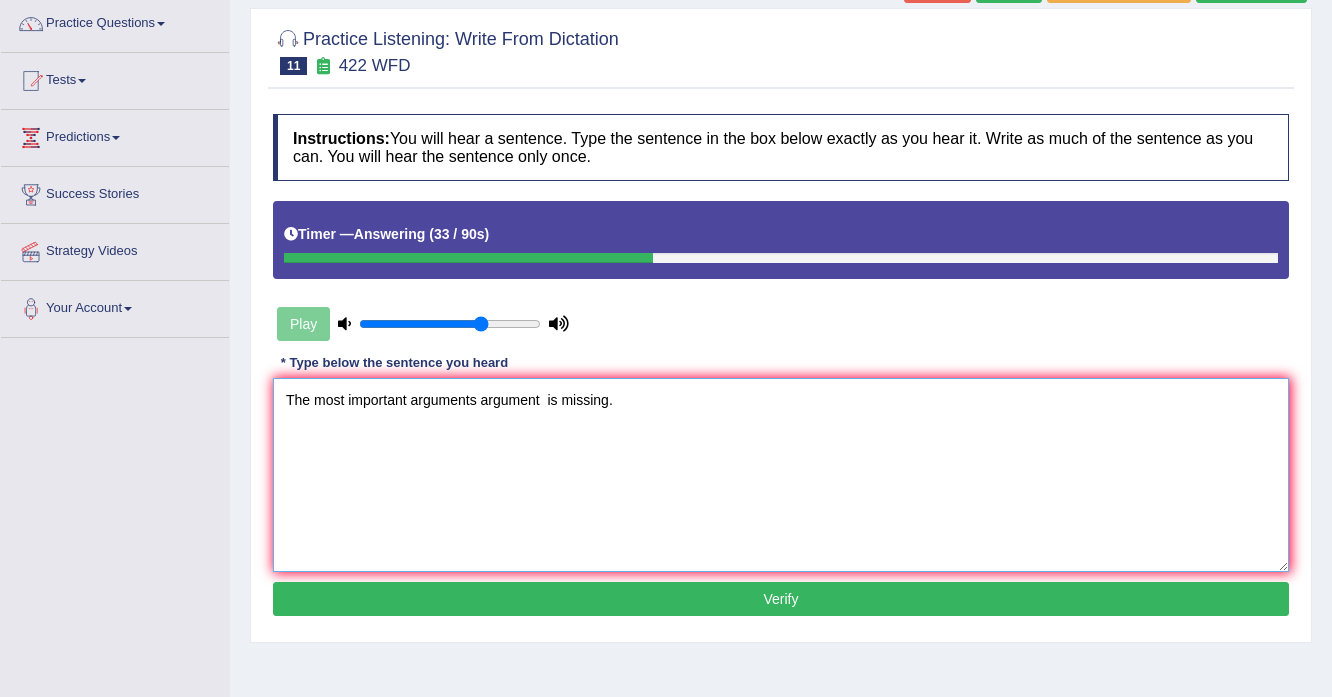 type on "The most important arguments argument  is missing." 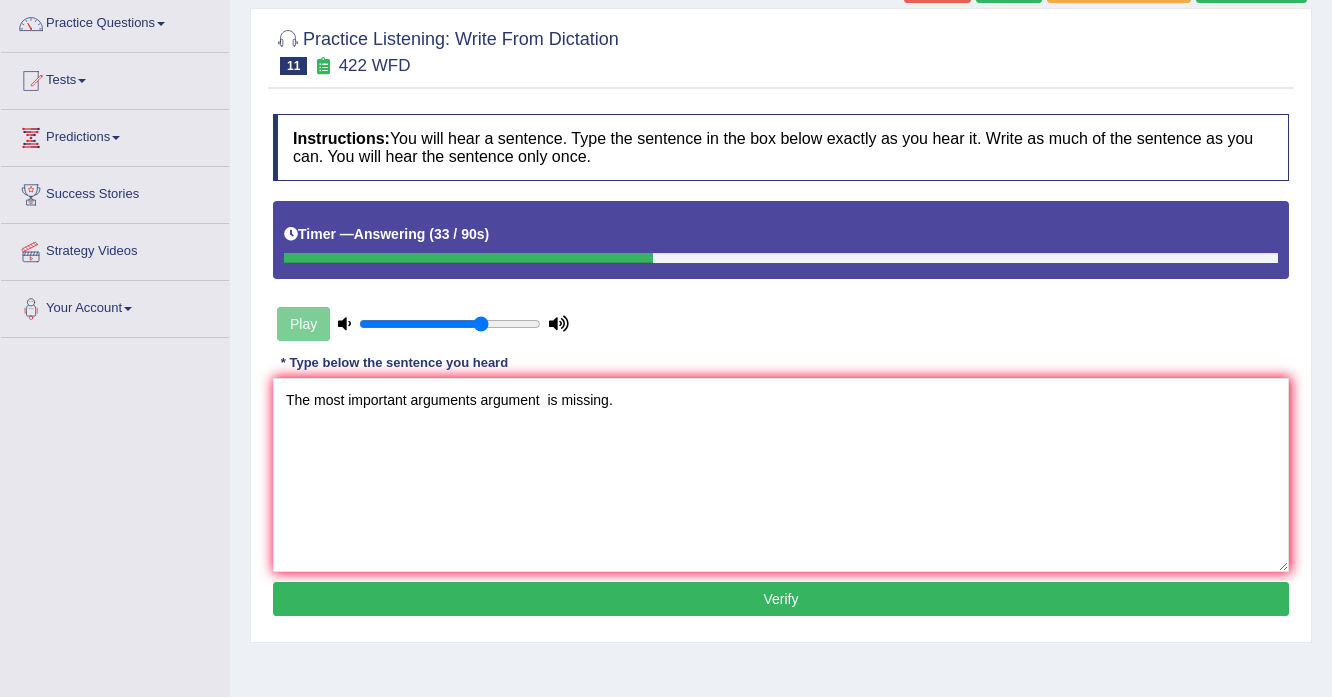 click on "Verify" at bounding box center [781, 599] 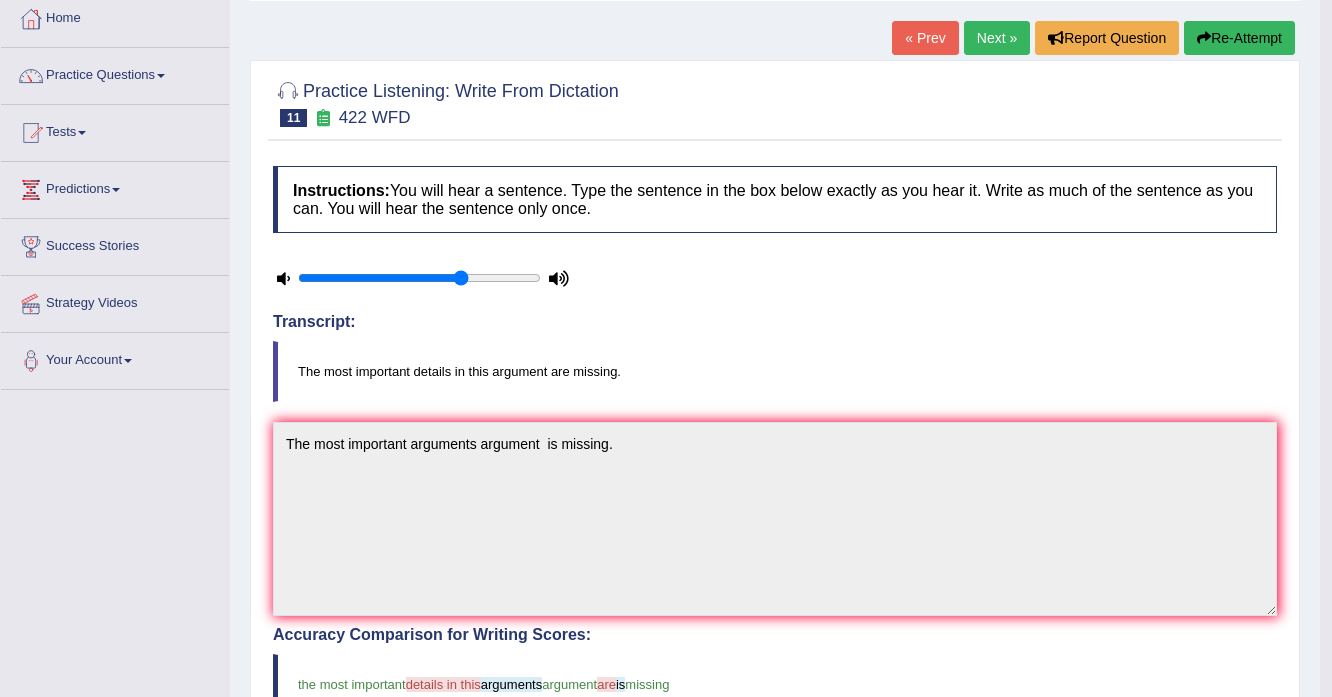 scroll, scrollTop: 80, scrollLeft: 0, axis: vertical 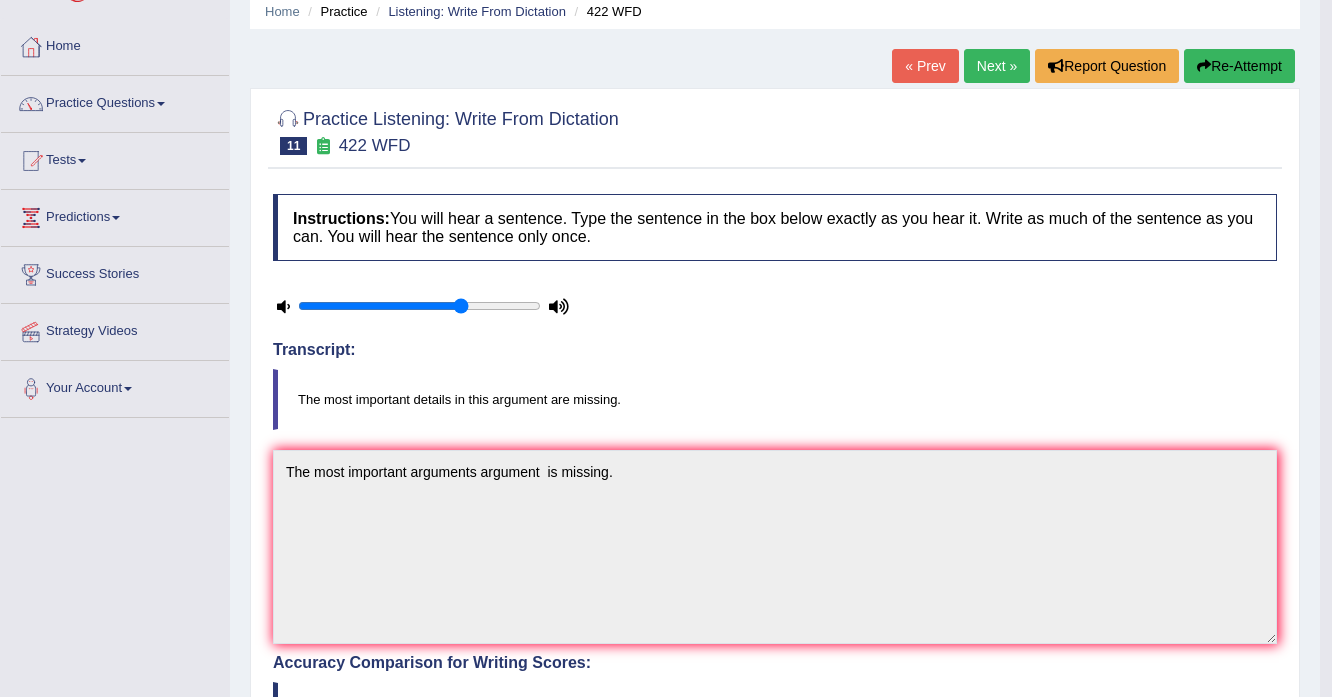 click on "Re-Attempt" at bounding box center [1239, 66] 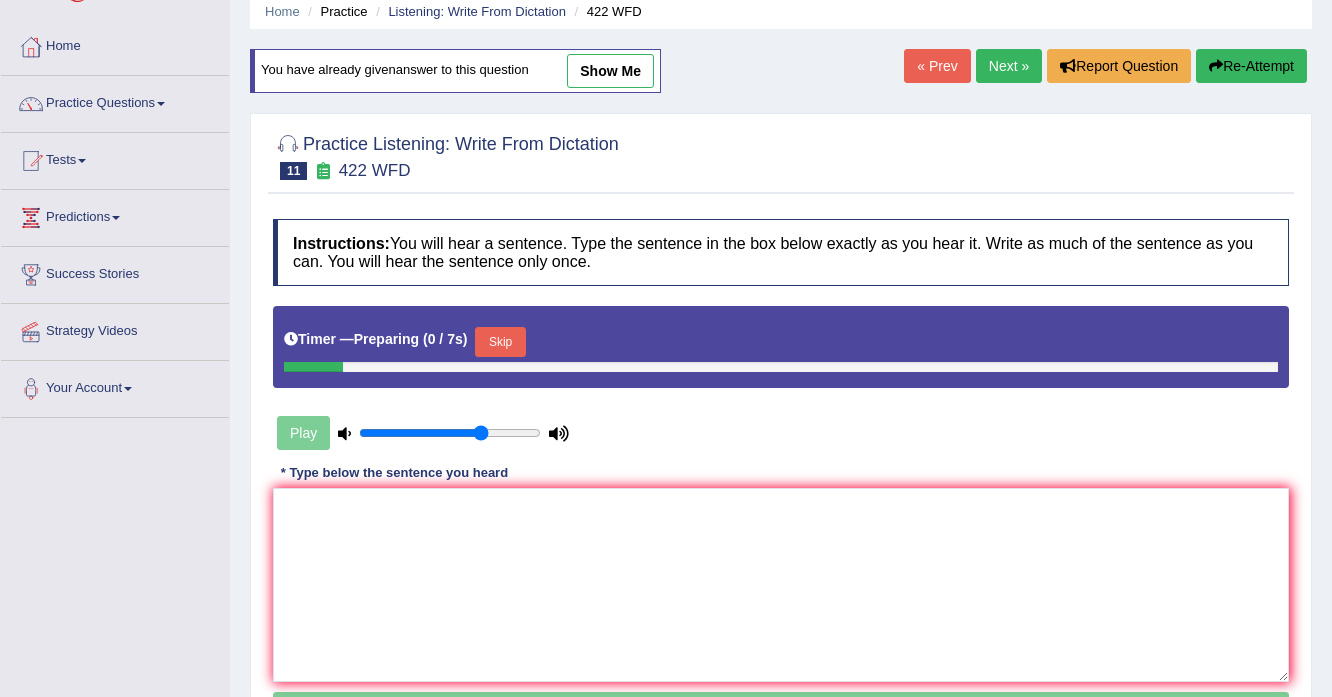 scroll, scrollTop: 80, scrollLeft: 0, axis: vertical 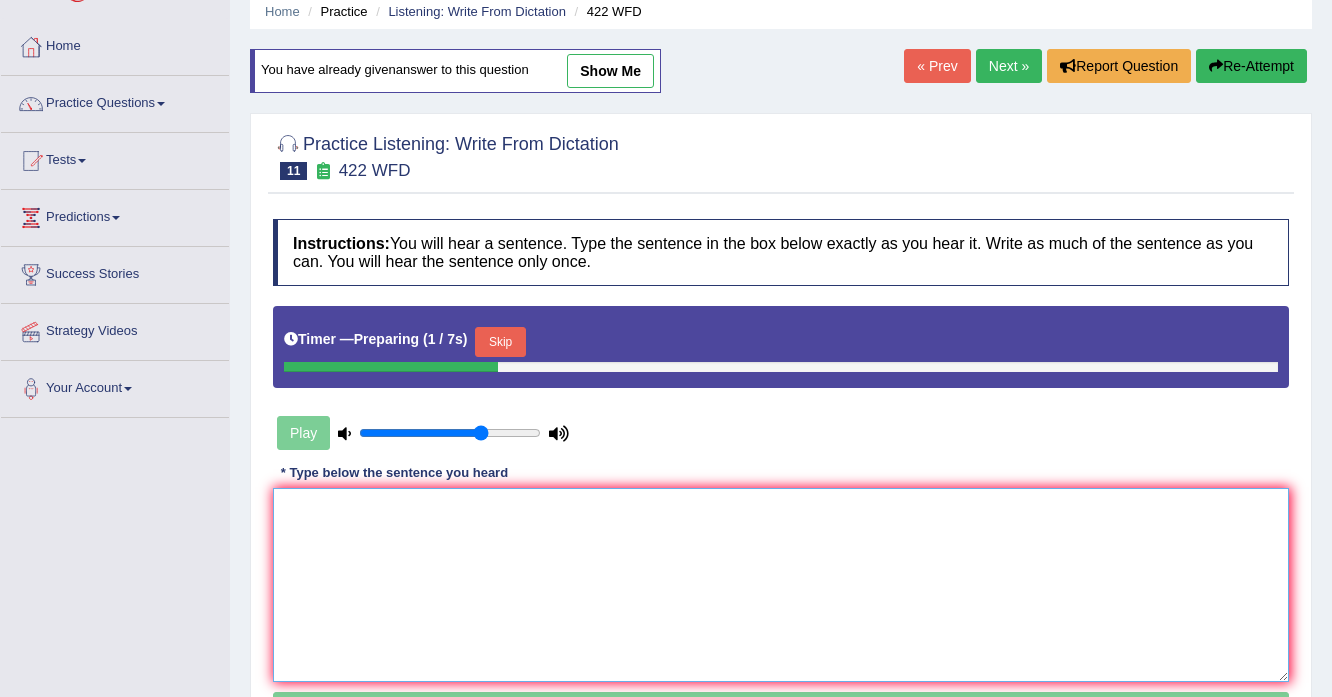 click at bounding box center (781, 585) 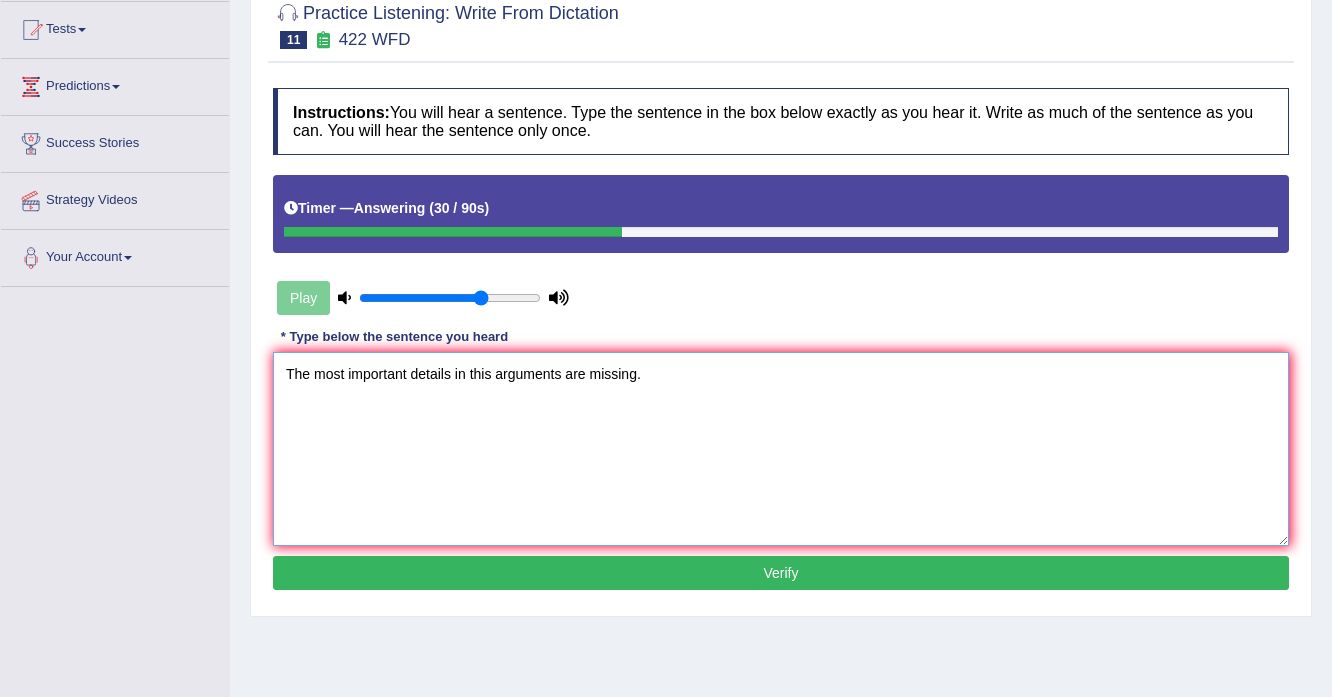 scroll, scrollTop: 240, scrollLeft: 0, axis: vertical 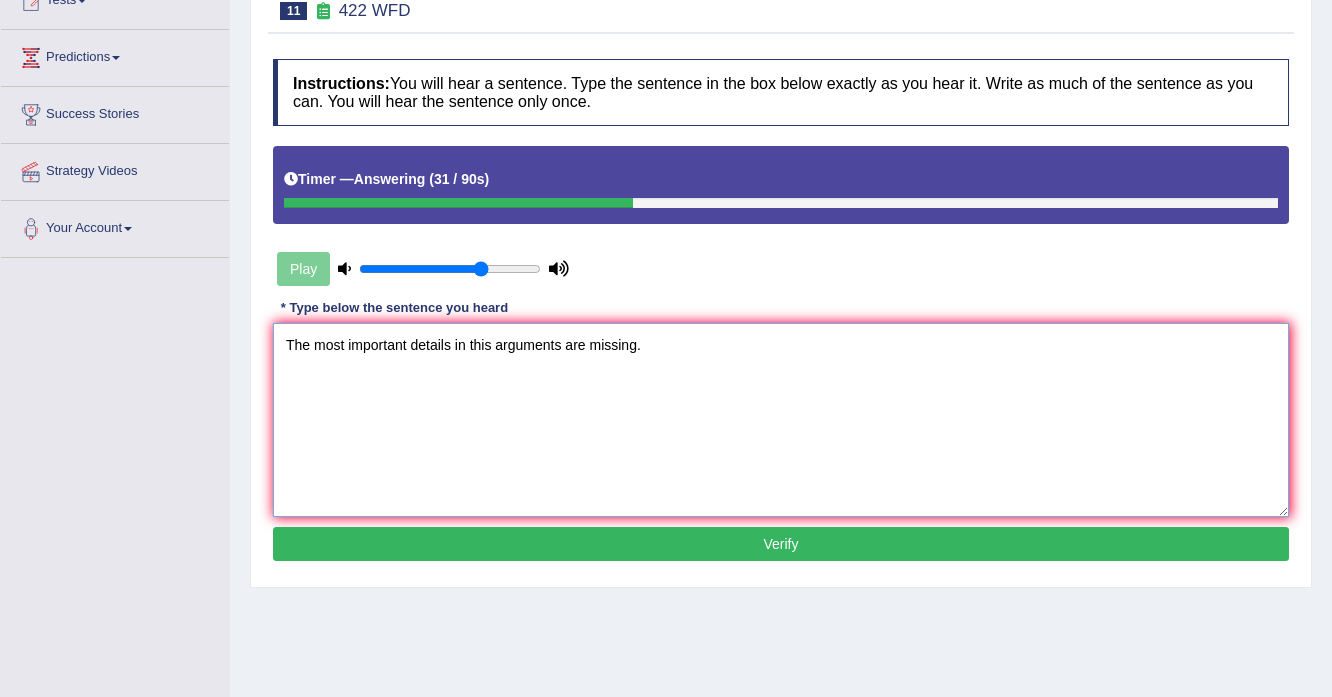 type on "The most important details in this arguments are missing." 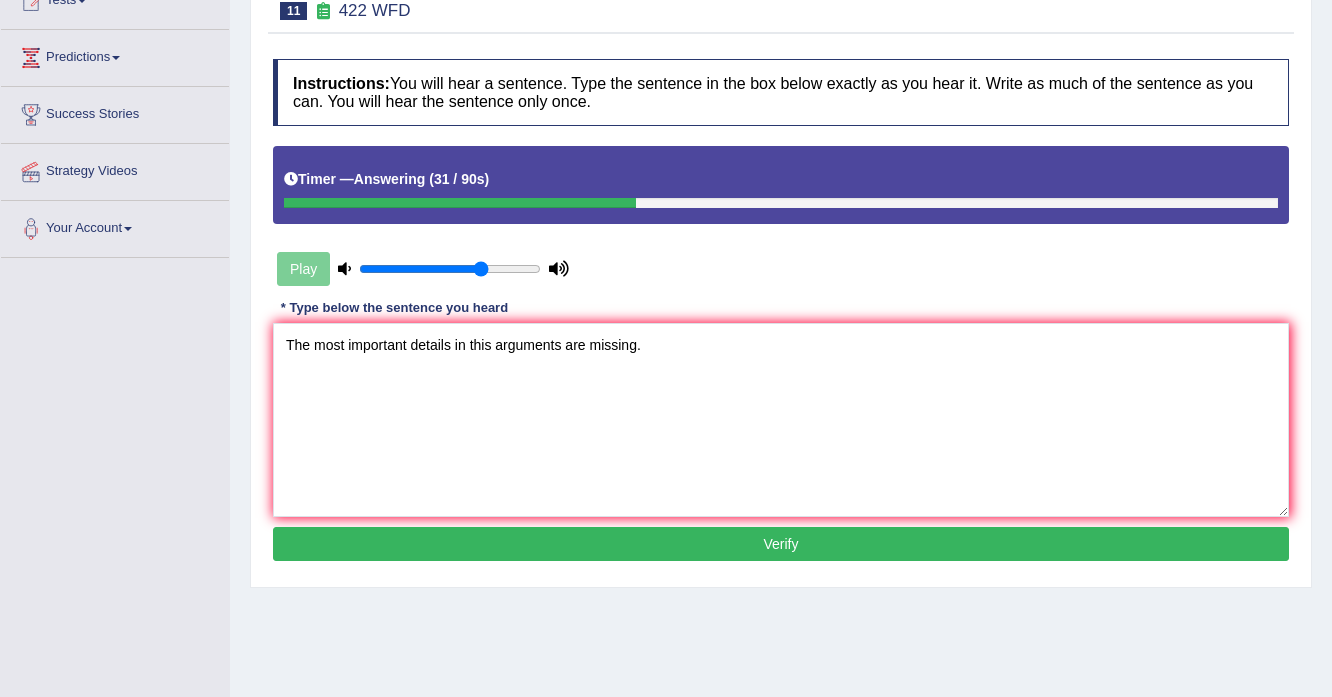 click on "Verify" at bounding box center [781, 544] 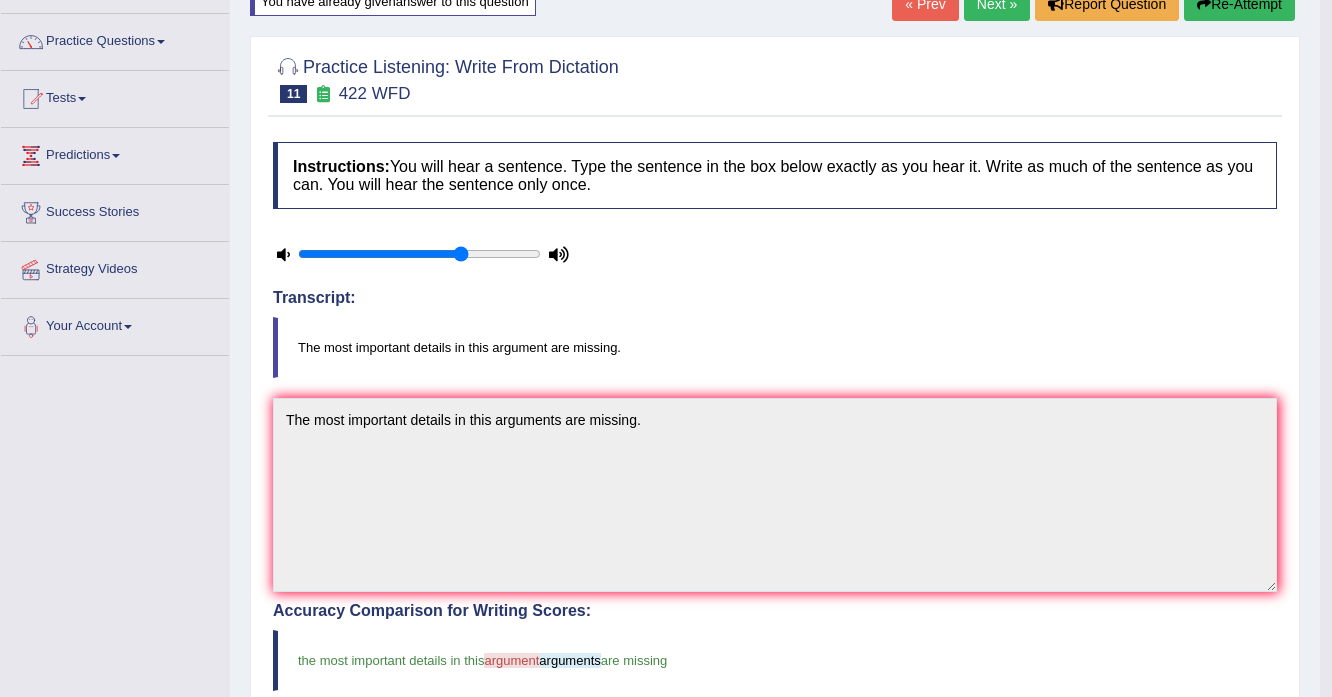 scroll, scrollTop: 80, scrollLeft: 0, axis: vertical 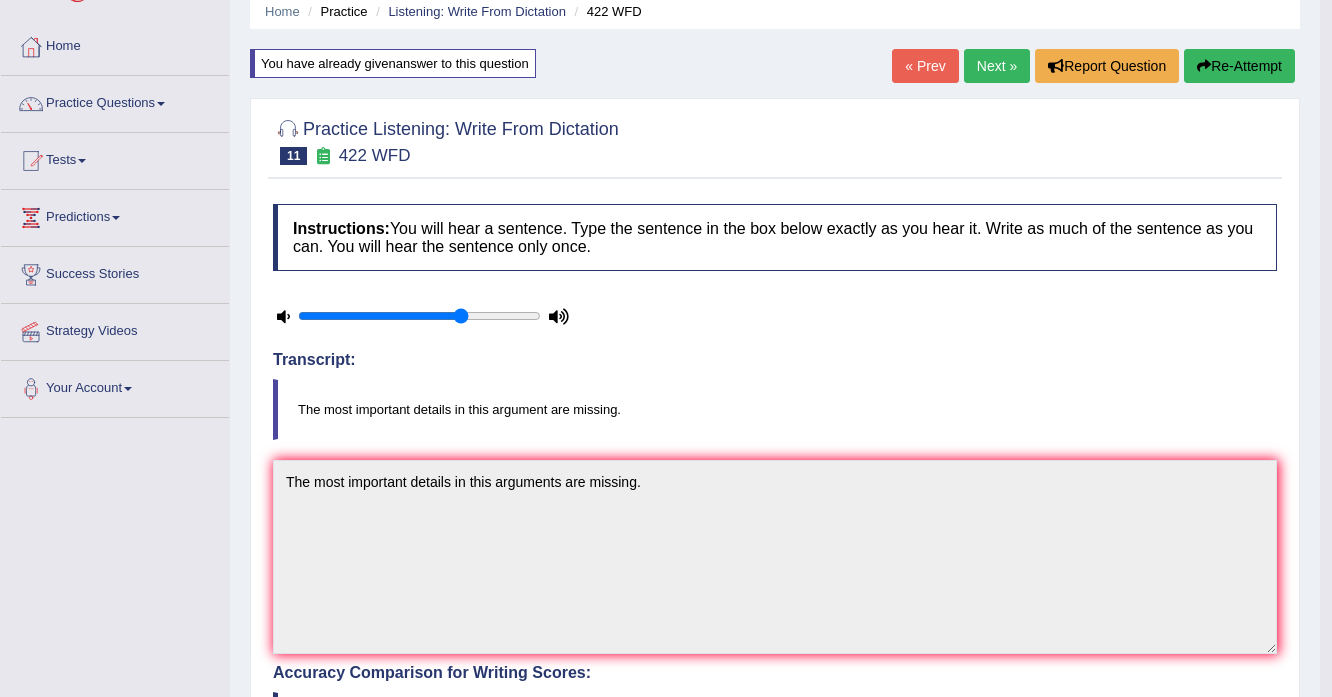 click on "Next »" at bounding box center [997, 66] 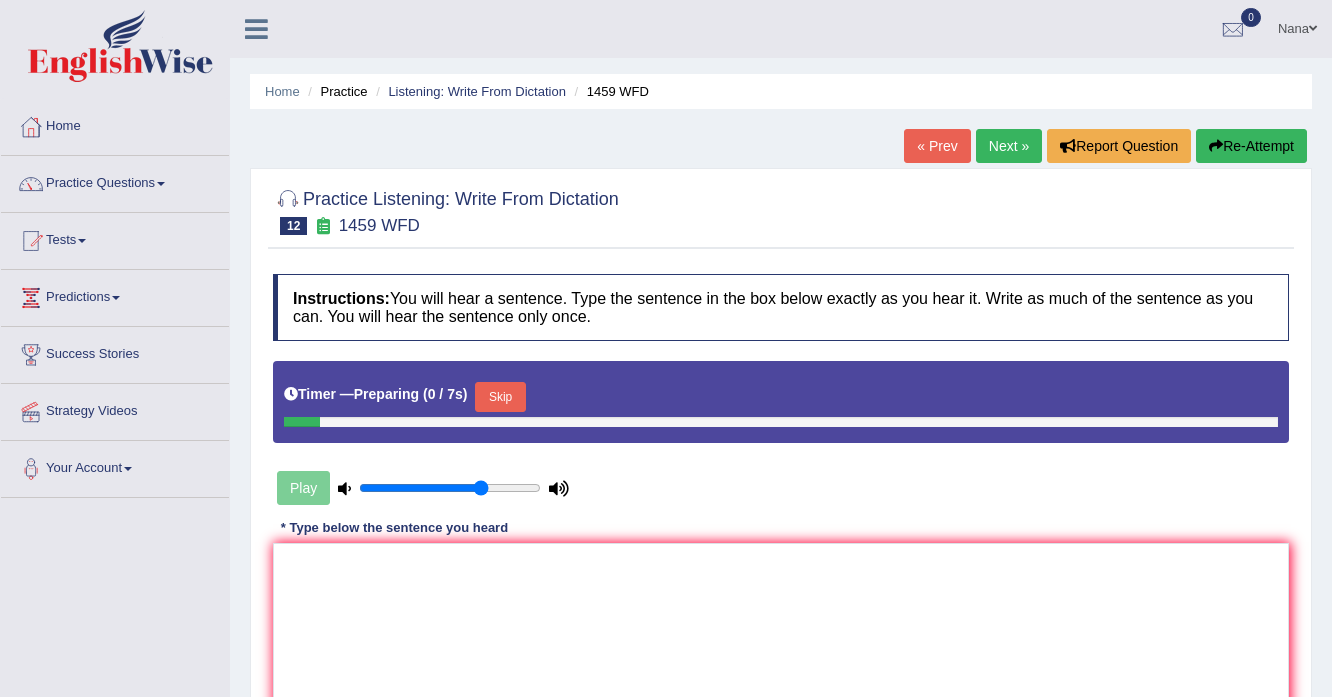 scroll, scrollTop: 0, scrollLeft: 0, axis: both 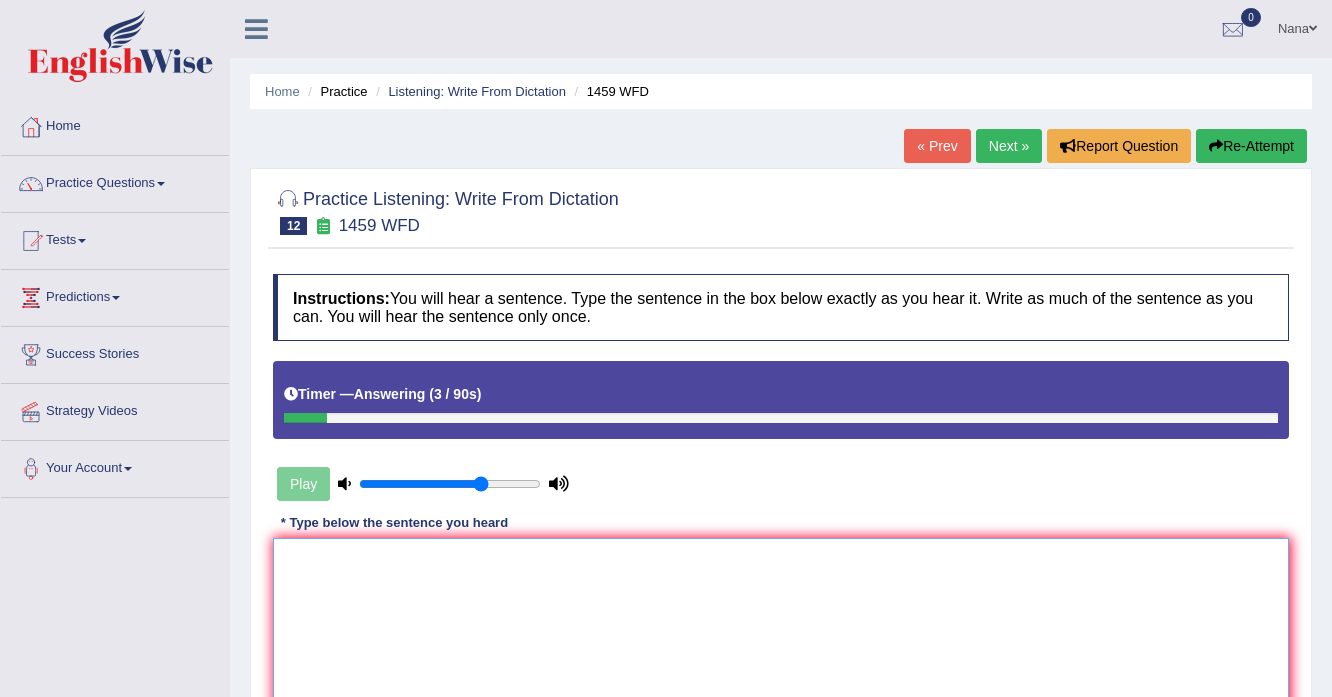 click at bounding box center [781, 635] 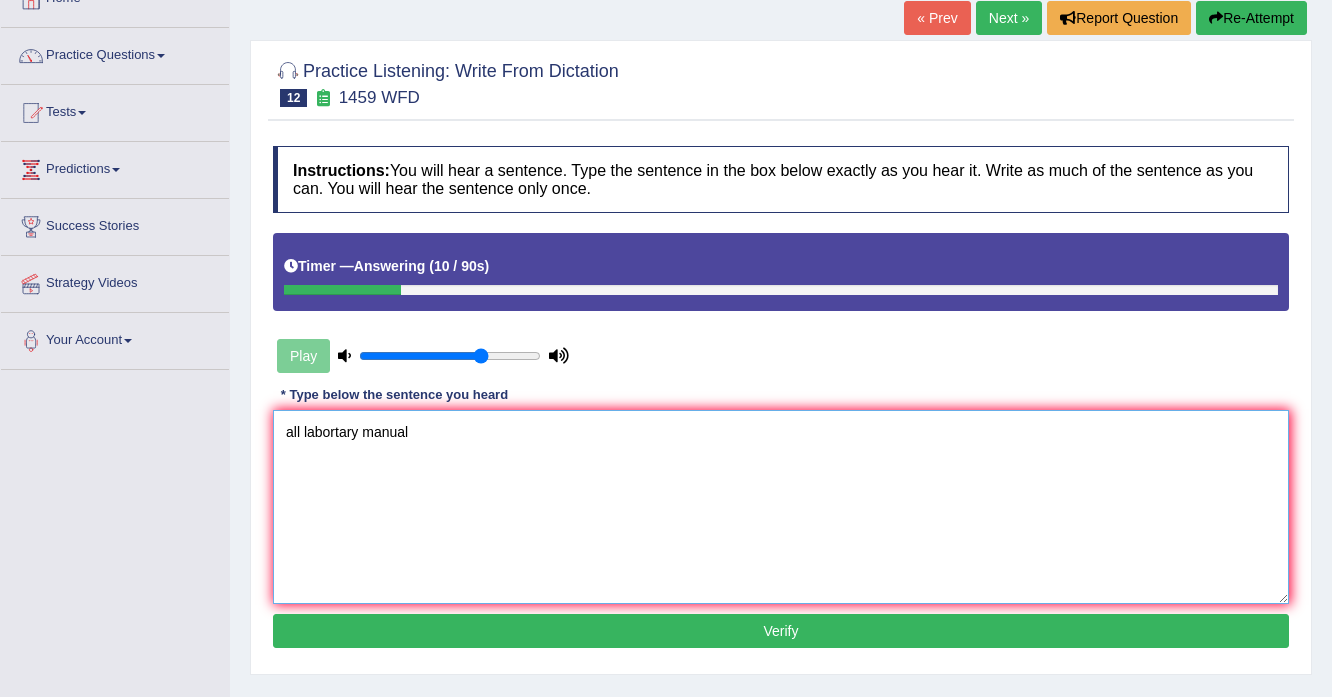 scroll, scrollTop: 160, scrollLeft: 0, axis: vertical 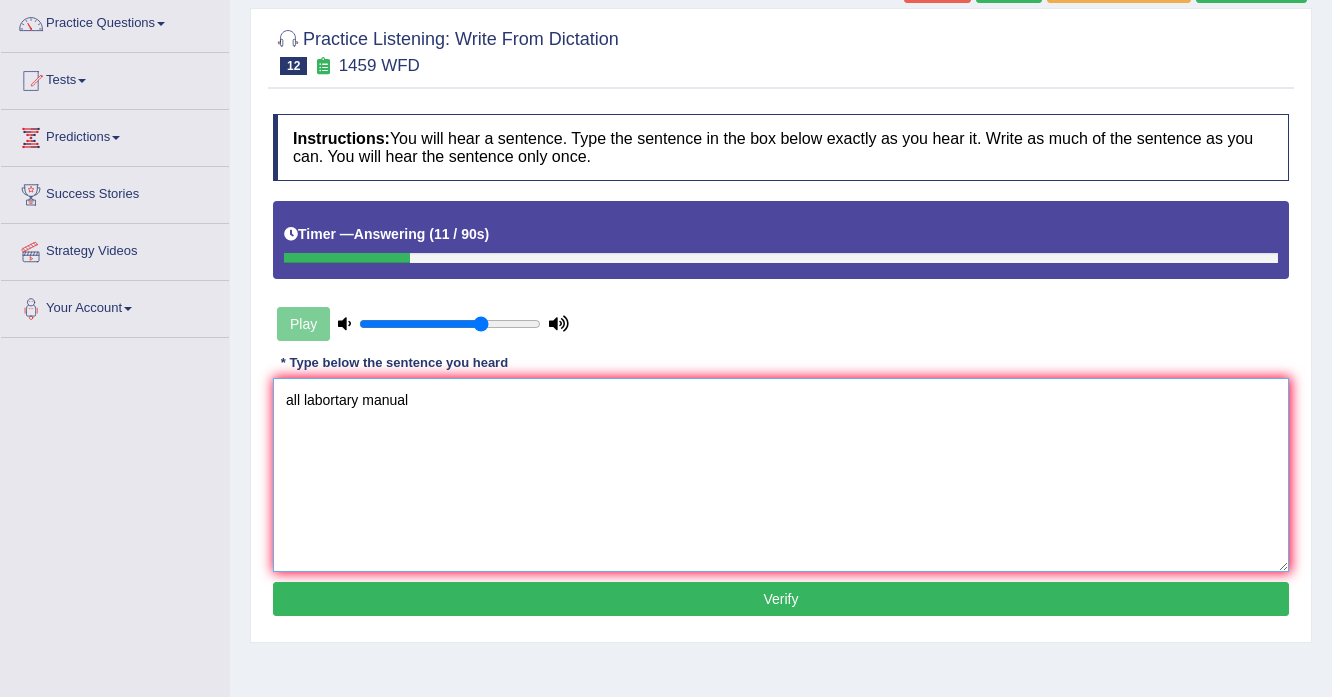 type on "all labortary manual" 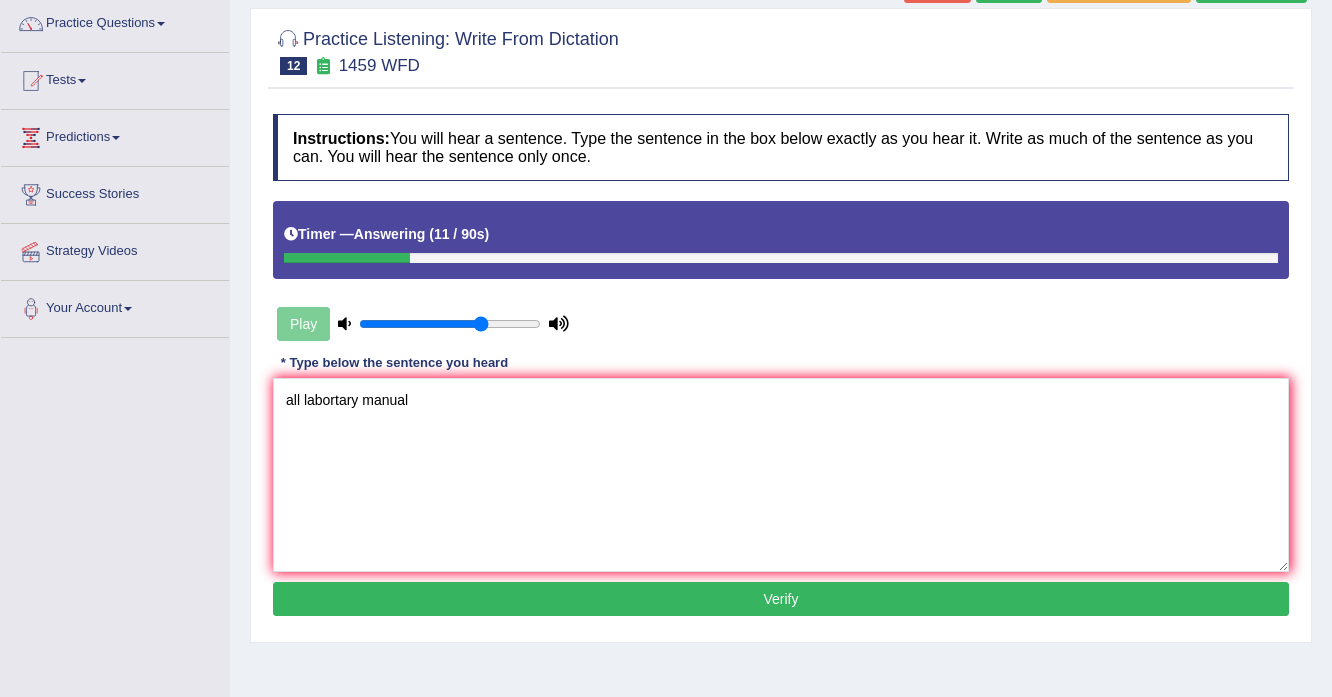 click on "Verify" at bounding box center (781, 599) 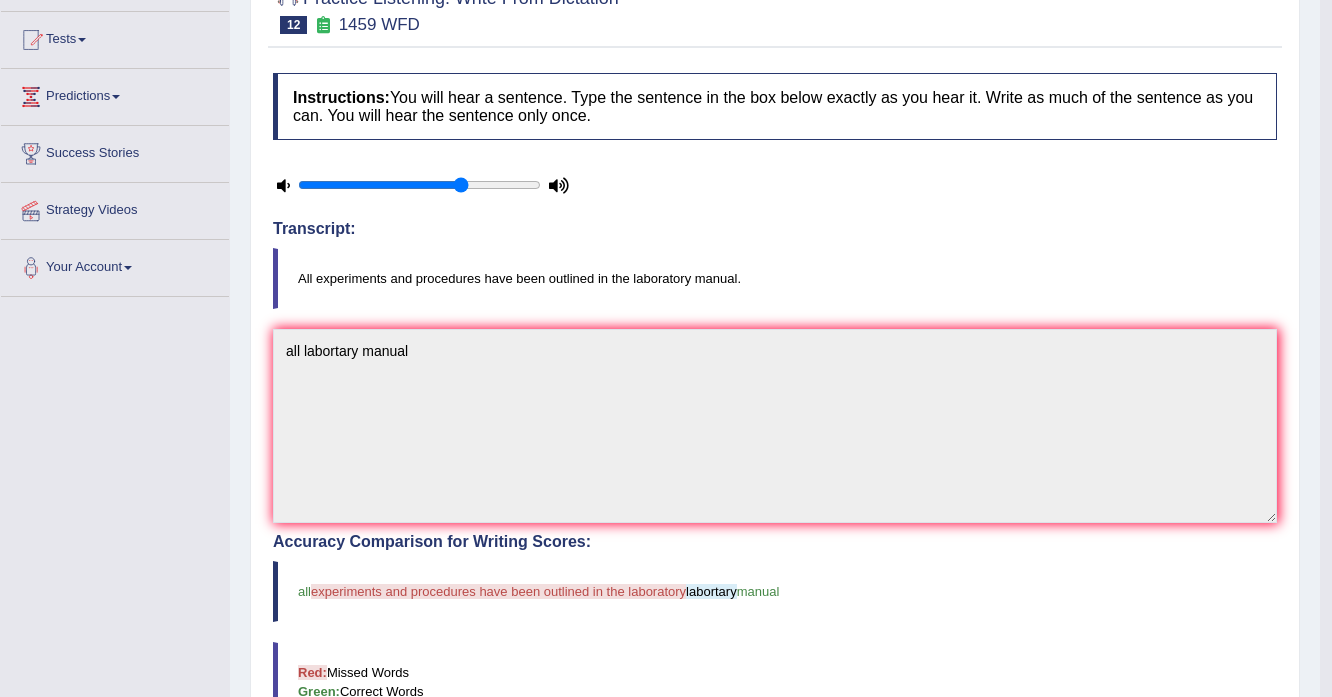 scroll, scrollTop: 80, scrollLeft: 0, axis: vertical 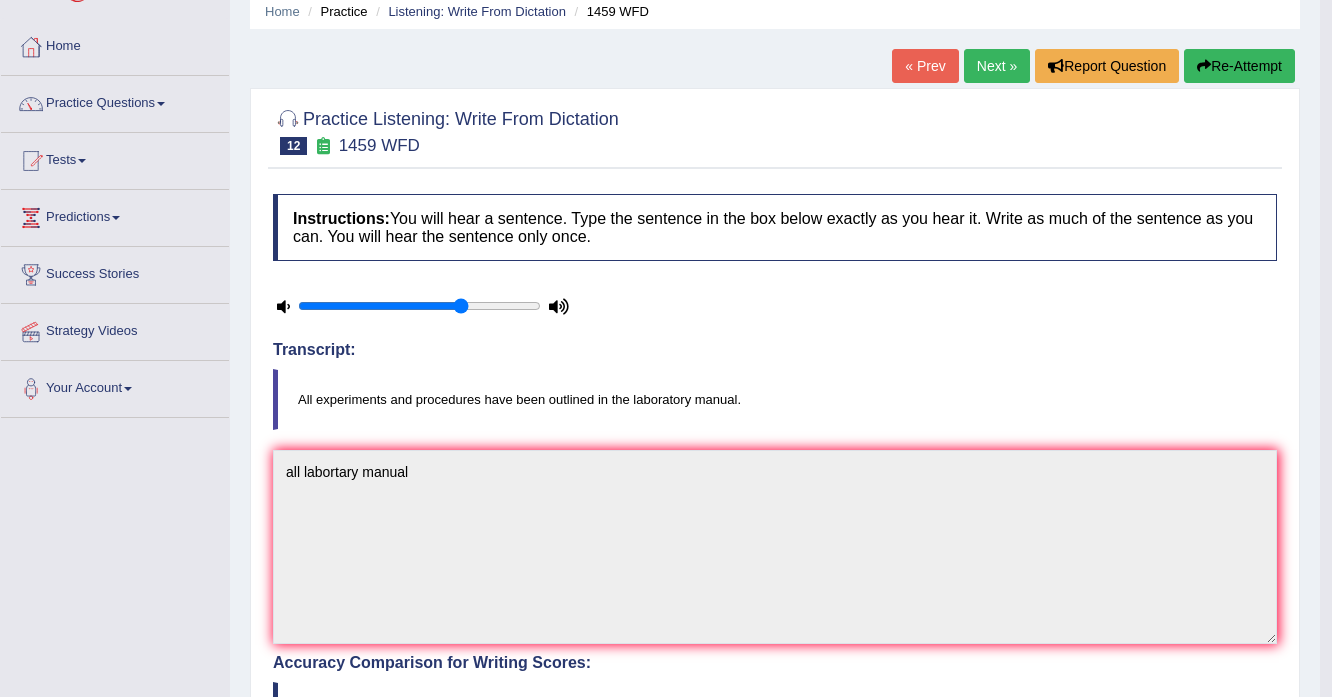 click on "Re-Attempt" at bounding box center (1239, 66) 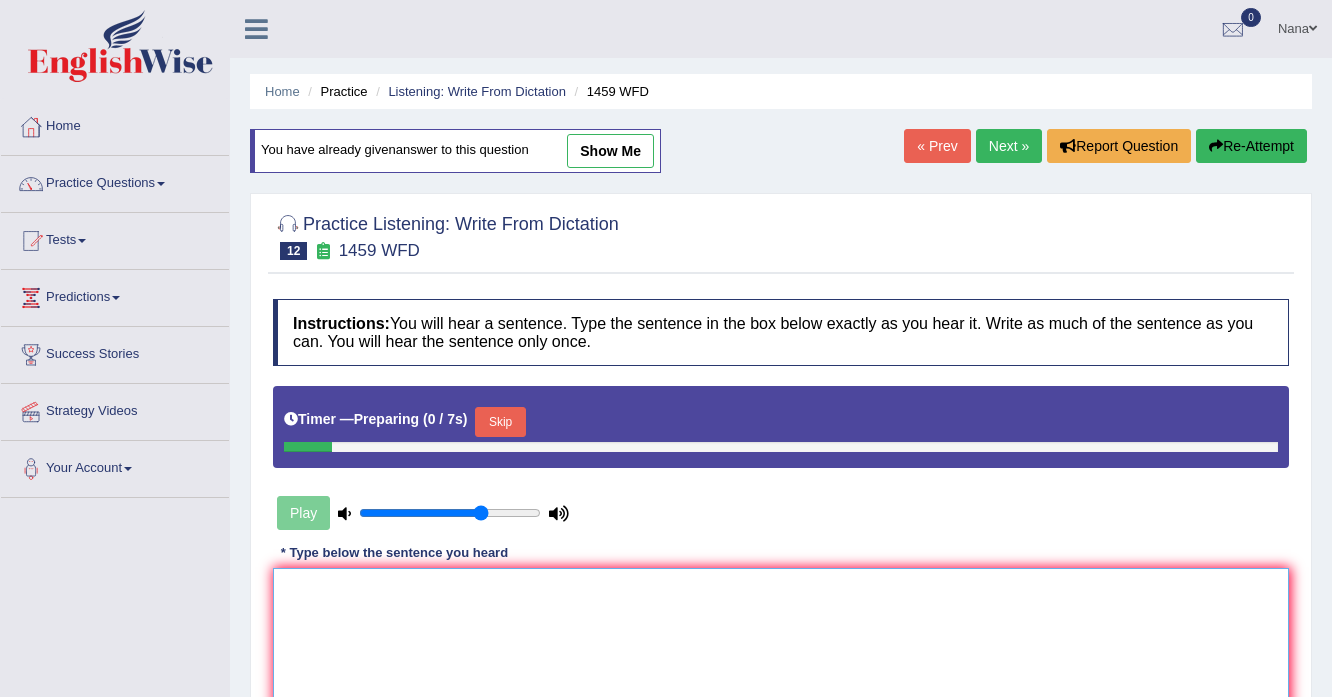 scroll, scrollTop: 80, scrollLeft: 0, axis: vertical 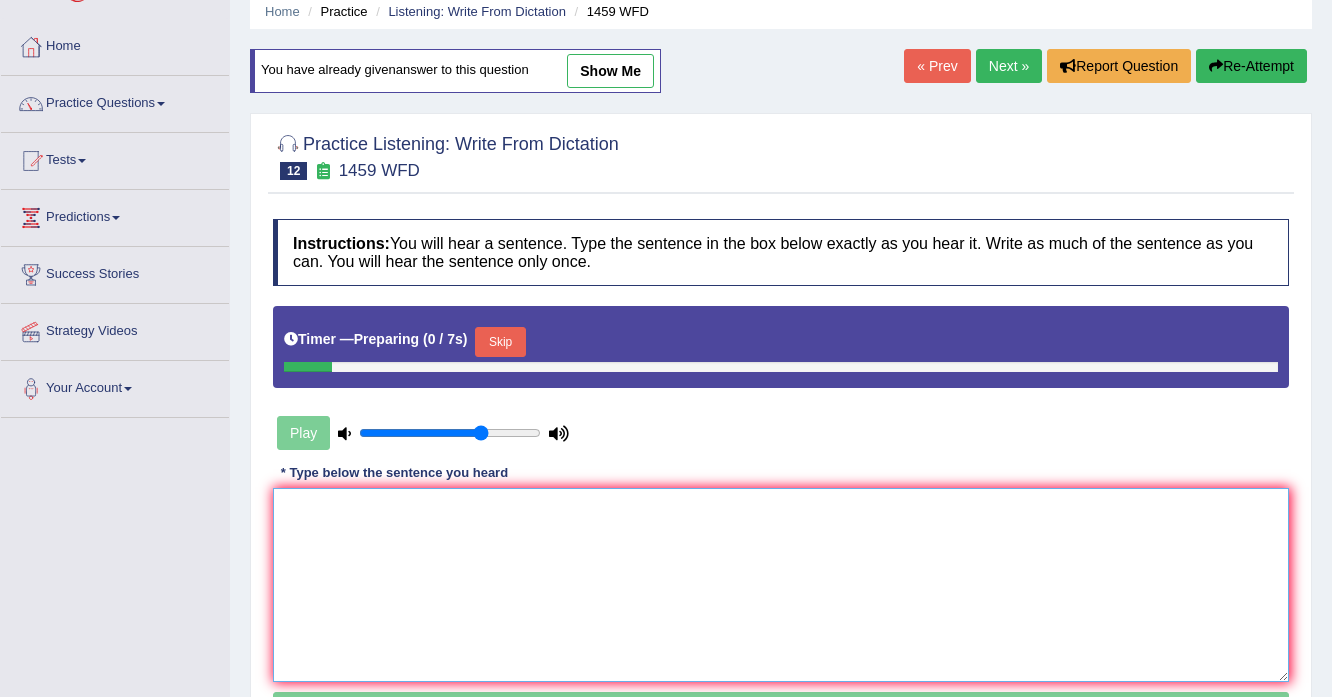 click at bounding box center [781, 585] 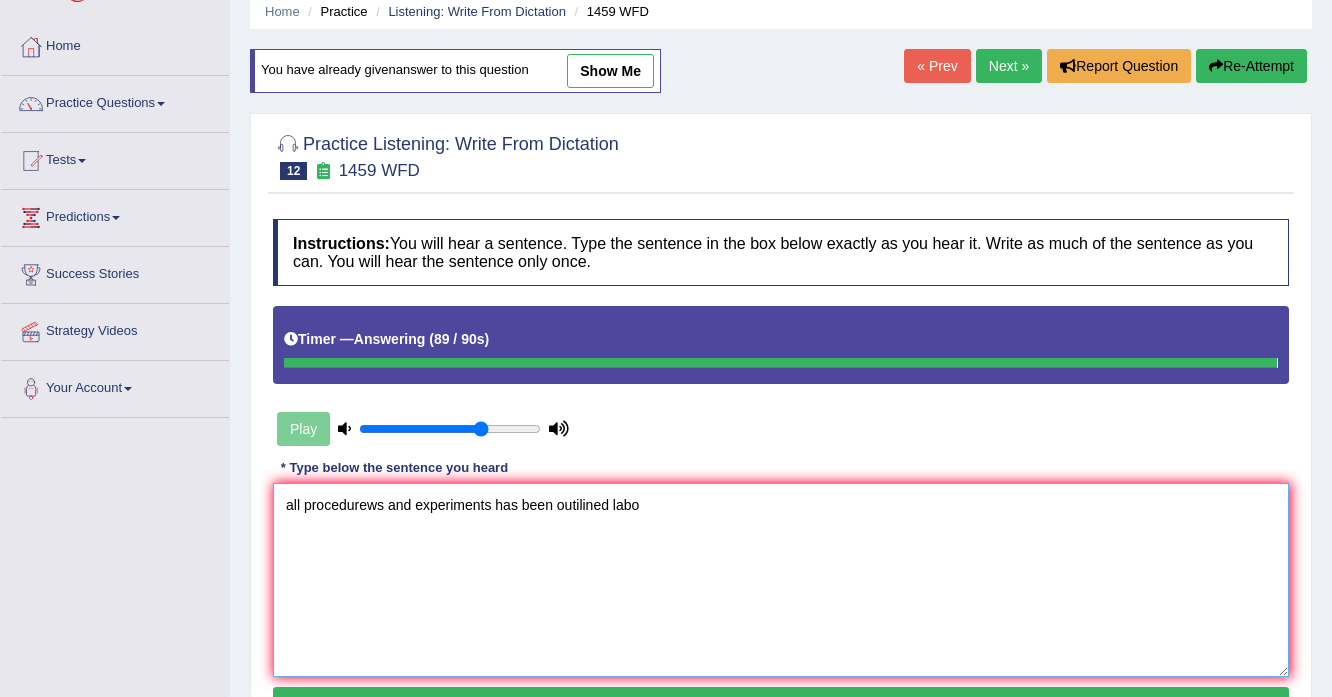 type on "all procedurews and experiments has been outilined labo" 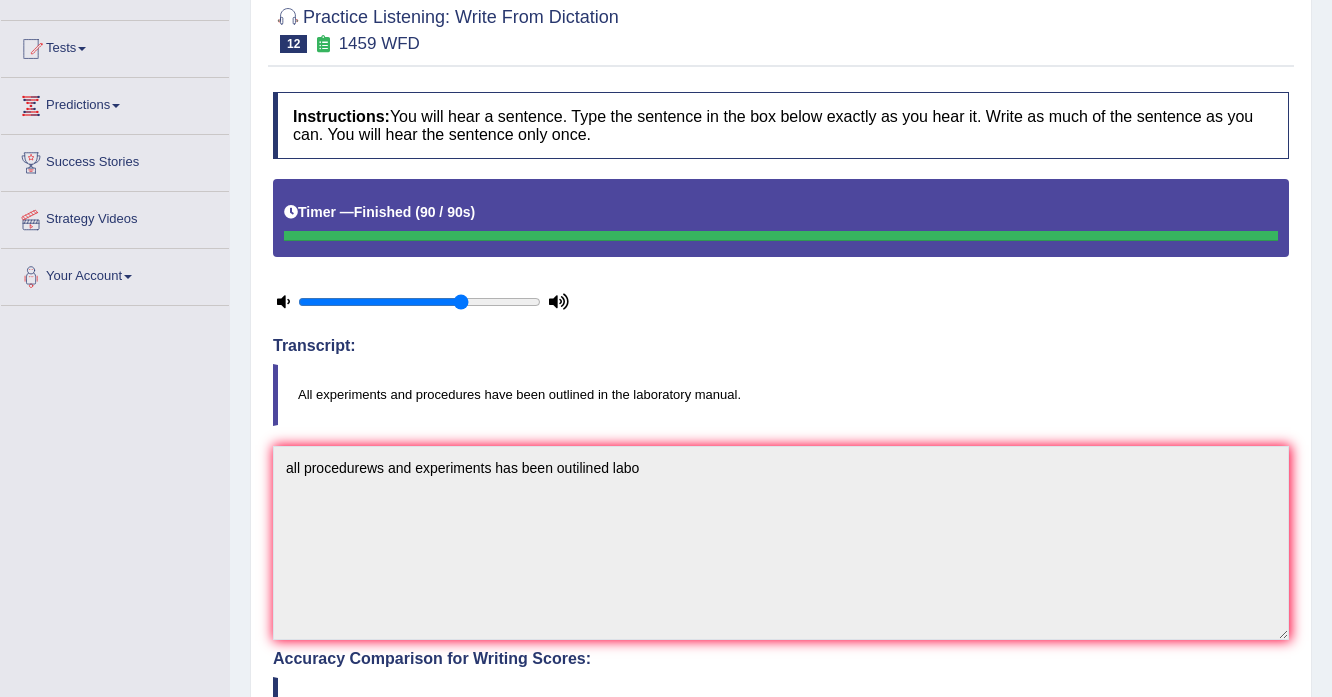 scroll, scrollTop: 0, scrollLeft: 0, axis: both 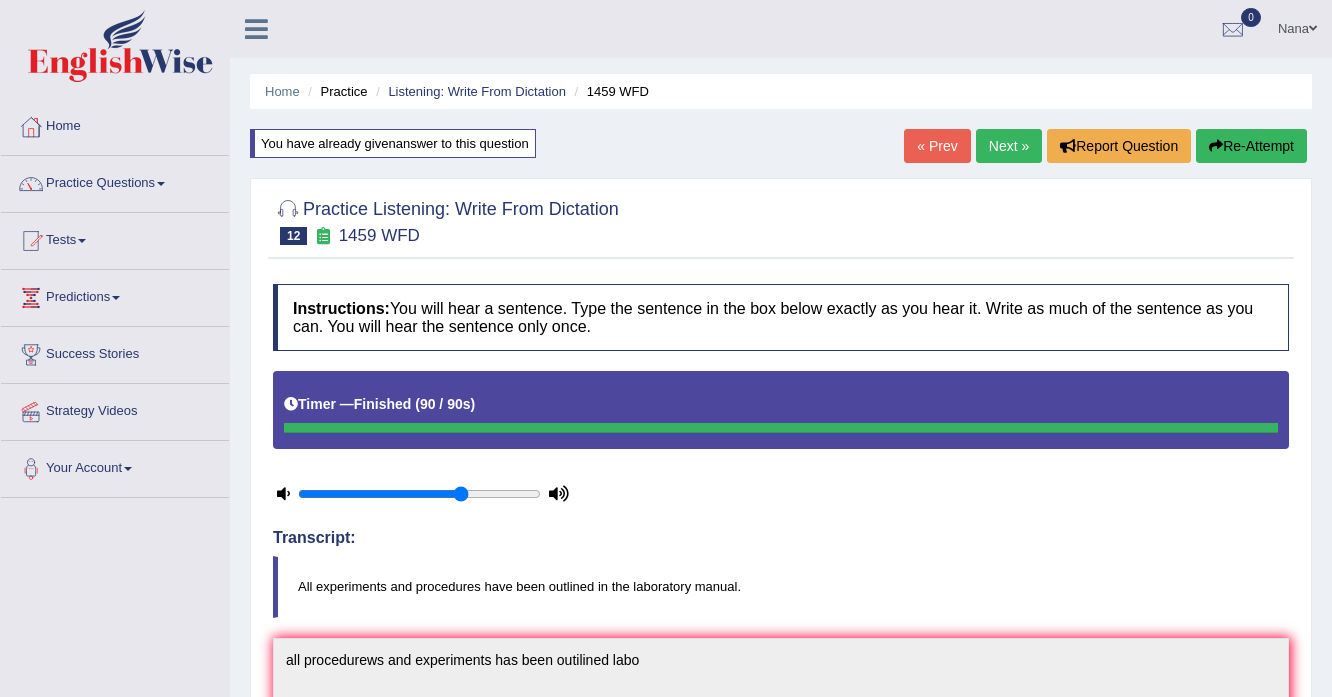 click on "Next »" at bounding box center (1009, 146) 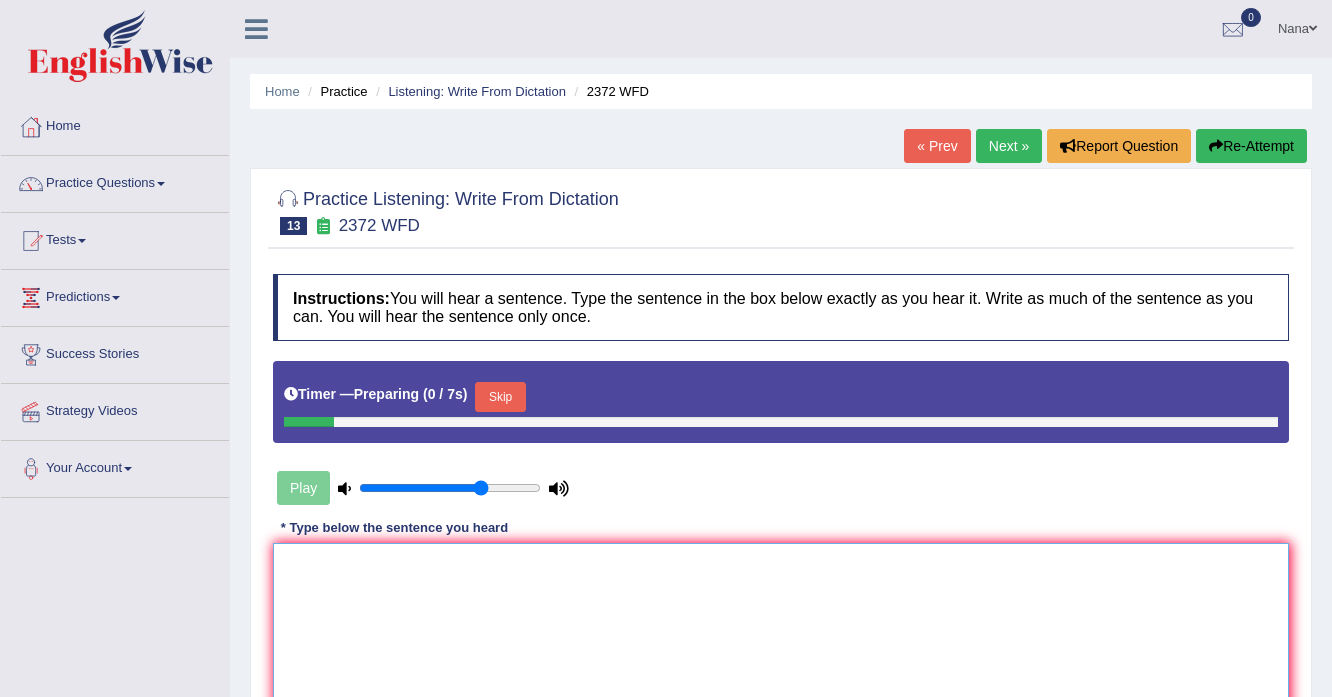 scroll, scrollTop: 160, scrollLeft: 0, axis: vertical 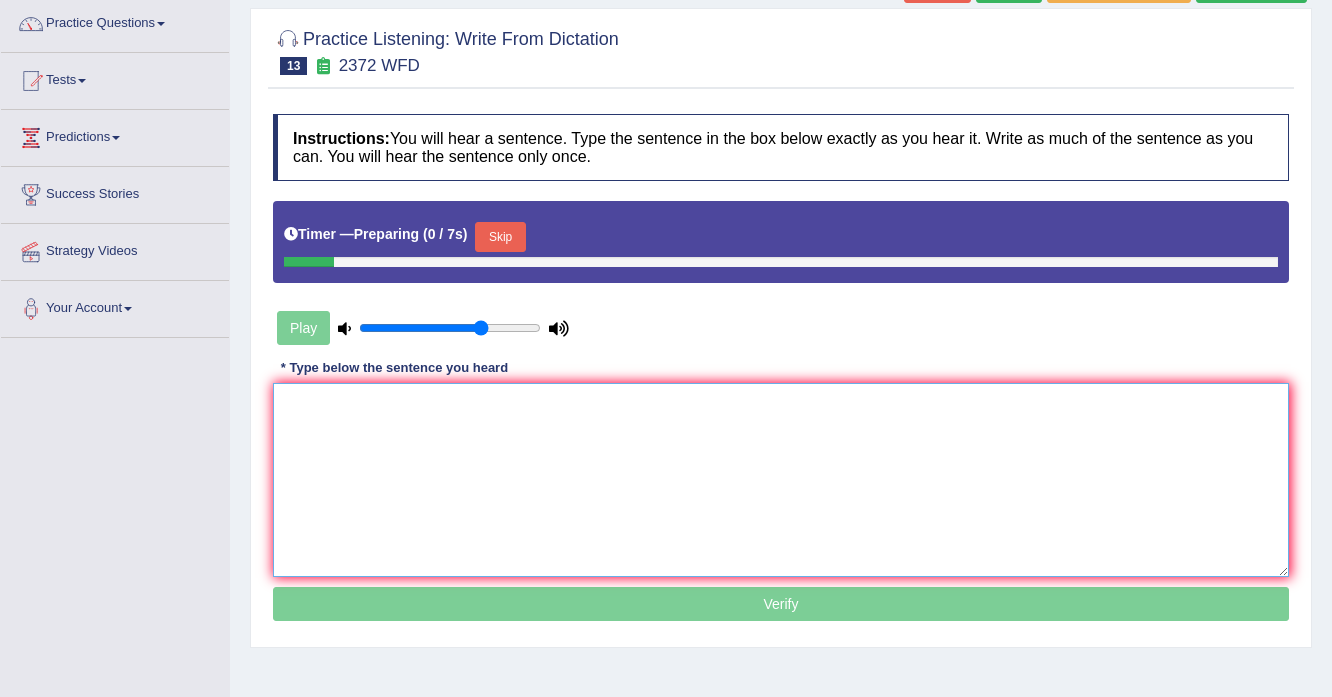 click at bounding box center (781, 480) 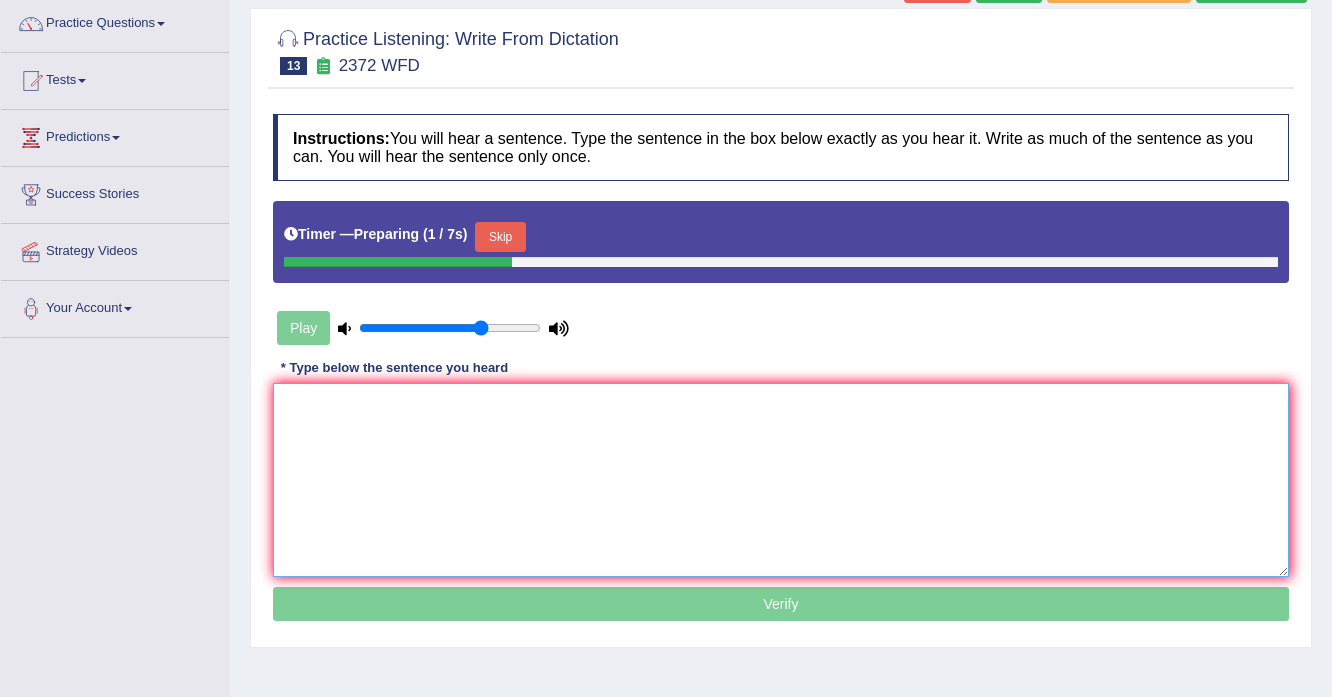 click at bounding box center (781, 480) 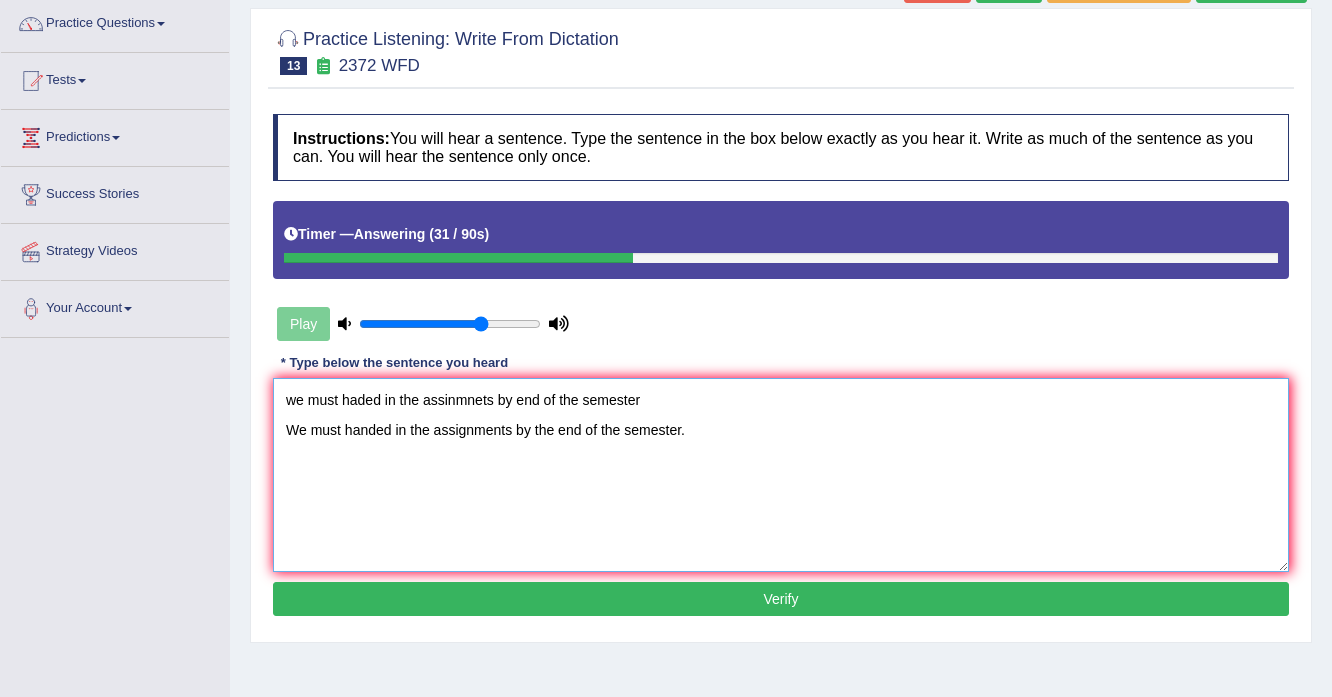 click on "we must haded in the assinmnets by end of the semester
We must handed in the assignments by the end of the semester." at bounding box center (781, 475) 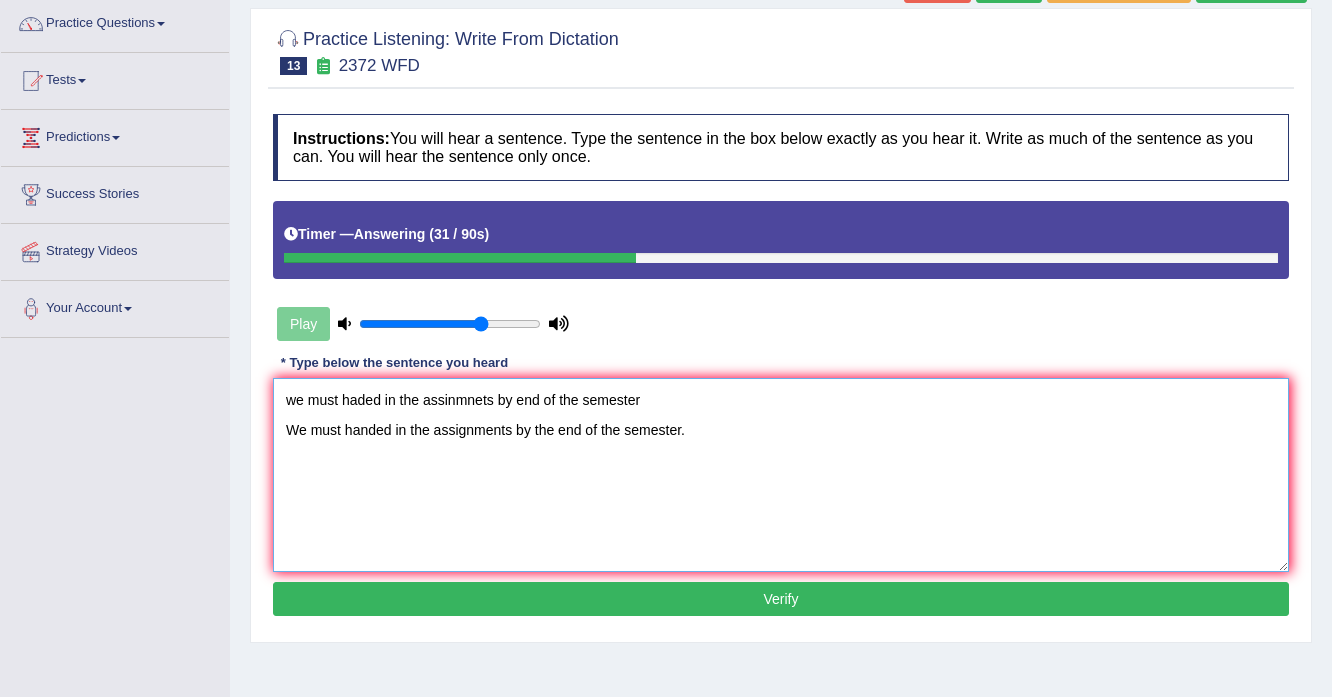 click on "we must haded in the assinmnets by end of the semester
We must handed in the assignments by the end of the semester." at bounding box center [781, 475] 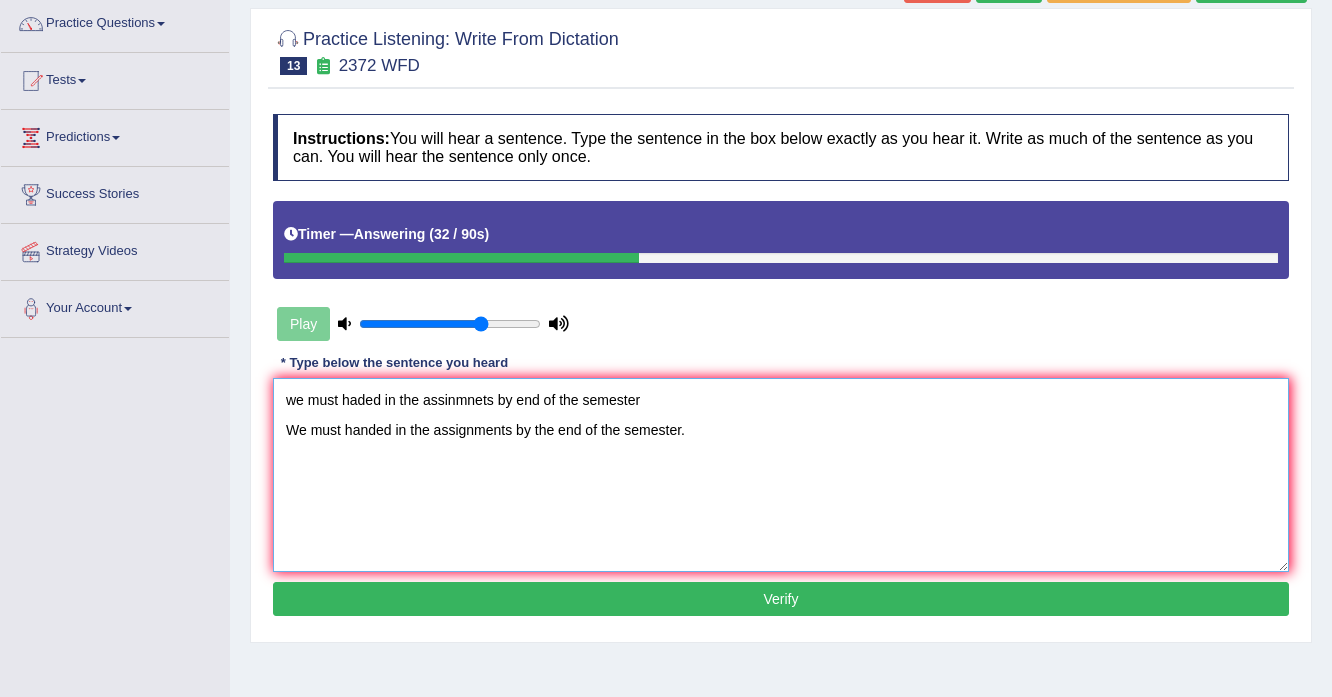 click on "we must haded in the assinmnets by end of the semester
We must handed in the assignments by the end of the semester." at bounding box center (781, 475) 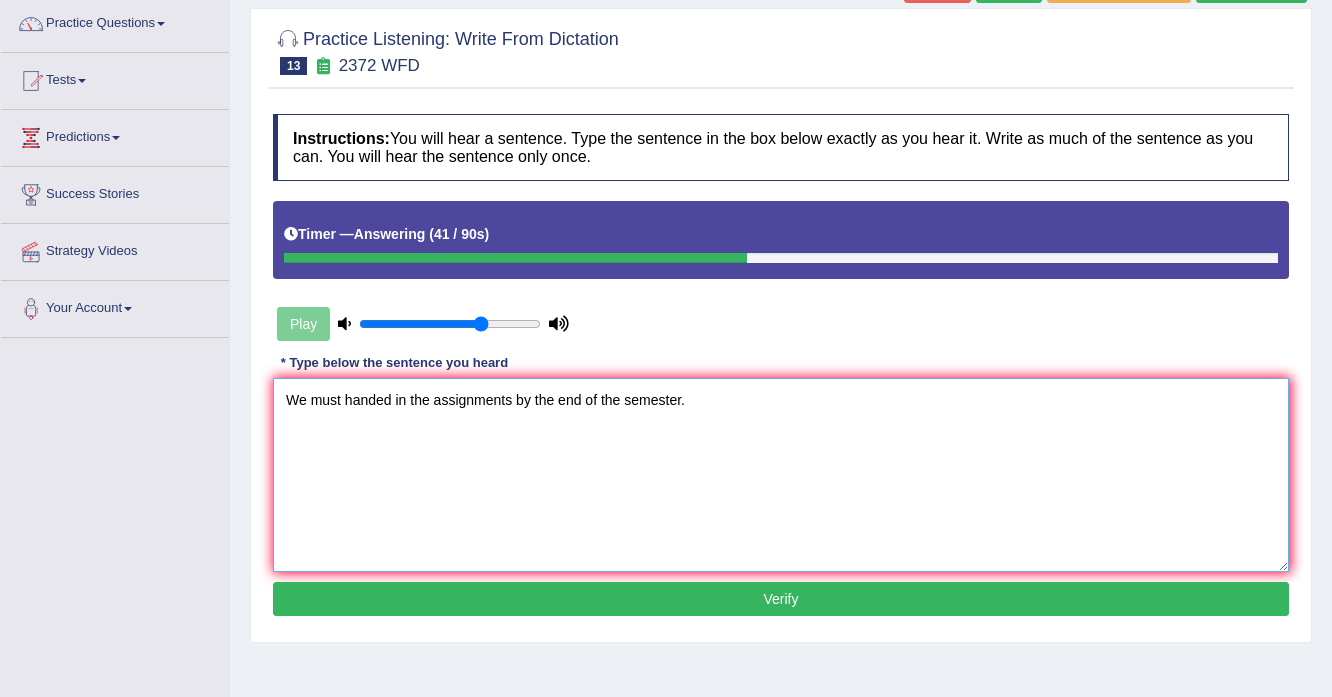 type on "We must handed in the assignments by the end of the semester." 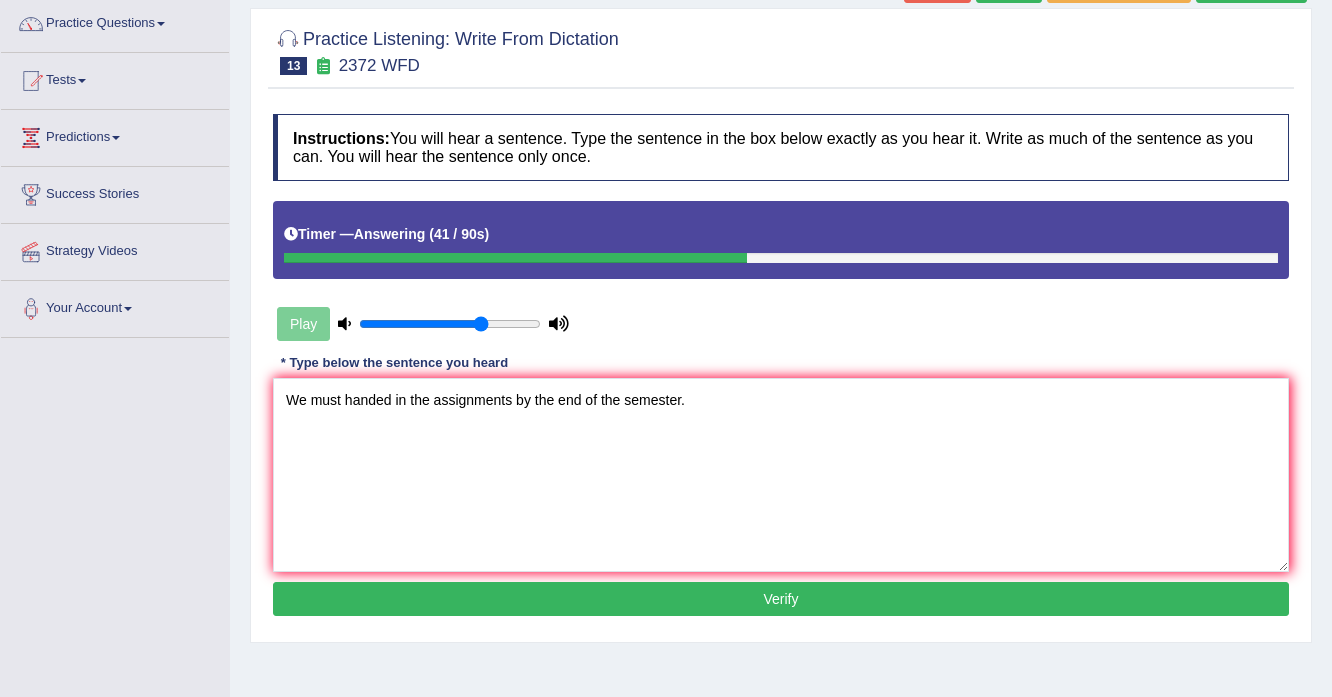 click on "Verify" at bounding box center (781, 599) 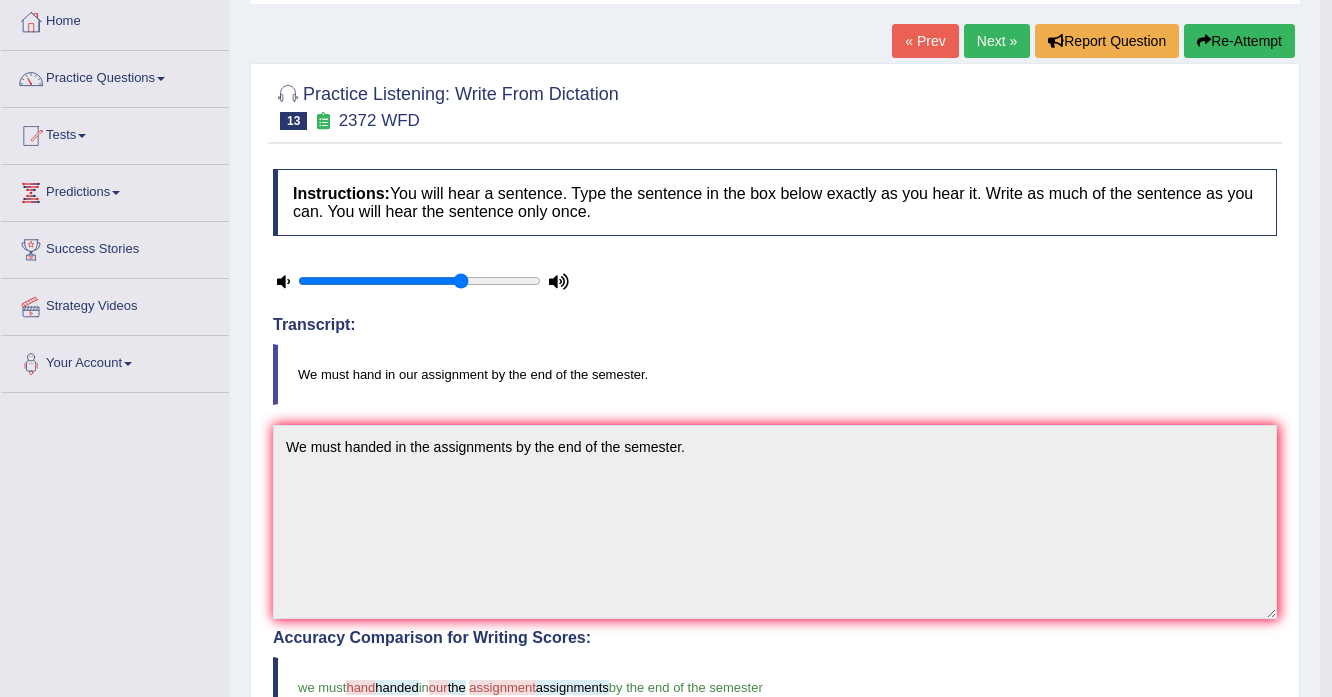 scroll, scrollTop: 80, scrollLeft: 0, axis: vertical 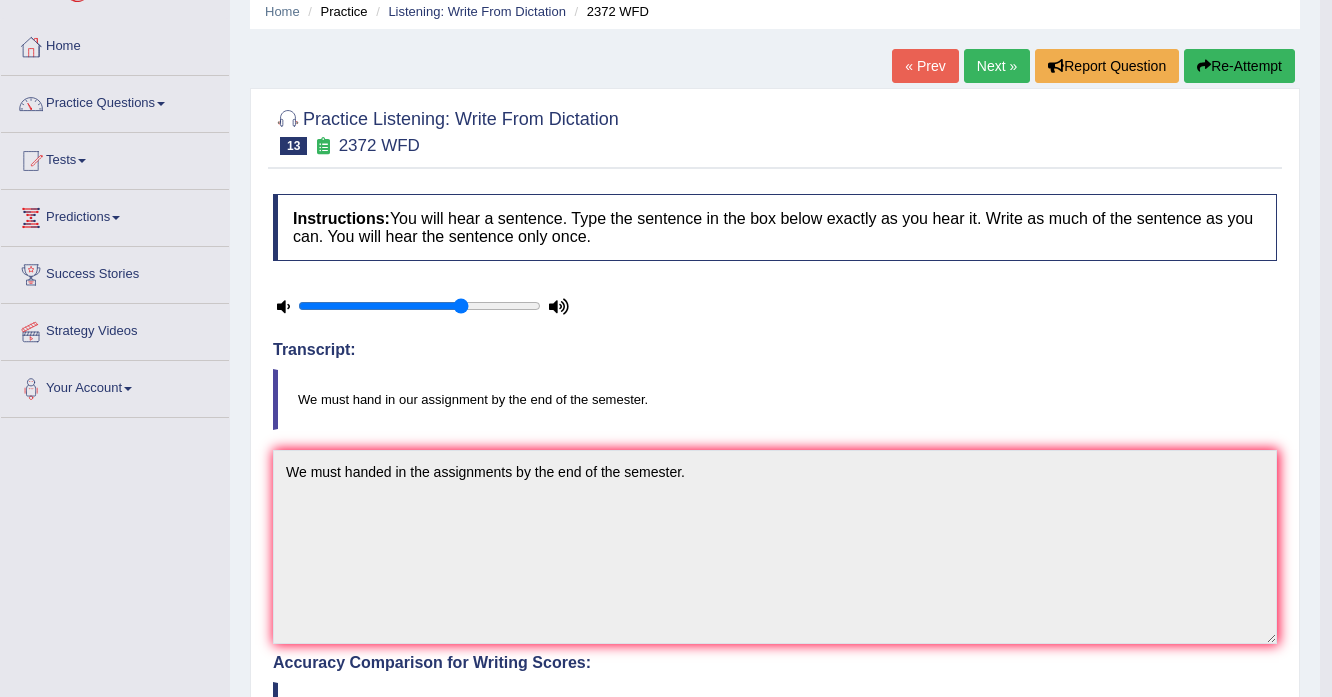 click at bounding box center (1204, 66) 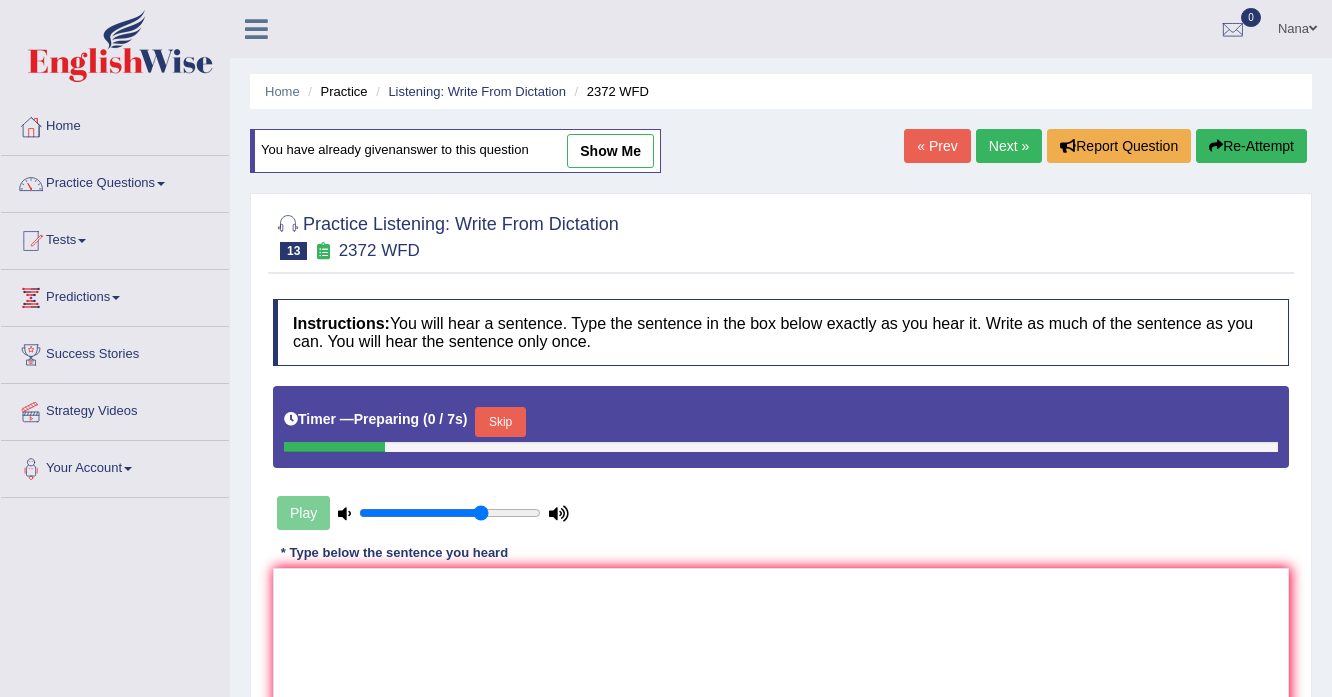 scroll, scrollTop: 240, scrollLeft: 0, axis: vertical 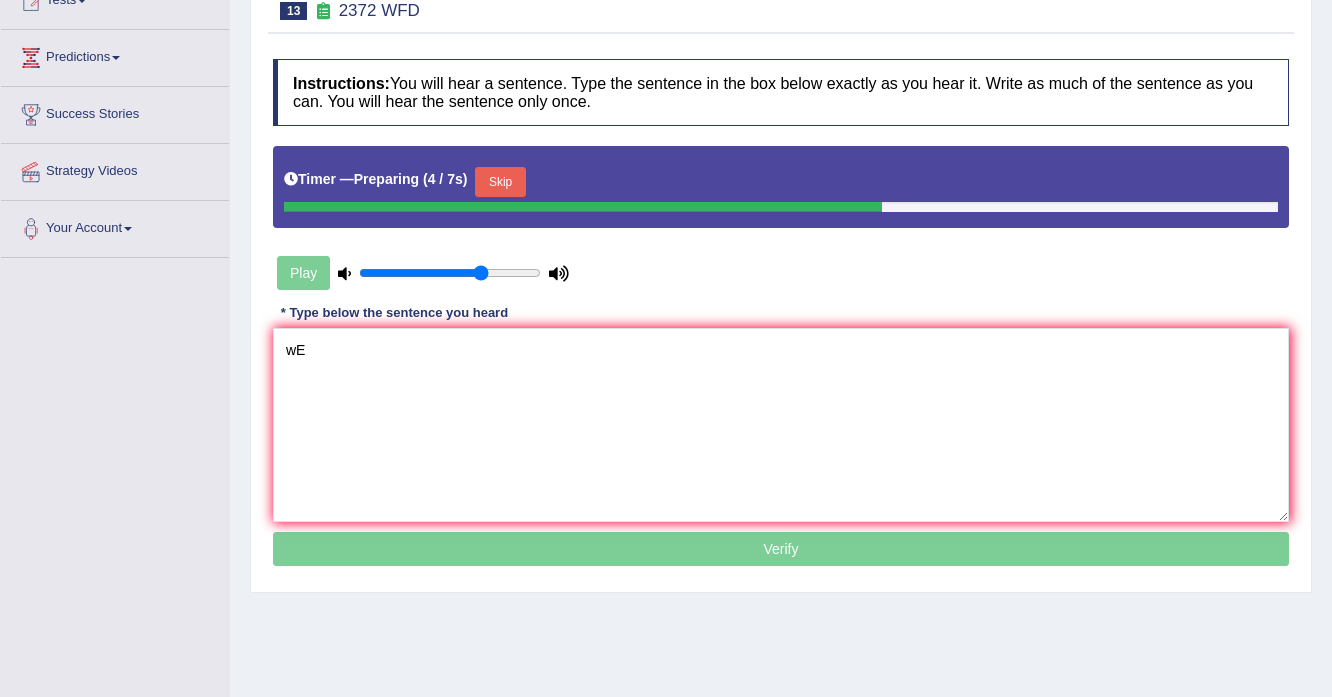 type on "w" 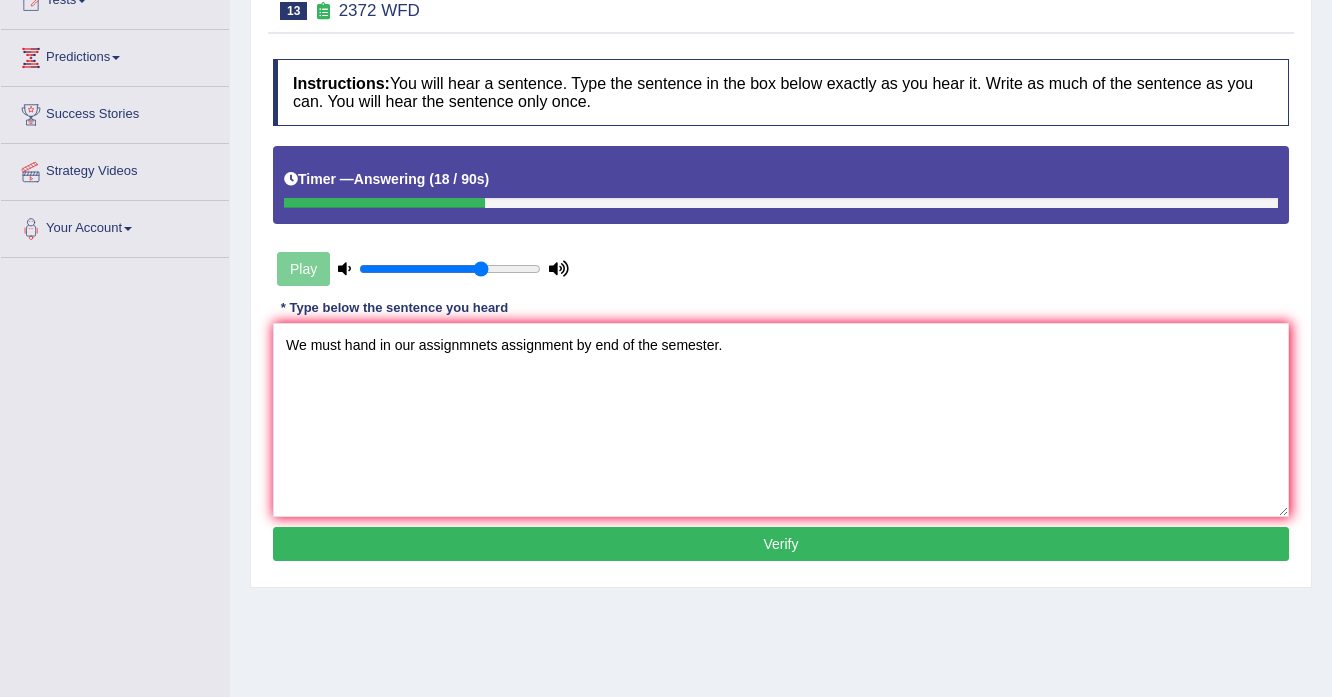 click on "We must hand in our assignmnets assignment by end of the semester." at bounding box center [781, 420] 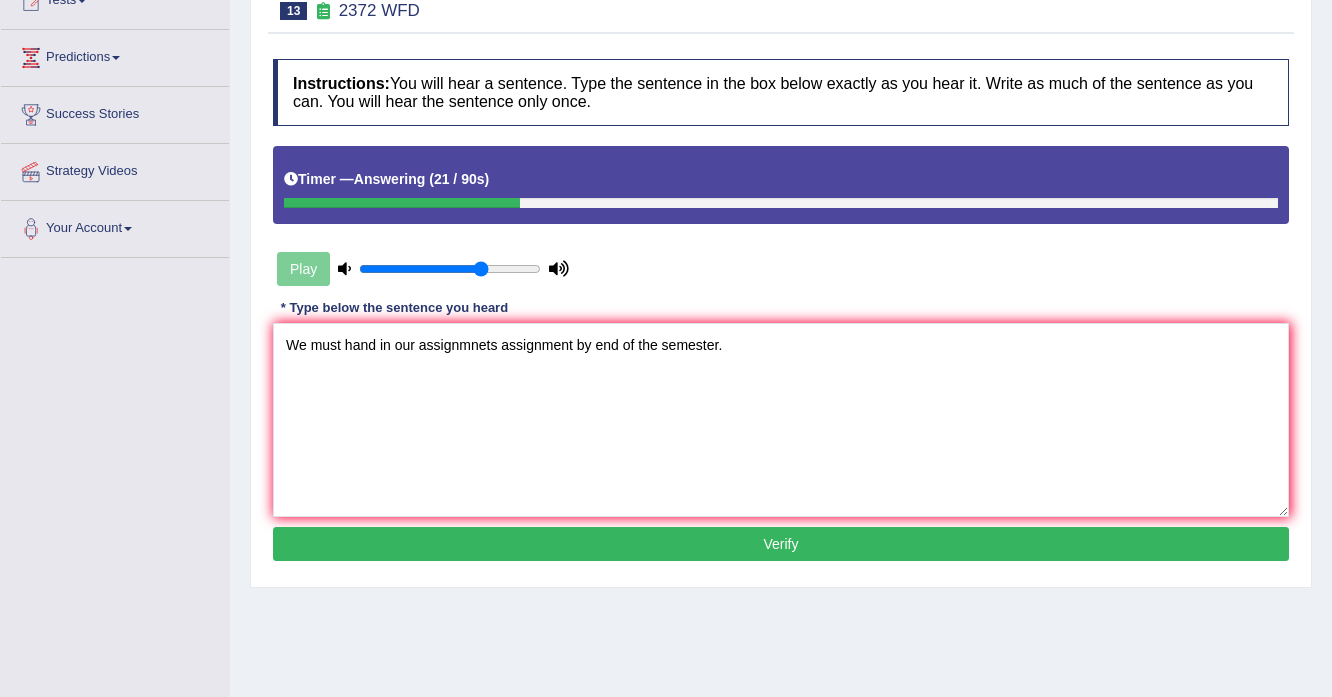 click on "We must hand in our assignmnets assignment by end of the semester." at bounding box center (781, 420) 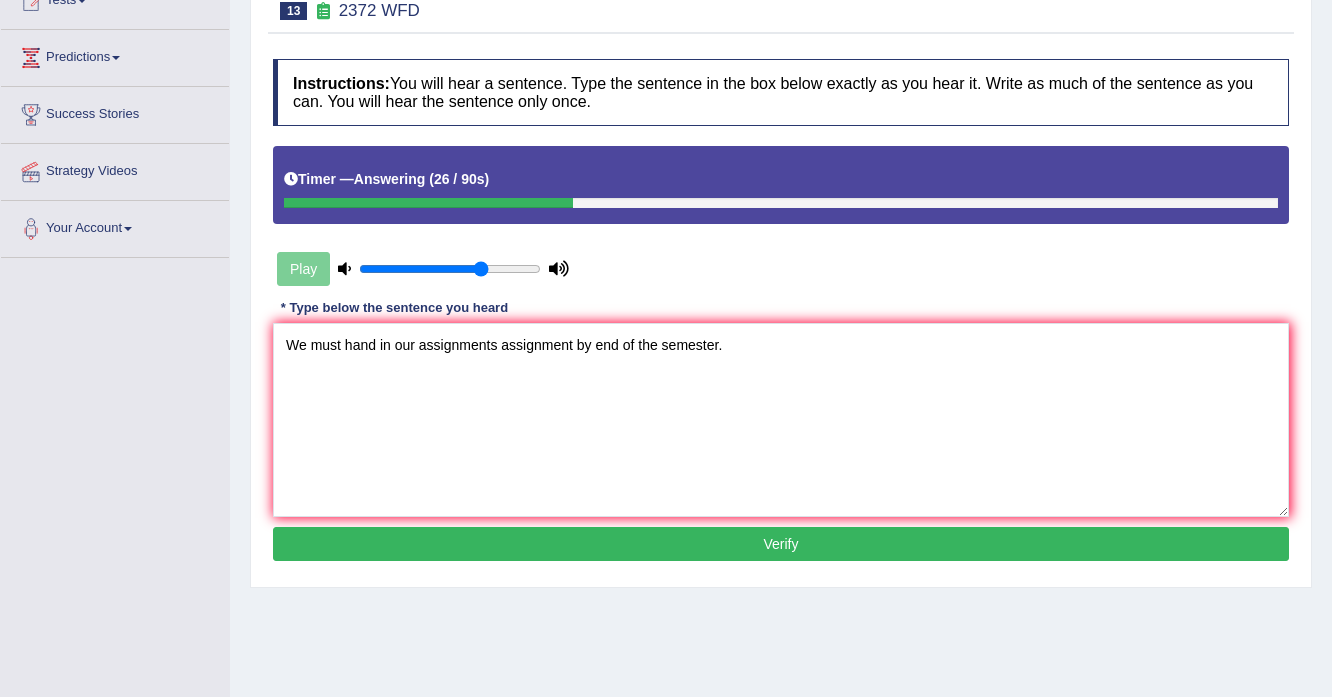 click on "We must hand in our assignments assignment by end of the semester." at bounding box center (781, 420) 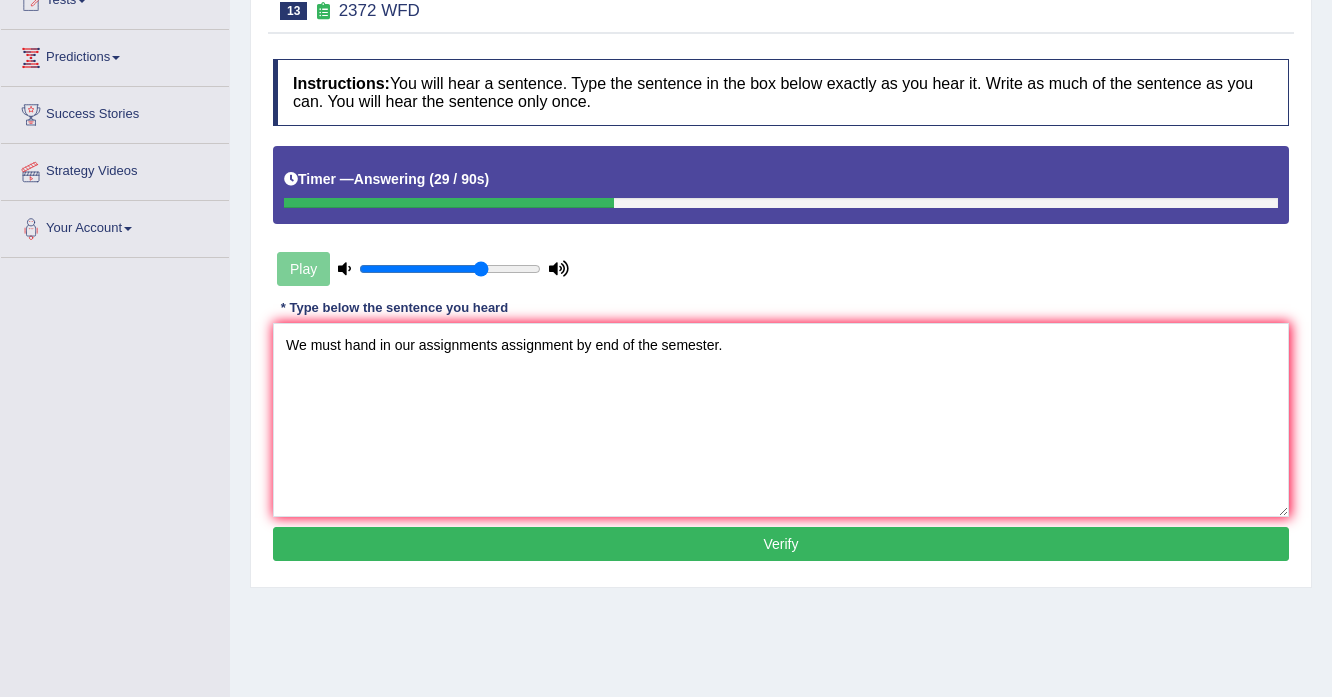 type on "We must hand in our assignments assignment by end of the semester." 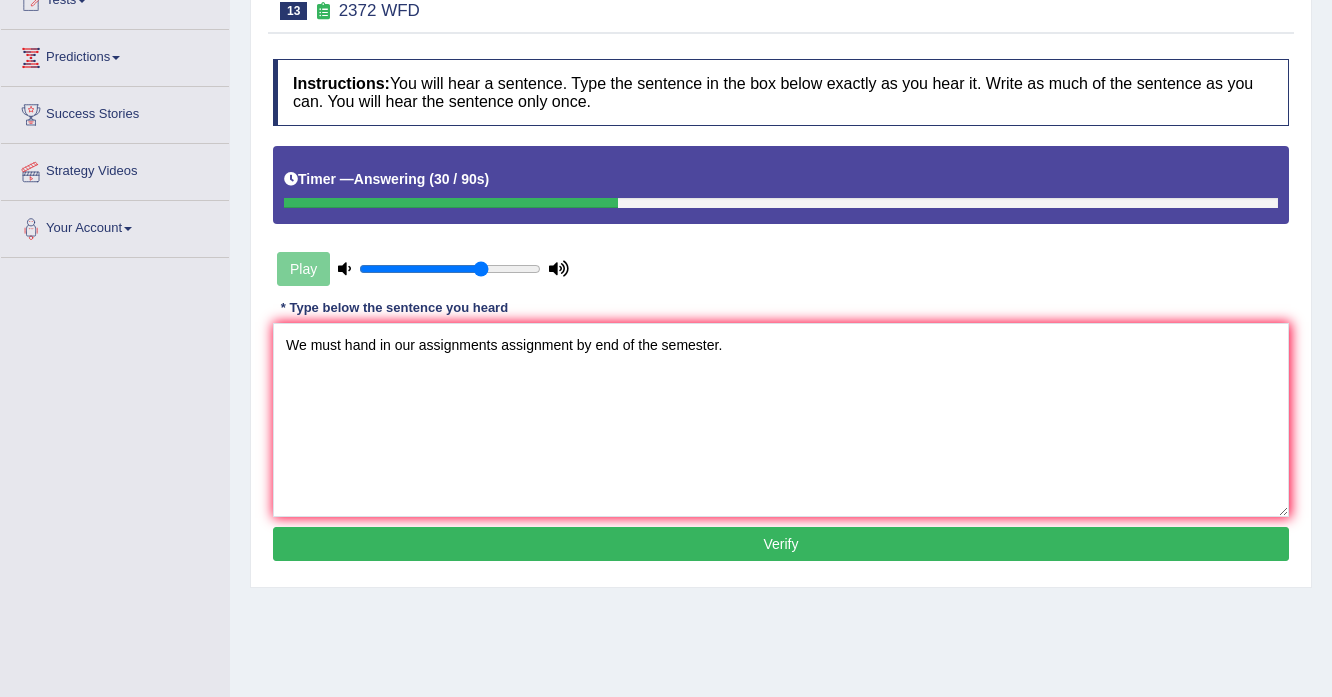 click on "Verify" at bounding box center [781, 544] 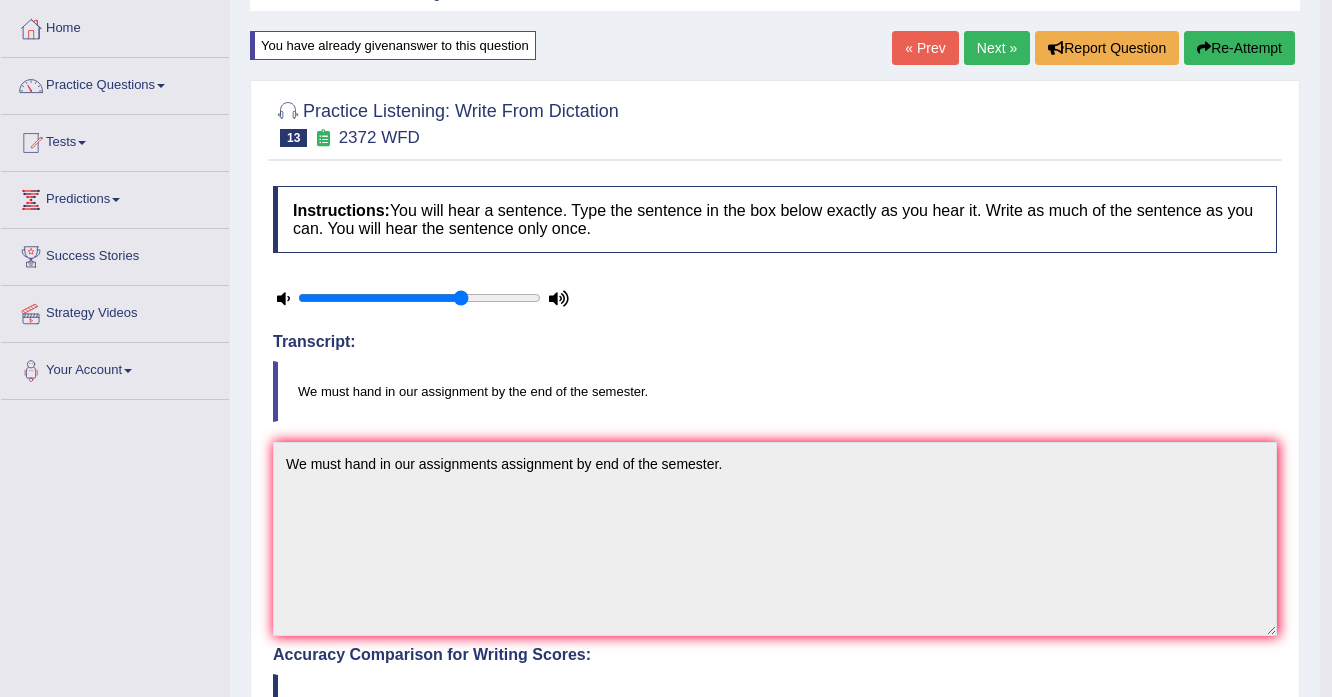 scroll, scrollTop: 0, scrollLeft: 0, axis: both 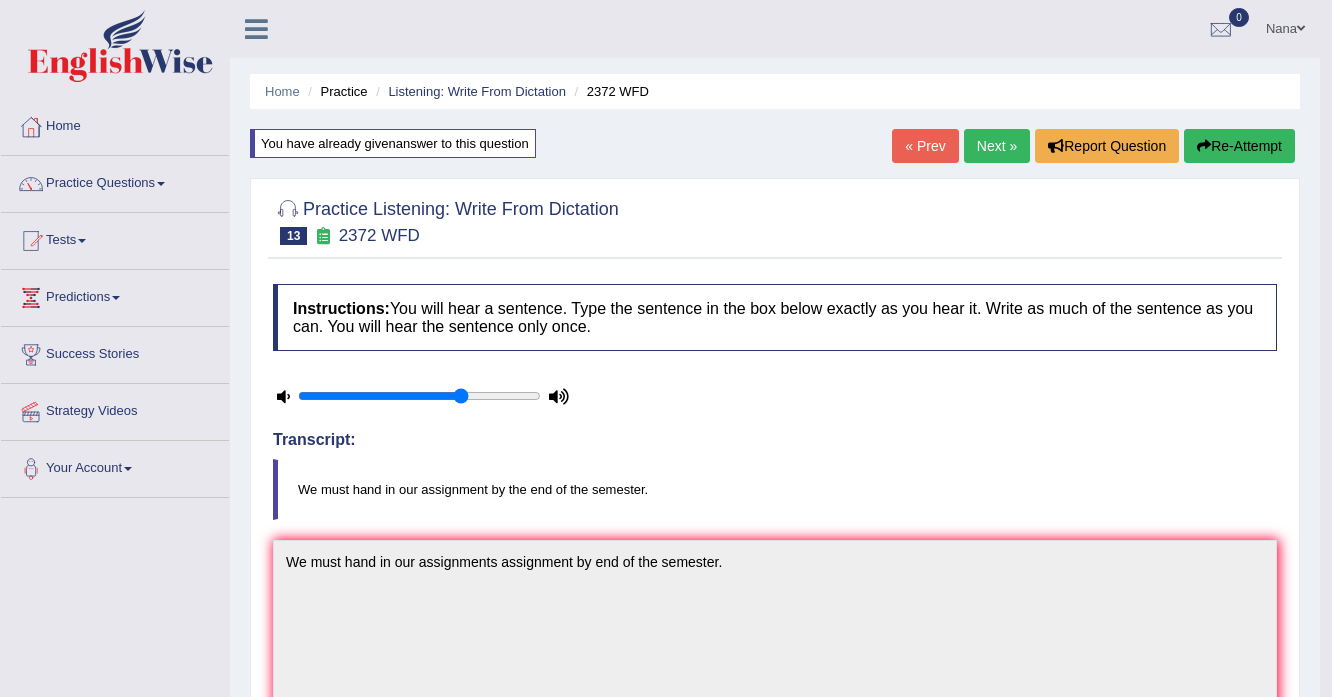 click on "Next »" at bounding box center (997, 146) 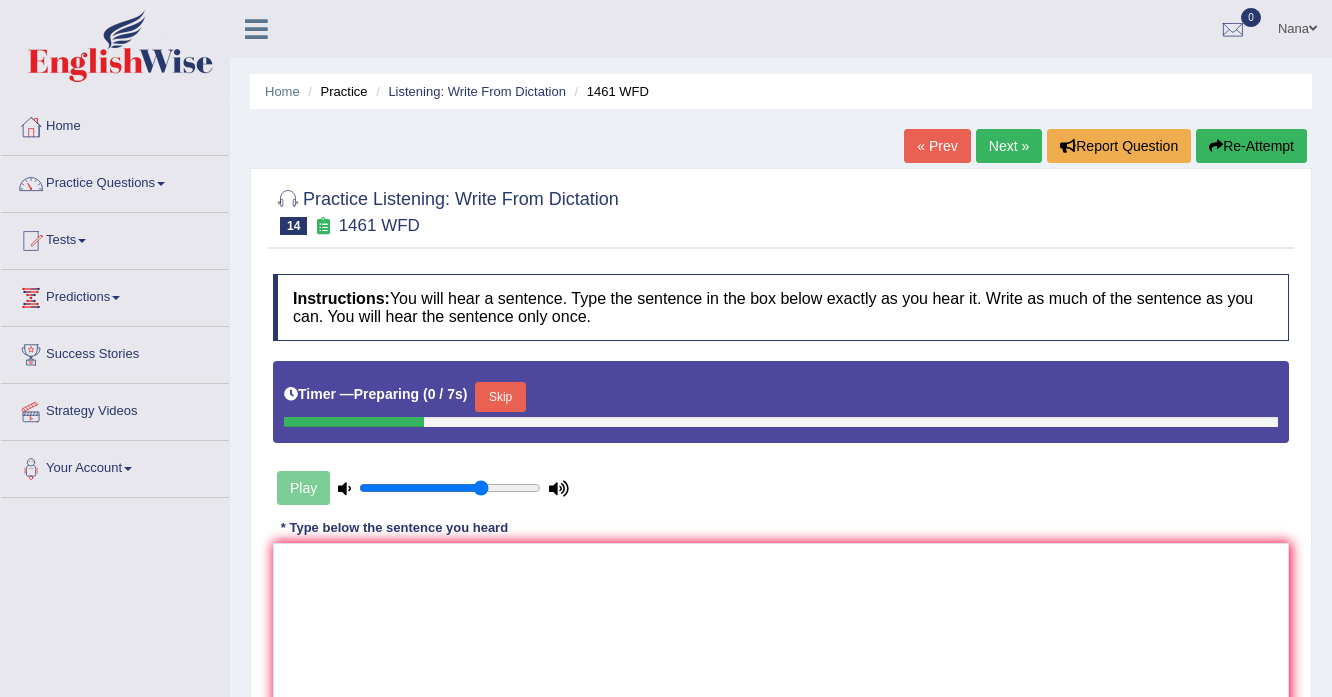 scroll, scrollTop: 320, scrollLeft: 0, axis: vertical 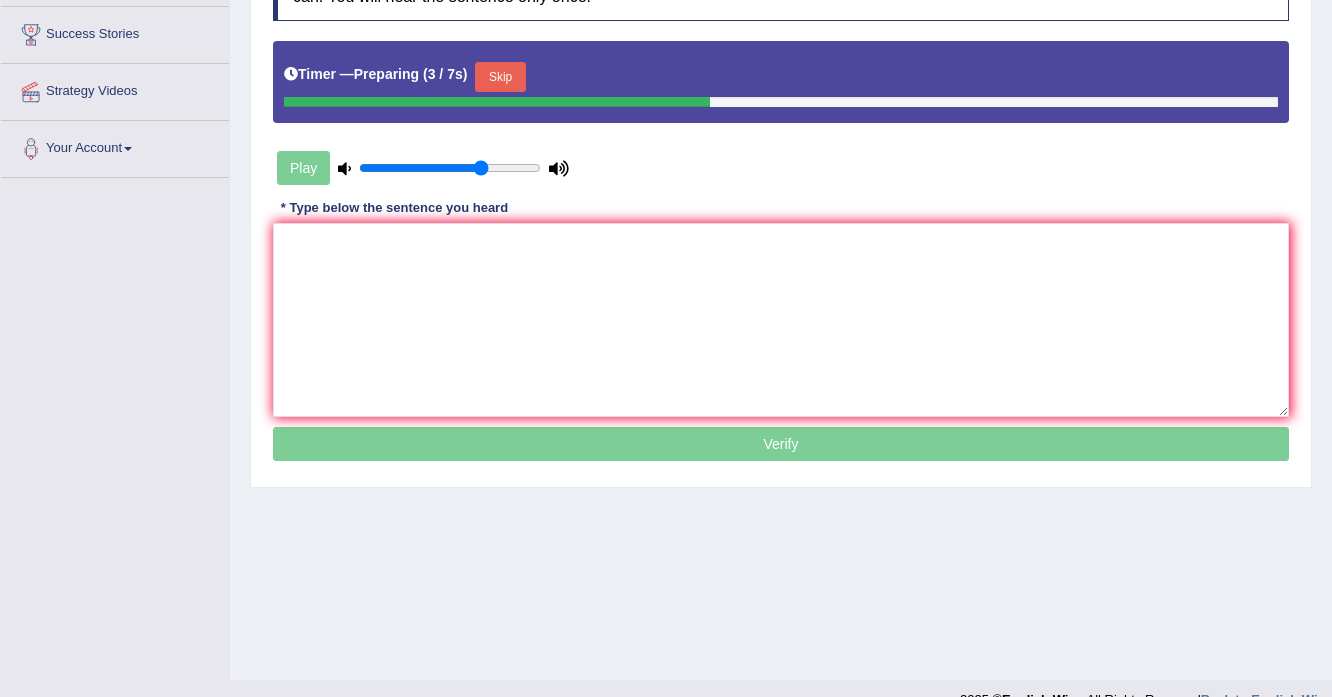click on "Skip" at bounding box center (500, 77) 